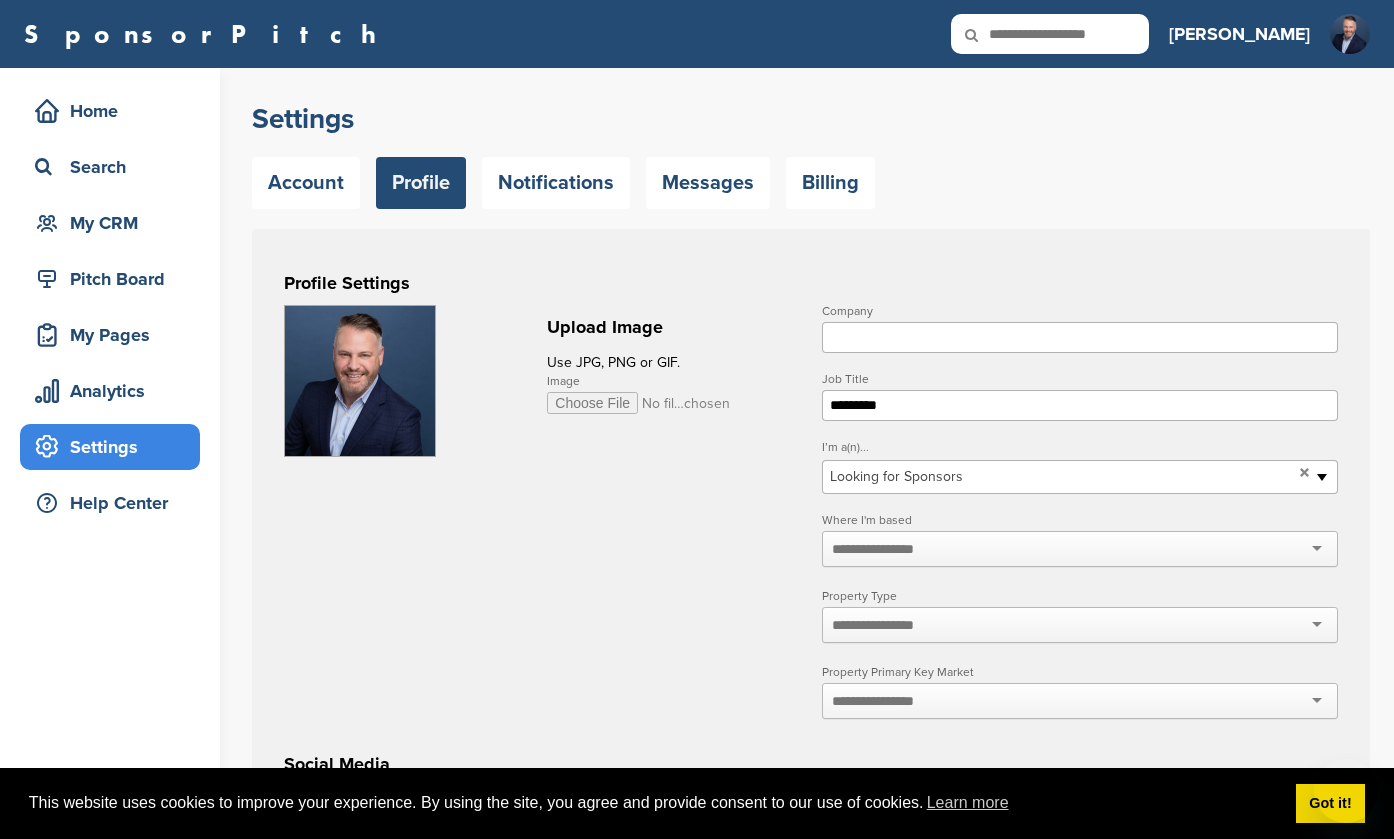 scroll, scrollTop: 1, scrollLeft: 0, axis: vertical 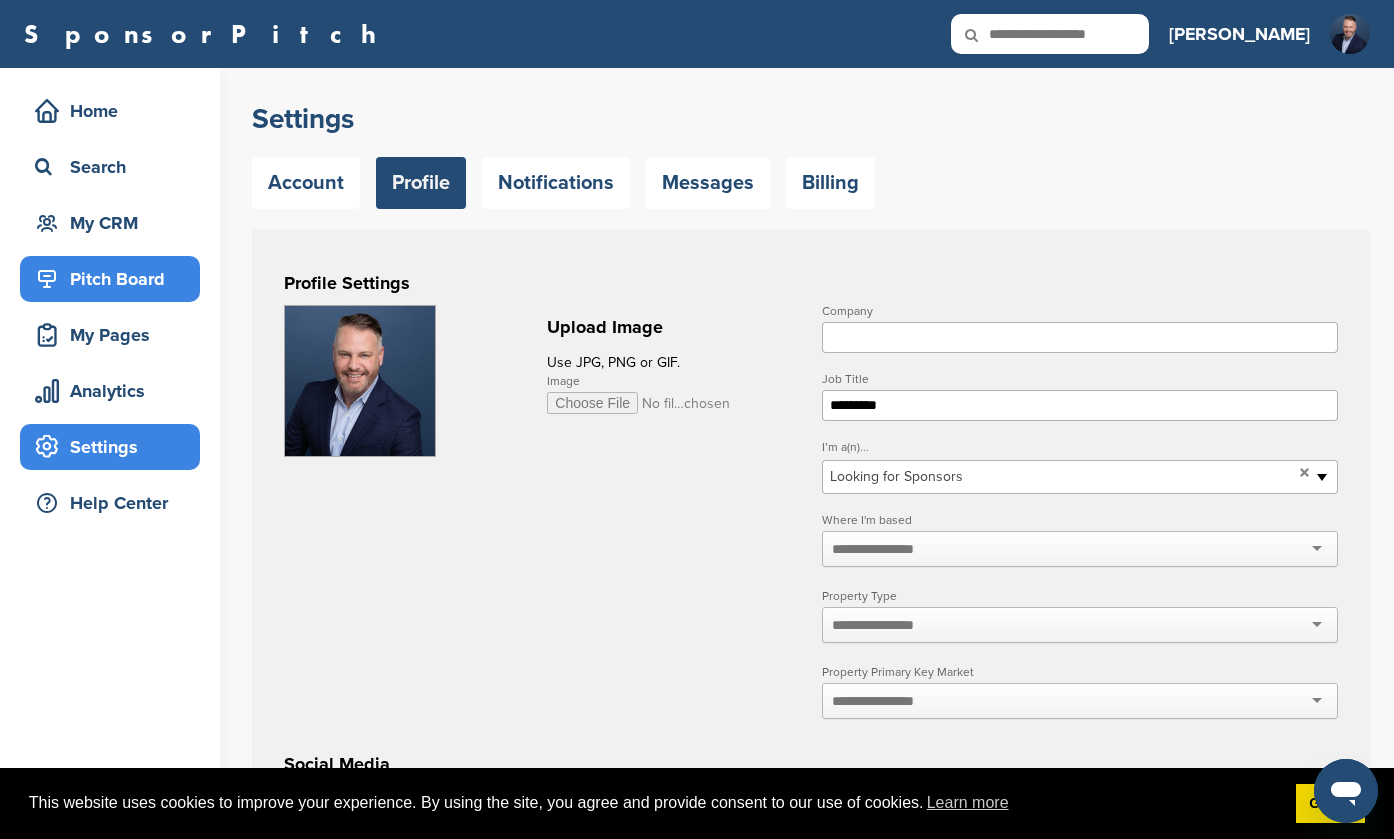 click on "Pitch Board" at bounding box center [115, 279] 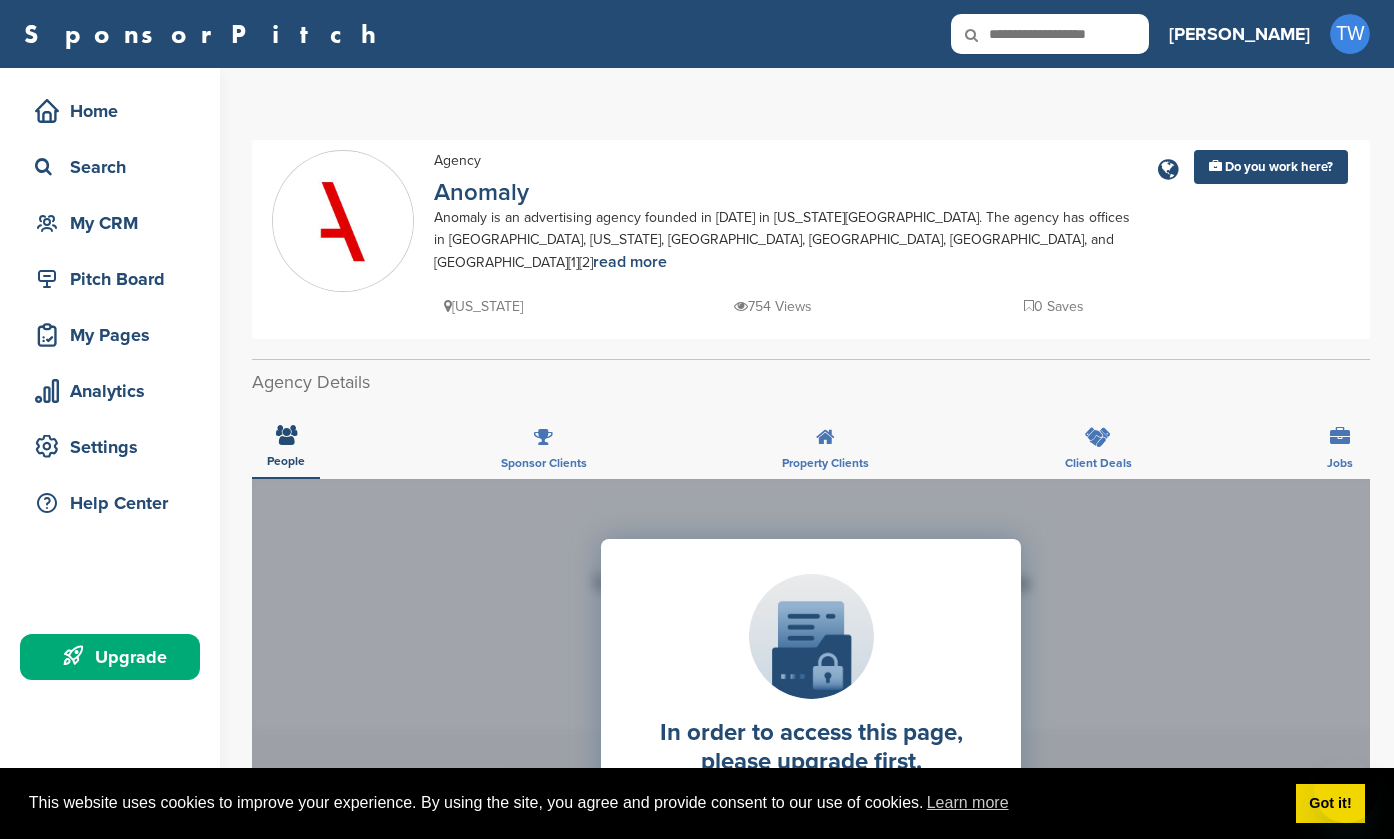 scroll, scrollTop: 0, scrollLeft: 0, axis: both 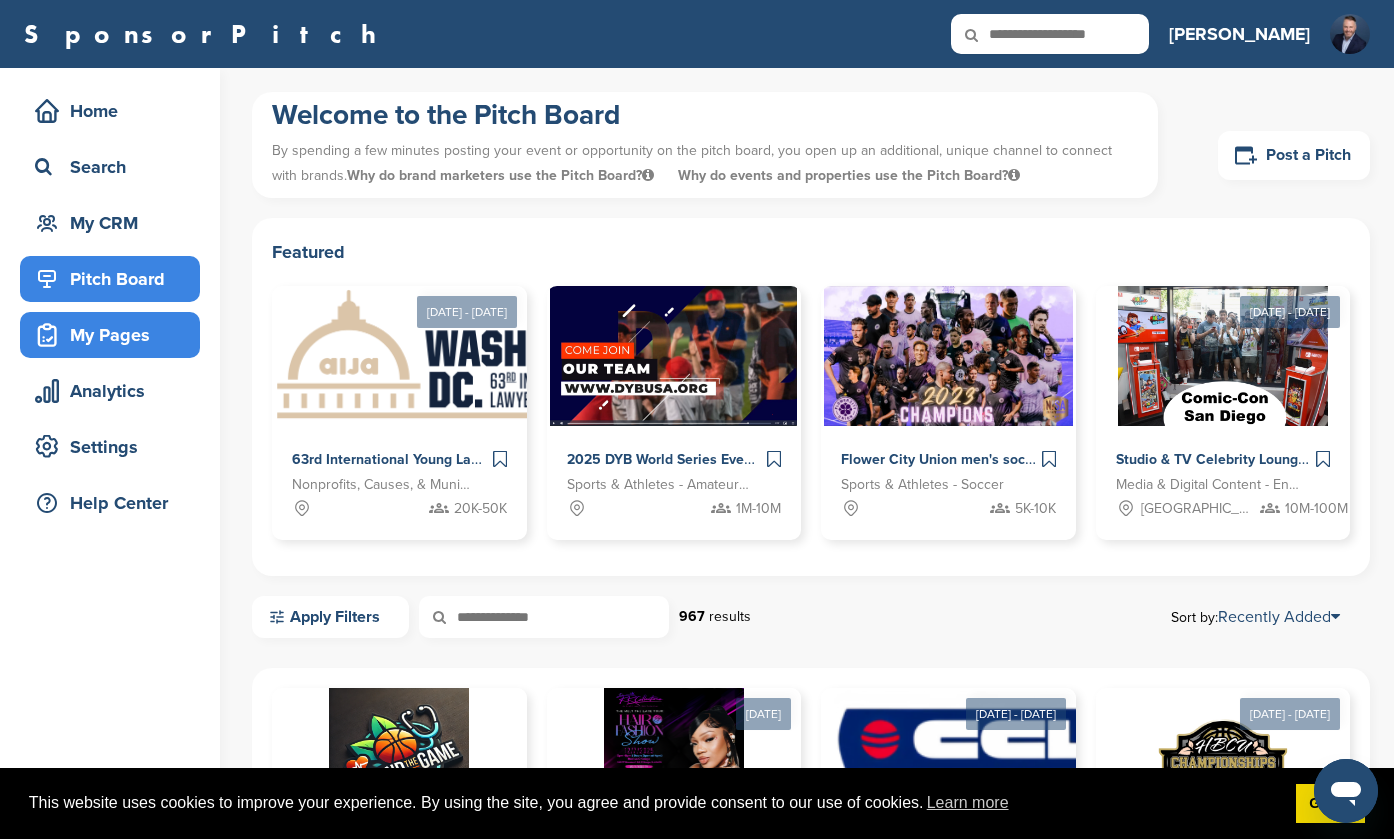 click on "My Pages" at bounding box center [115, 335] 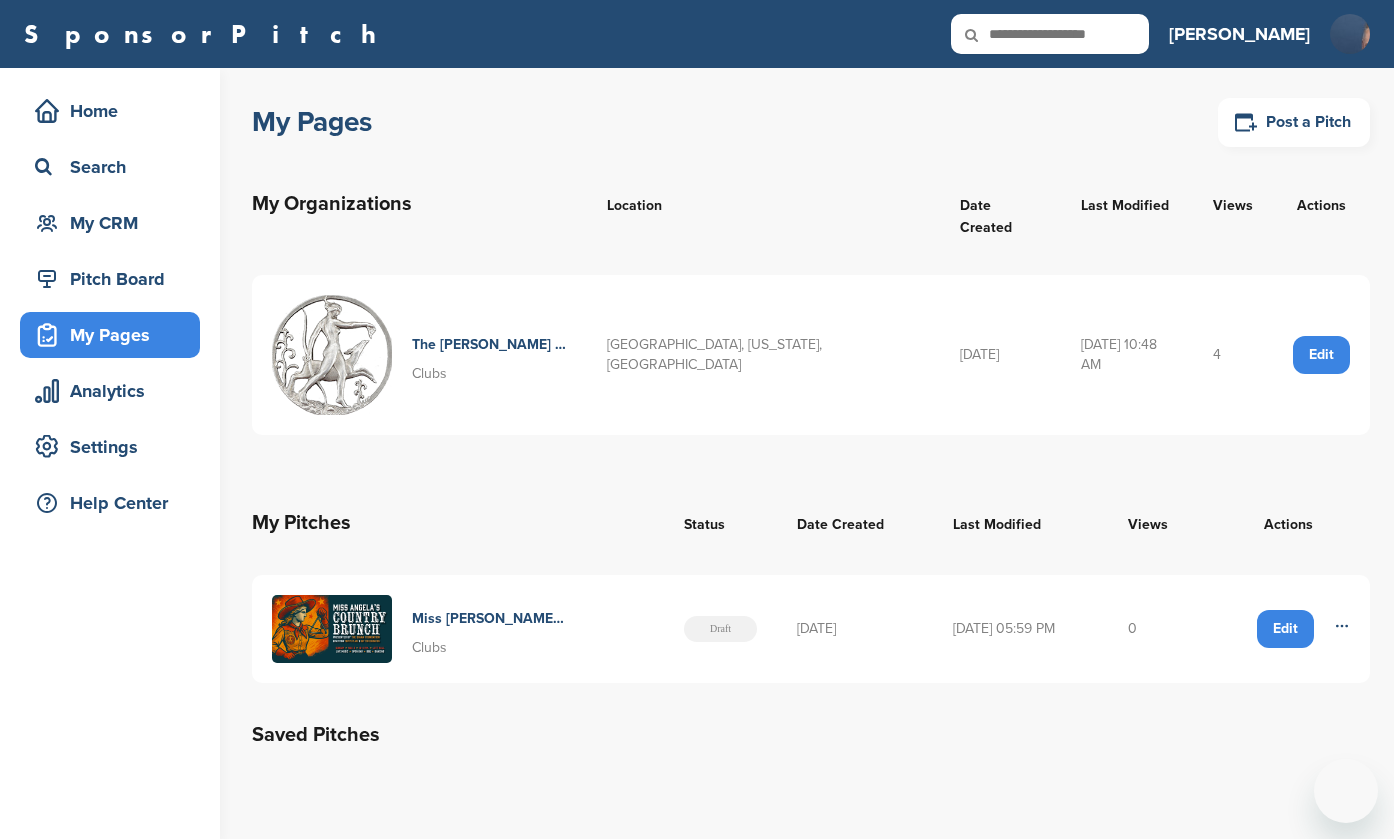 scroll, scrollTop: 0, scrollLeft: 0, axis: both 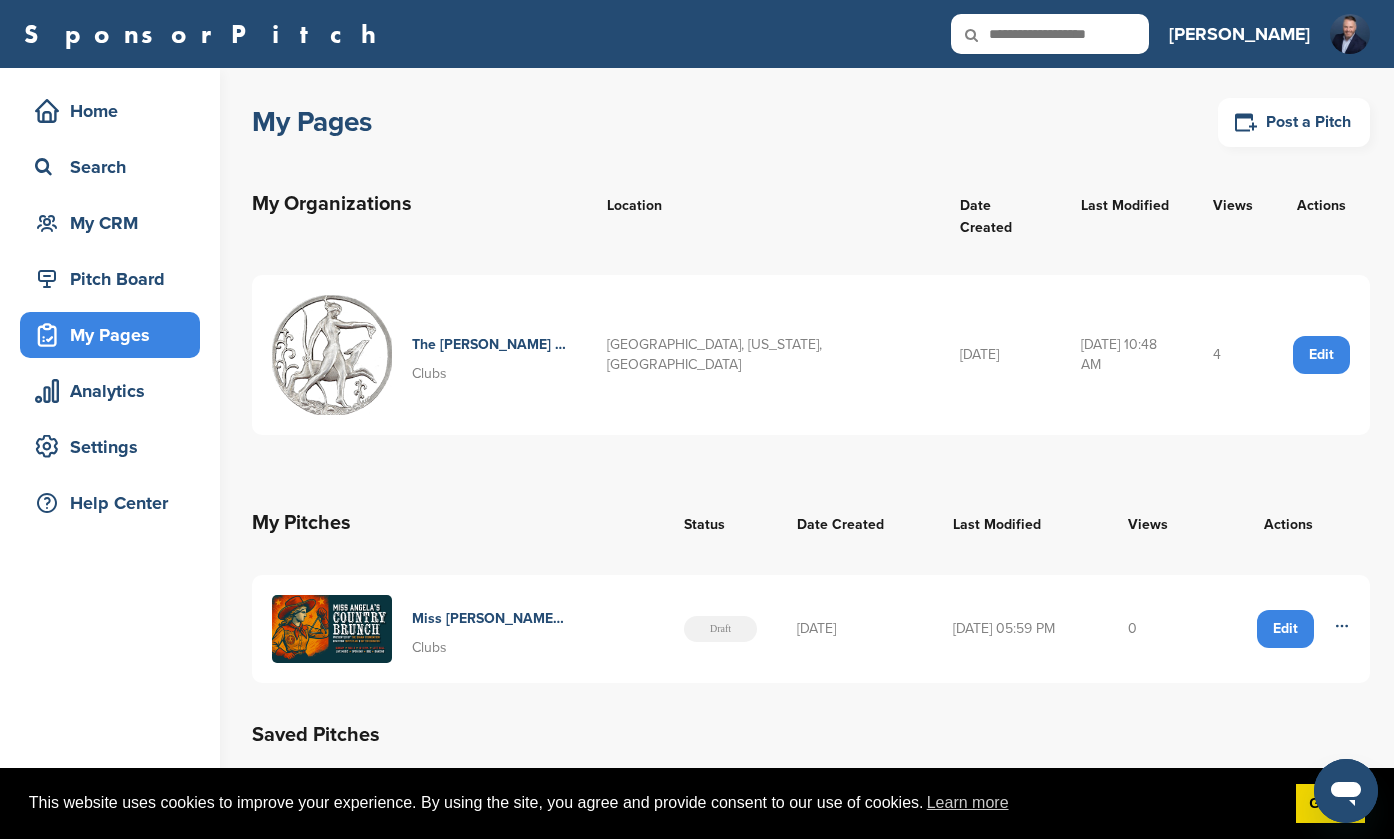 click on "Edit" at bounding box center (1285, 629) 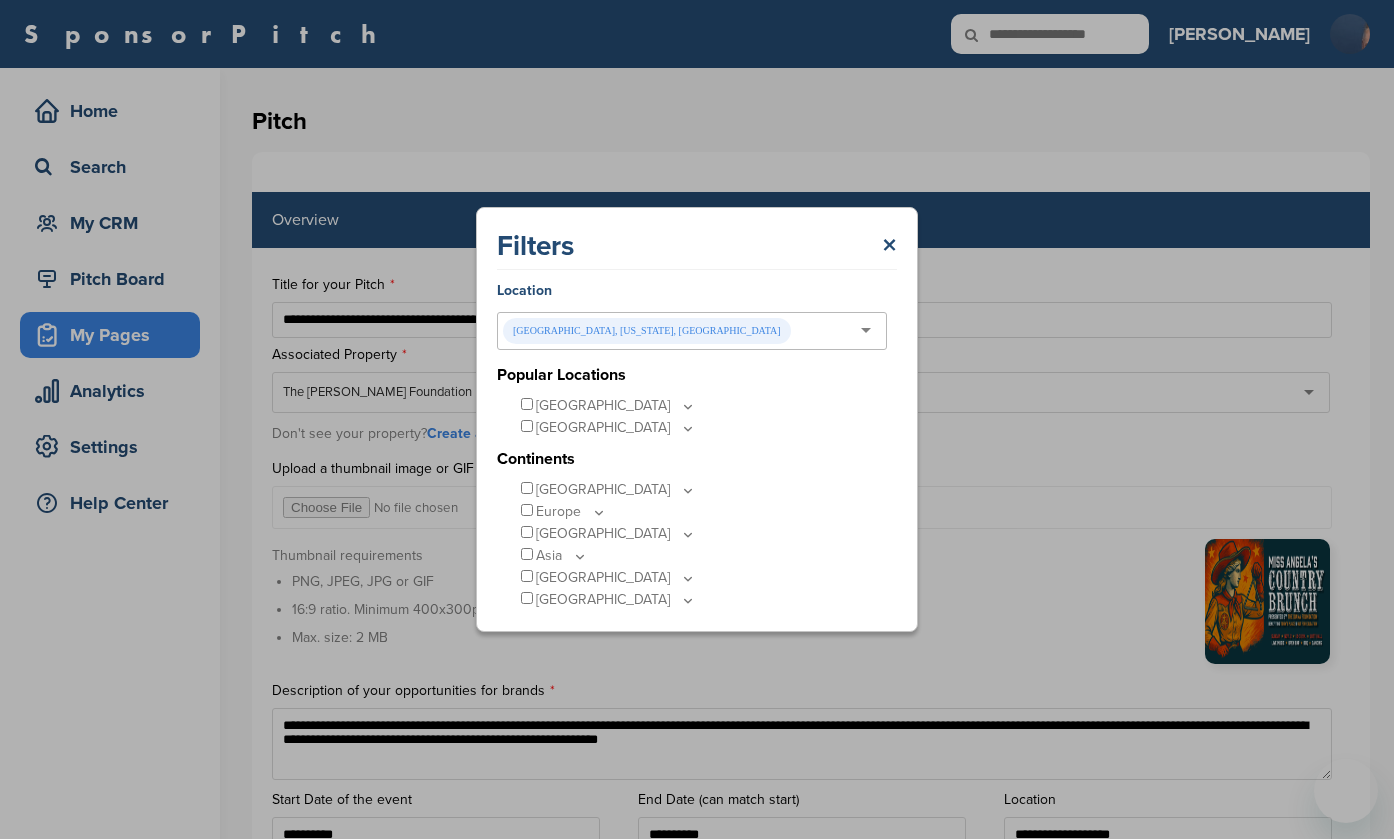 scroll, scrollTop: 1490, scrollLeft: 0, axis: vertical 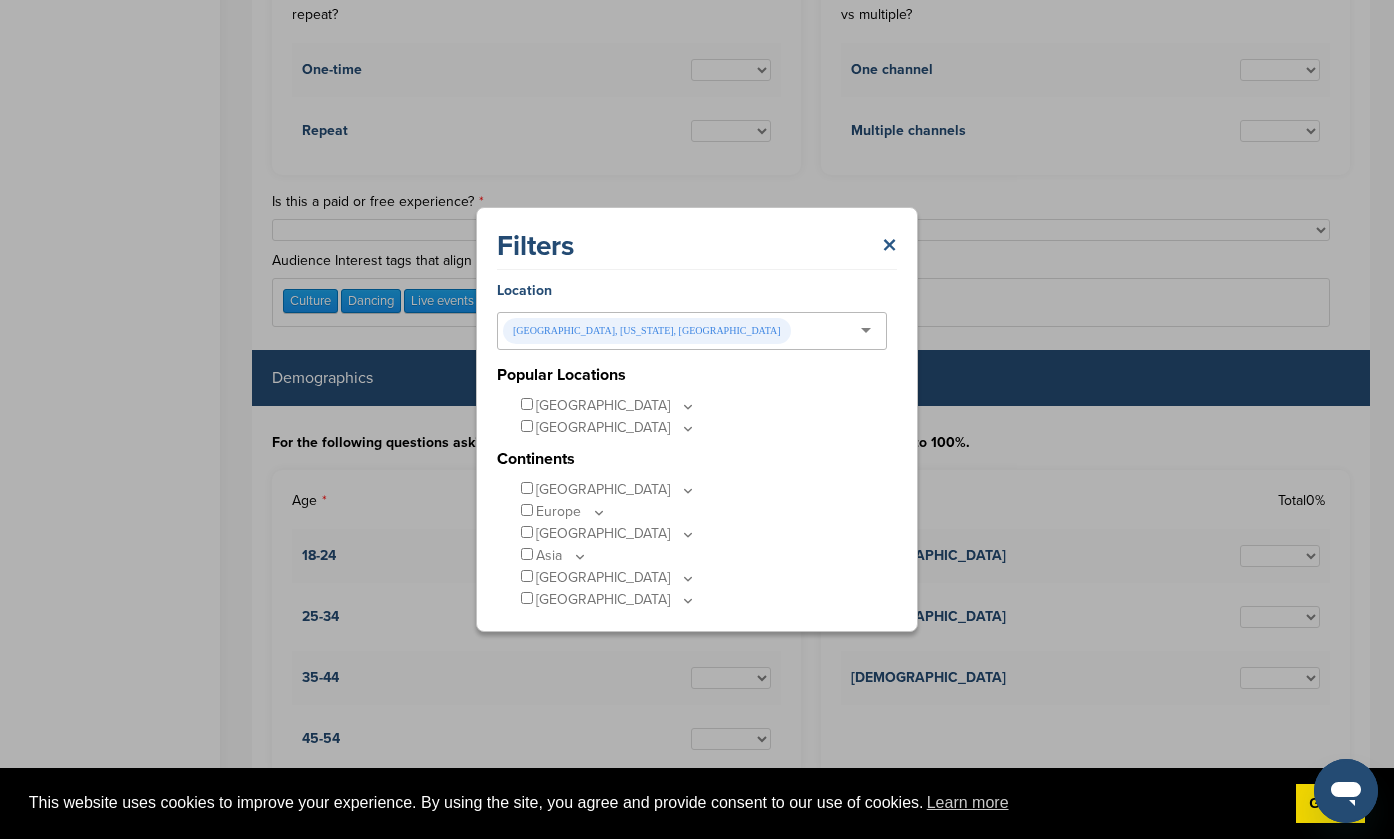 click on "×" at bounding box center (889, 246) 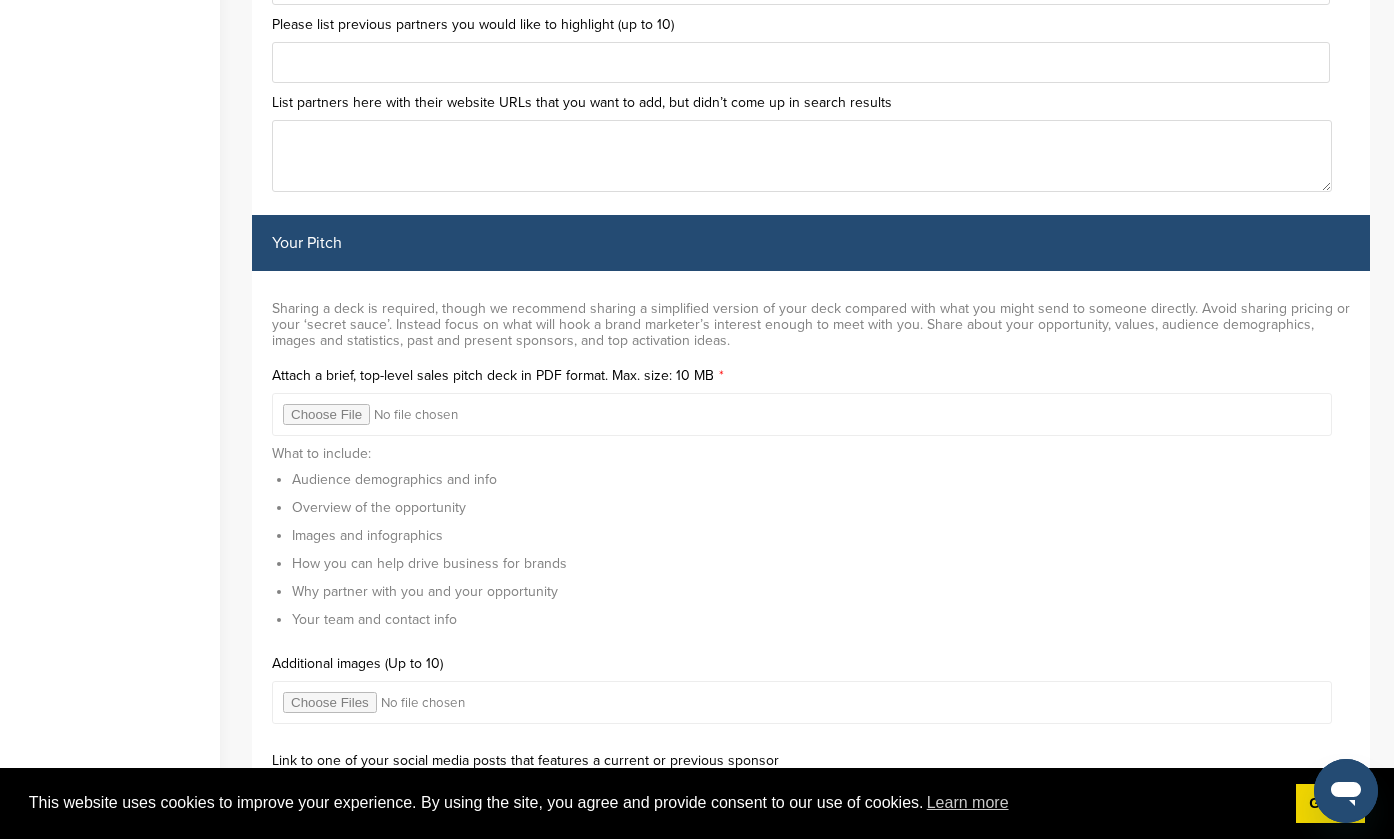 scroll, scrollTop: 6082, scrollLeft: 0, axis: vertical 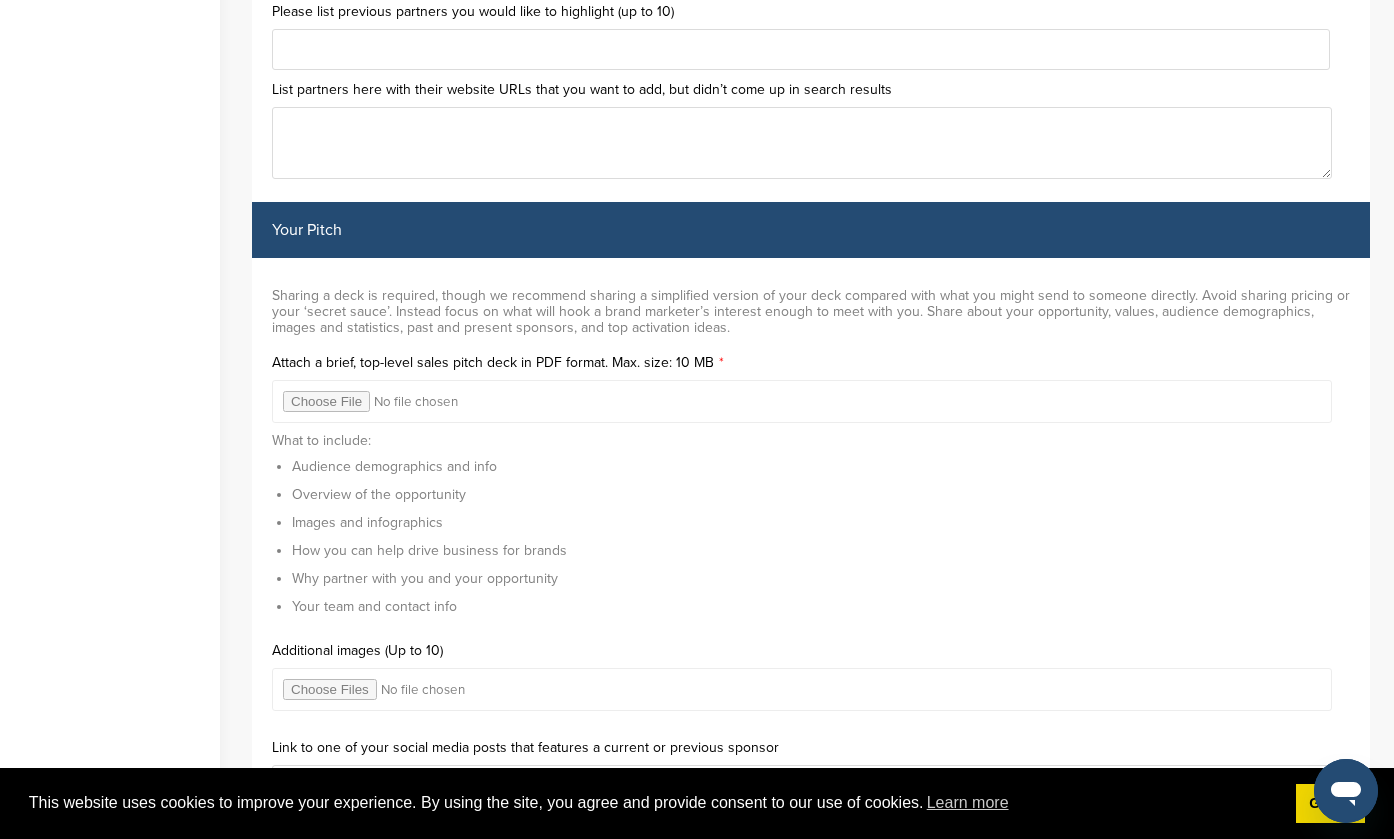 click at bounding box center (802, 401) 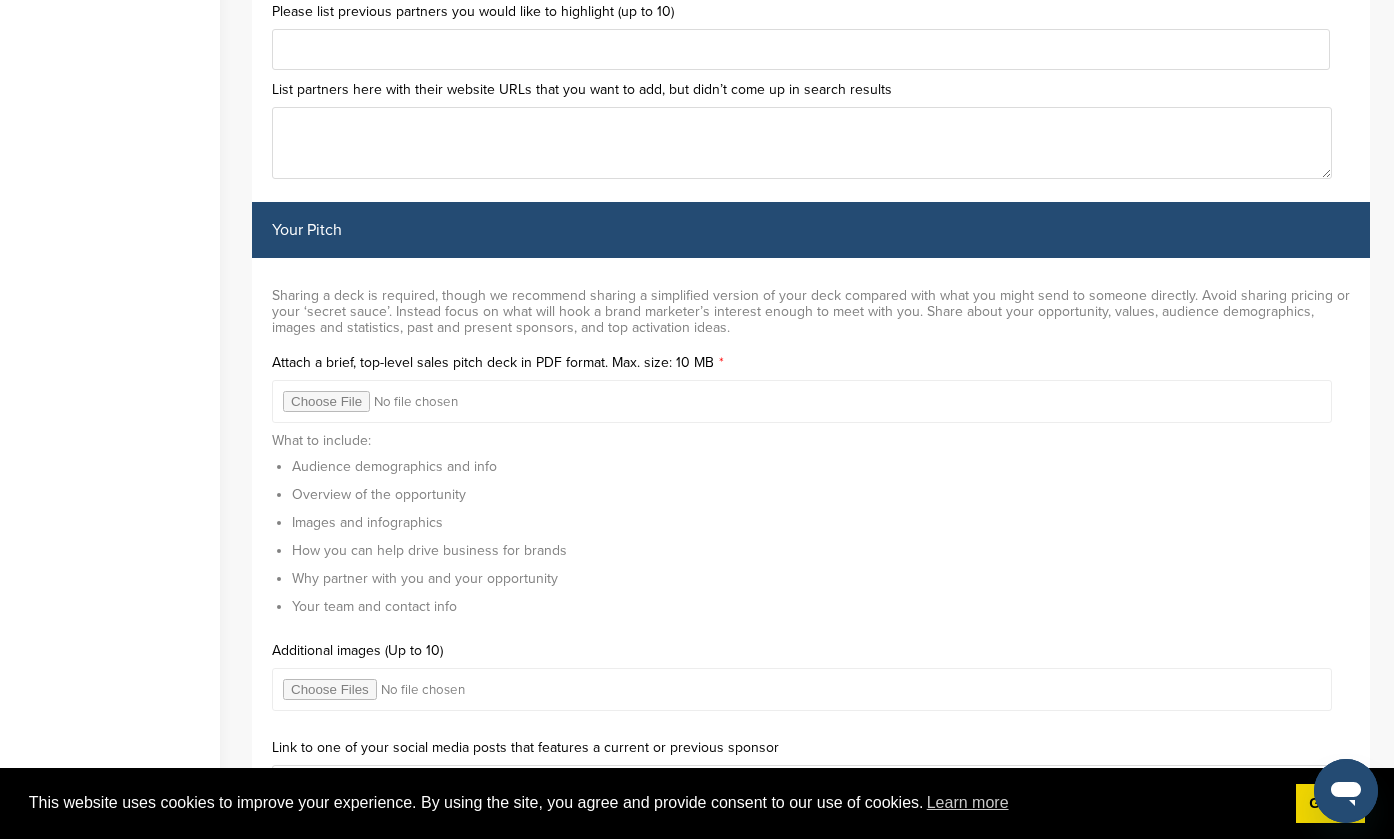 type on "**********" 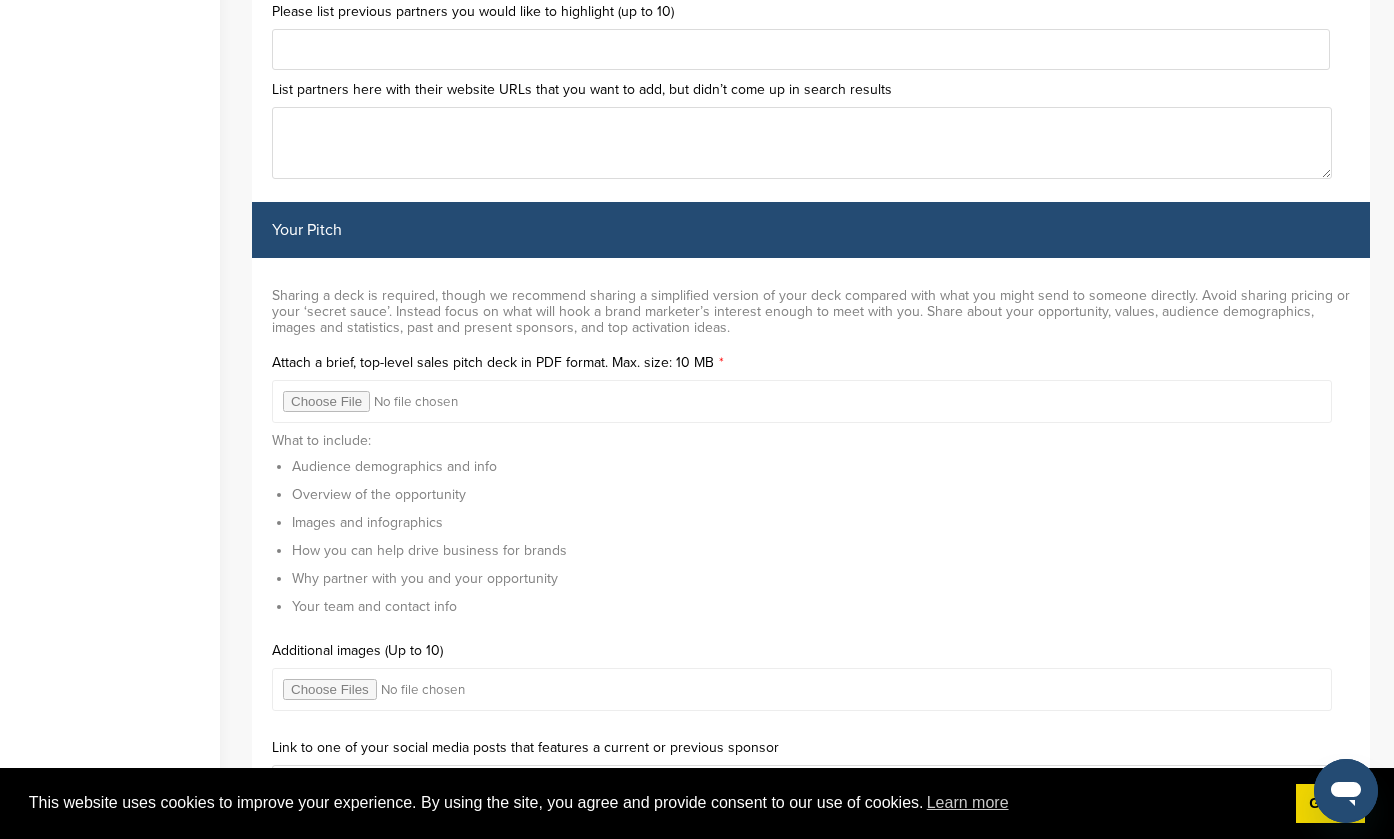 click at bounding box center (802, 689) 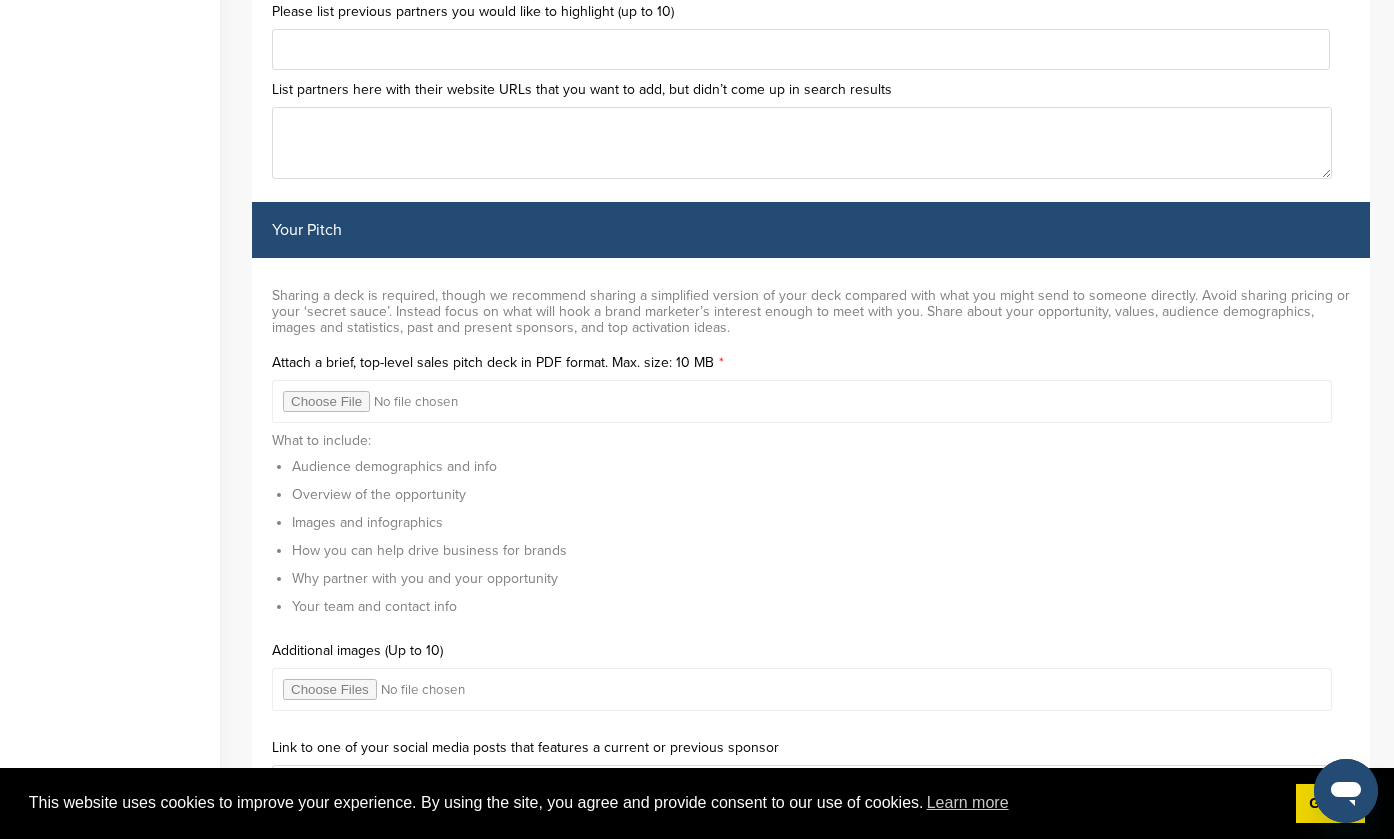 type on "**********" 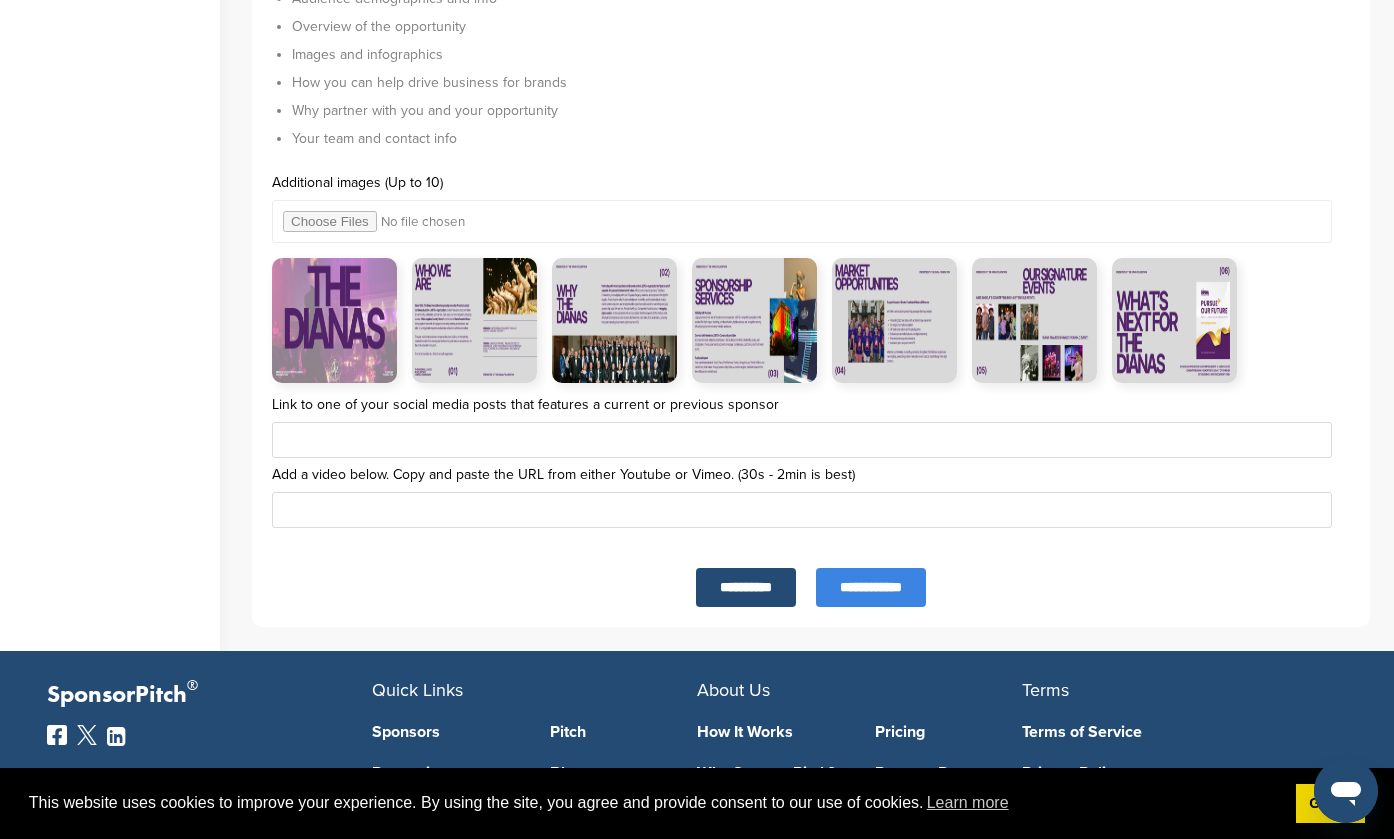 scroll, scrollTop: 6634, scrollLeft: 0, axis: vertical 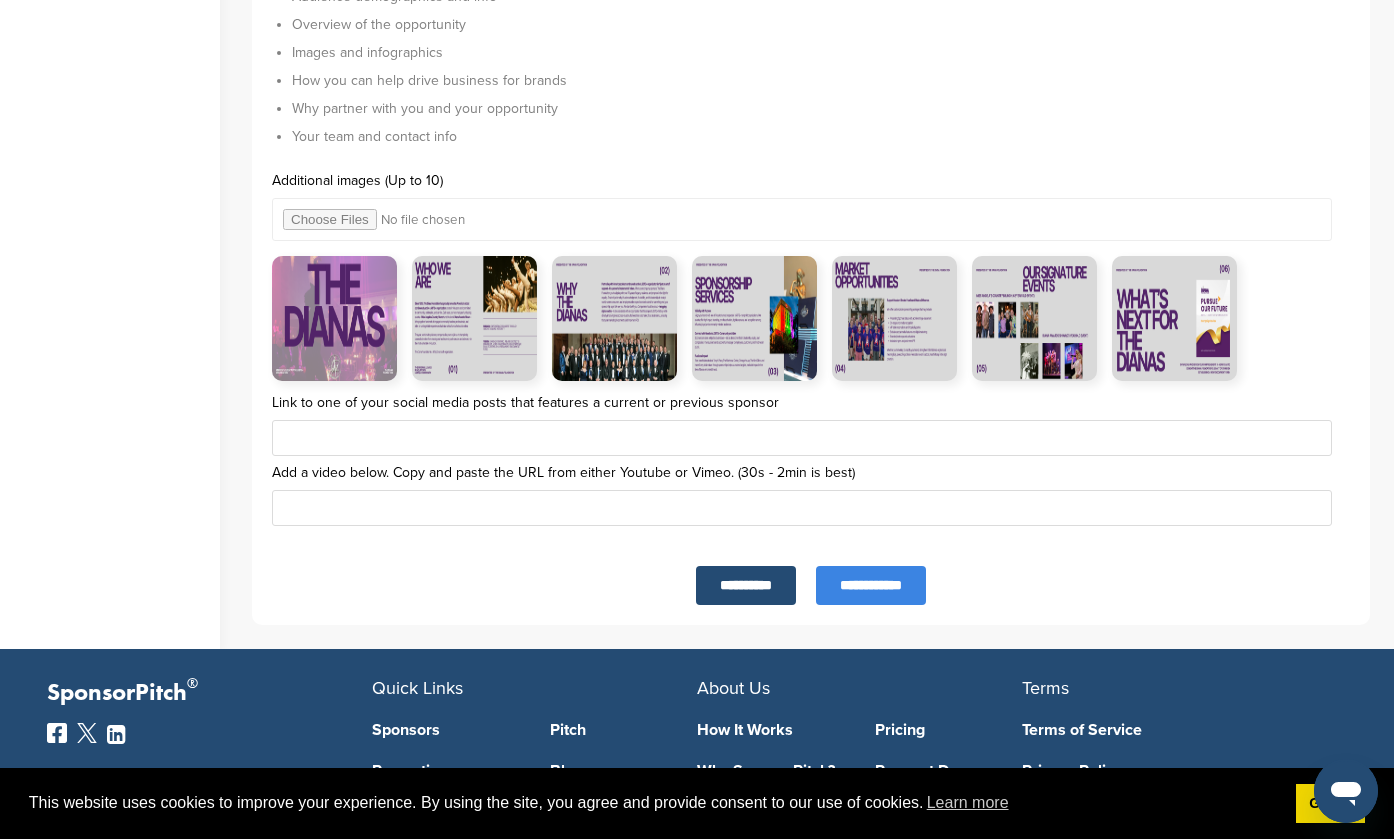 click at bounding box center [802, 438] 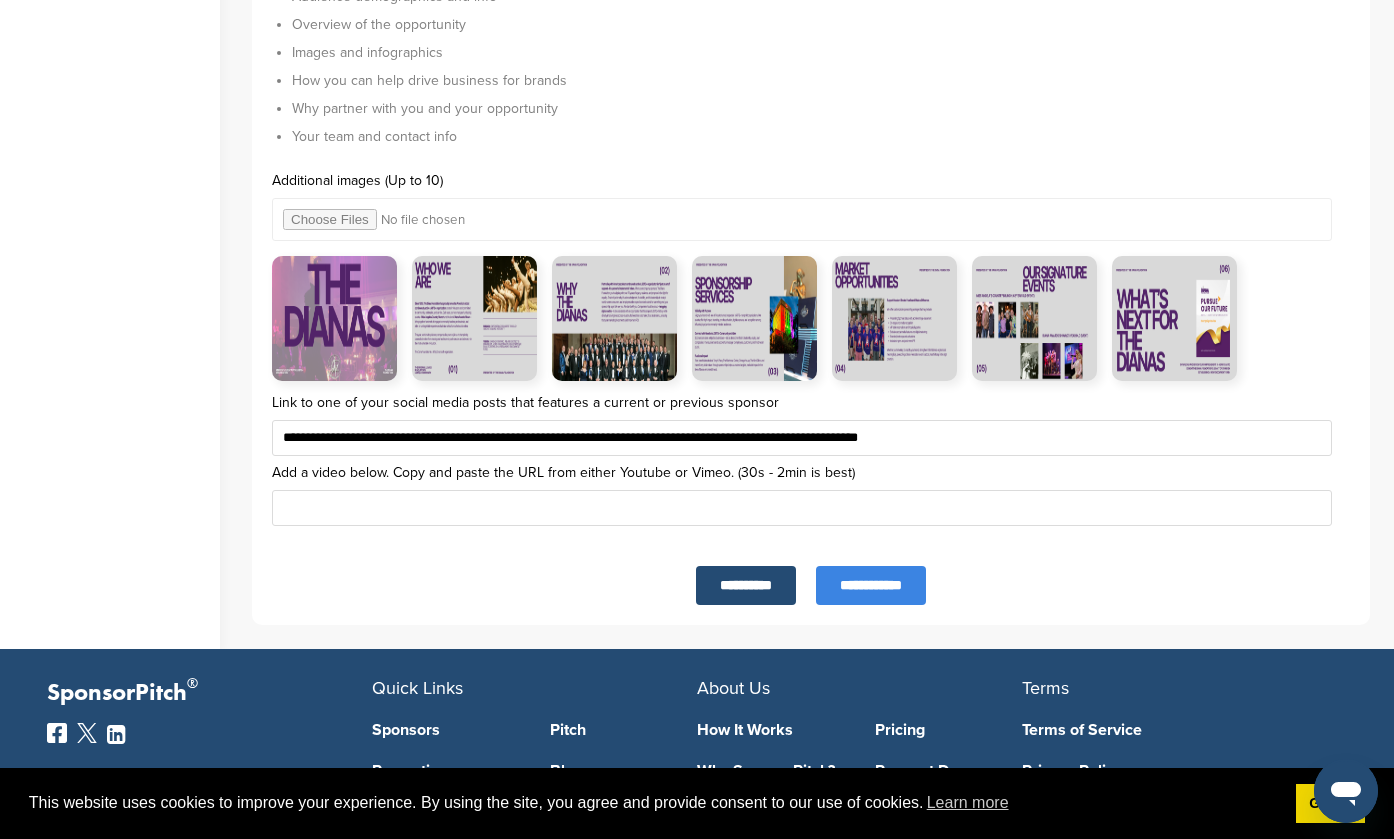 type on "**********" 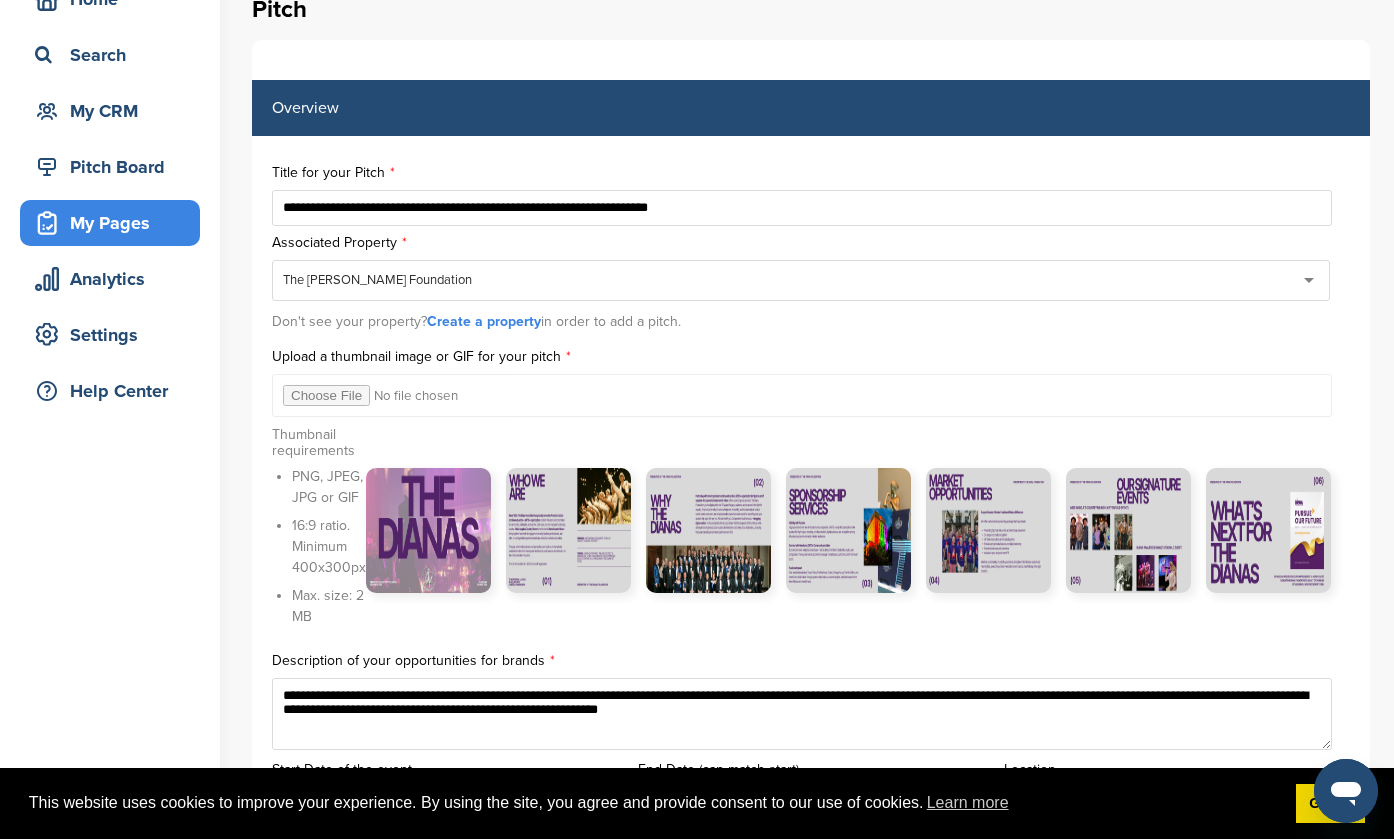 scroll, scrollTop: 114, scrollLeft: 0, axis: vertical 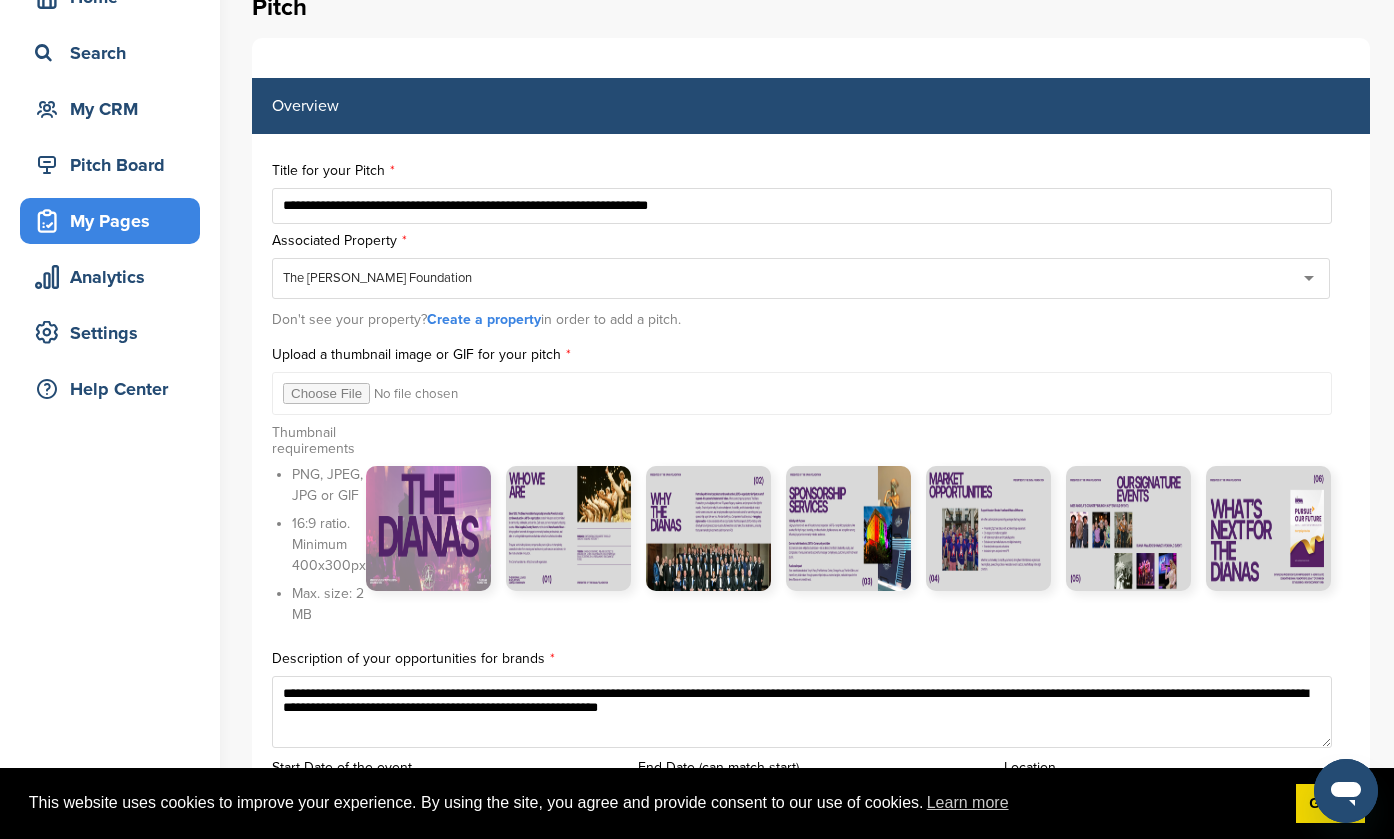 type on "**********" 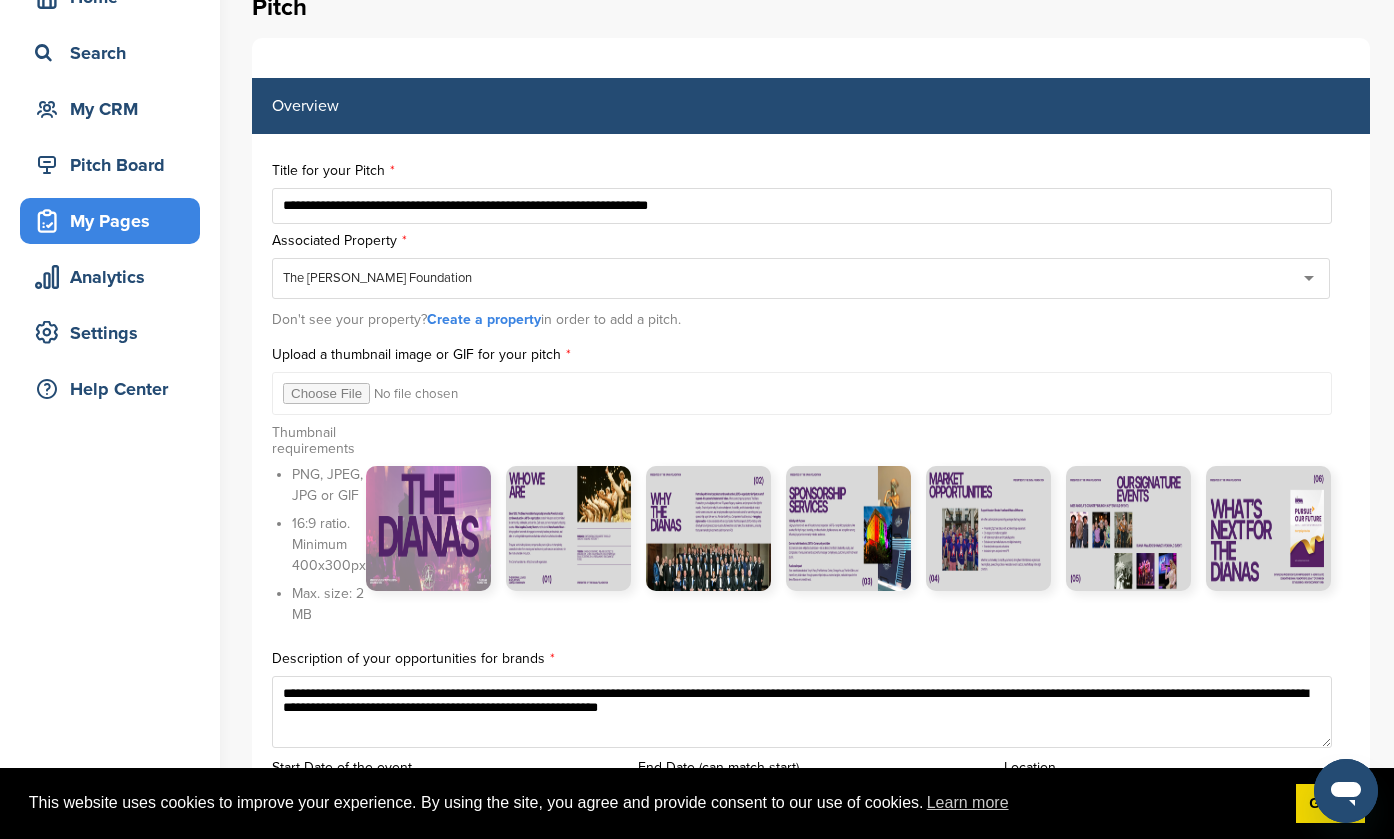 type on "**********" 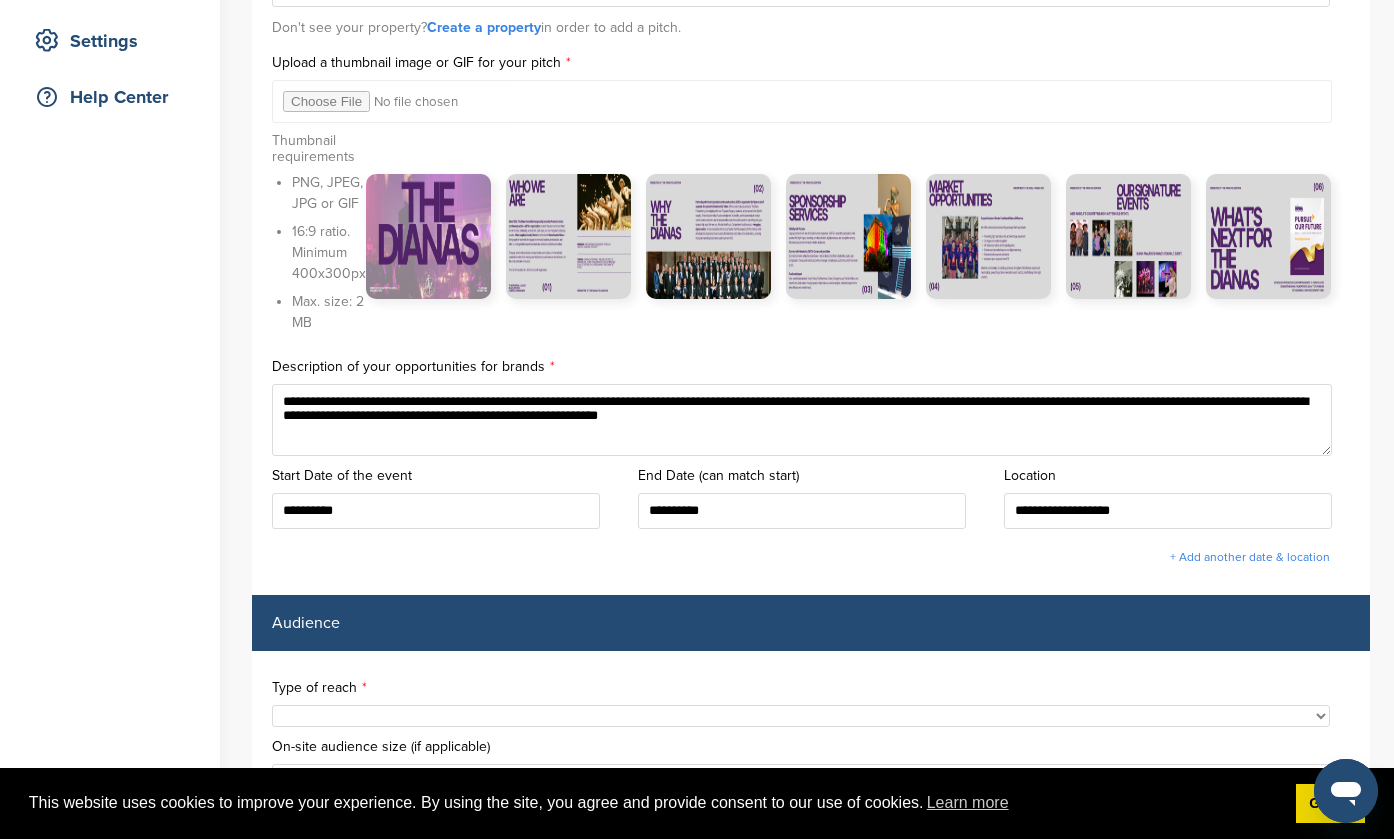 scroll, scrollTop: 410, scrollLeft: 0, axis: vertical 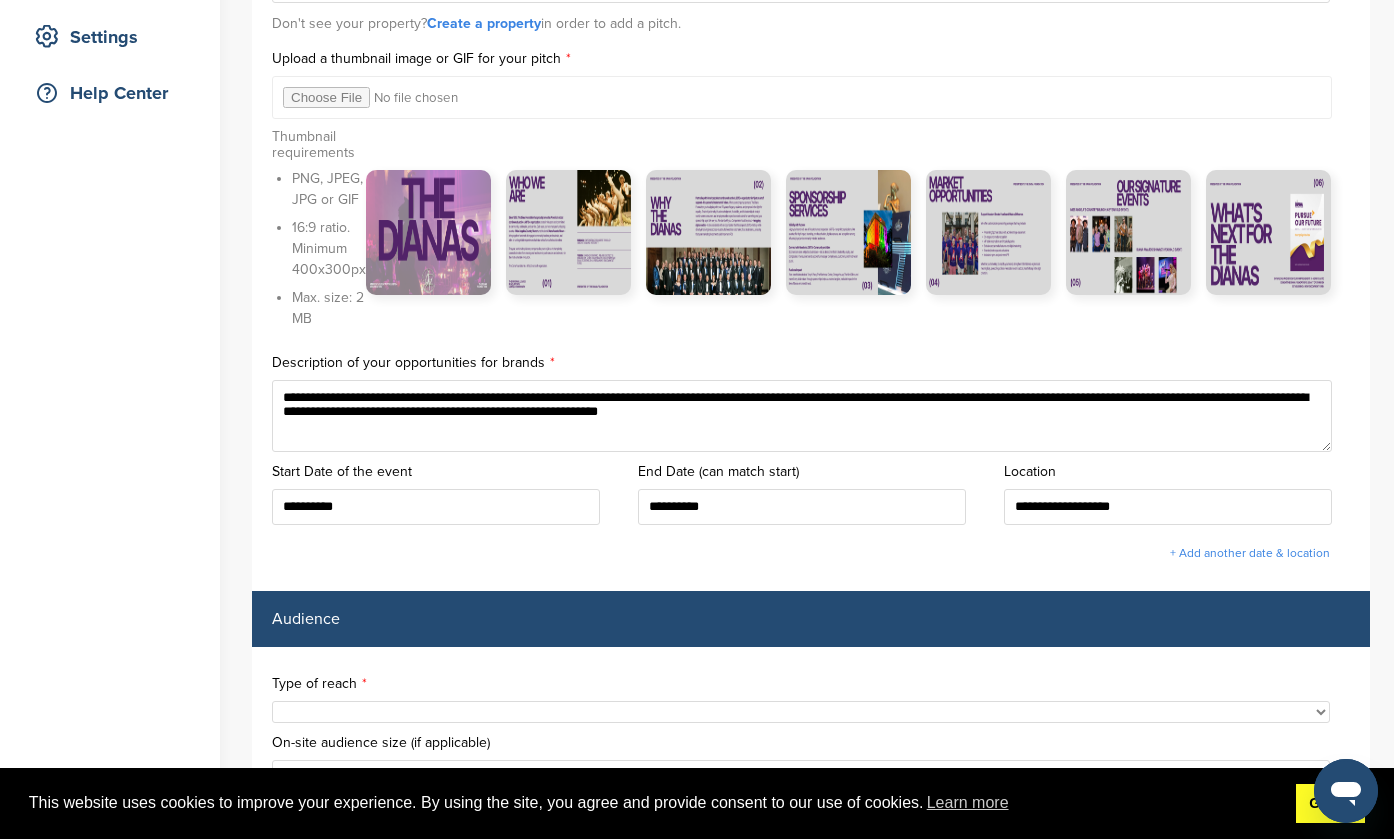 click on "Got it!" at bounding box center [1330, 804] 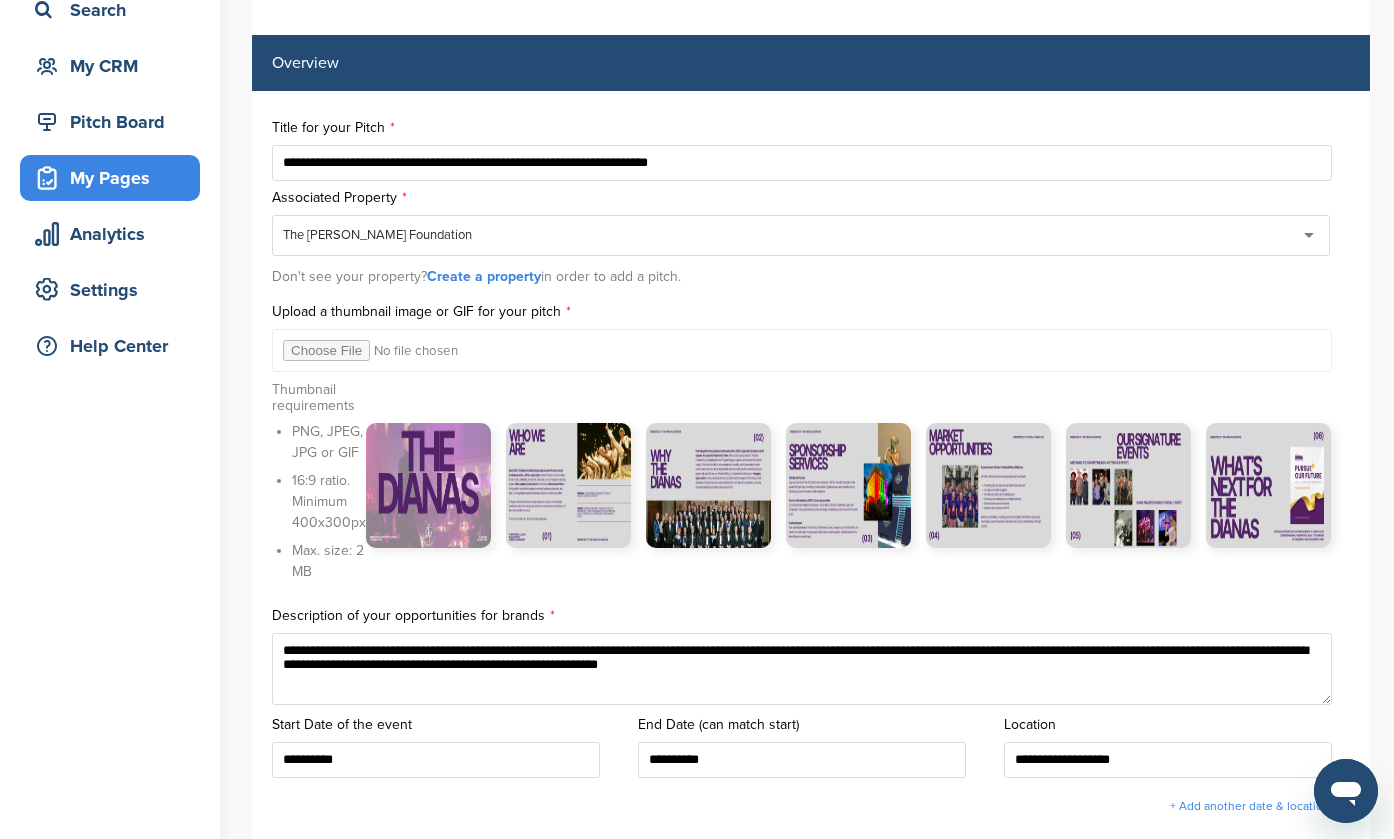 scroll, scrollTop: 158, scrollLeft: 0, axis: vertical 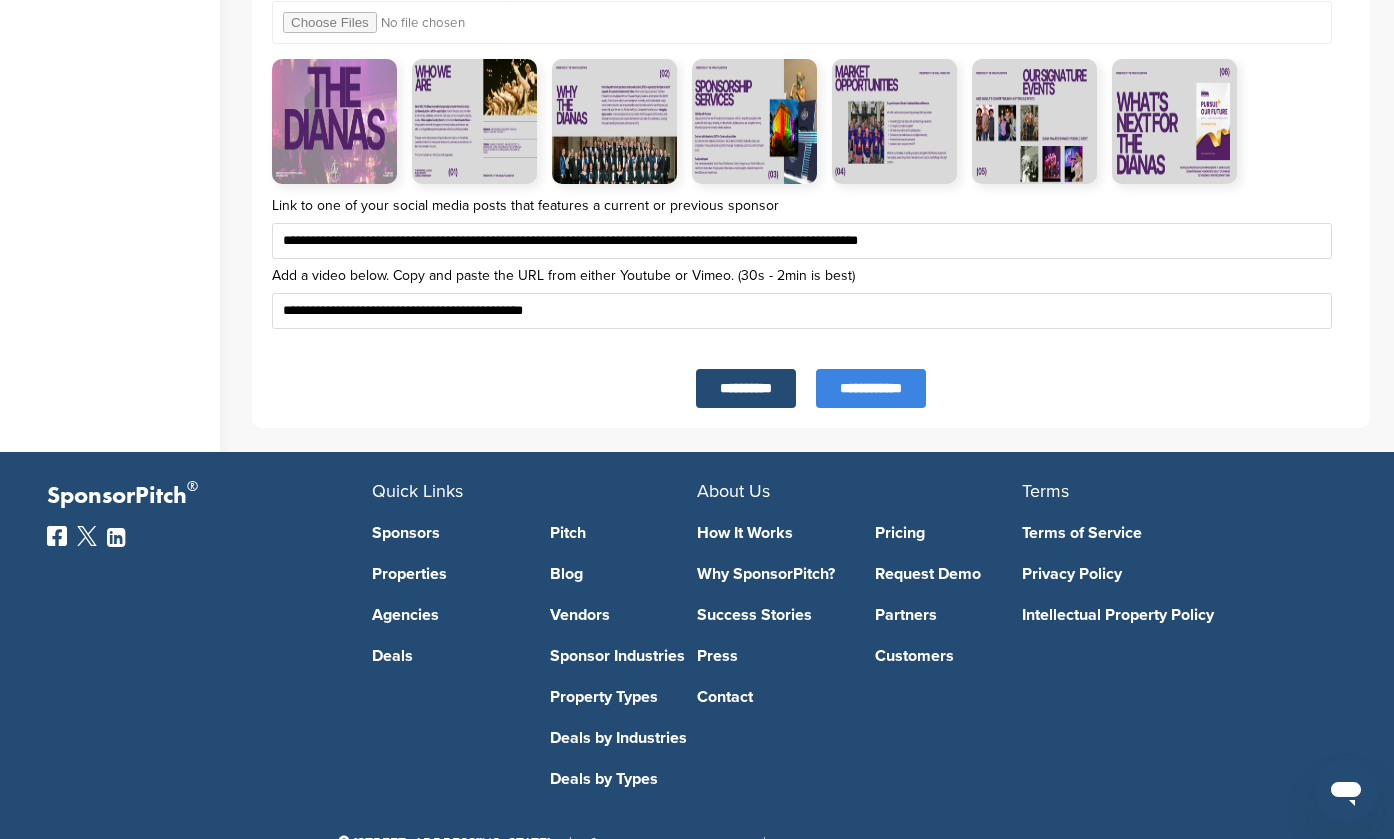 click on "**********" at bounding box center [871, 388] 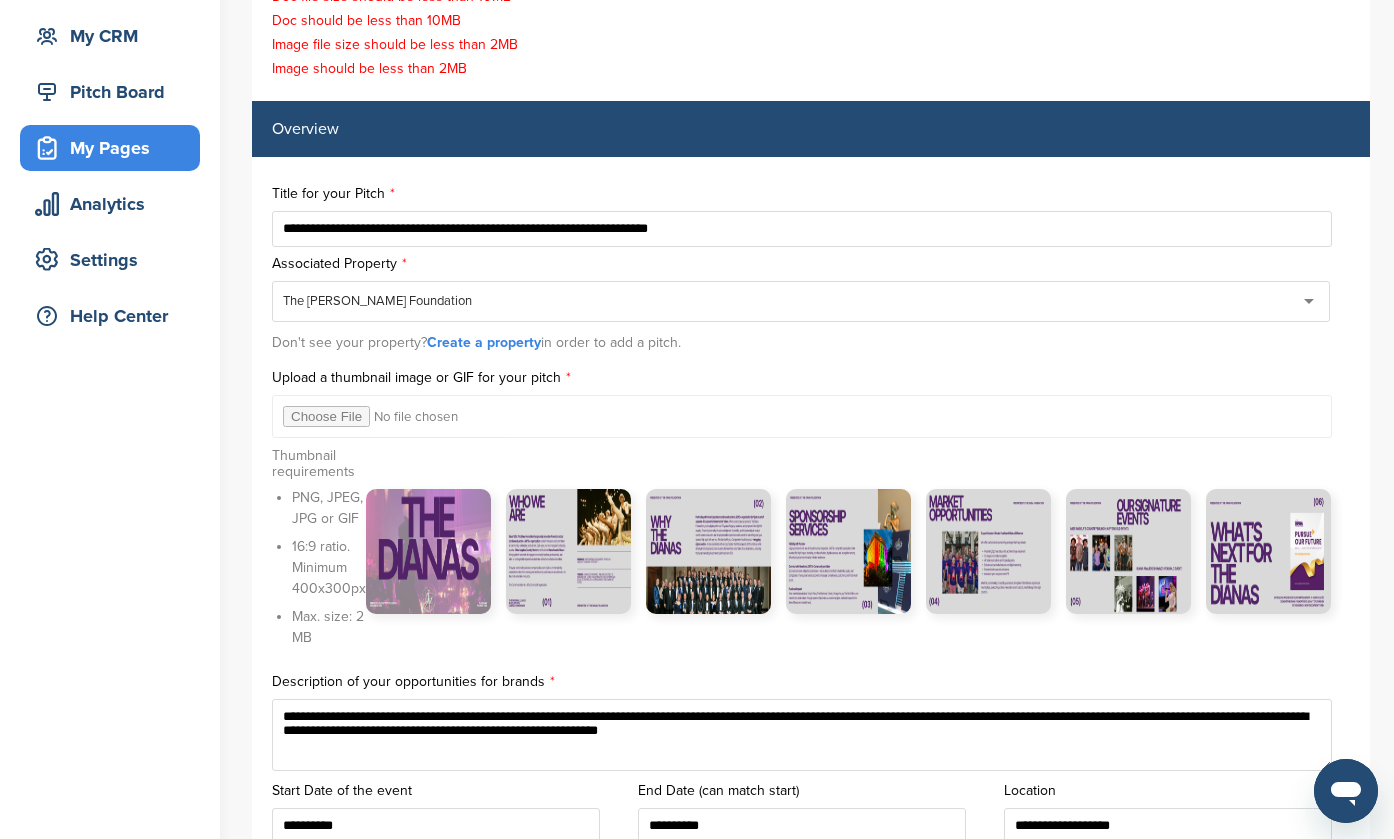 scroll, scrollTop: 193, scrollLeft: 0, axis: vertical 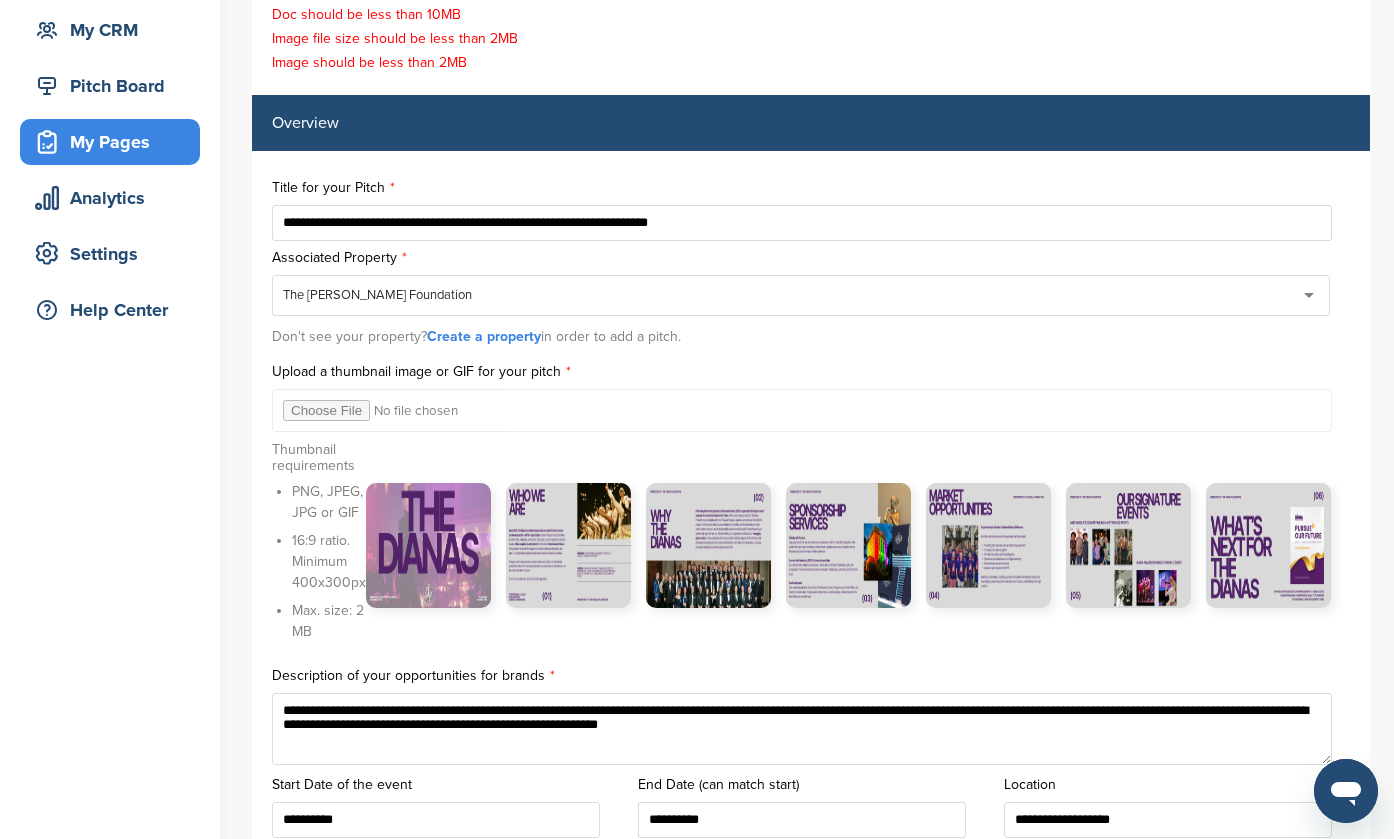 click at bounding box center (802, 410) 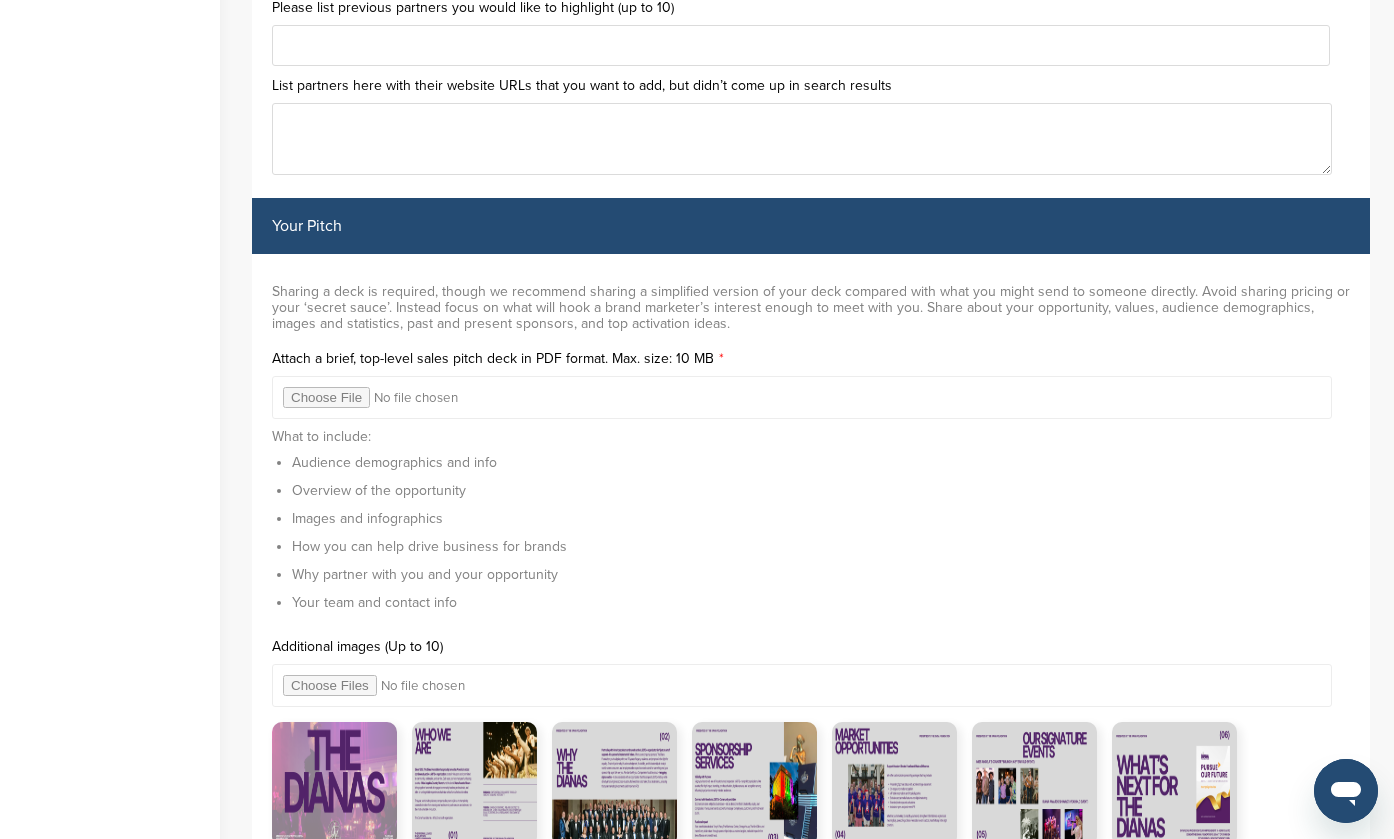 scroll, scrollTop: 6253, scrollLeft: 0, axis: vertical 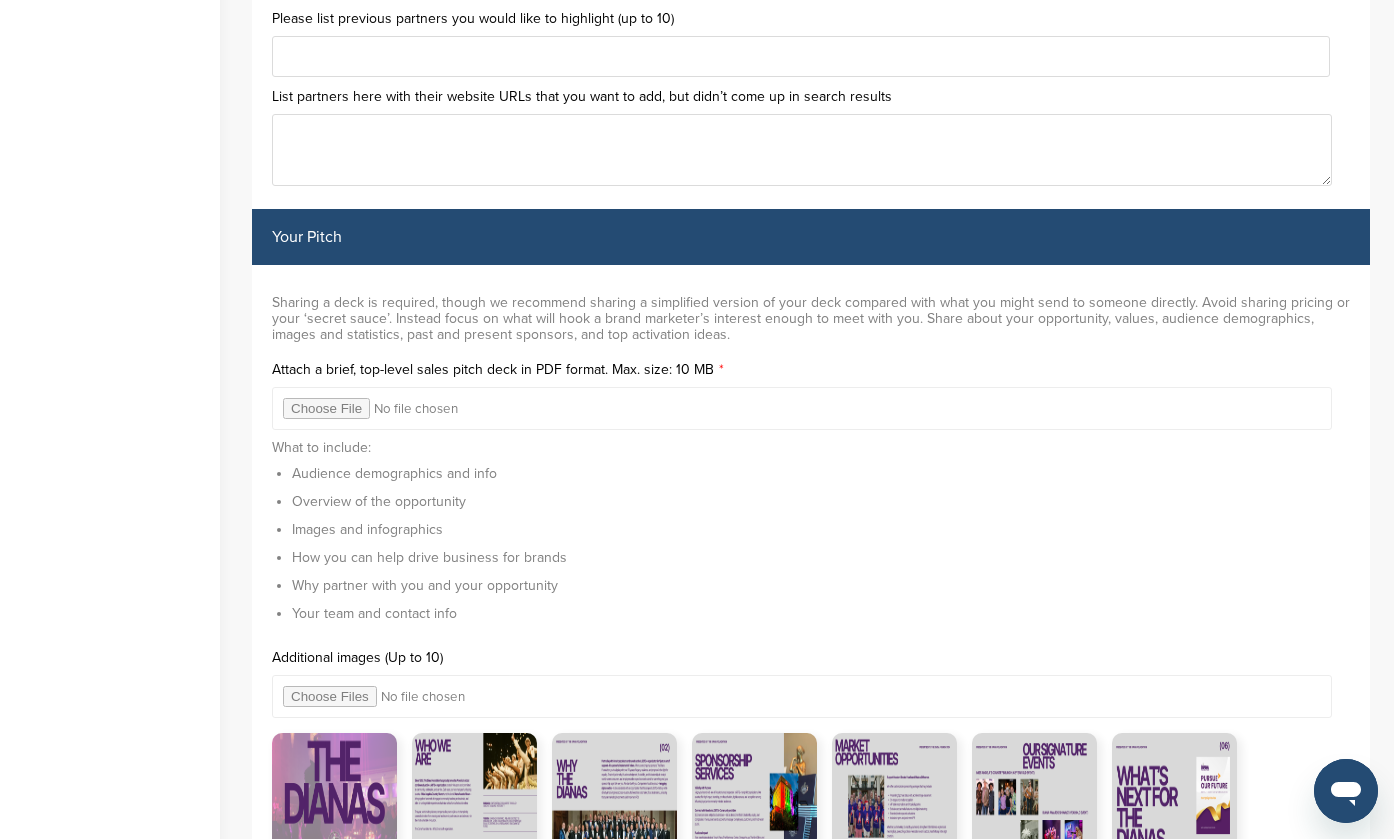 click at bounding box center (802, 408) 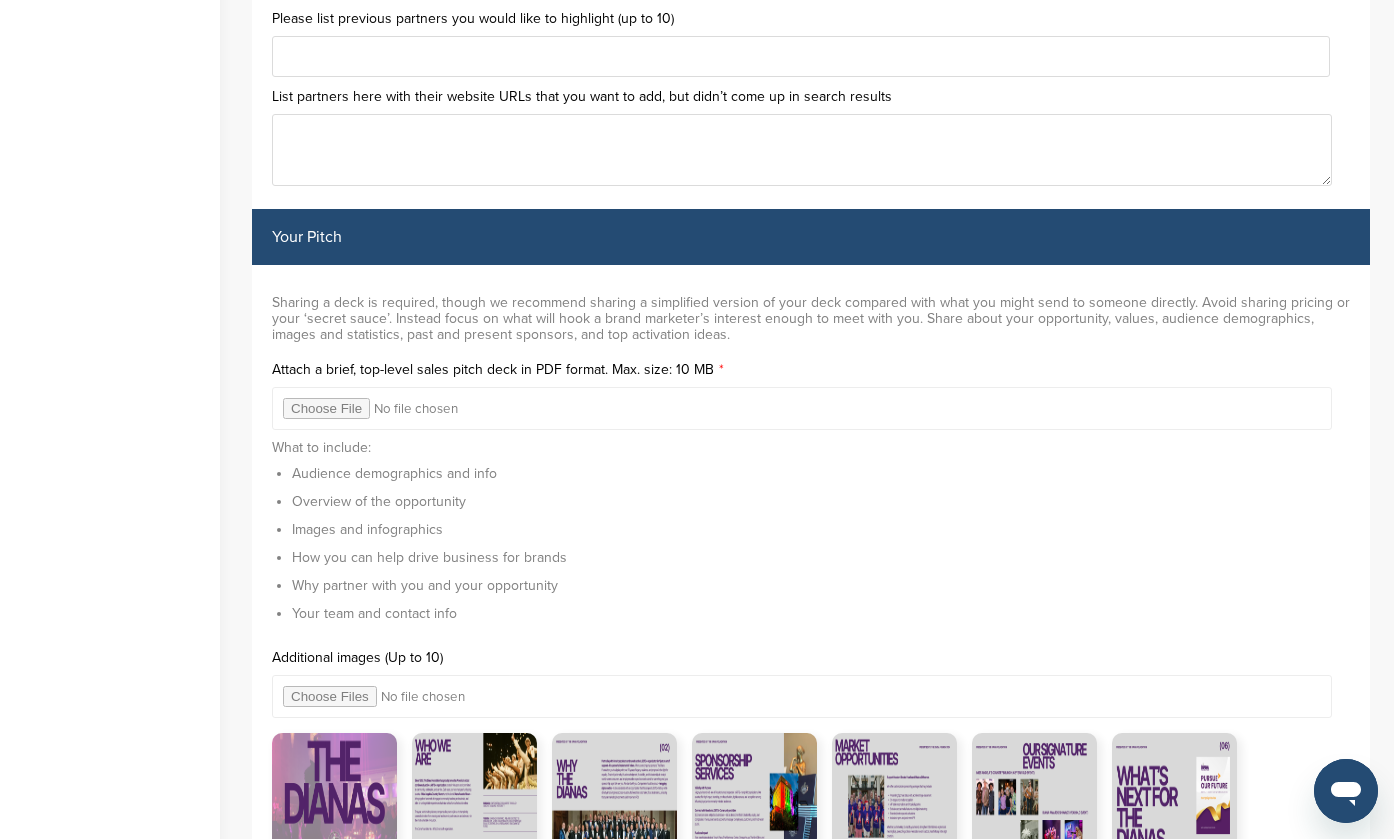 type on "**********" 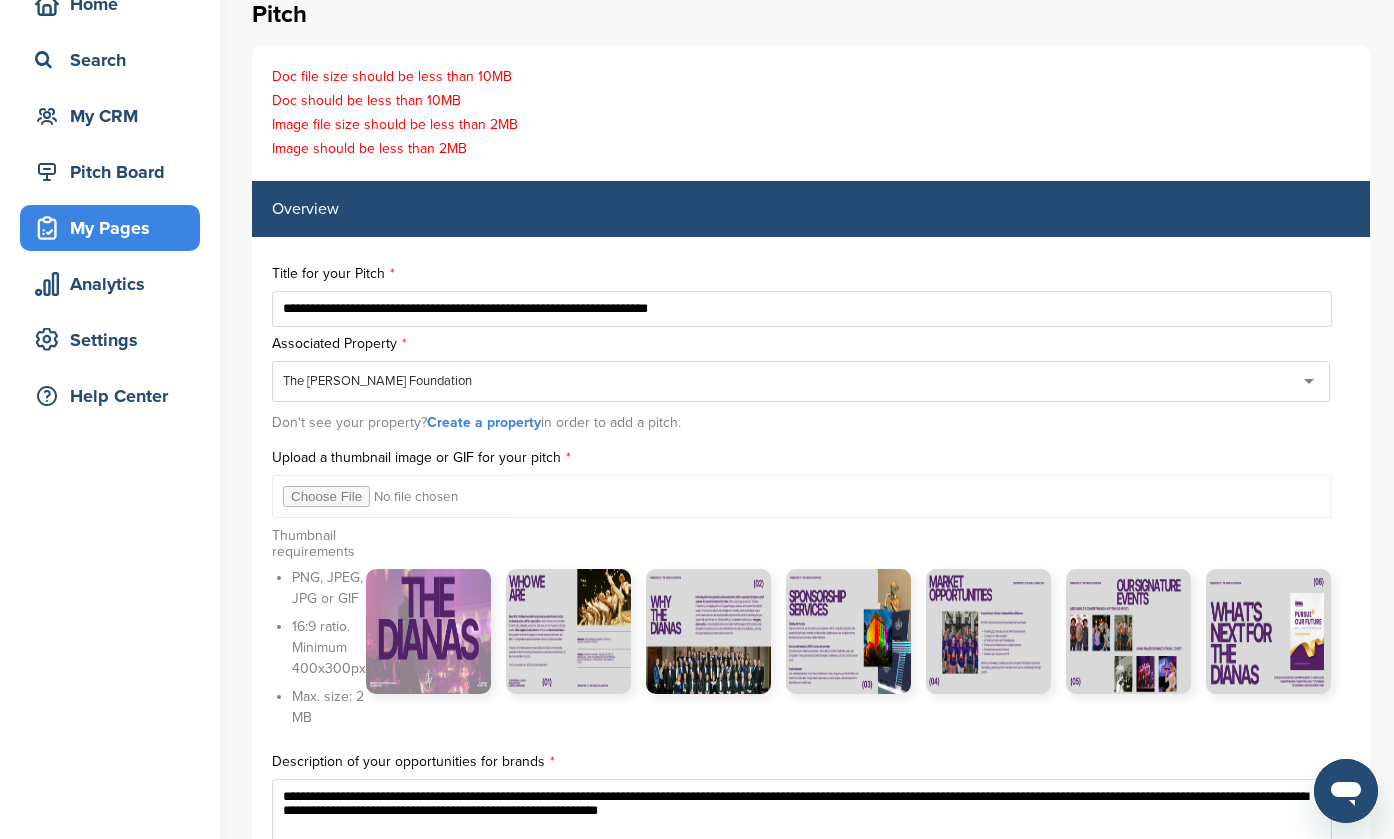scroll, scrollTop: 110, scrollLeft: 0, axis: vertical 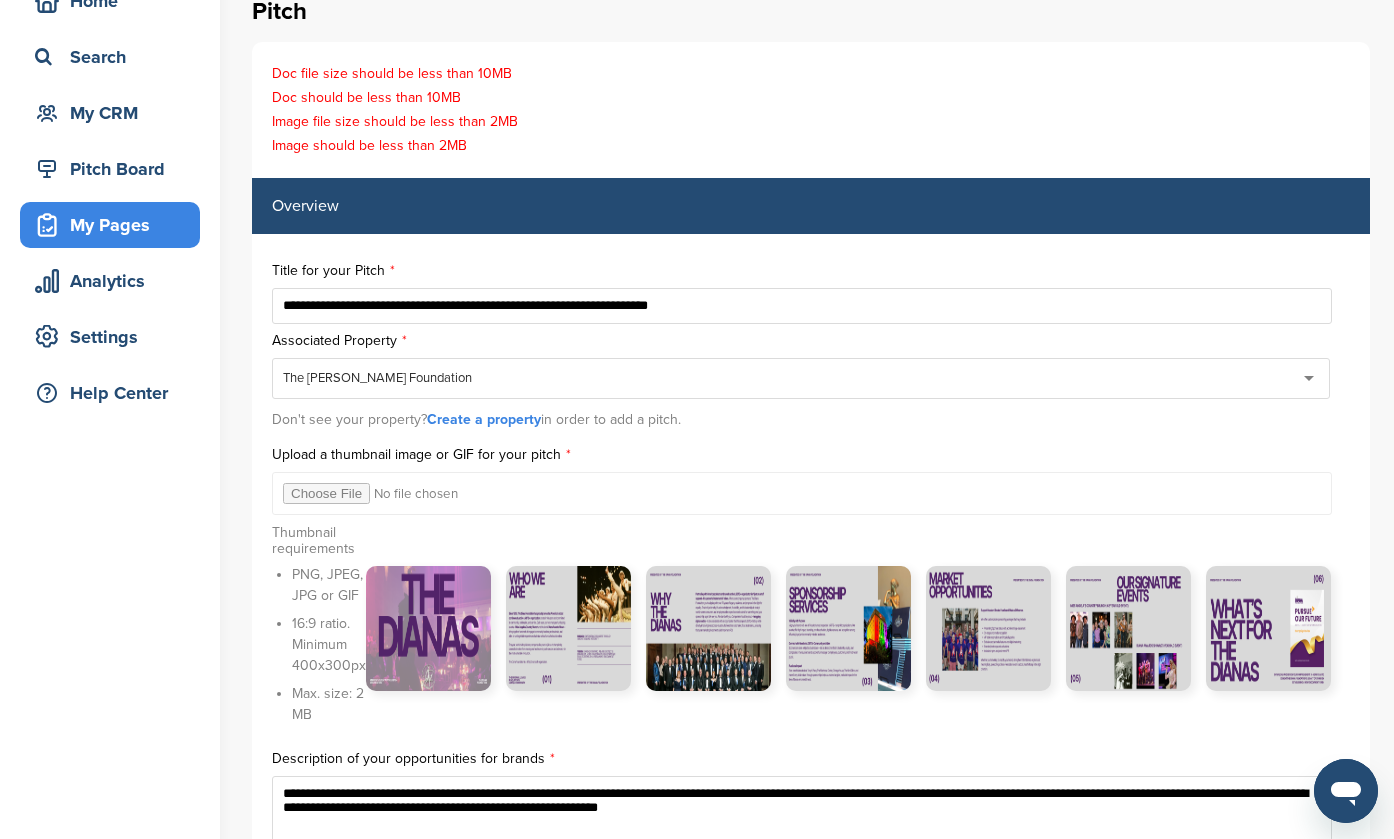 click at bounding box center [802, 493] 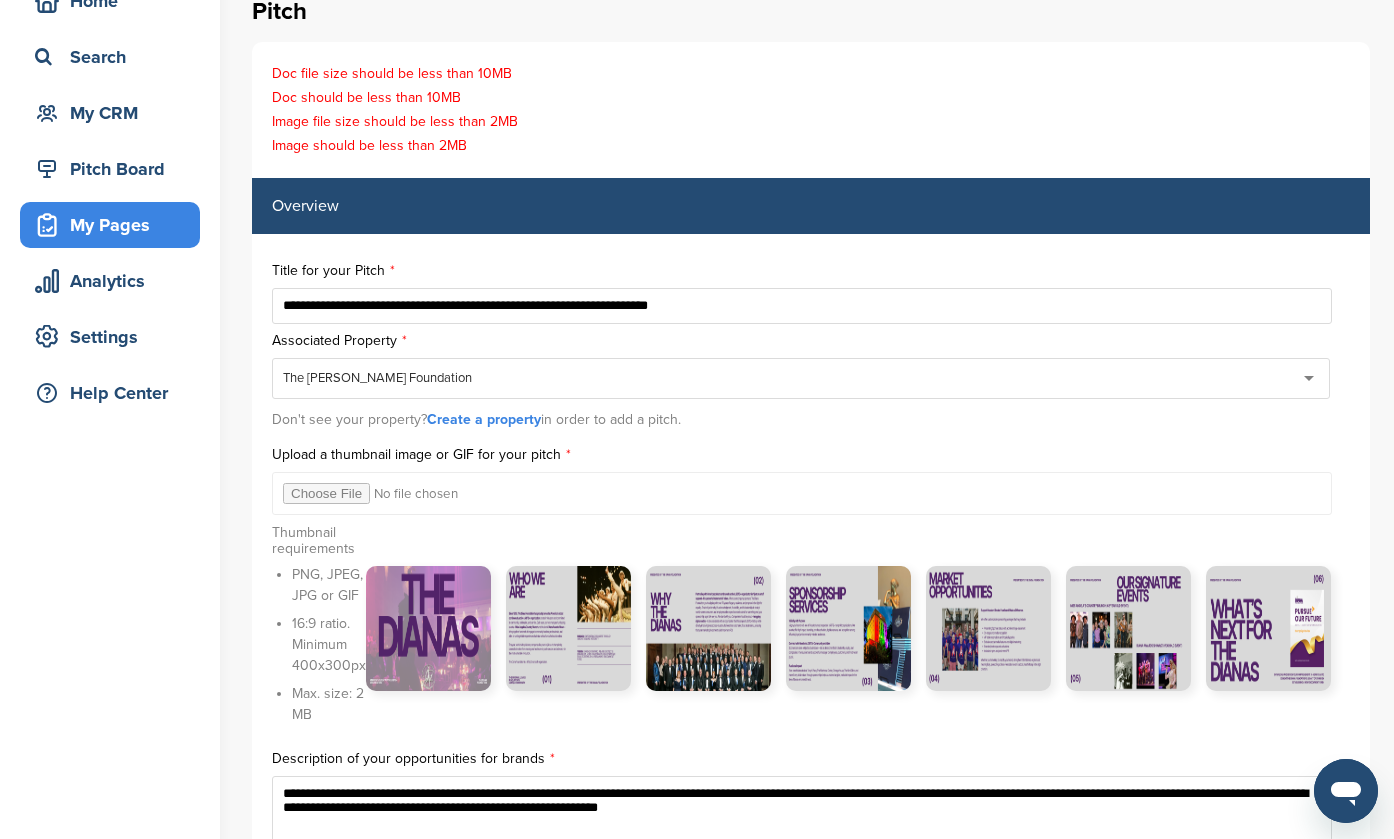 type on "**********" 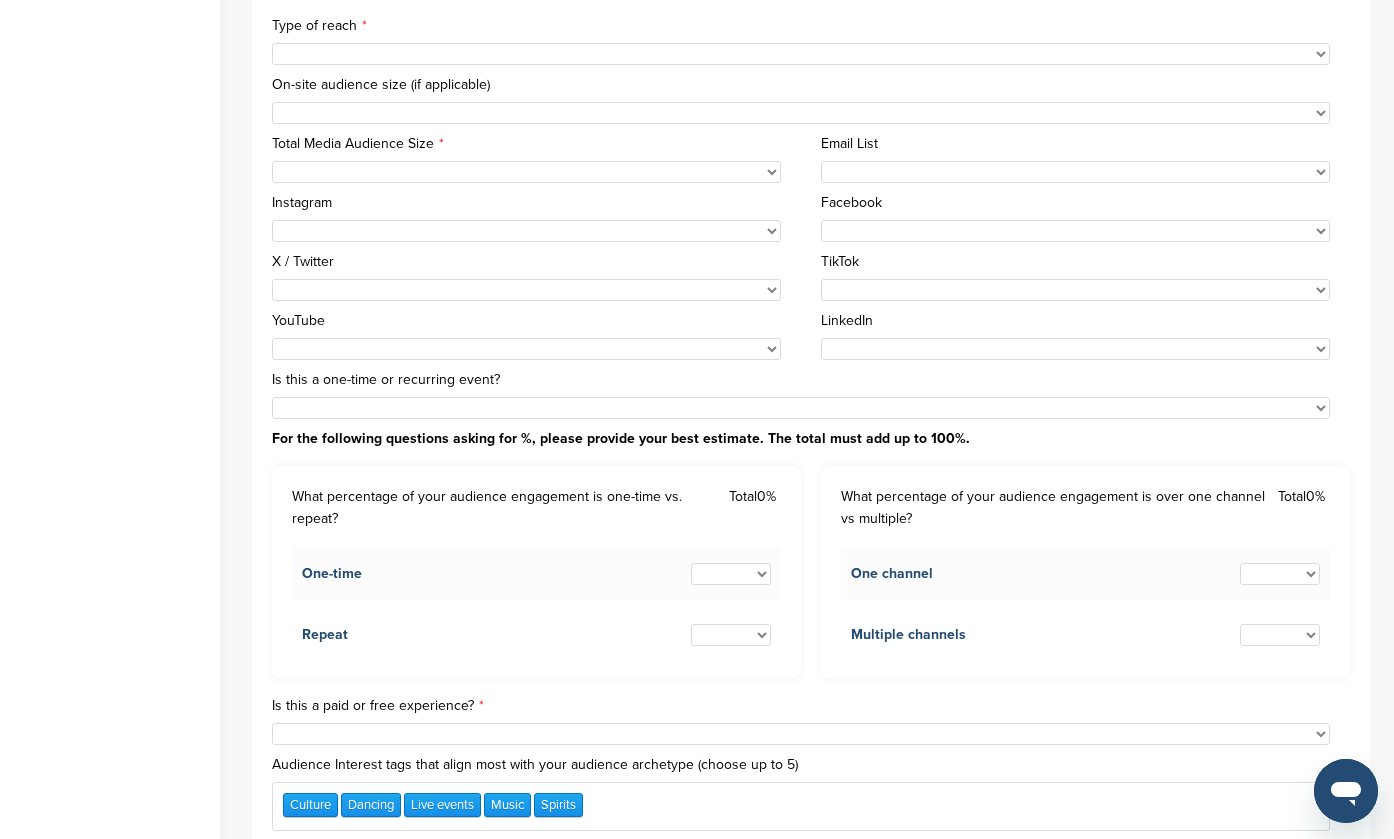scroll, scrollTop: 863, scrollLeft: 0, axis: vertical 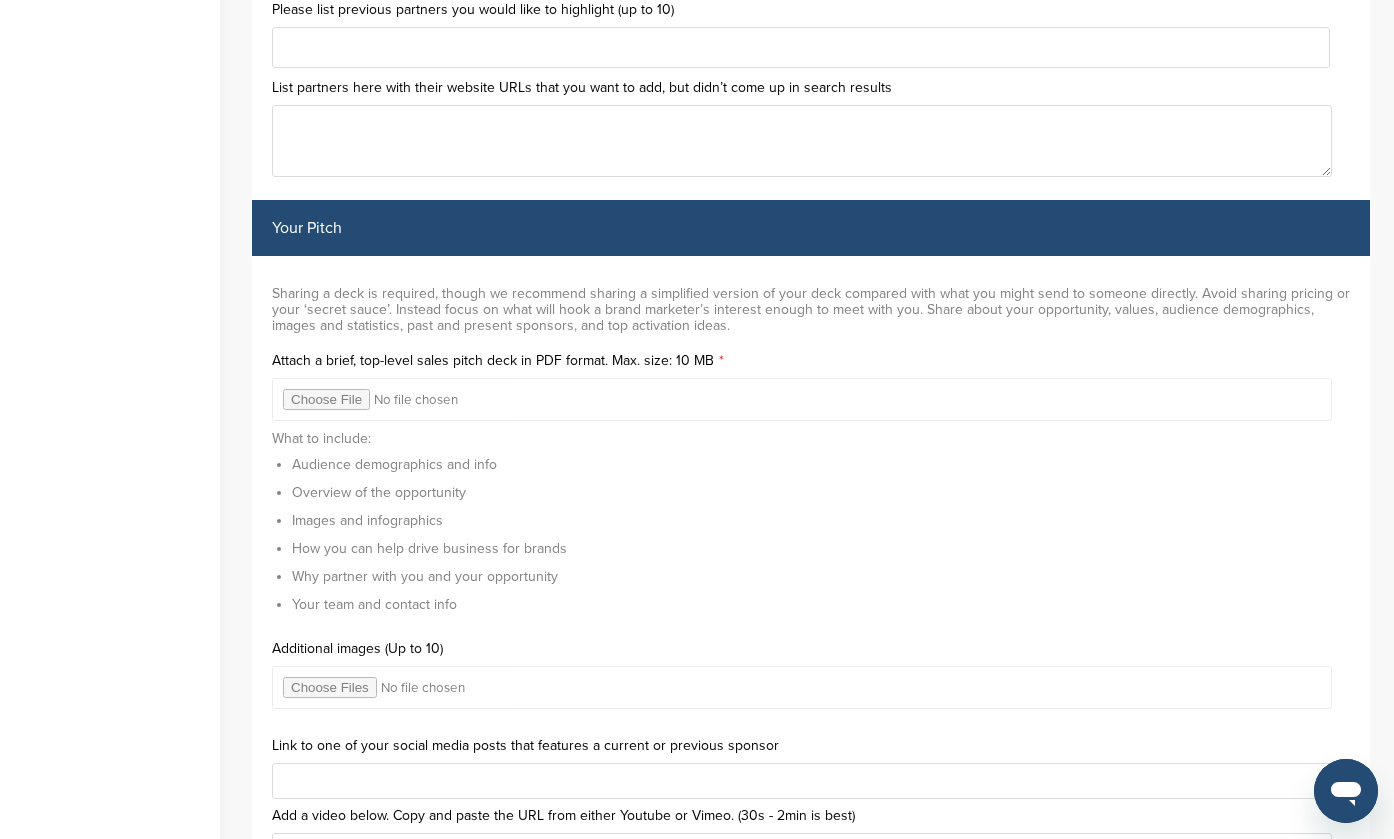 click at bounding box center (802, 399) 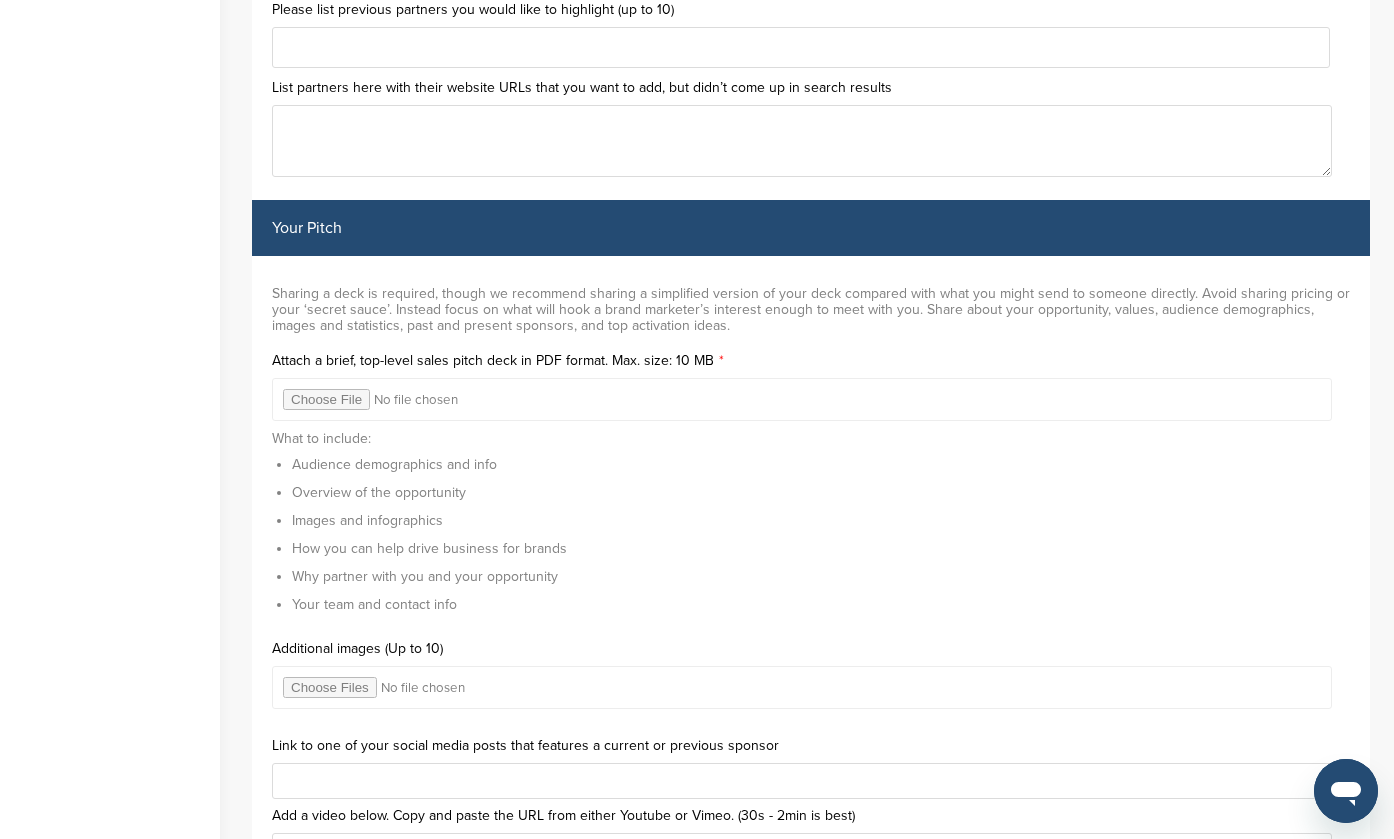 type on "**********" 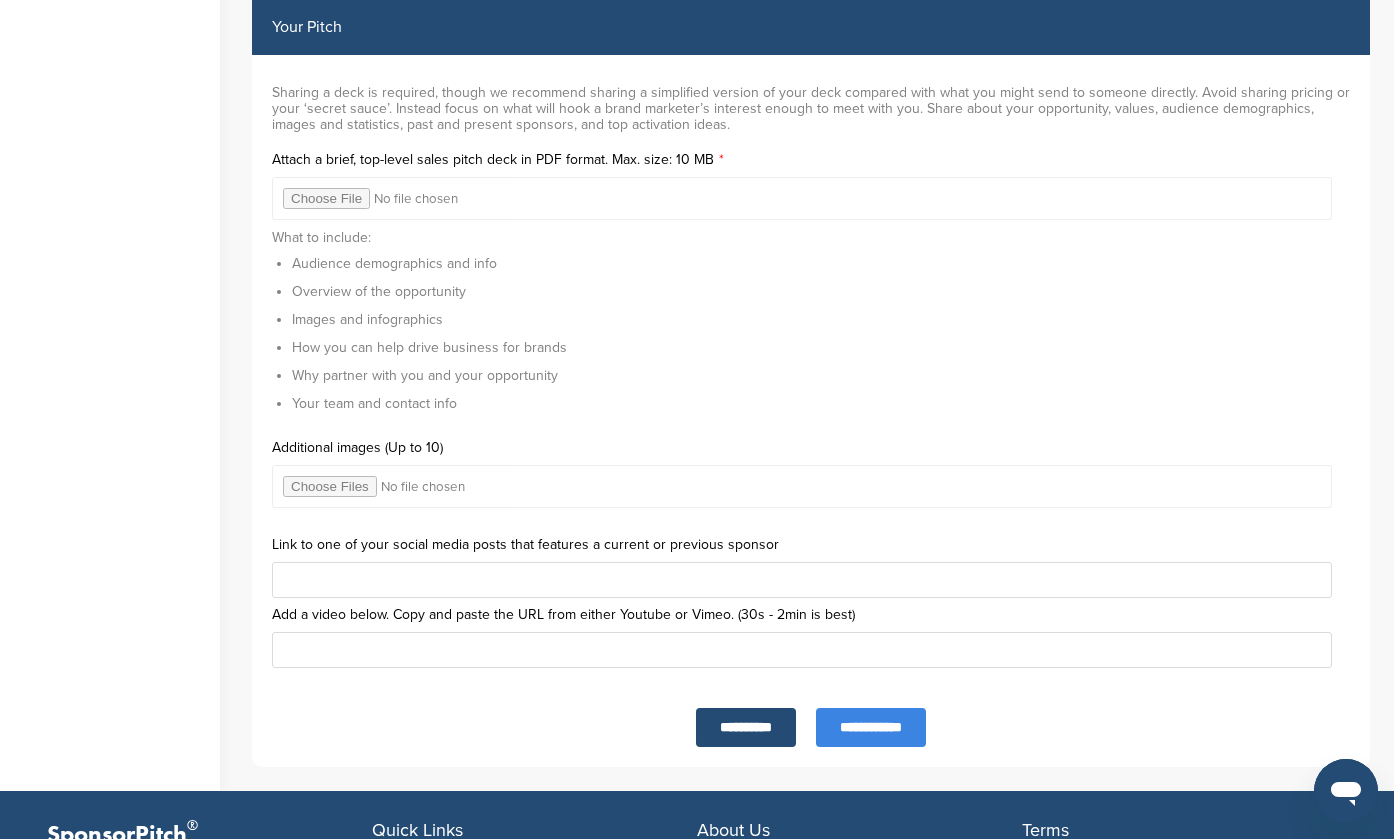 scroll, scrollTop: 6307, scrollLeft: 0, axis: vertical 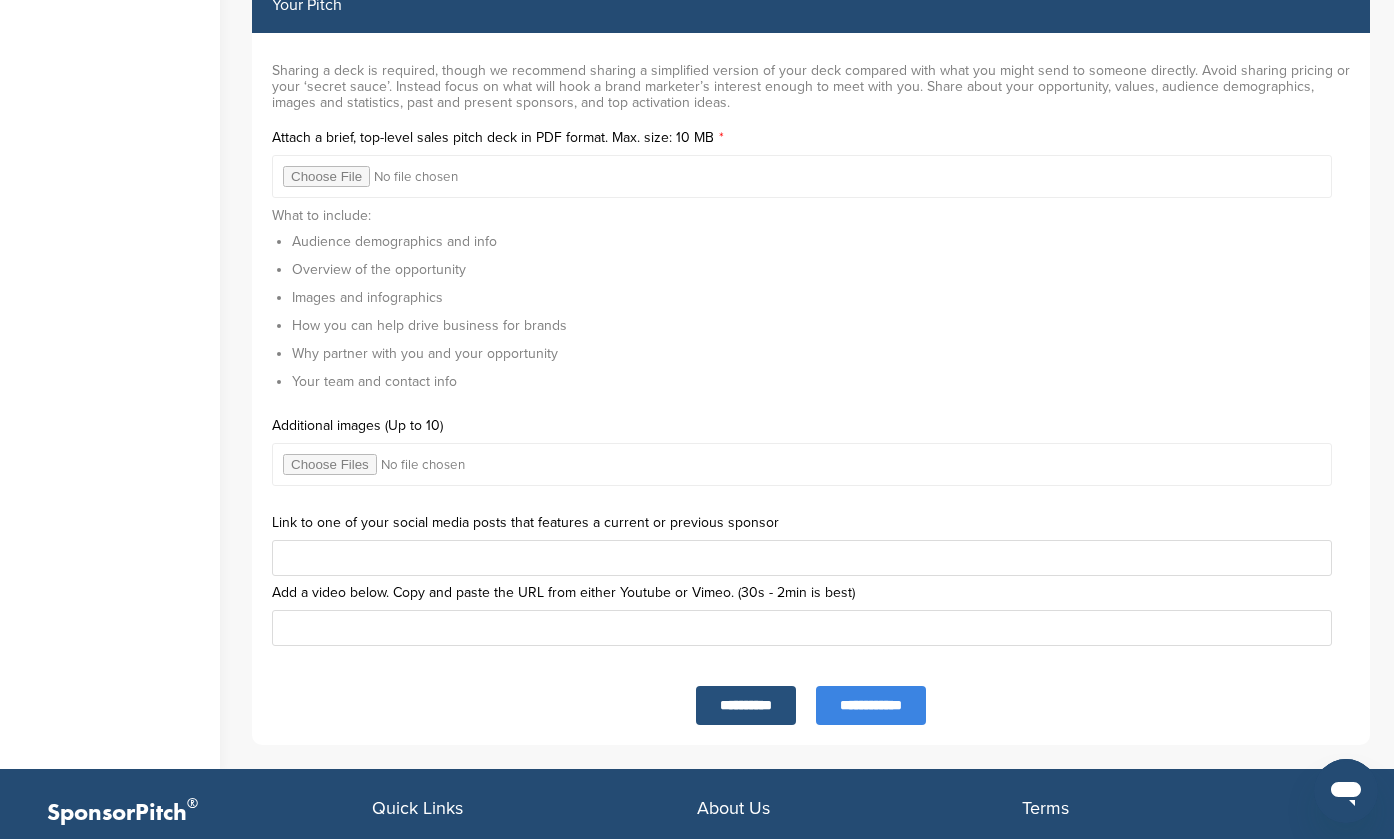 click on "**********" at bounding box center [746, 705] 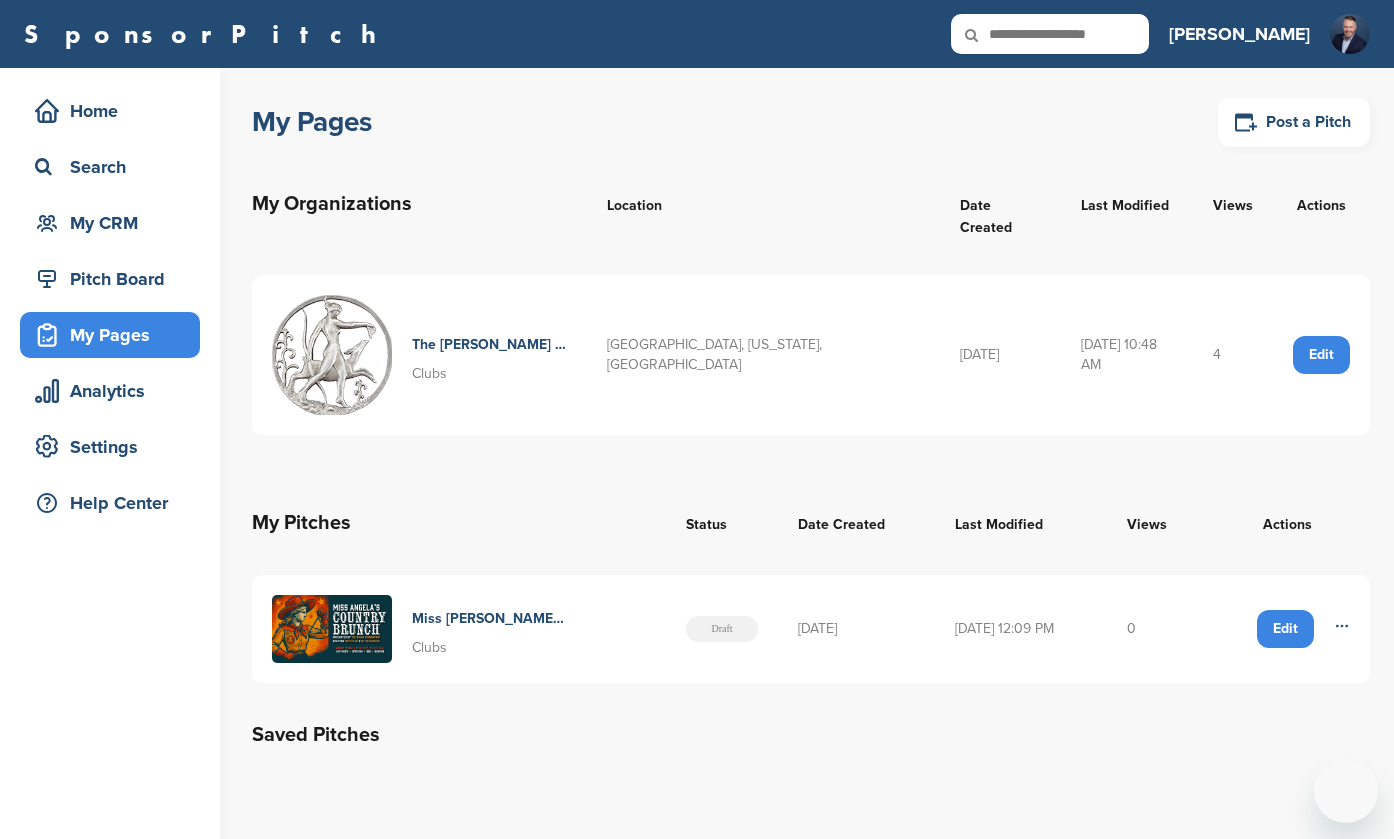 scroll, scrollTop: 0, scrollLeft: 0, axis: both 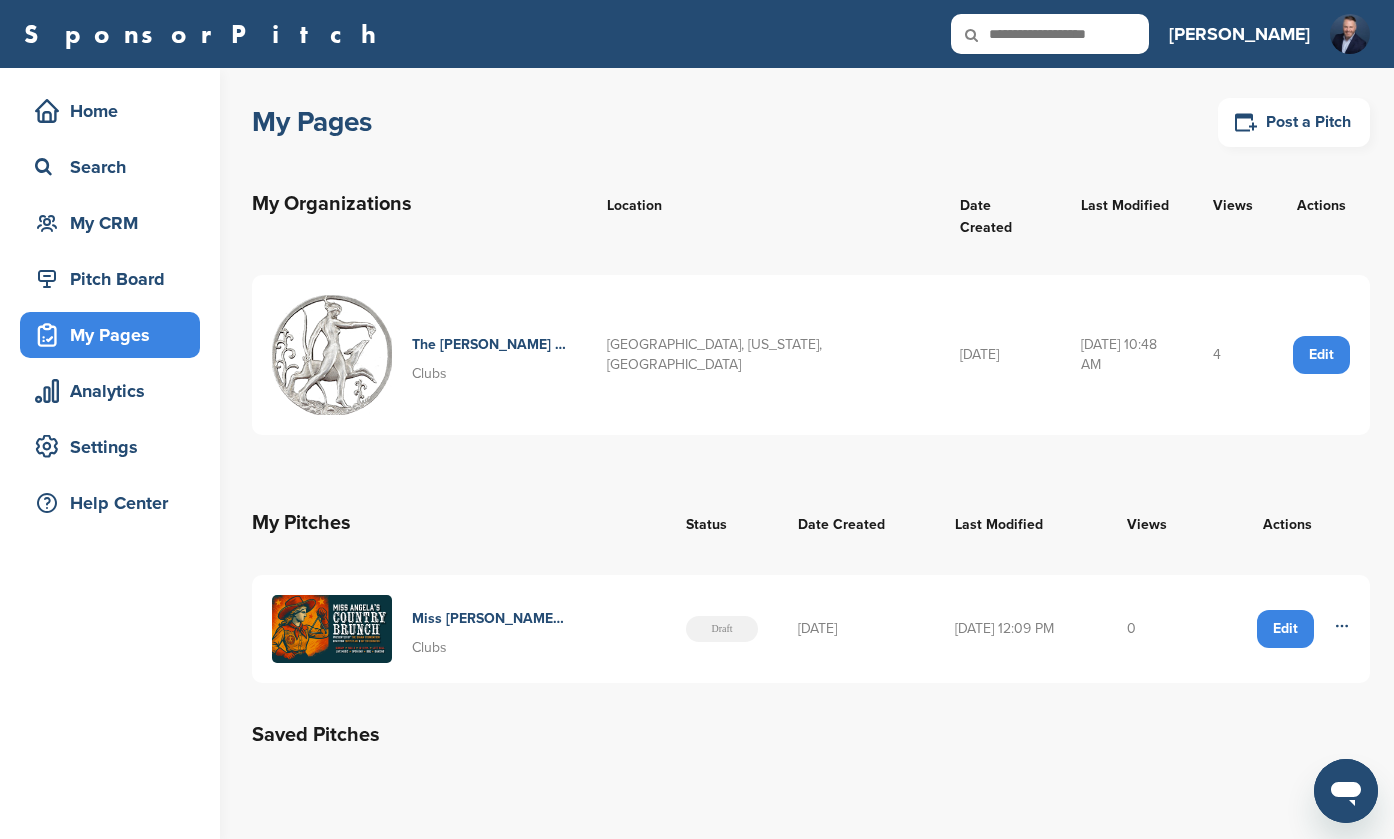 click on "Edit" at bounding box center (1285, 629) 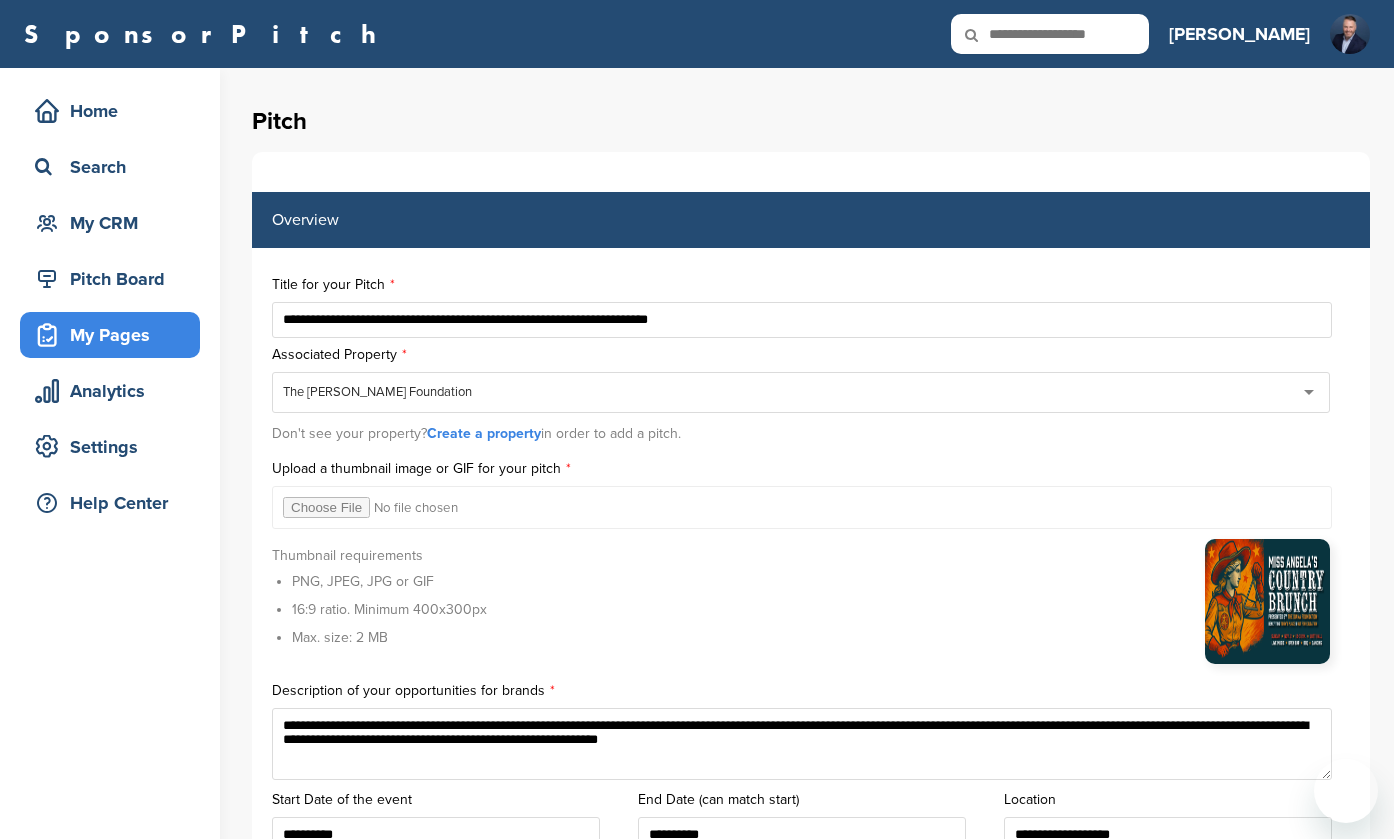 scroll, scrollTop: 6042, scrollLeft: 0, axis: vertical 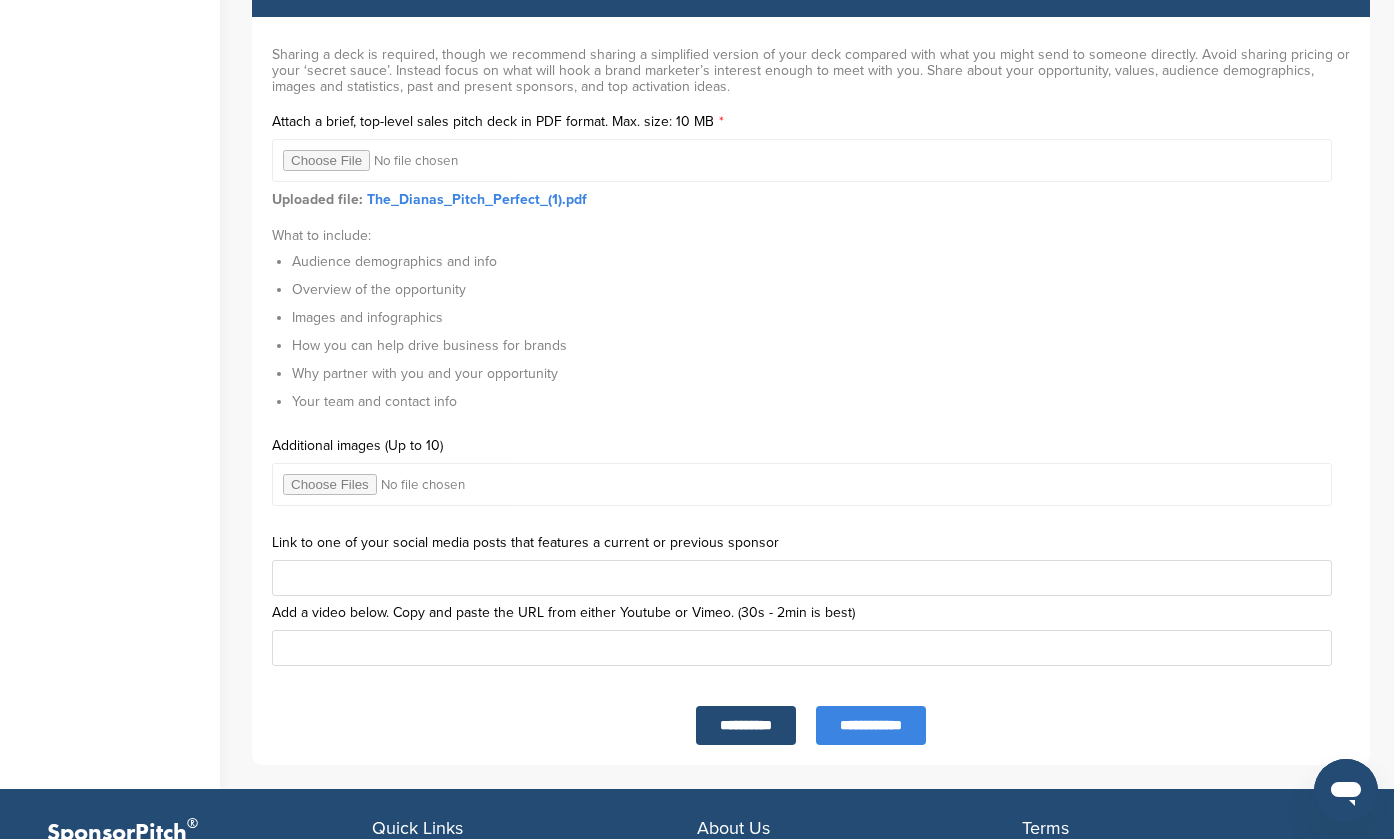 click at bounding box center (802, 648) 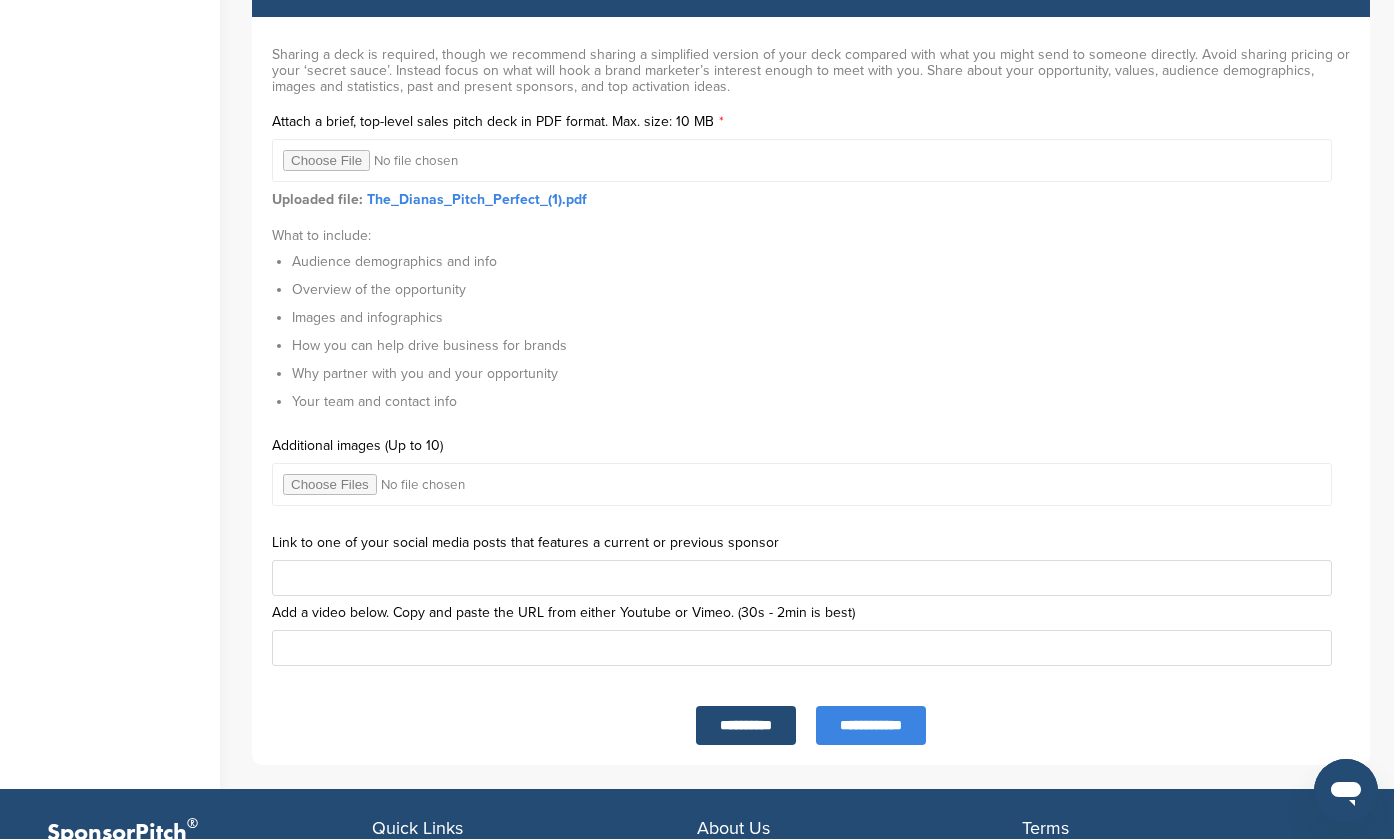 paste on "**********" 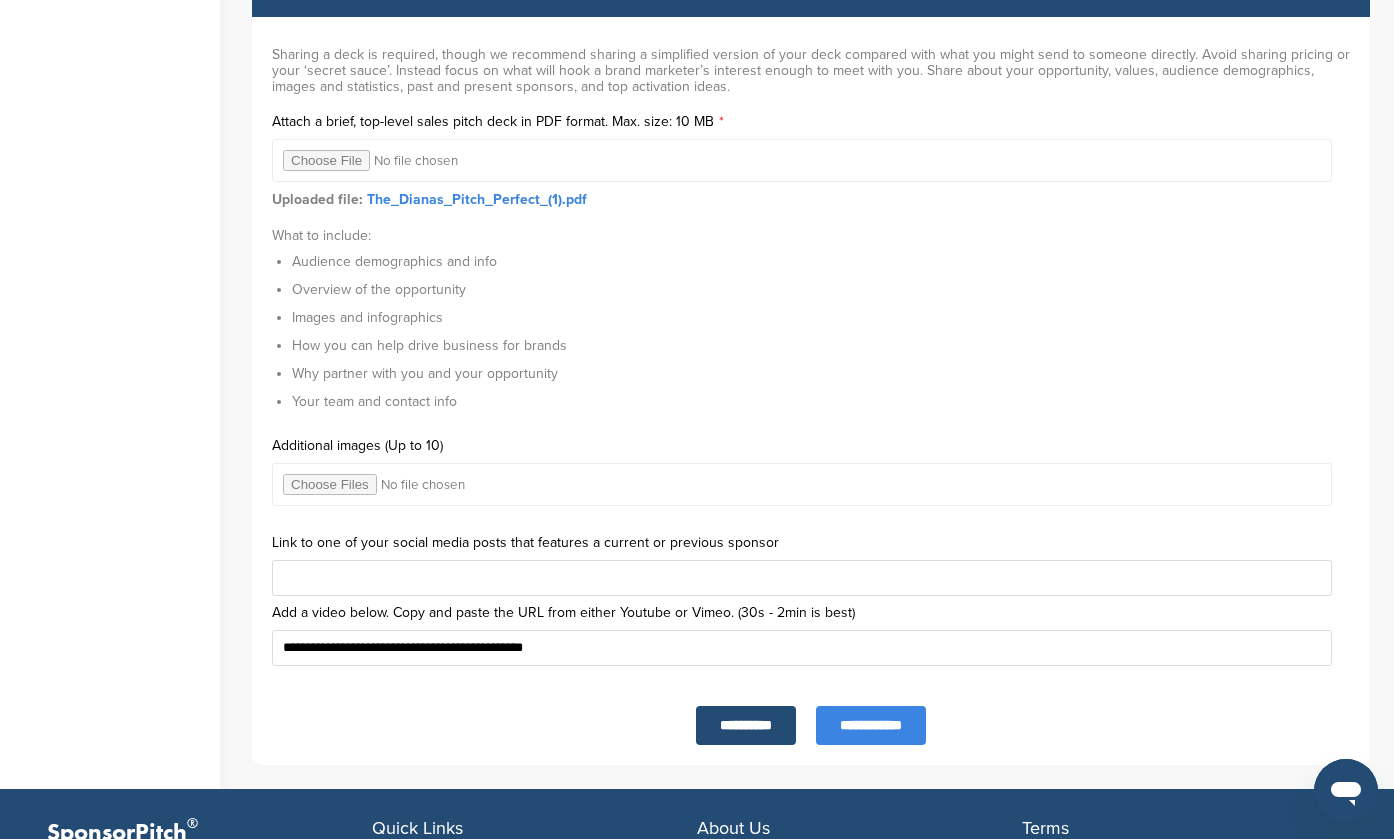 scroll, scrollTop: 6325, scrollLeft: 0, axis: vertical 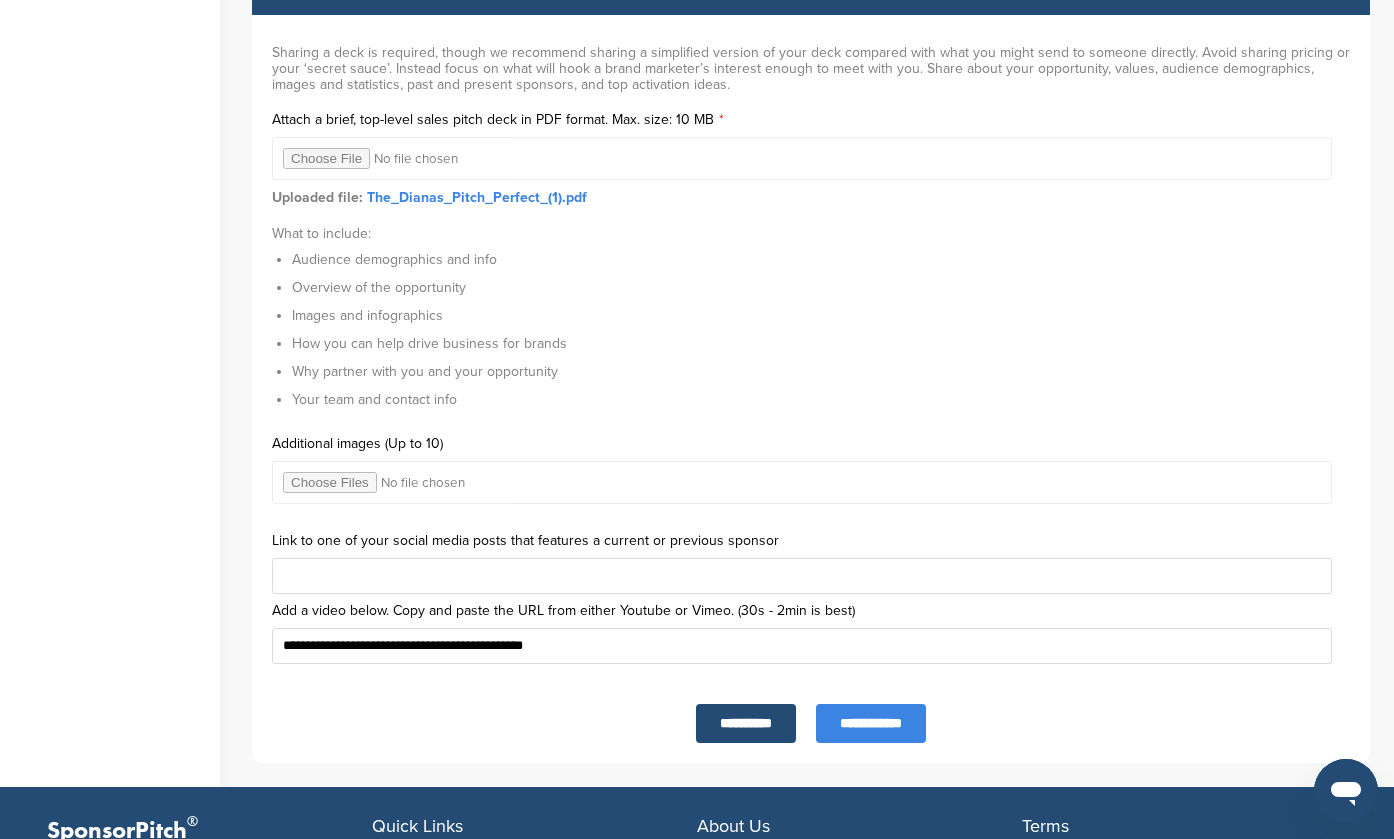 type on "**********" 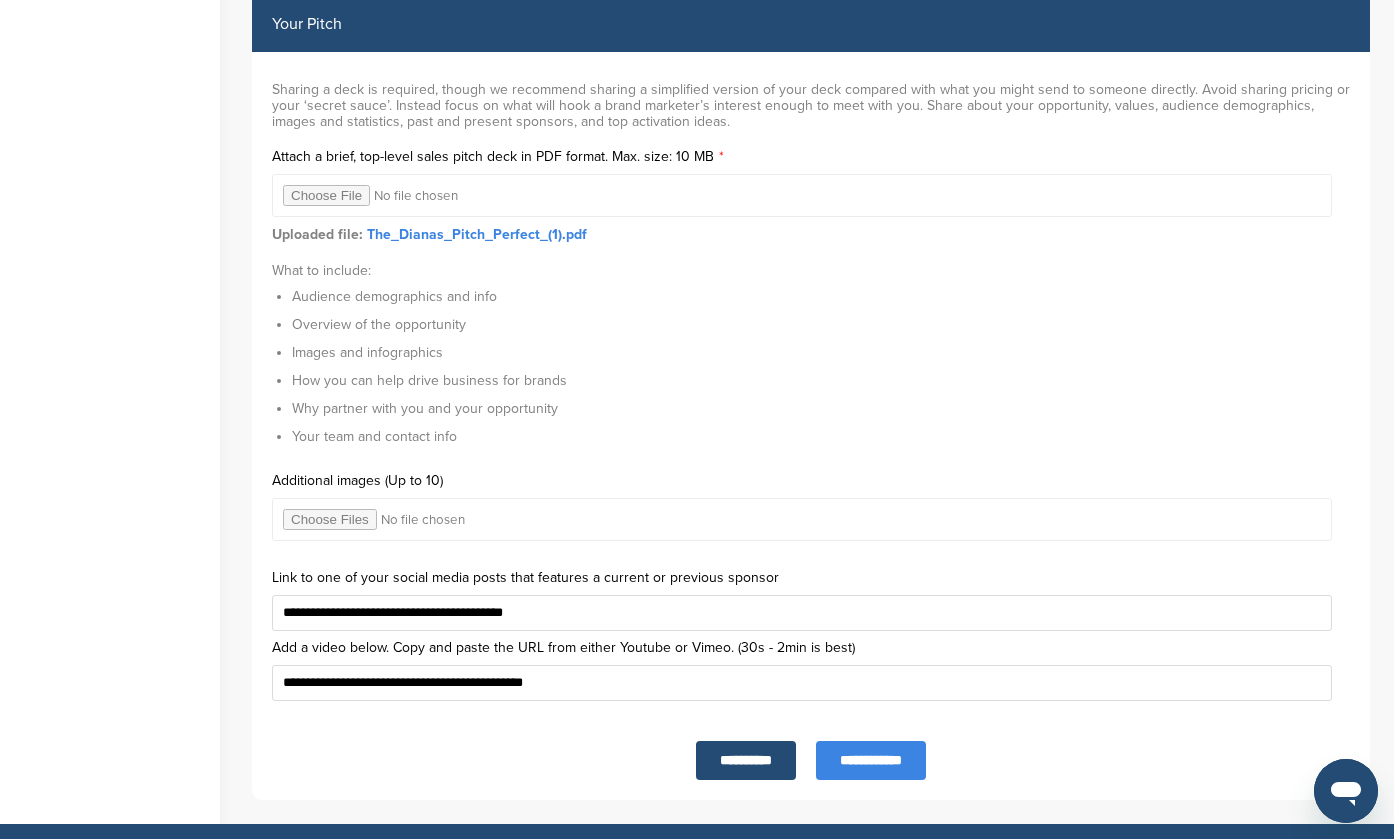 scroll, scrollTop: 6287, scrollLeft: 0, axis: vertical 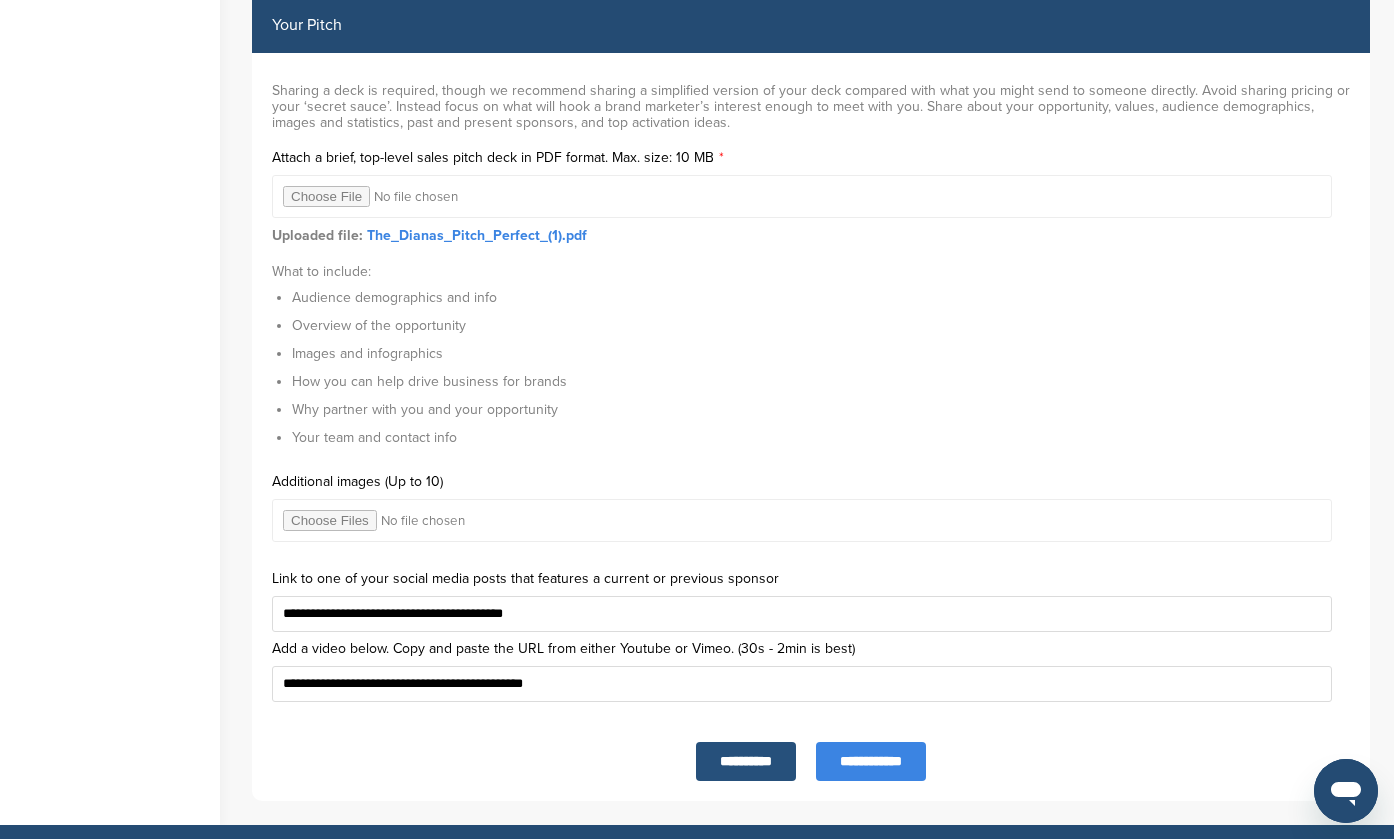 type on "**********" 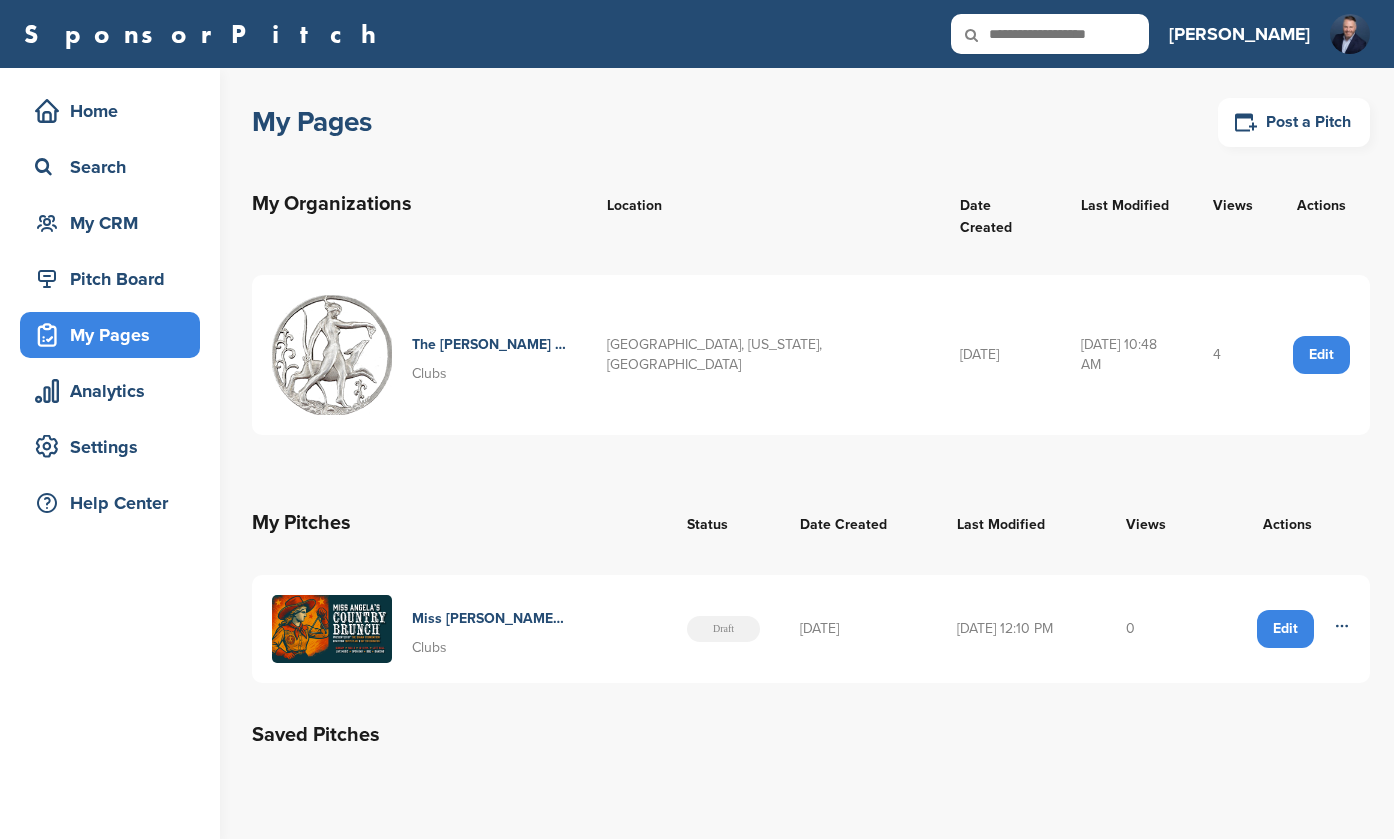 scroll, scrollTop: 0, scrollLeft: 0, axis: both 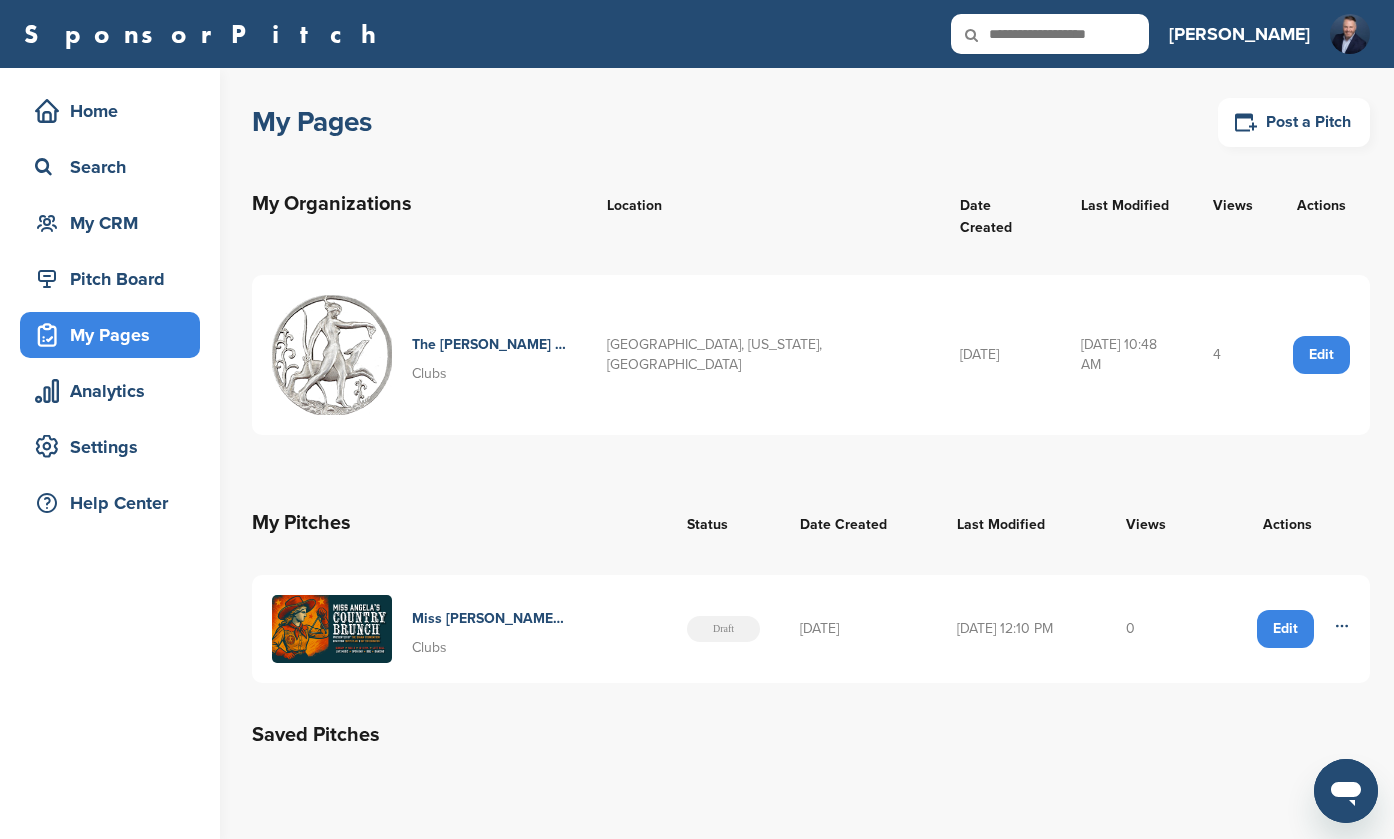 click on "Edit" at bounding box center [1285, 629] 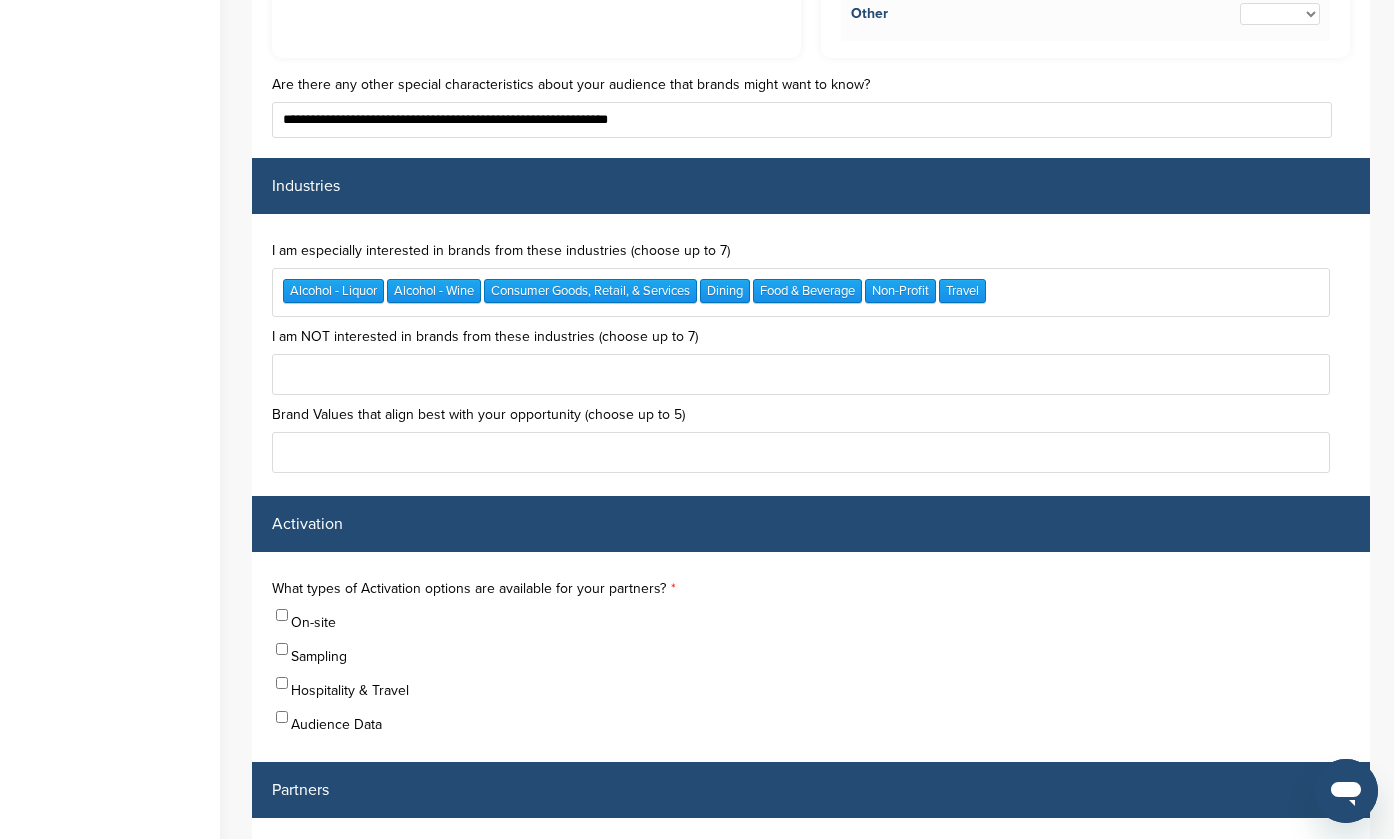 scroll, scrollTop: 0, scrollLeft: 0, axis: both 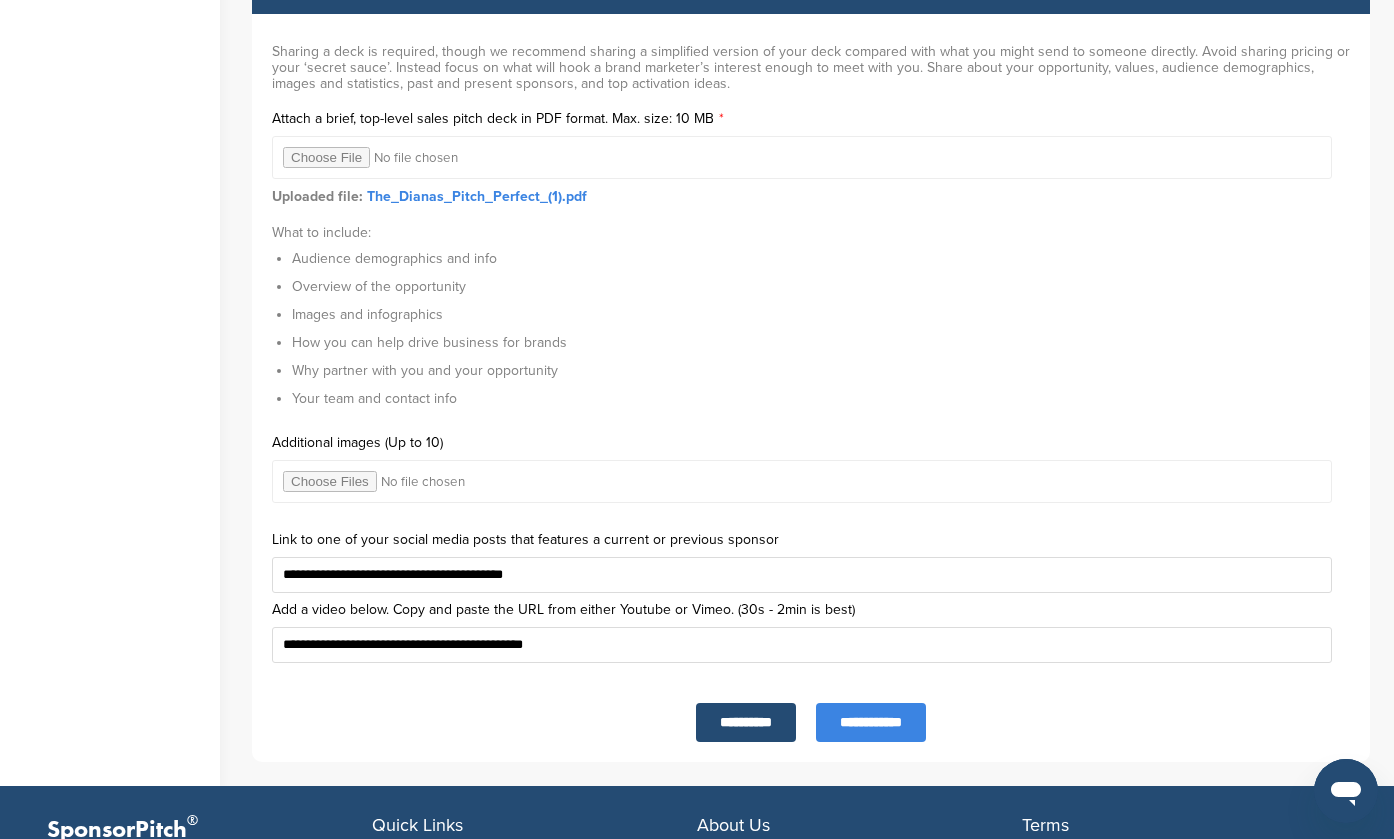 click at bounding box center (802, 481) 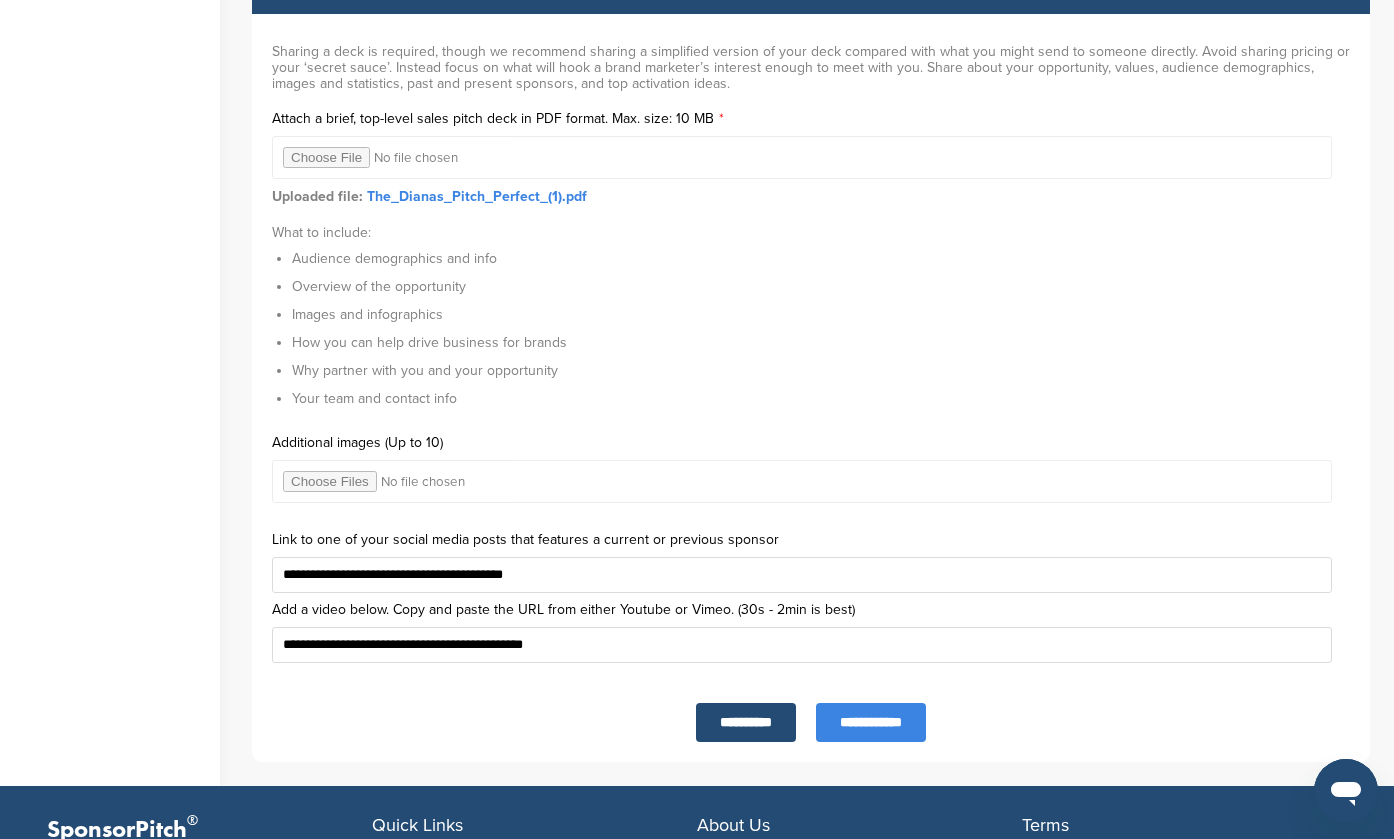 type on "**********" 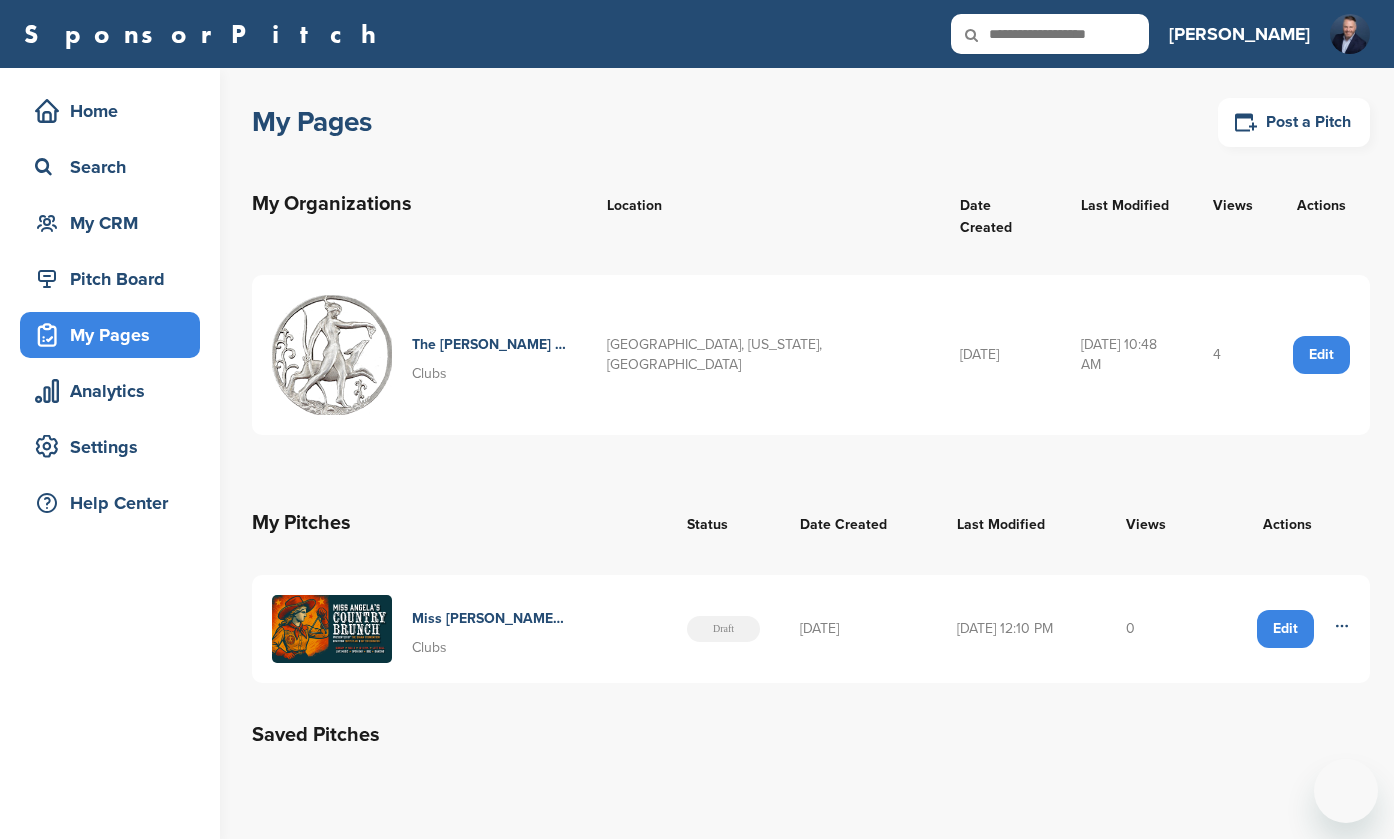 scroll, scrollTop: 0, scrollLeft: 0, axis: both 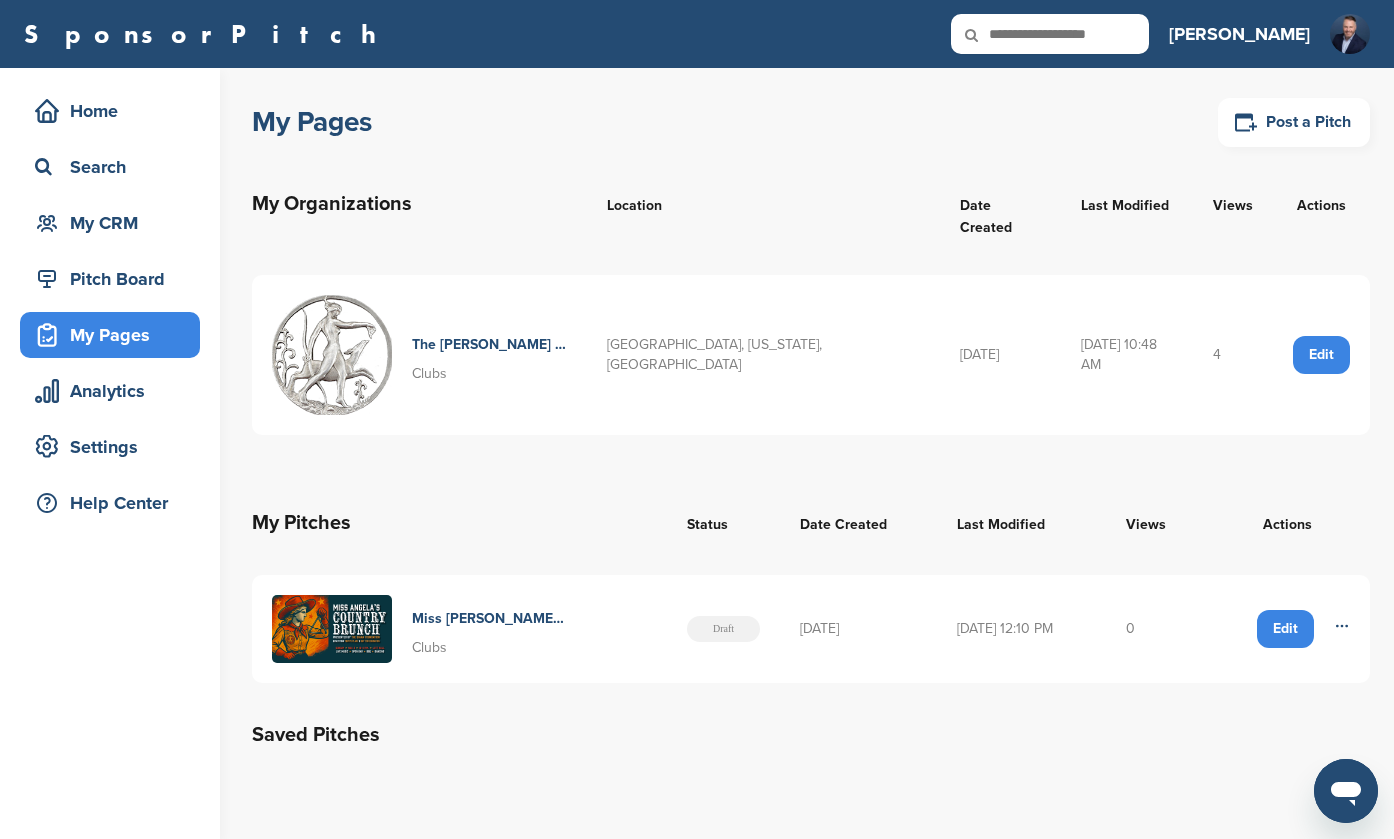 click on "Edit" at bounding box center (1285, 629) 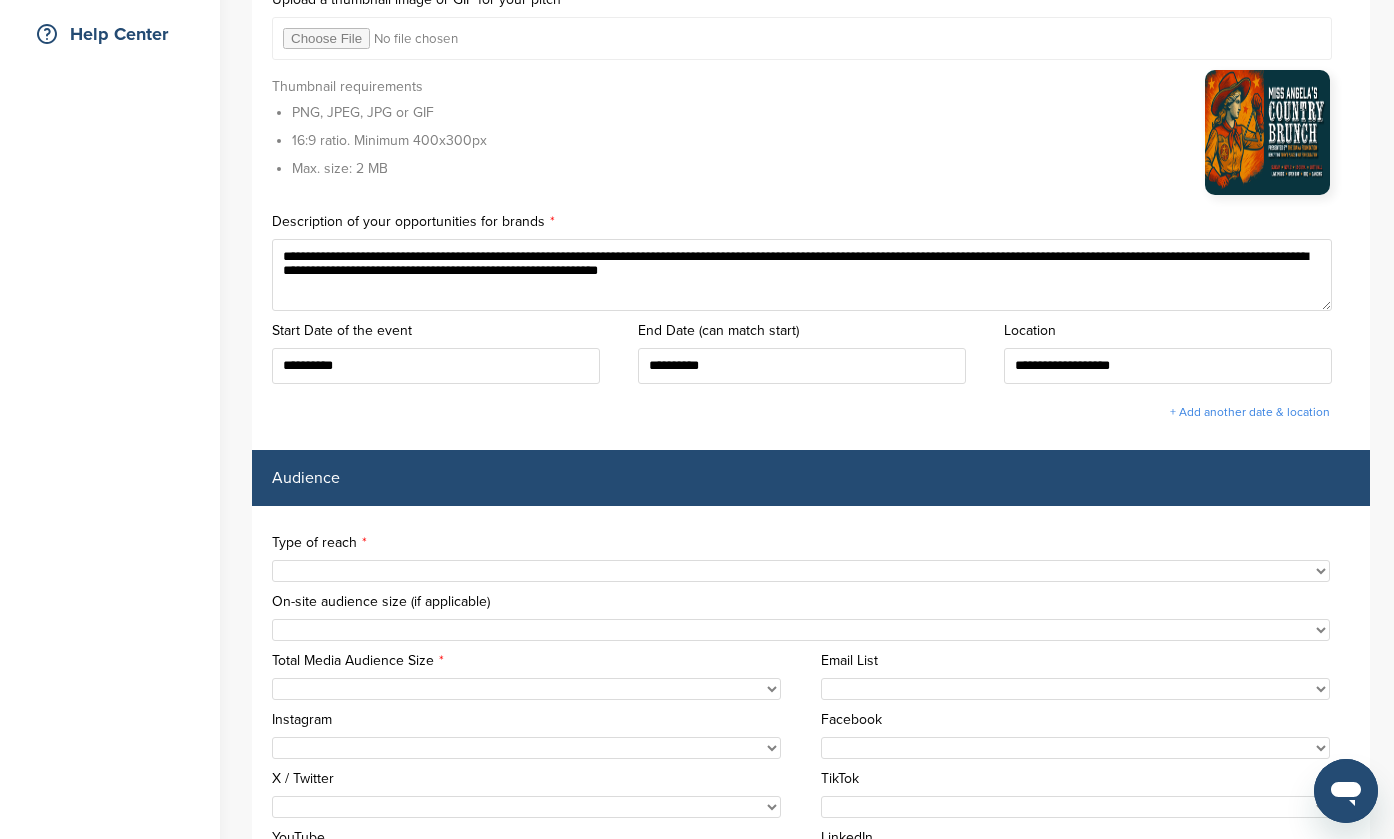 scroll, scrollTop: 469, scrollLeft: 0, axis: vertical 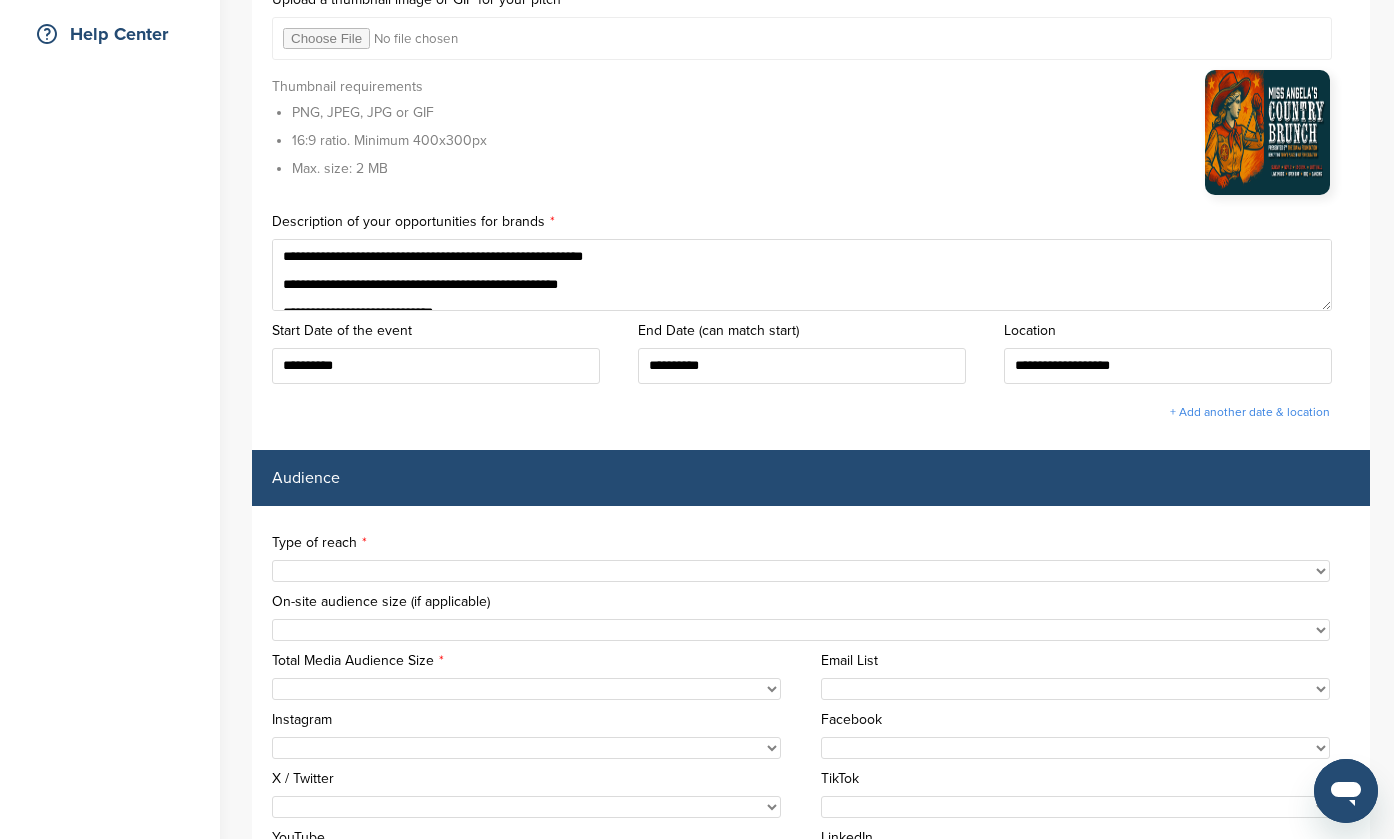 drag, startPoint x: 285, startPoint y: 274, endPoint x: 348, endPoint y: 277, distance: 63.07139 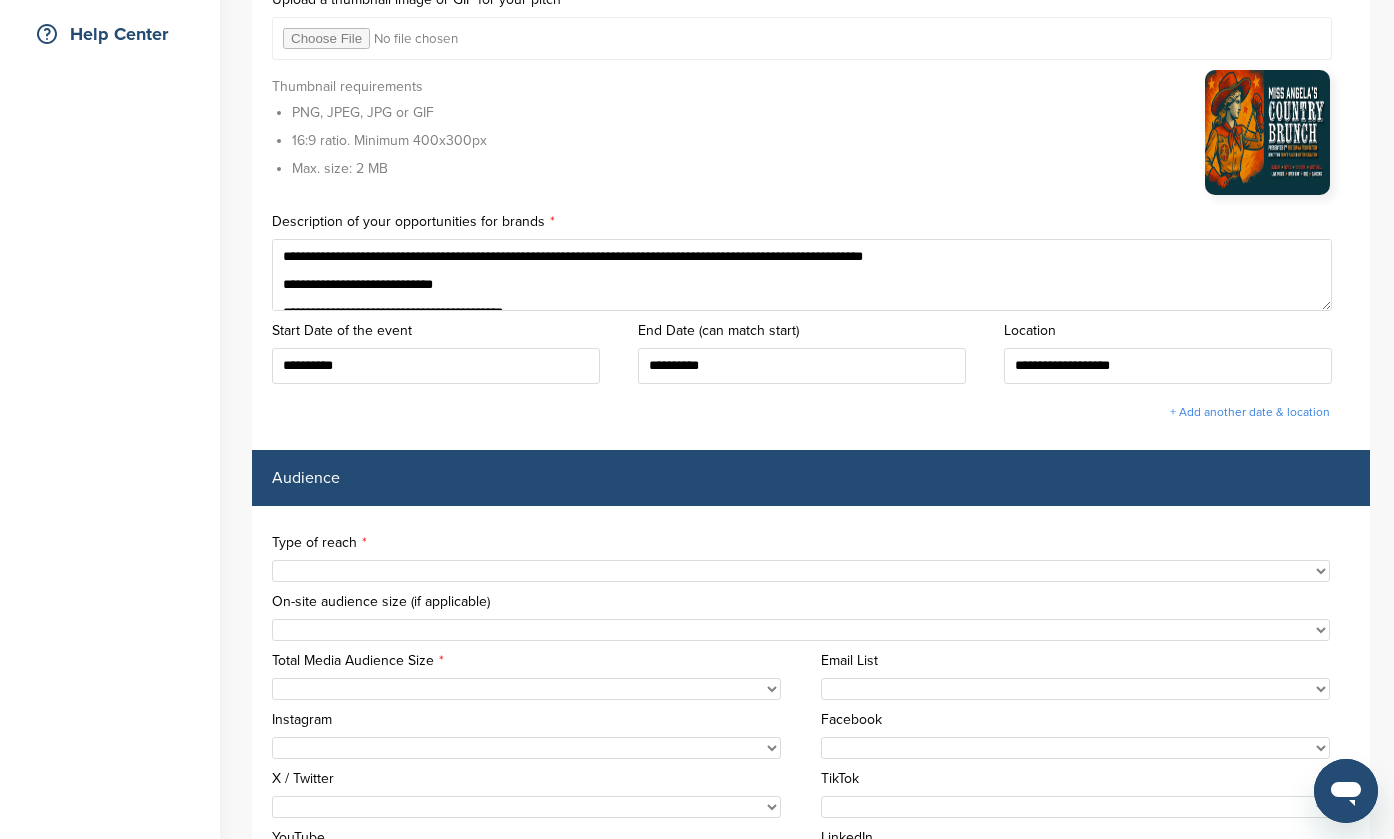 drag, startPoint x: 283, startPoint y: 278, endPoint x: 295, endPoint y: 278, distance: 12 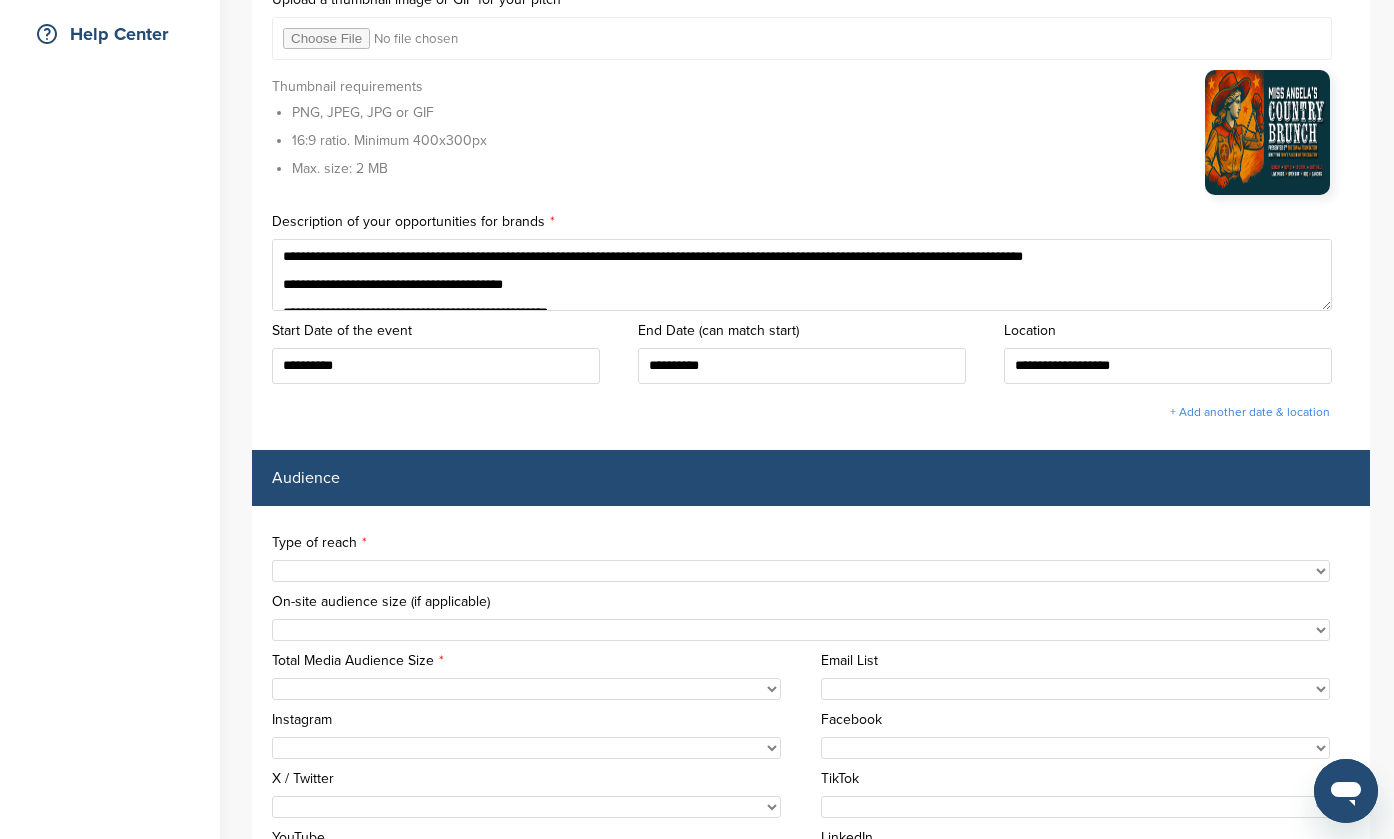 click on "**********" at bounding box center (802, 275) 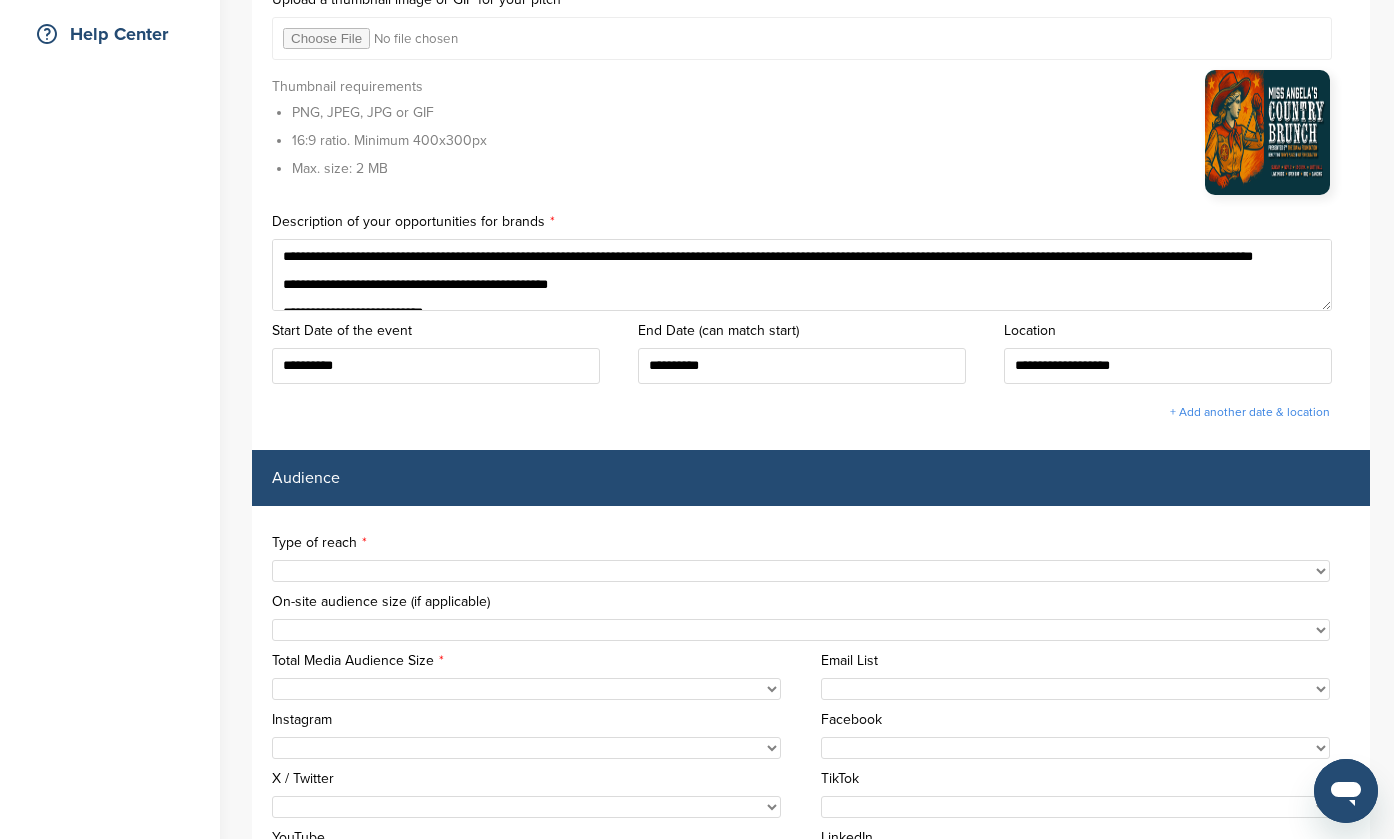 click on "**********" at bounding box center [802, 275] 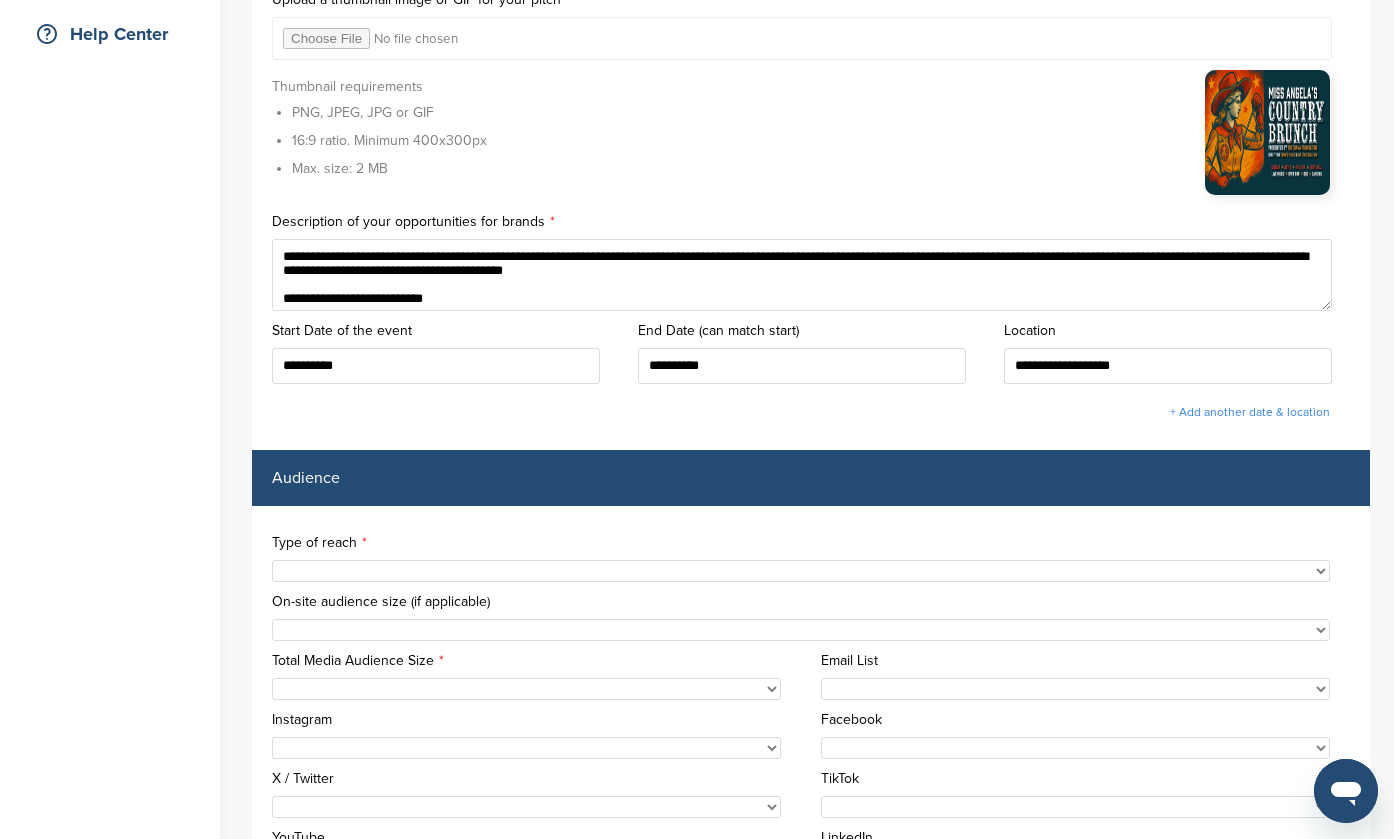 click on "**********" at bounding box center [802, 275] 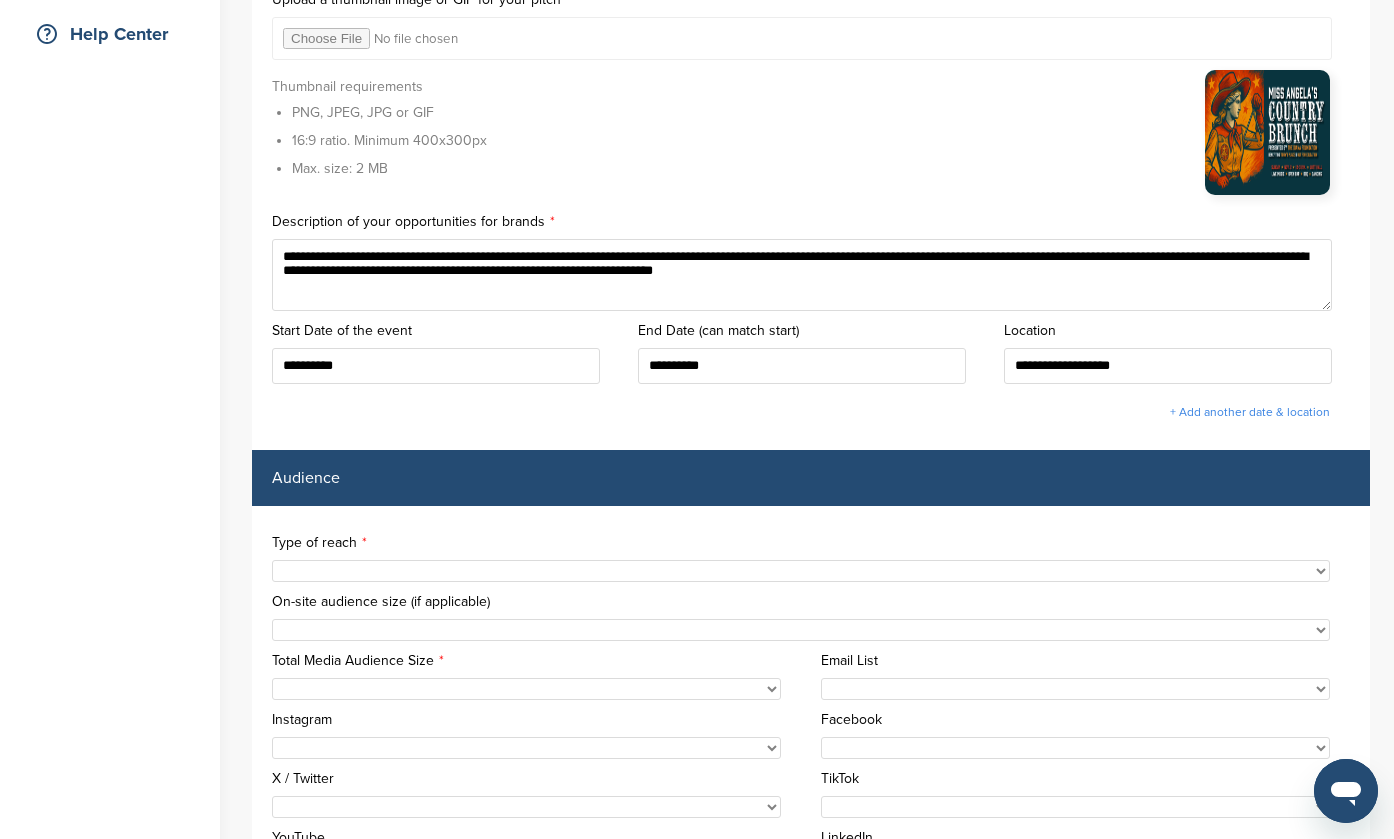 drag, startPoint x: 763, startPoint y: 266, endPoint x: 731, endPoint y: 265, distance: 32.01562 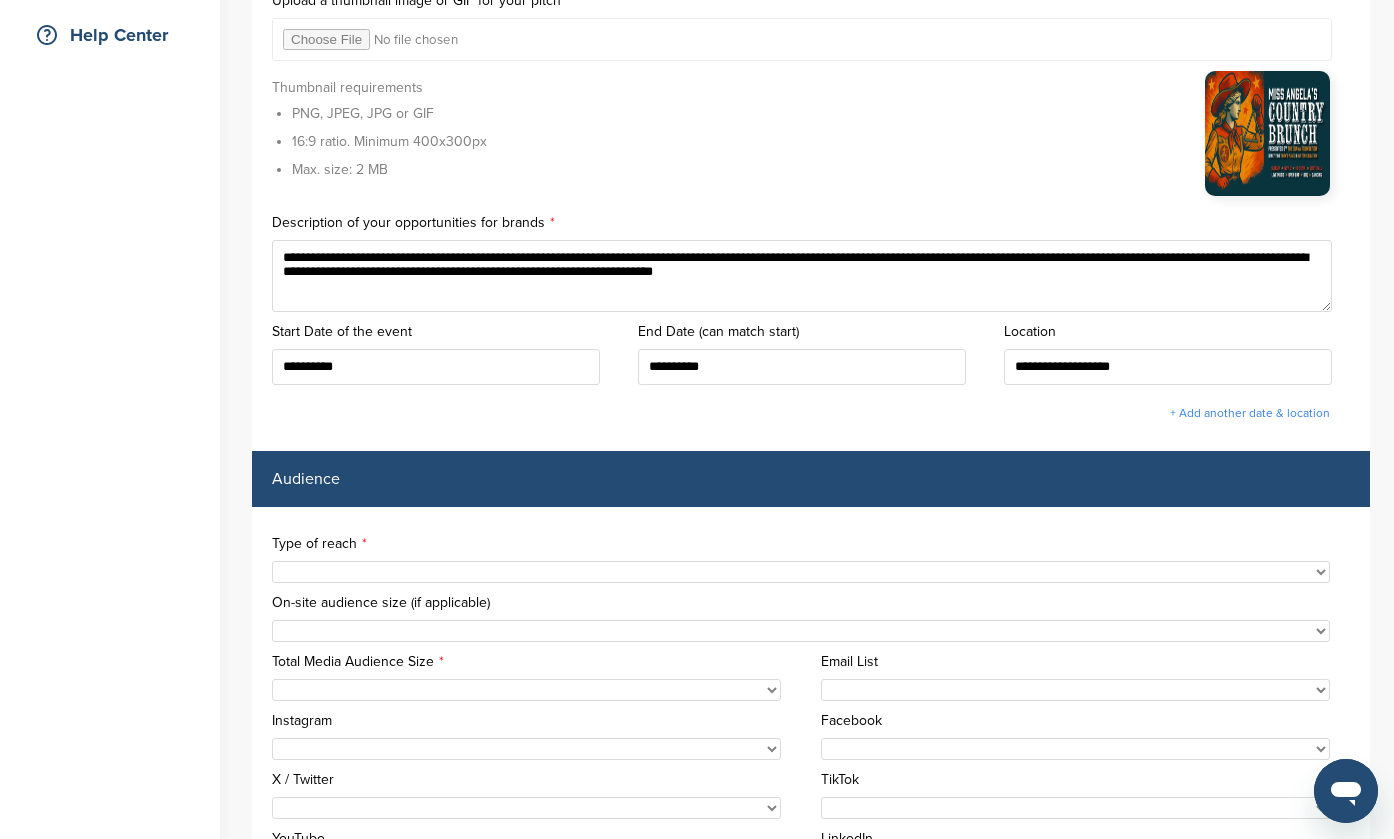 scroll, scrollTop: 468, scrollLeft: 0, axis: vertical 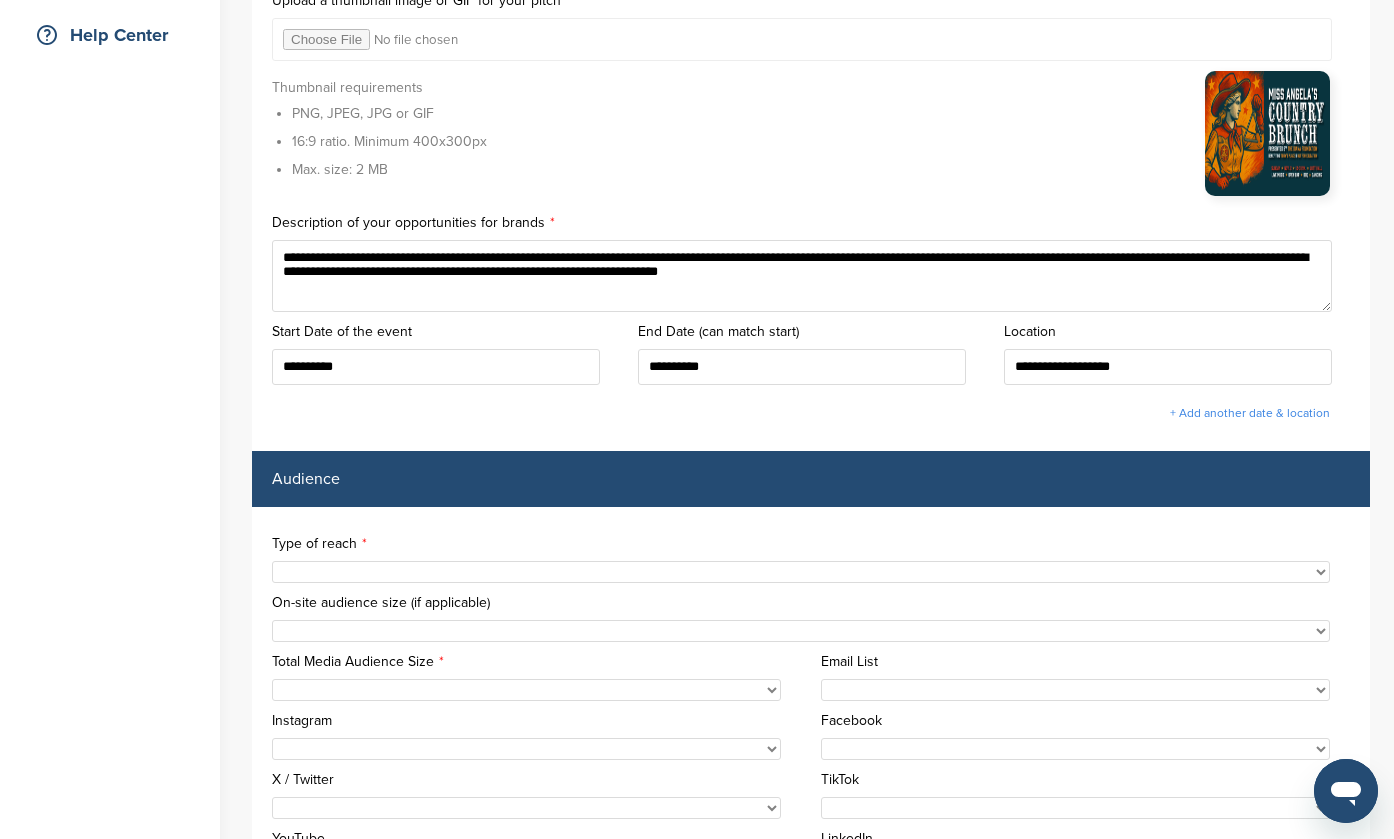 click on "**********" at bounding box center (802, 276) 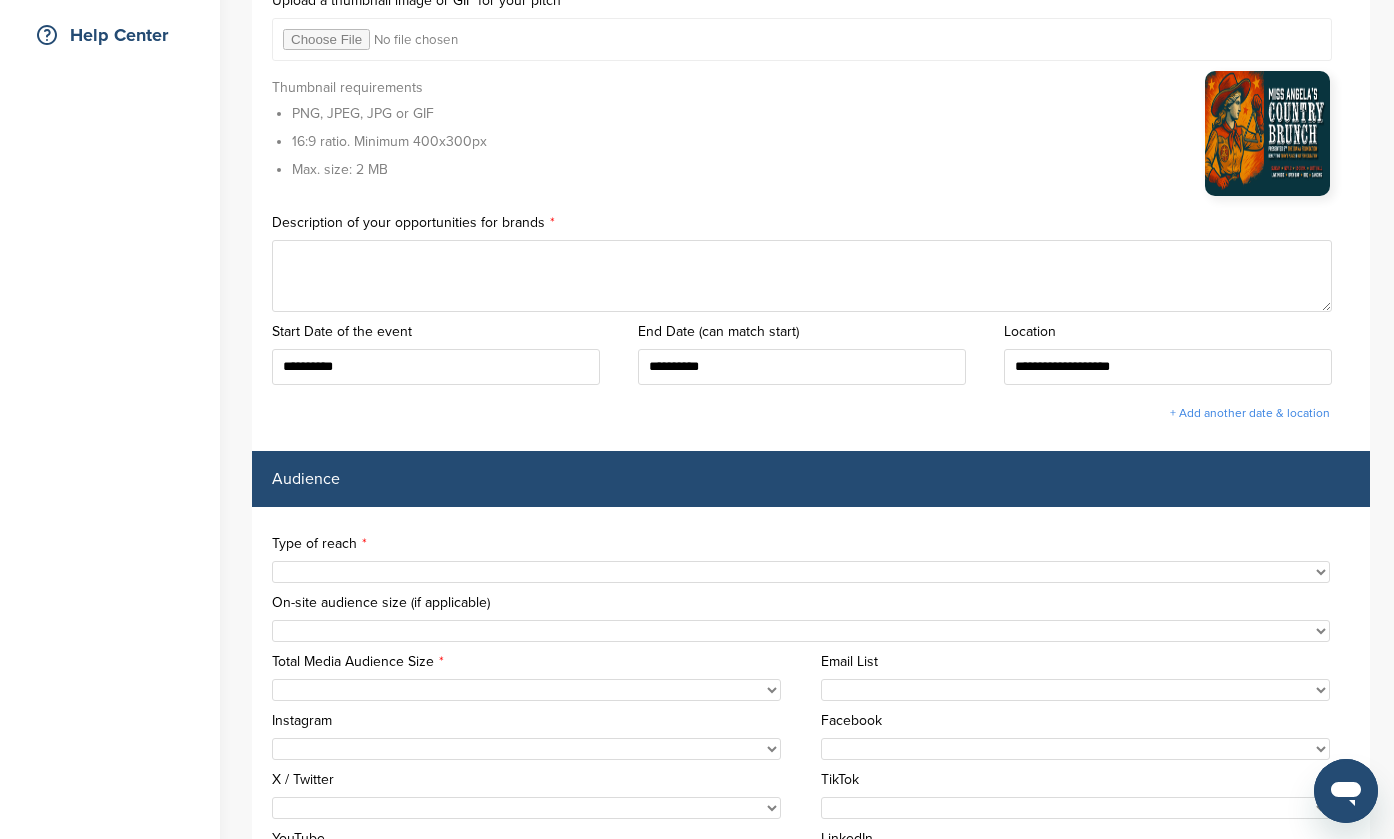 paste on "**********" 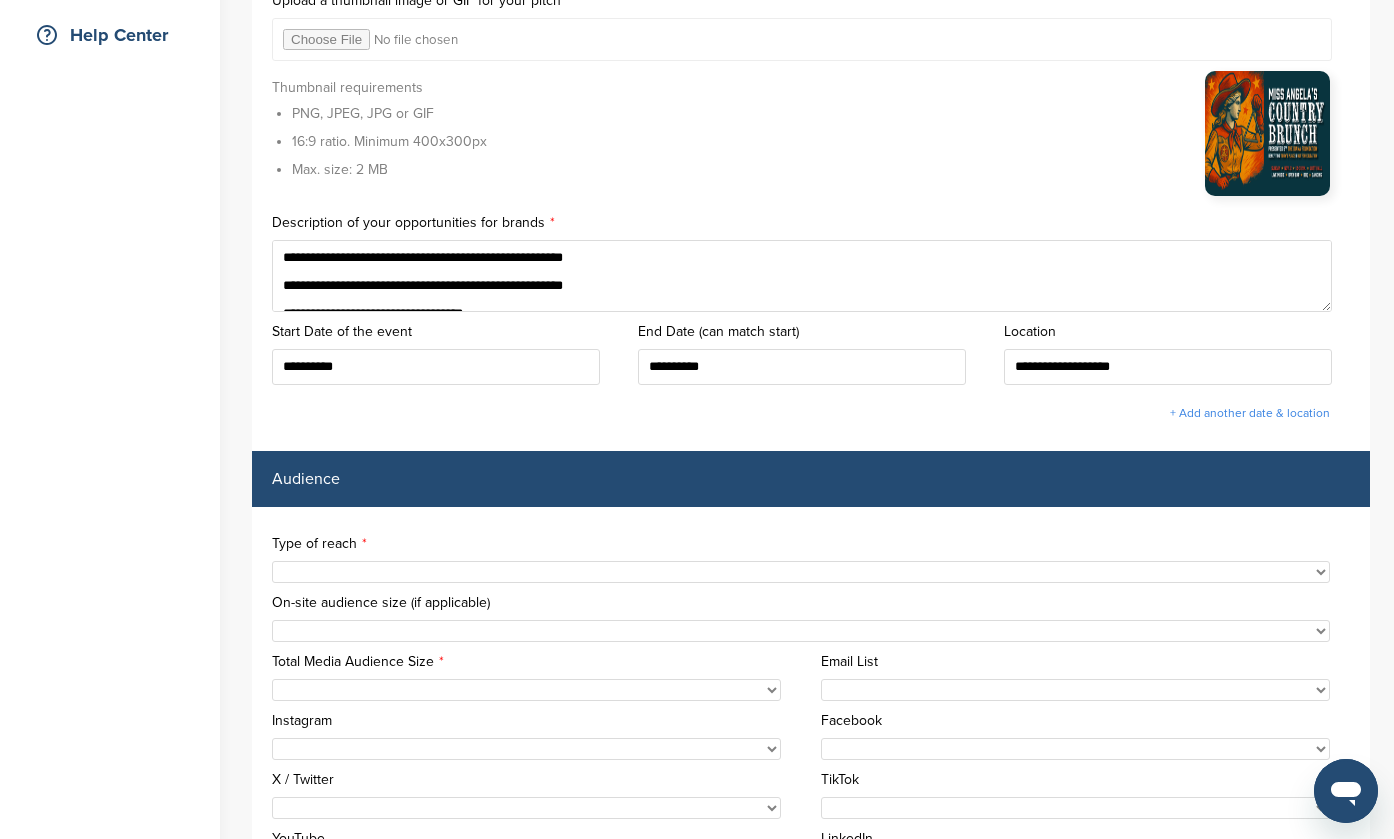 scroll, scrollTop: 119, scrollLeft: 0, axis: vertical 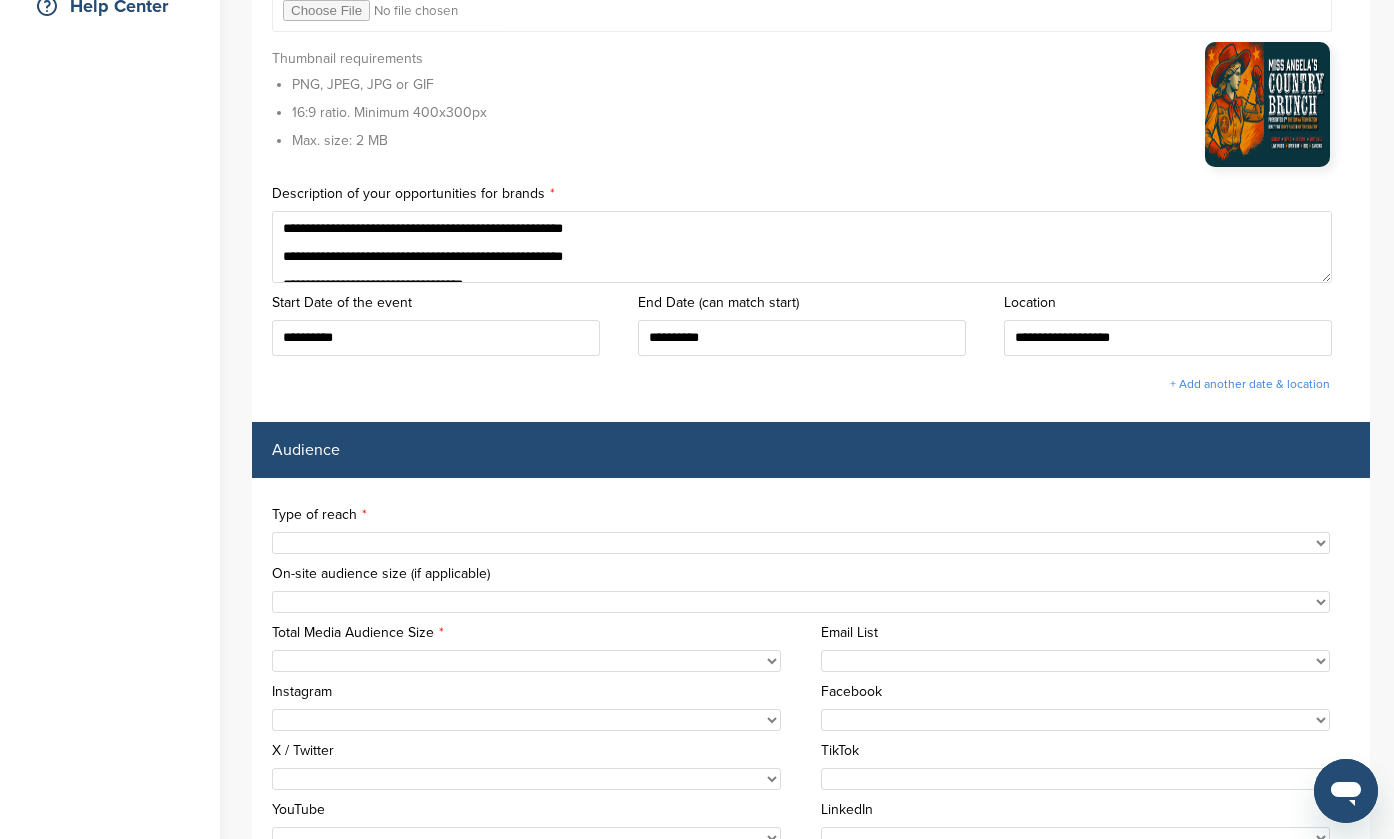 drag, startPoint x: 330, startPoint y: 222, endPoint x: 618, endPoint y: 224, distance: 288.00696 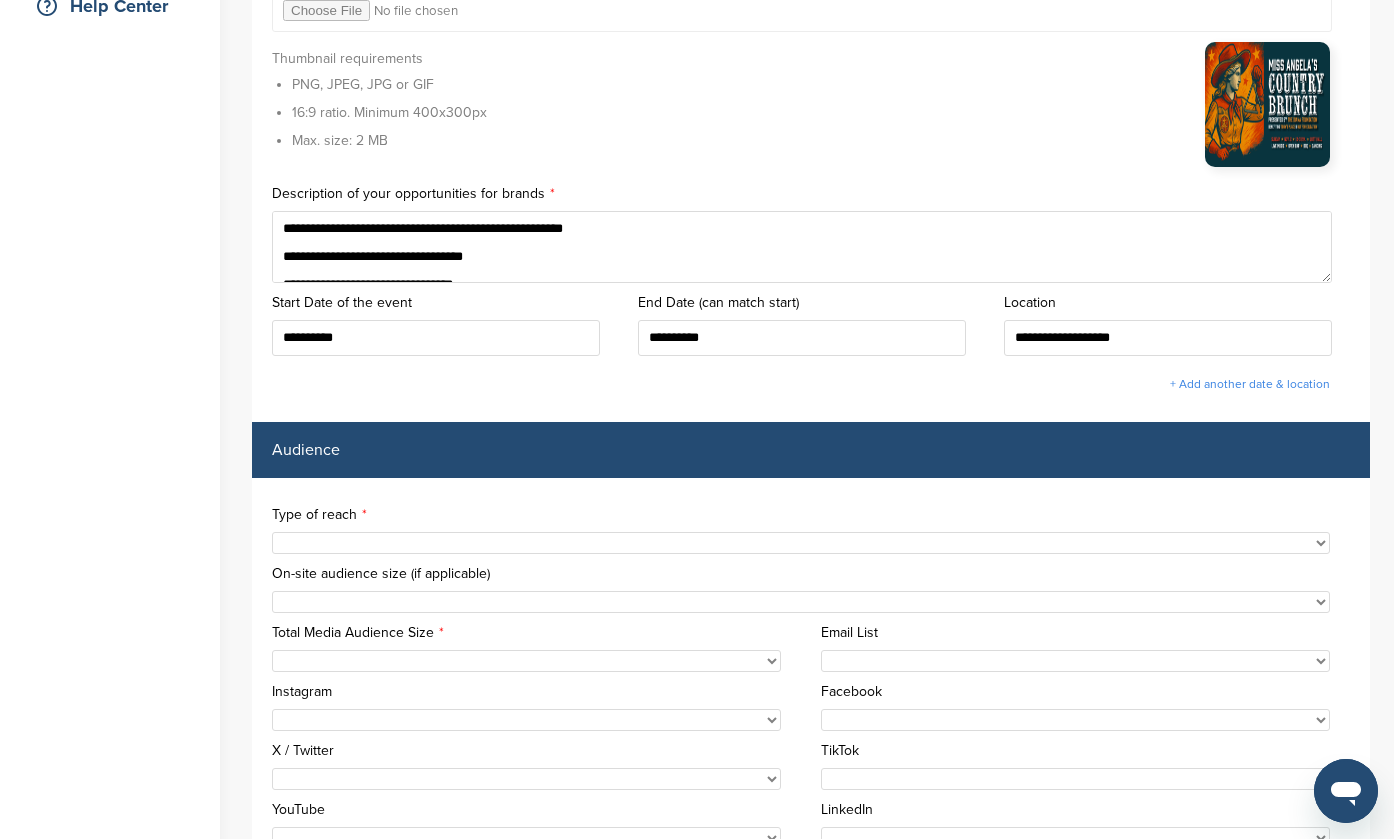 click on "**********" at bounding box center (802, 247) 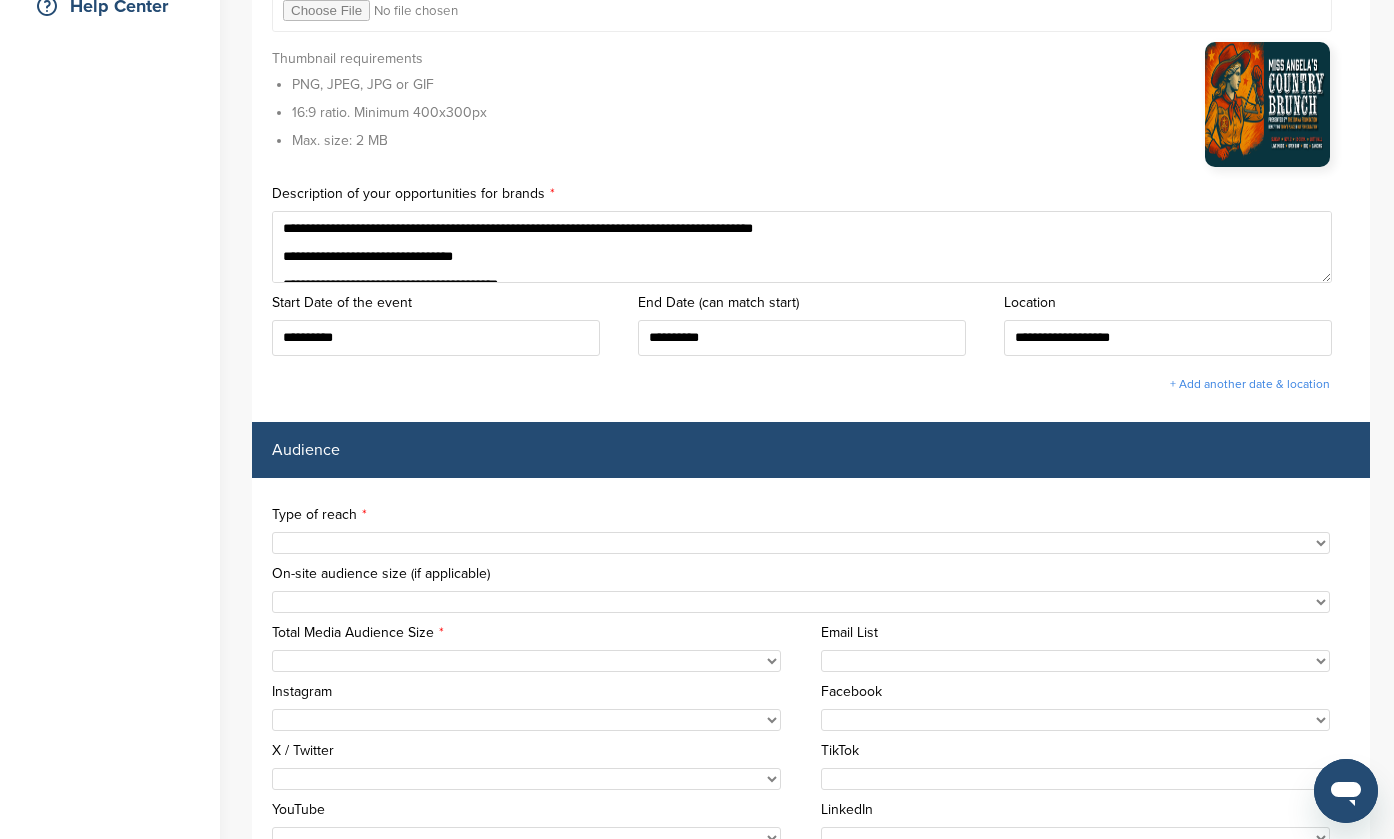 click on "**********" at bounding box center (802, 247) 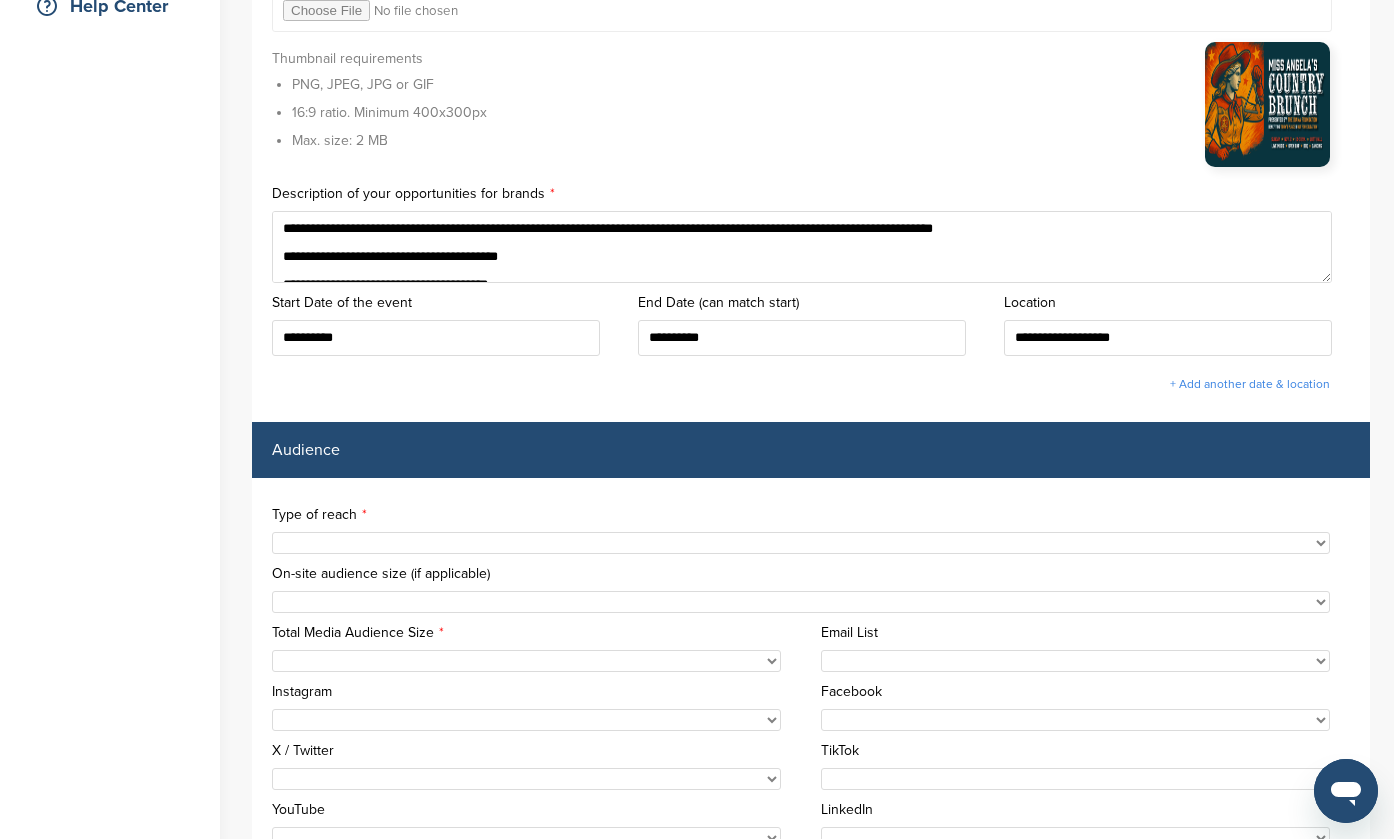 click on "**********" at bounding box center [802, 247] 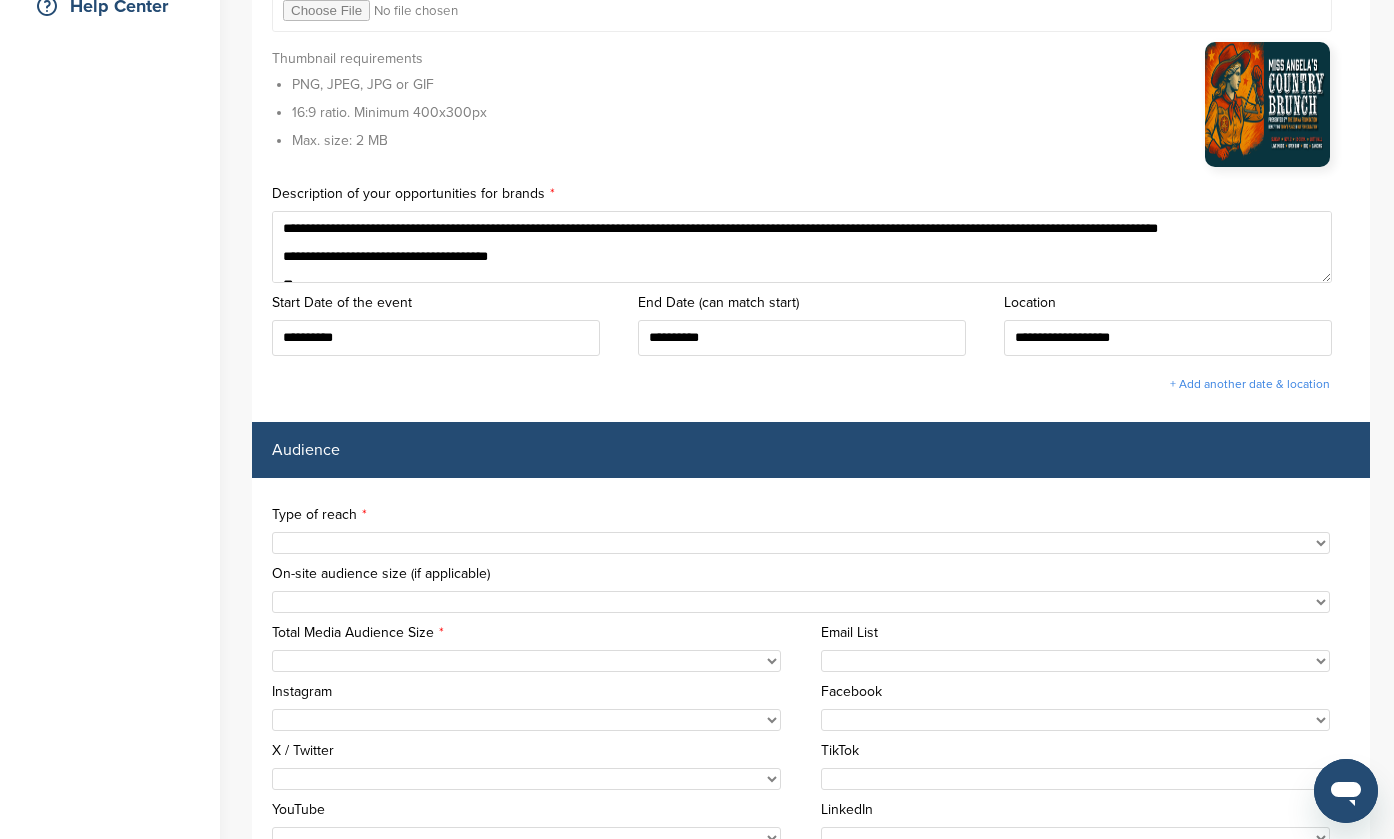 click on "**********" at bounding box center [802, 247] 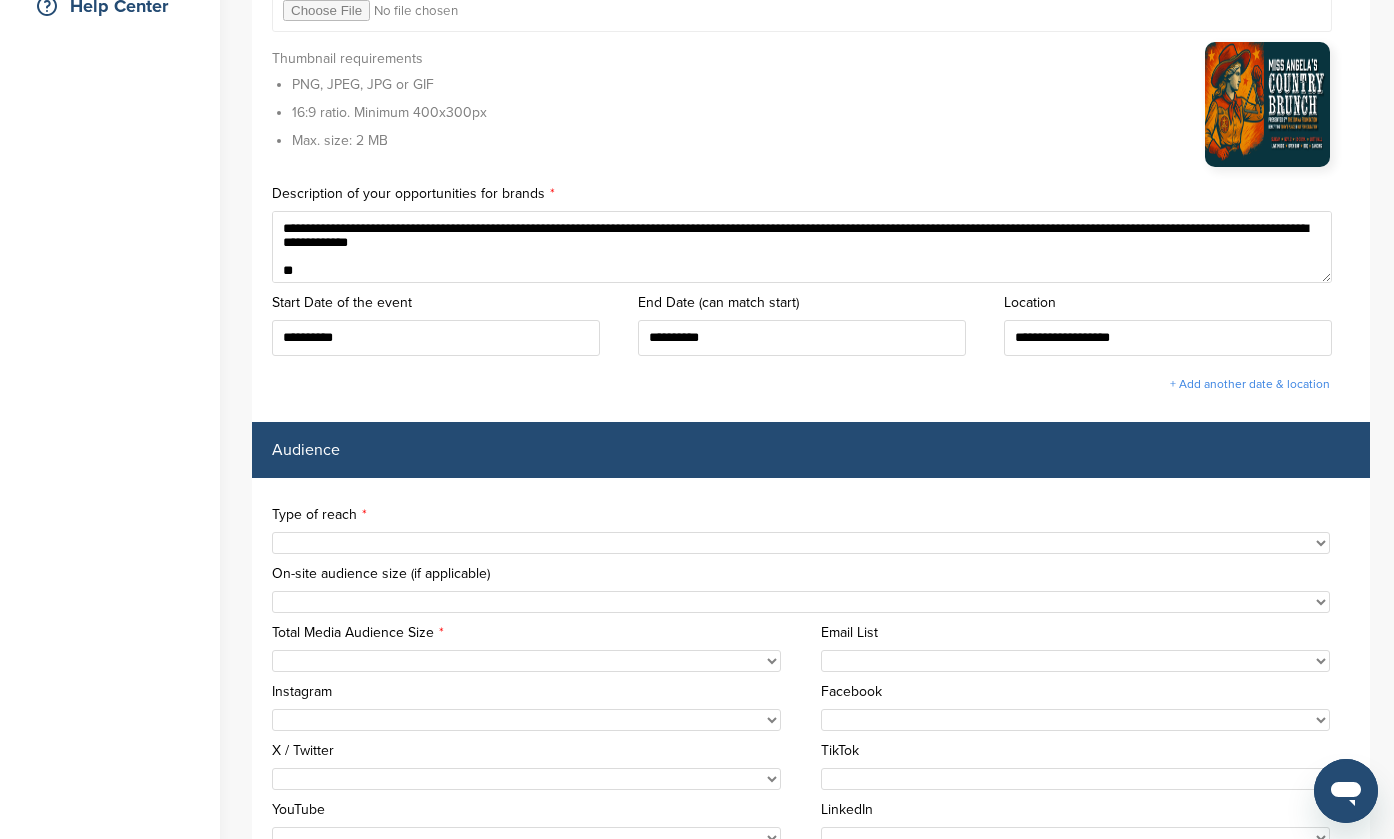 scroll, scrollTop: 497, scrollLeft: 0, axis: vertical 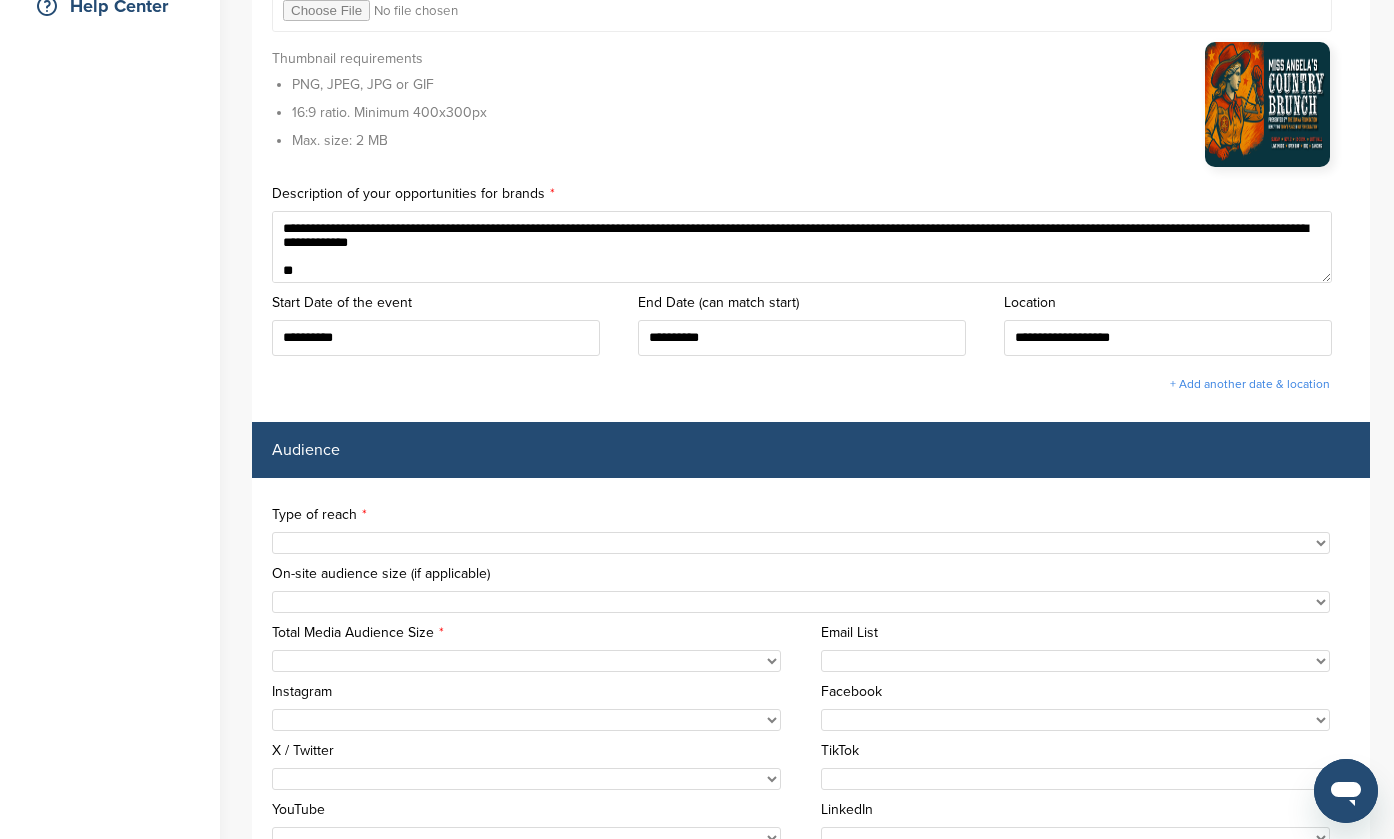 click on "**********" at bounding box center [802, 247] 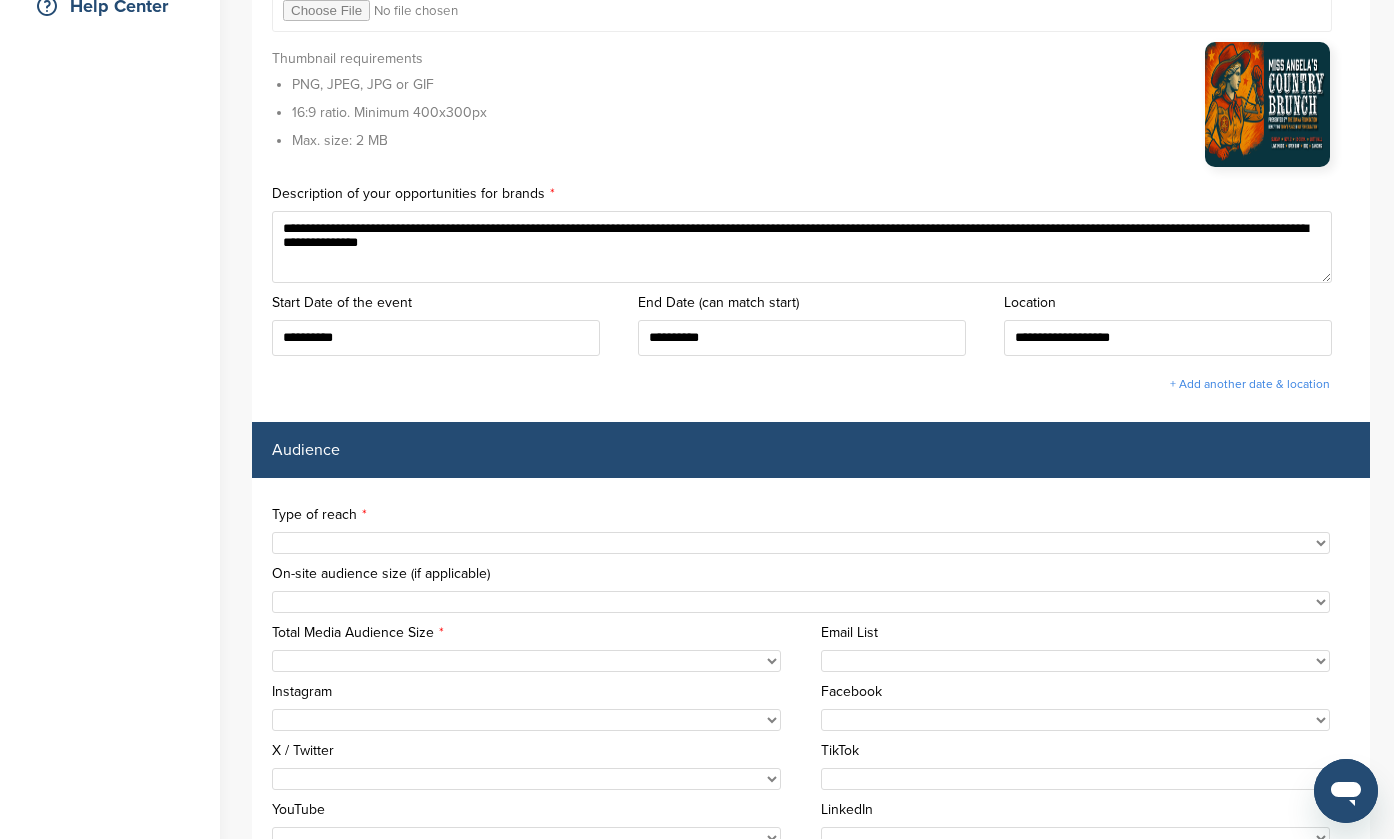 paste on "**********" 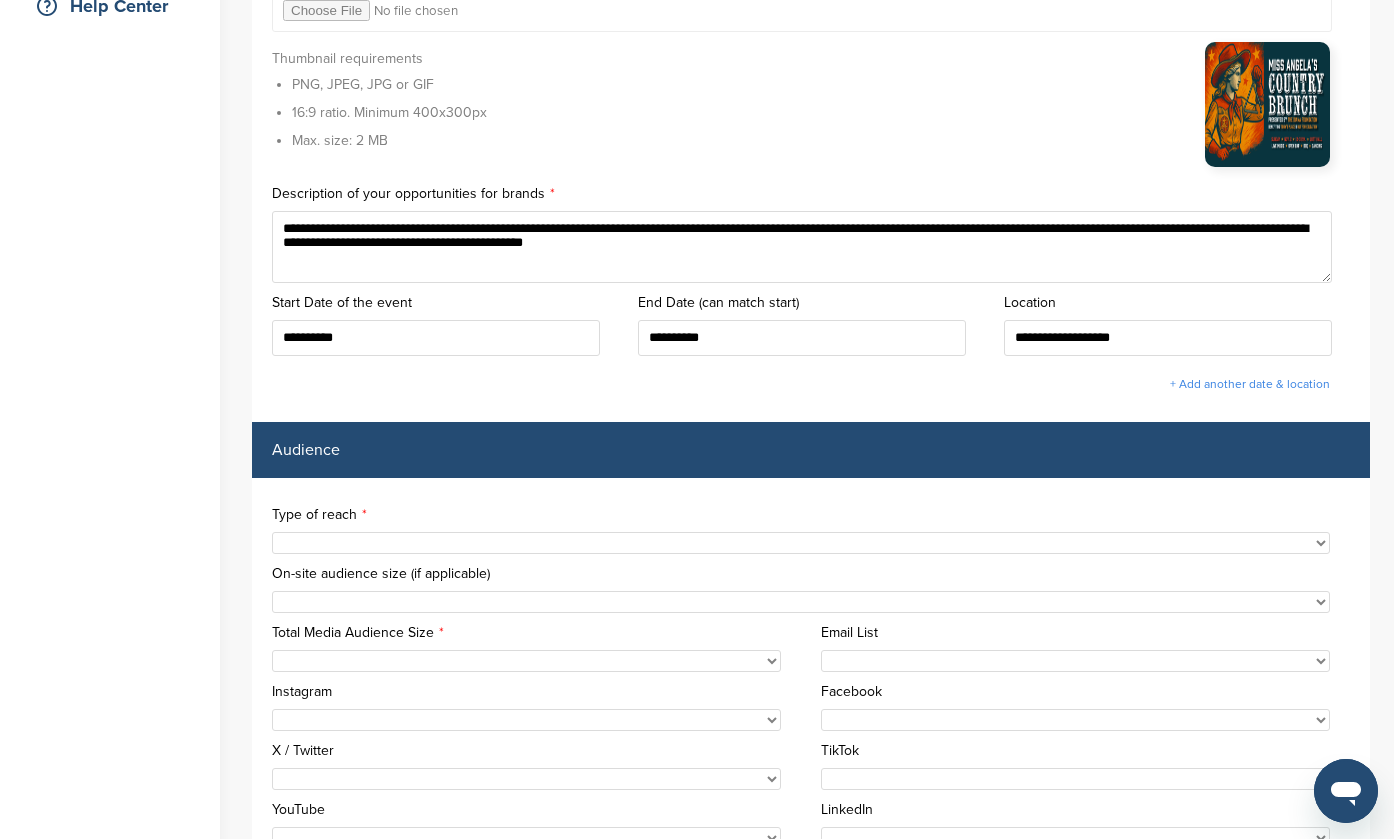 click on "**********" at bounding box center [802, 247] 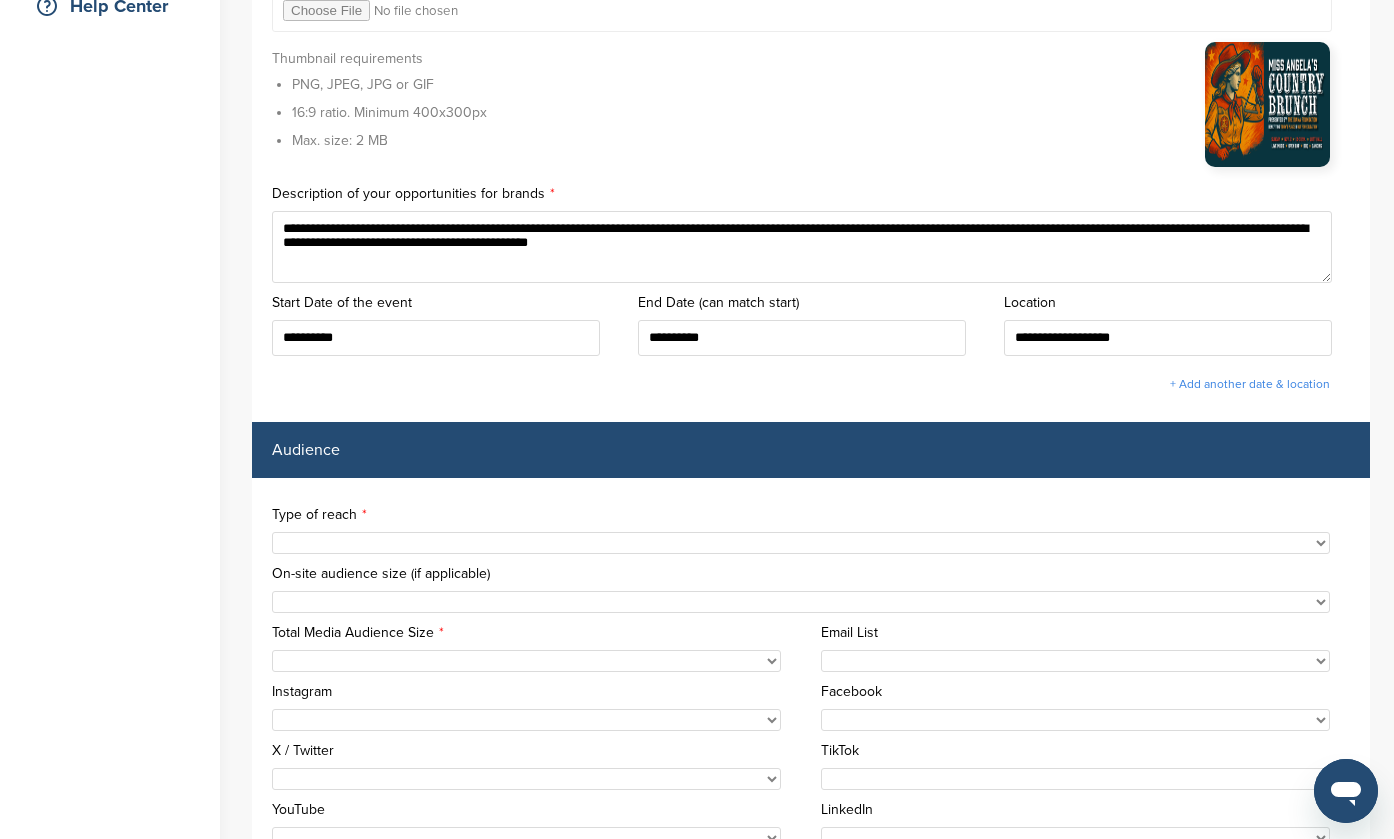 click on "**********" at bounding box center [802, 247] 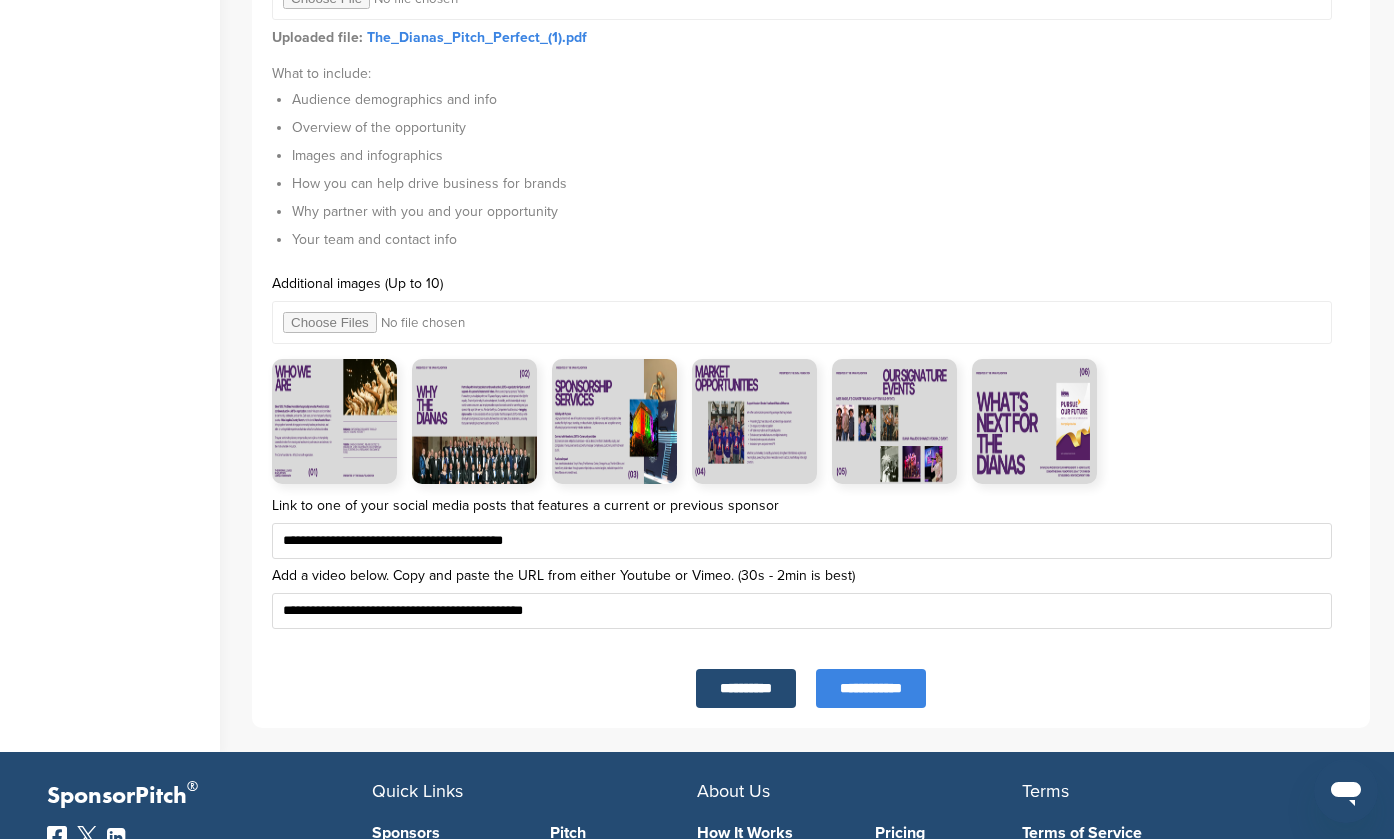 scroll, scrollTop: 6564, scrollLeft: 0, axis: vertical 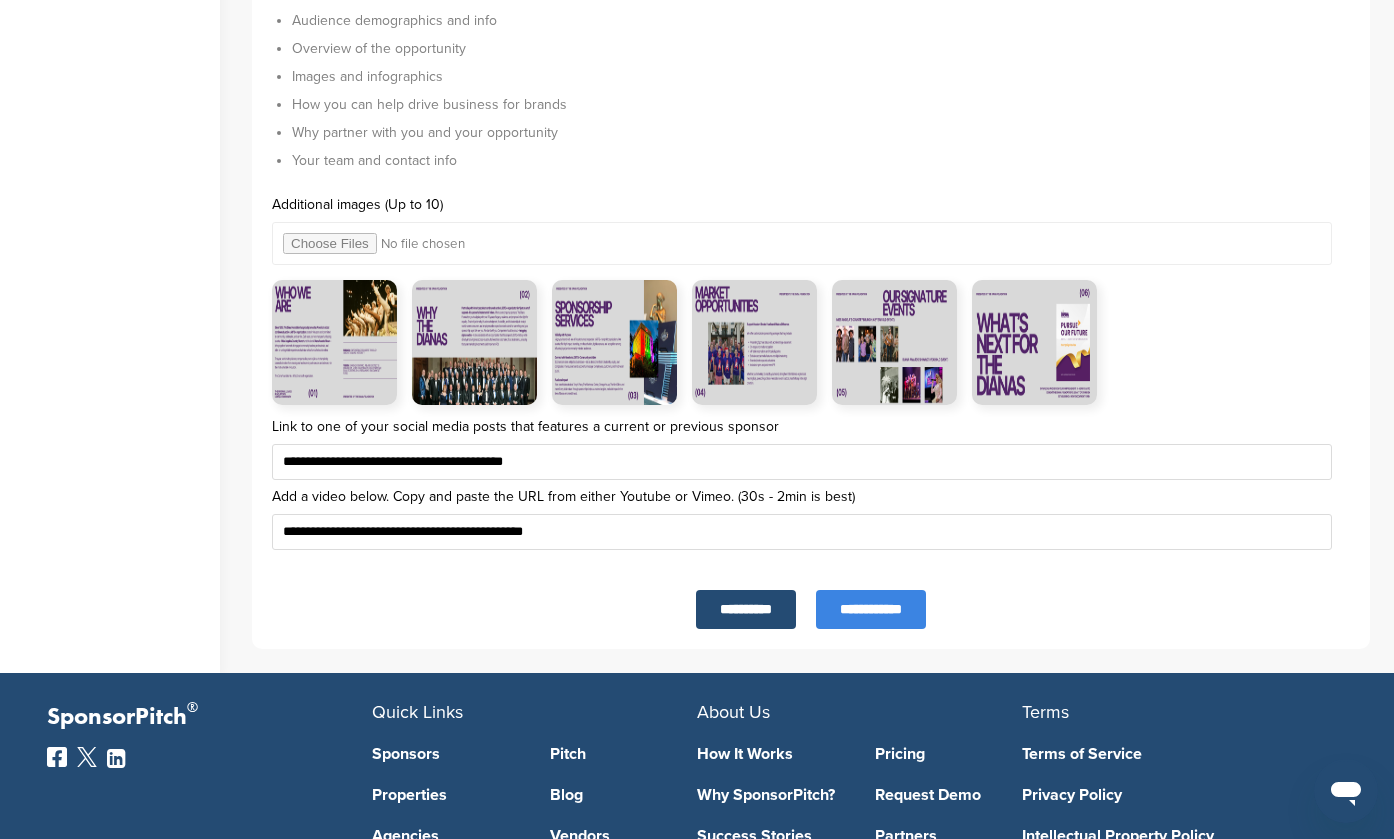 type on "**********" 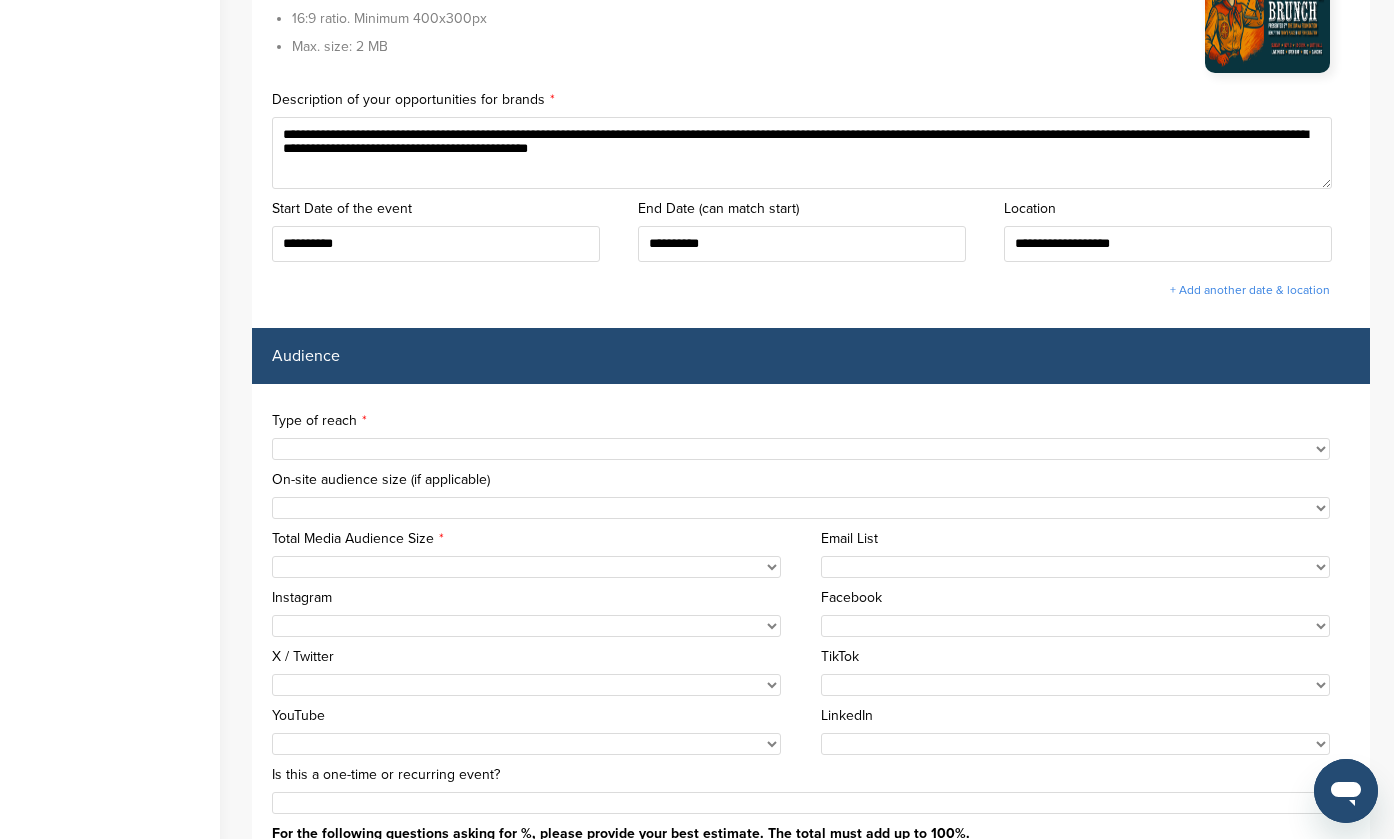 scroll, scrollTop: 533, scrollLeft: 0, axis: vertical 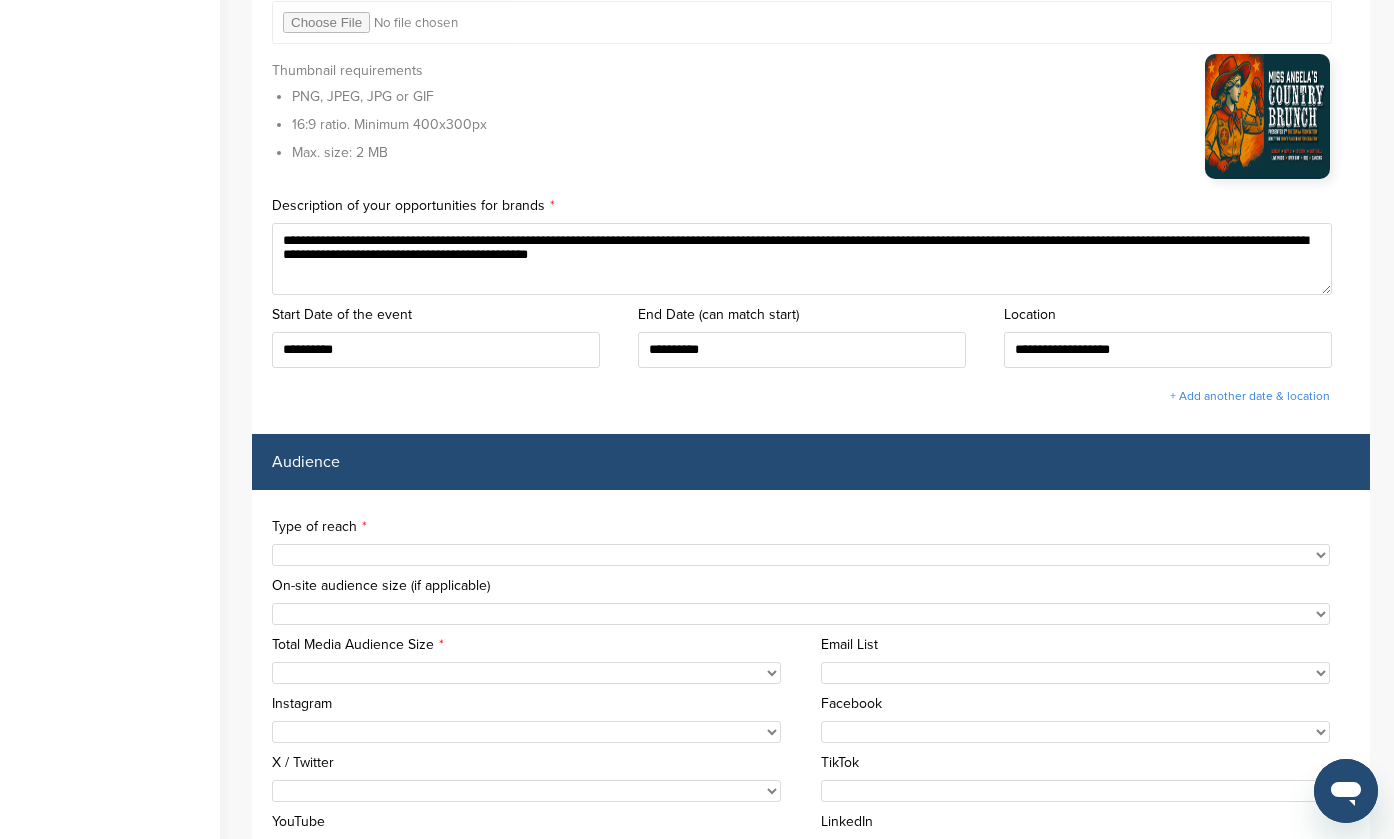 click on "**********" at bounding box center (802, 259) 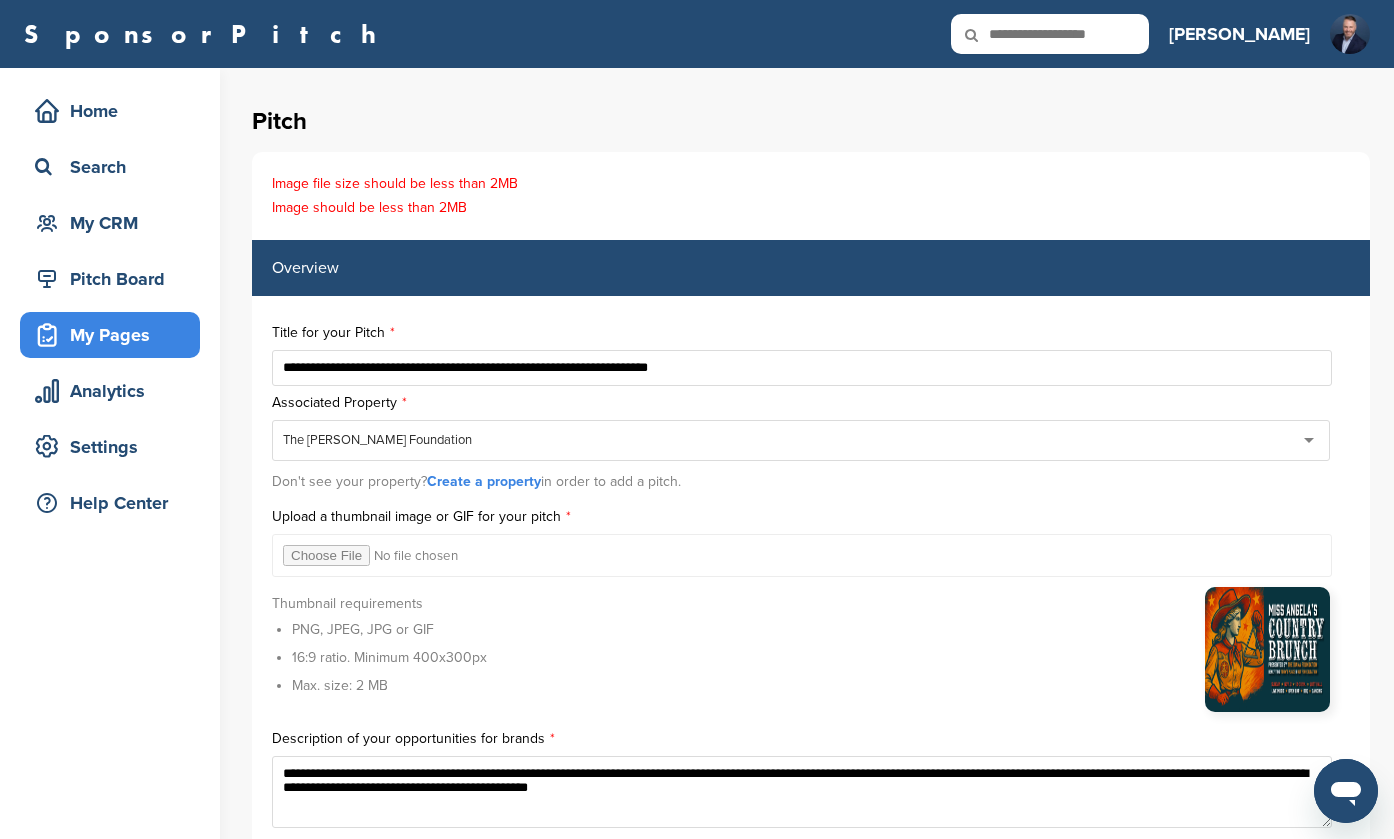 scroll, scrollTop: 0, scrollLeft: 0, axis: both 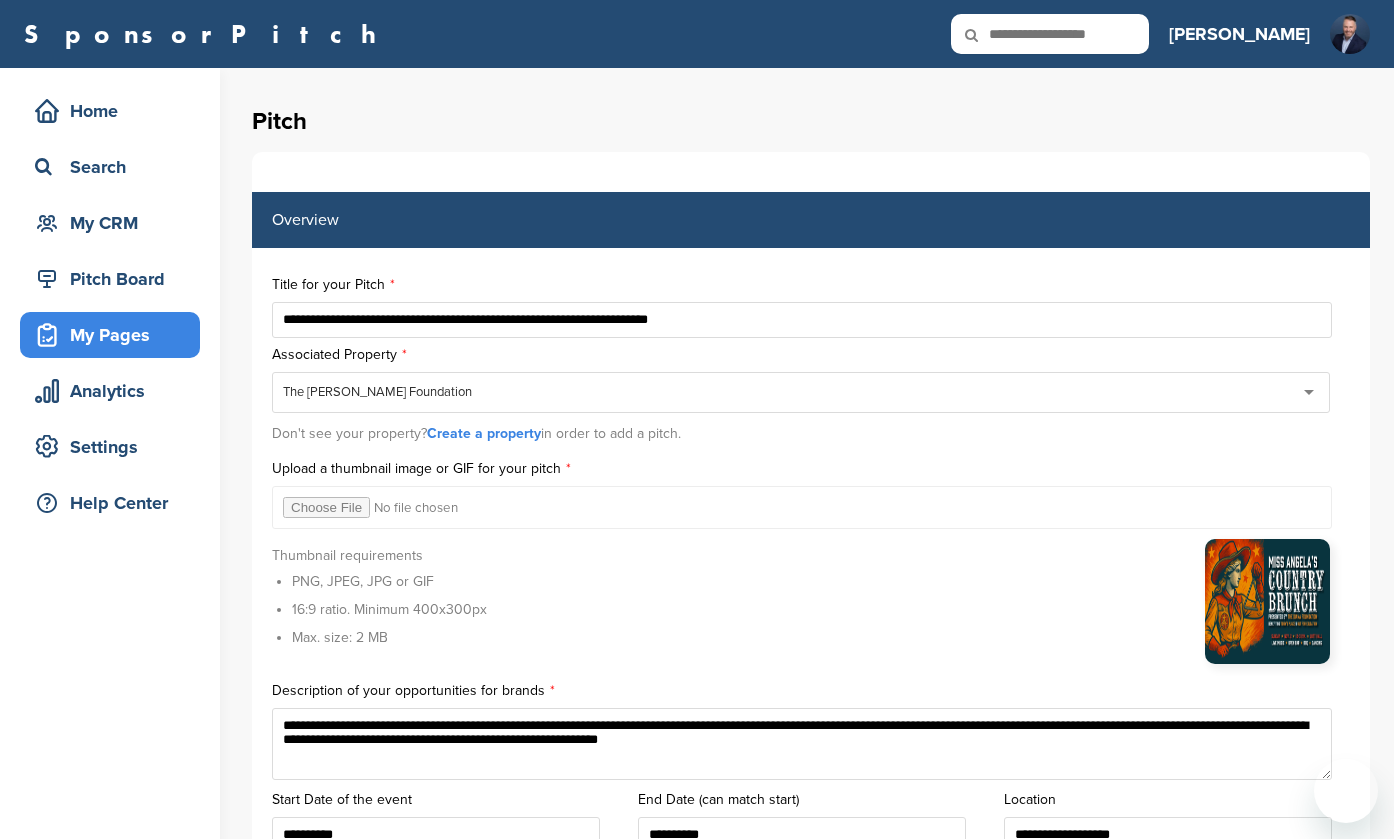 click on "**********" at bounding box center [802, 744] 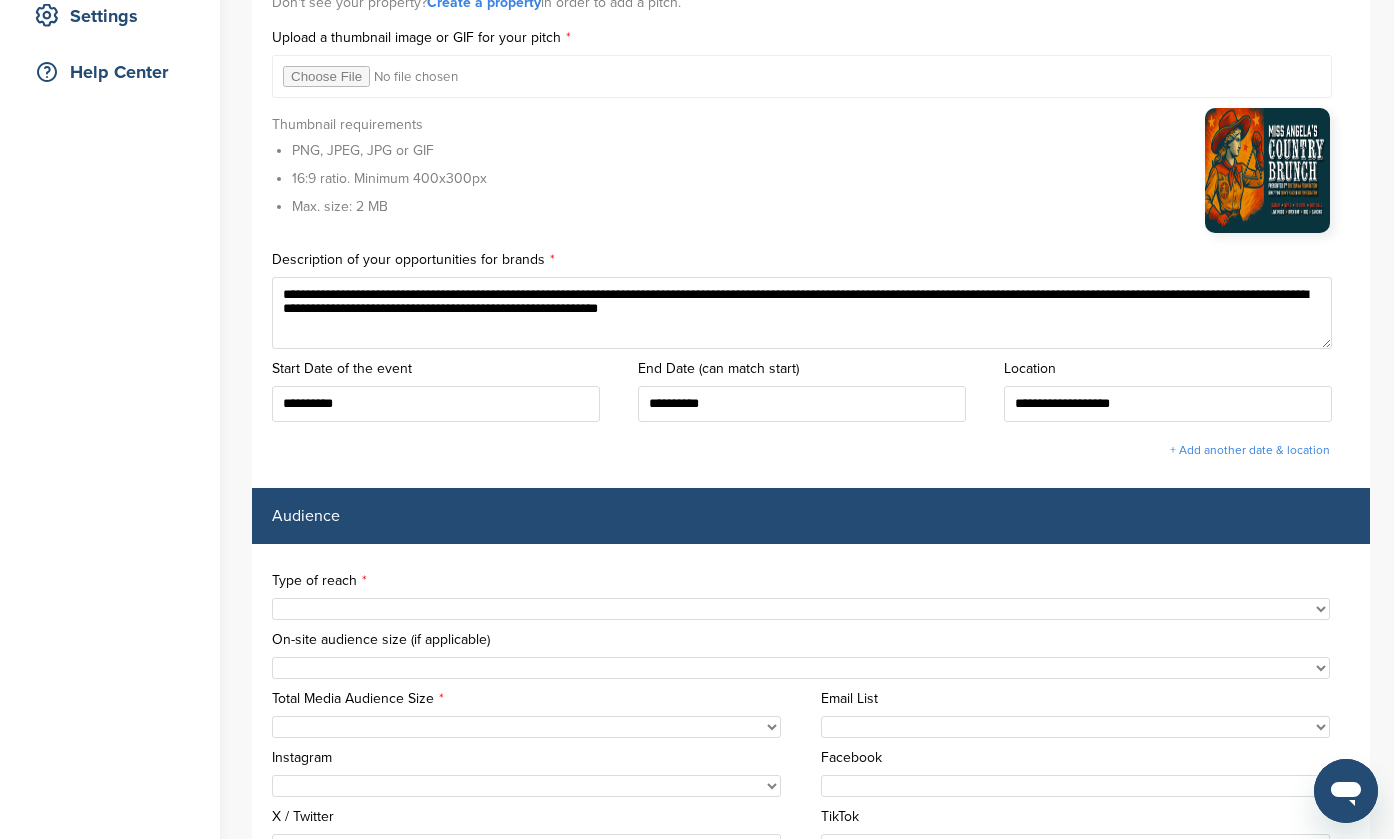 scroll, scrollTop: 0, scrollLeft: 0, axis: both 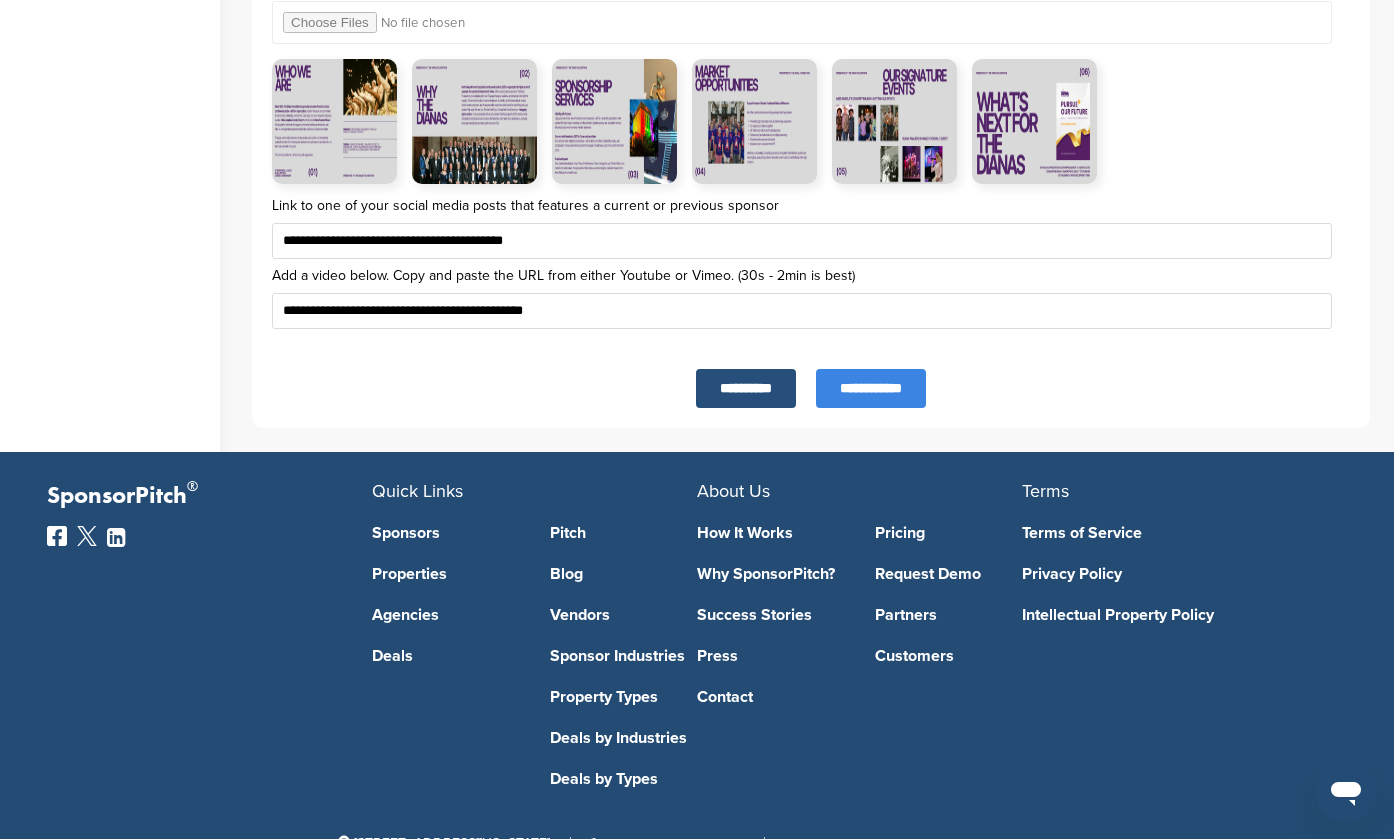 type on "**********" 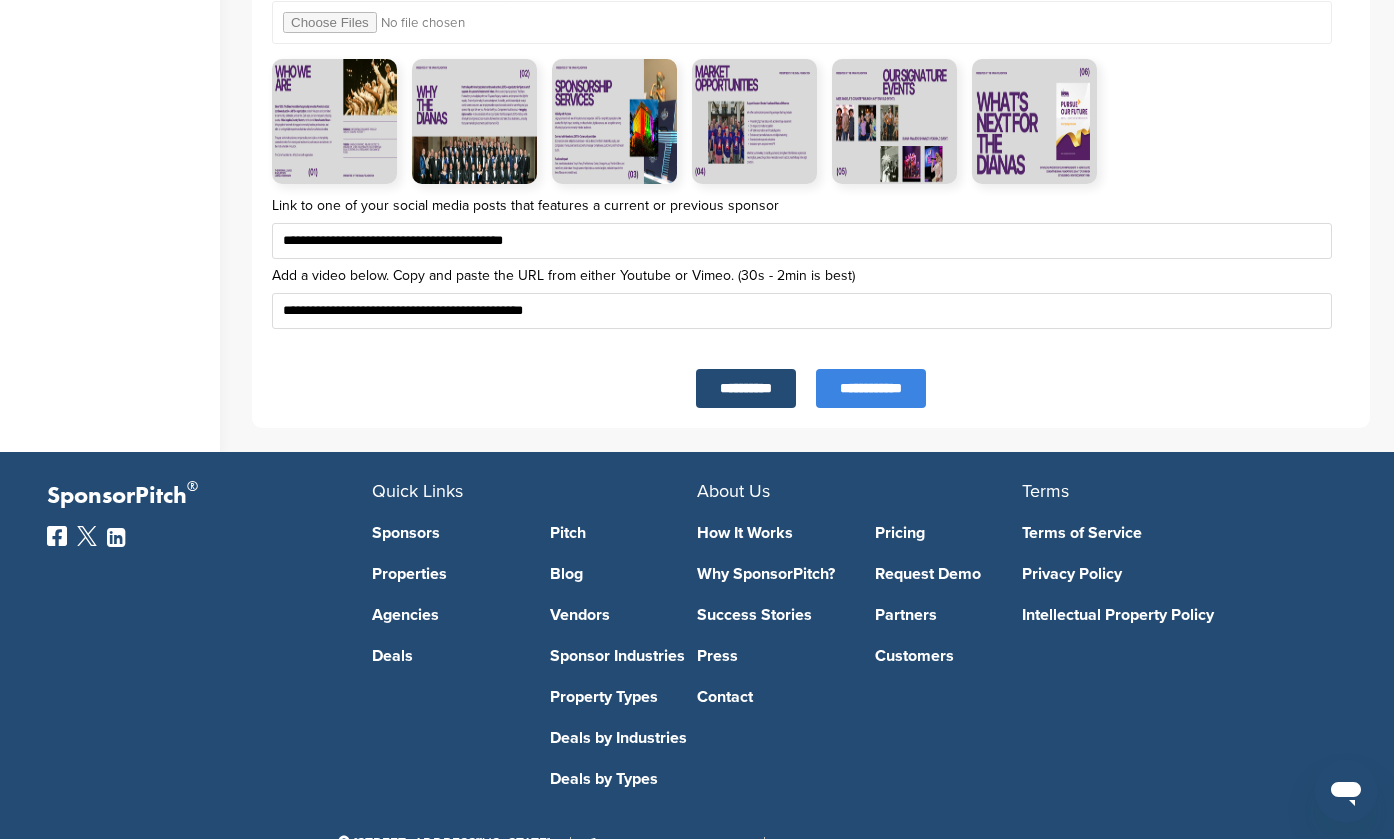 click on "**********" at bounding box center (746, 388) 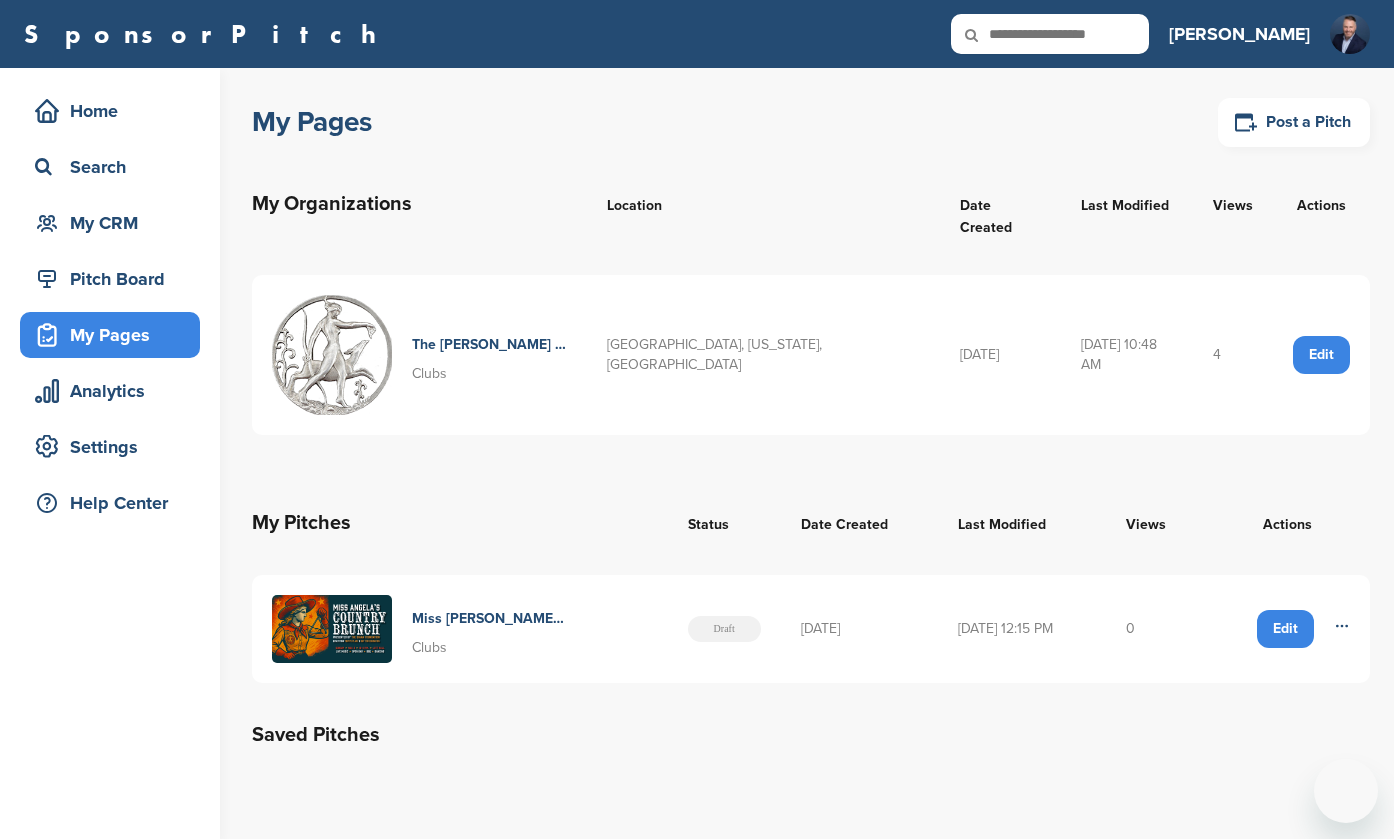 scroll, scrollTop: 0, scrollLeft: 0, axis: both 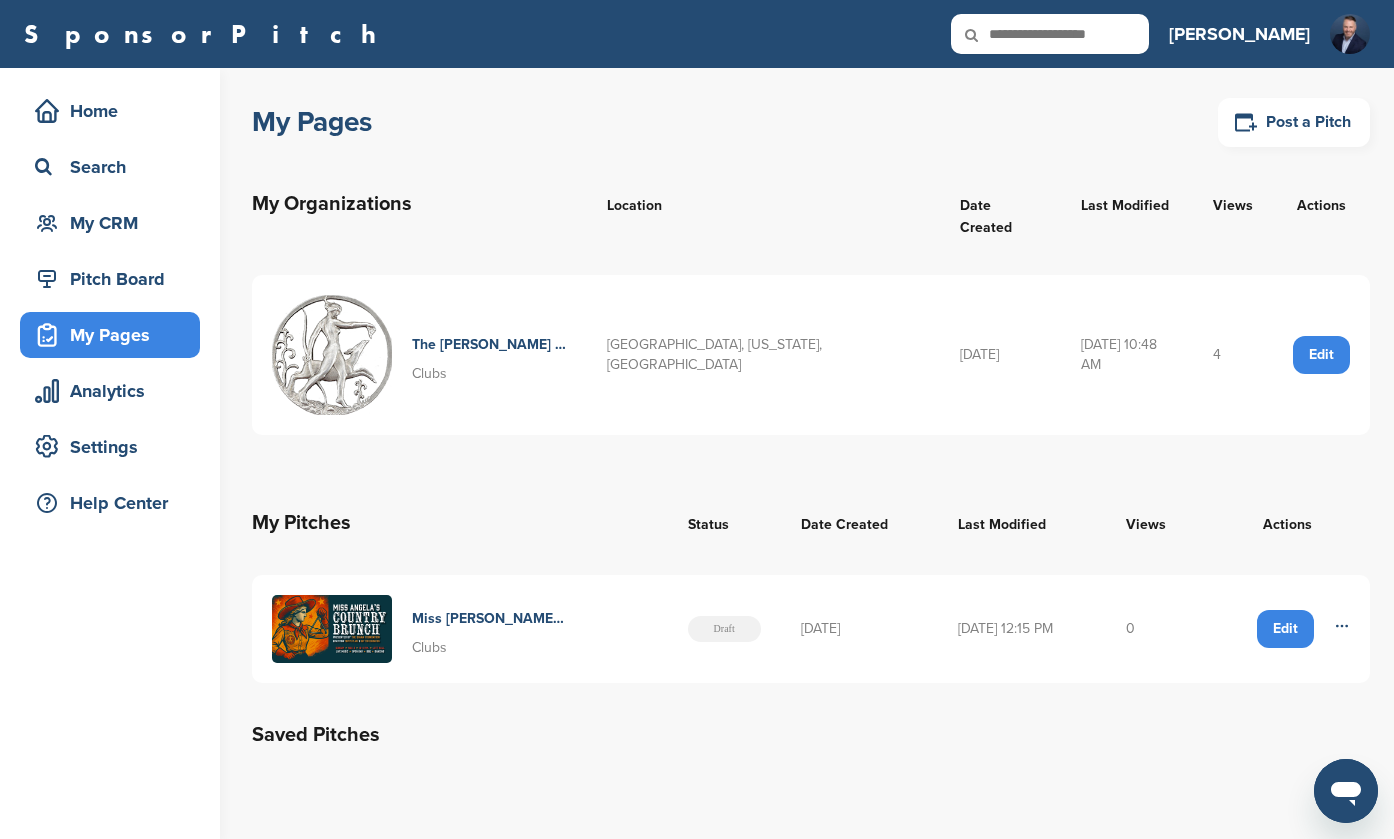 click 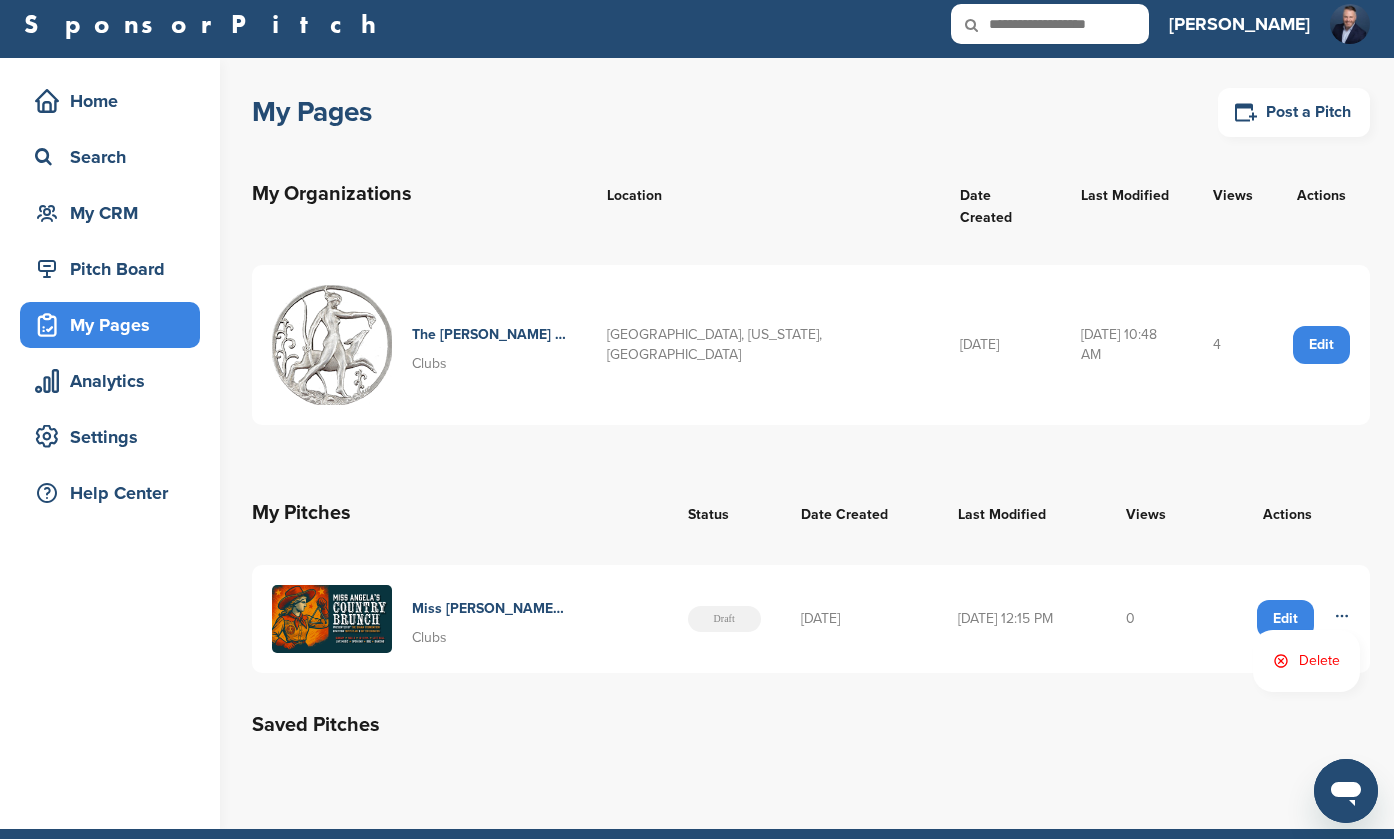 click on "0" at bounding box center [1155, 619] 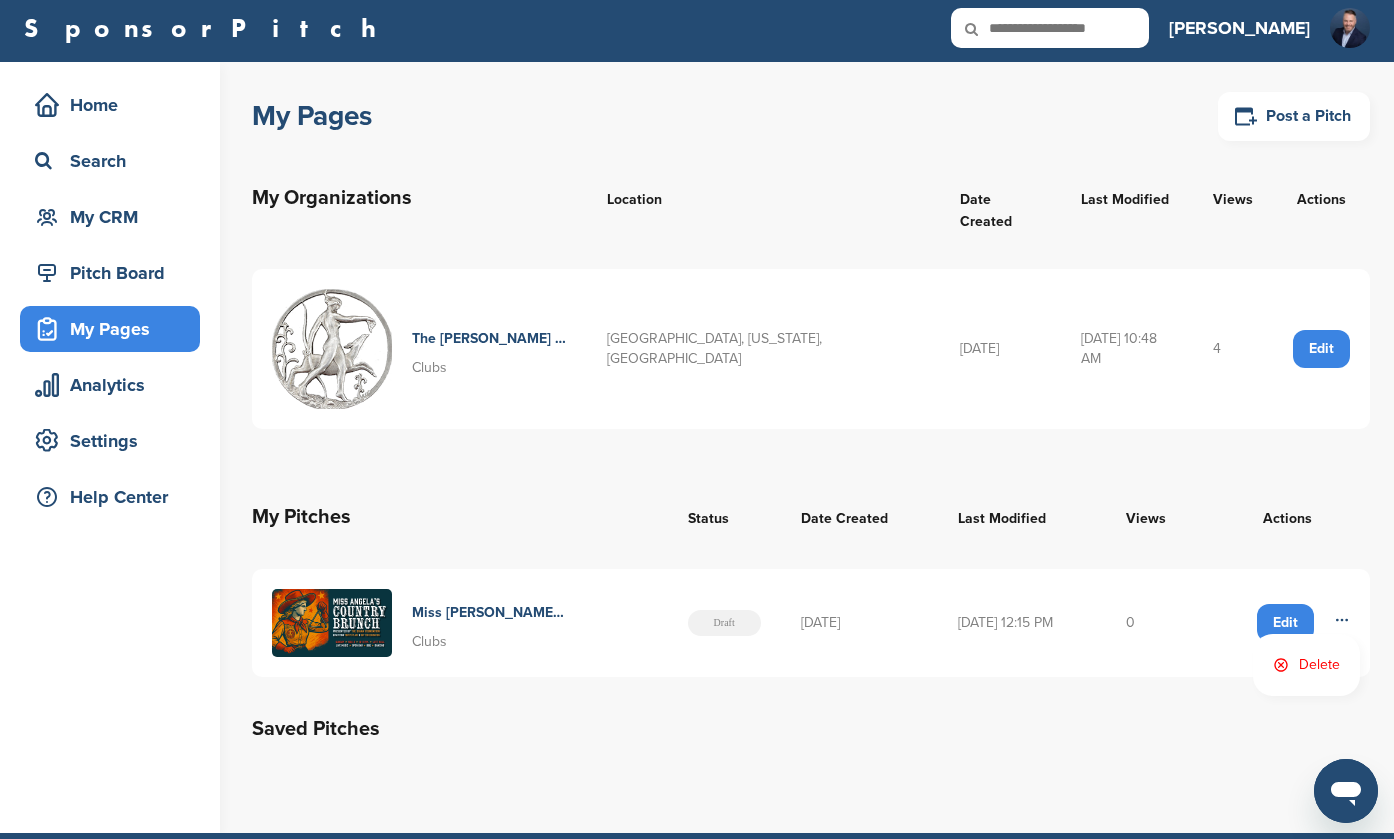 click on "Edit" at bounding box center [1285, 623] 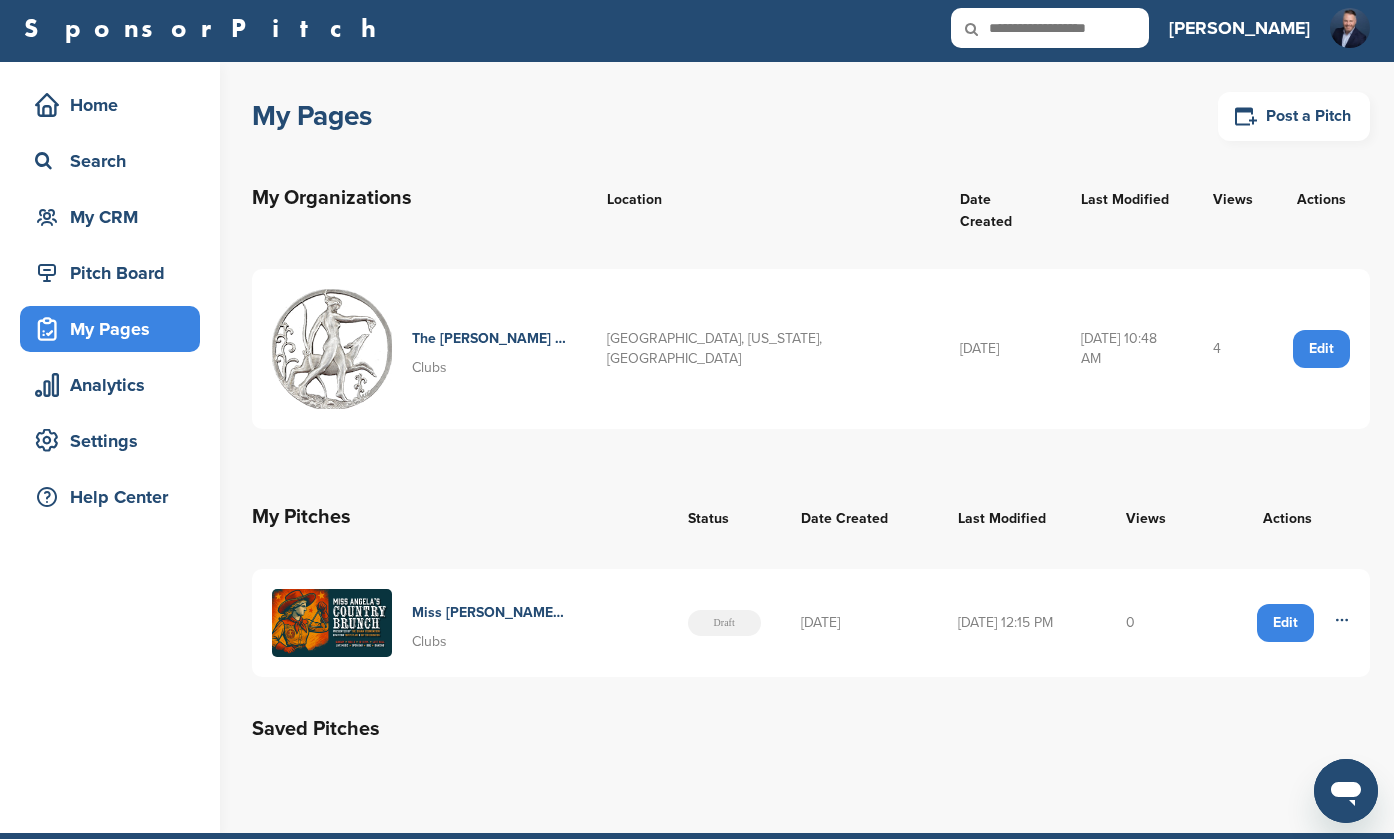 click 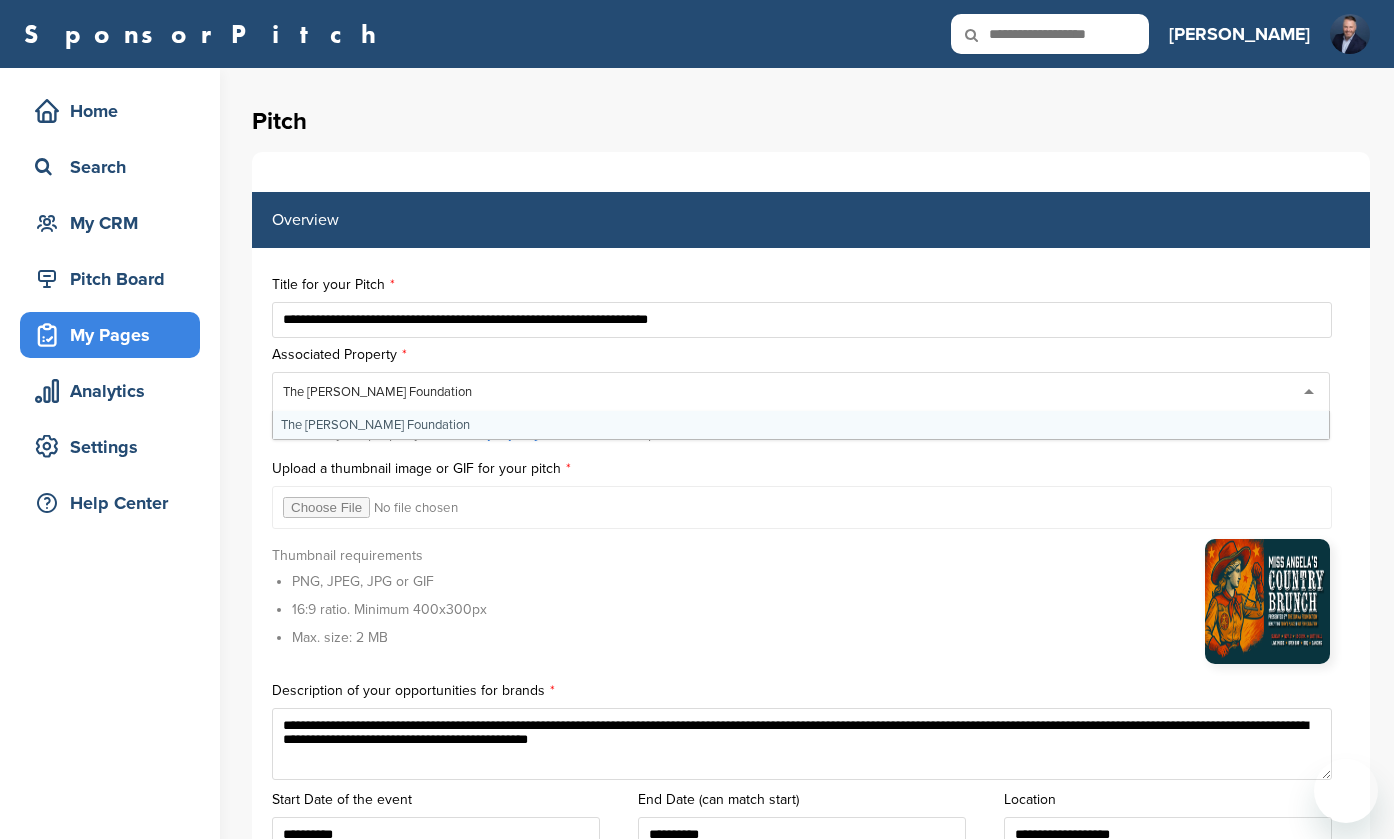 scroll, scrollTop: 185, scrollLeft: 0, axis: vertical 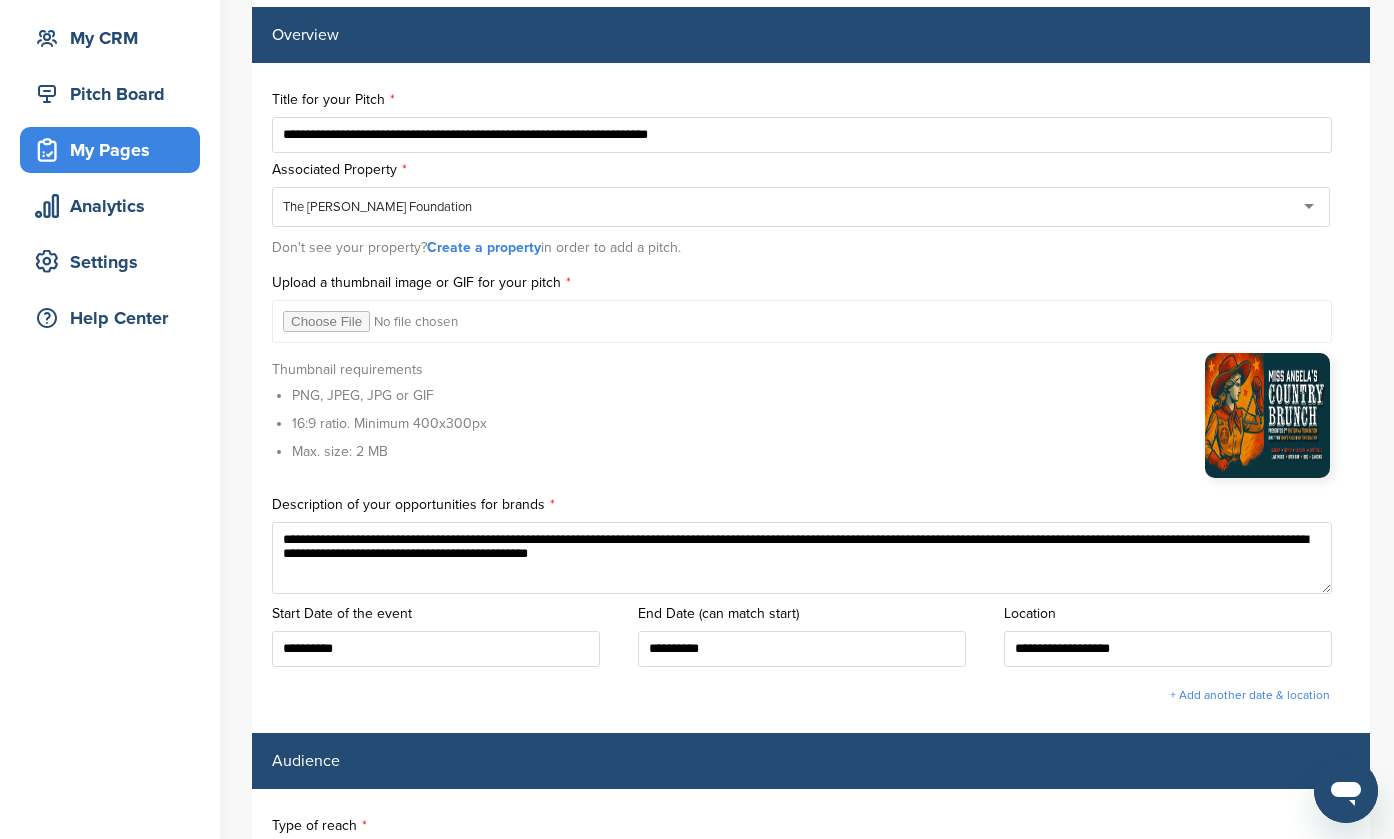 click at bounding box center [802, 321] 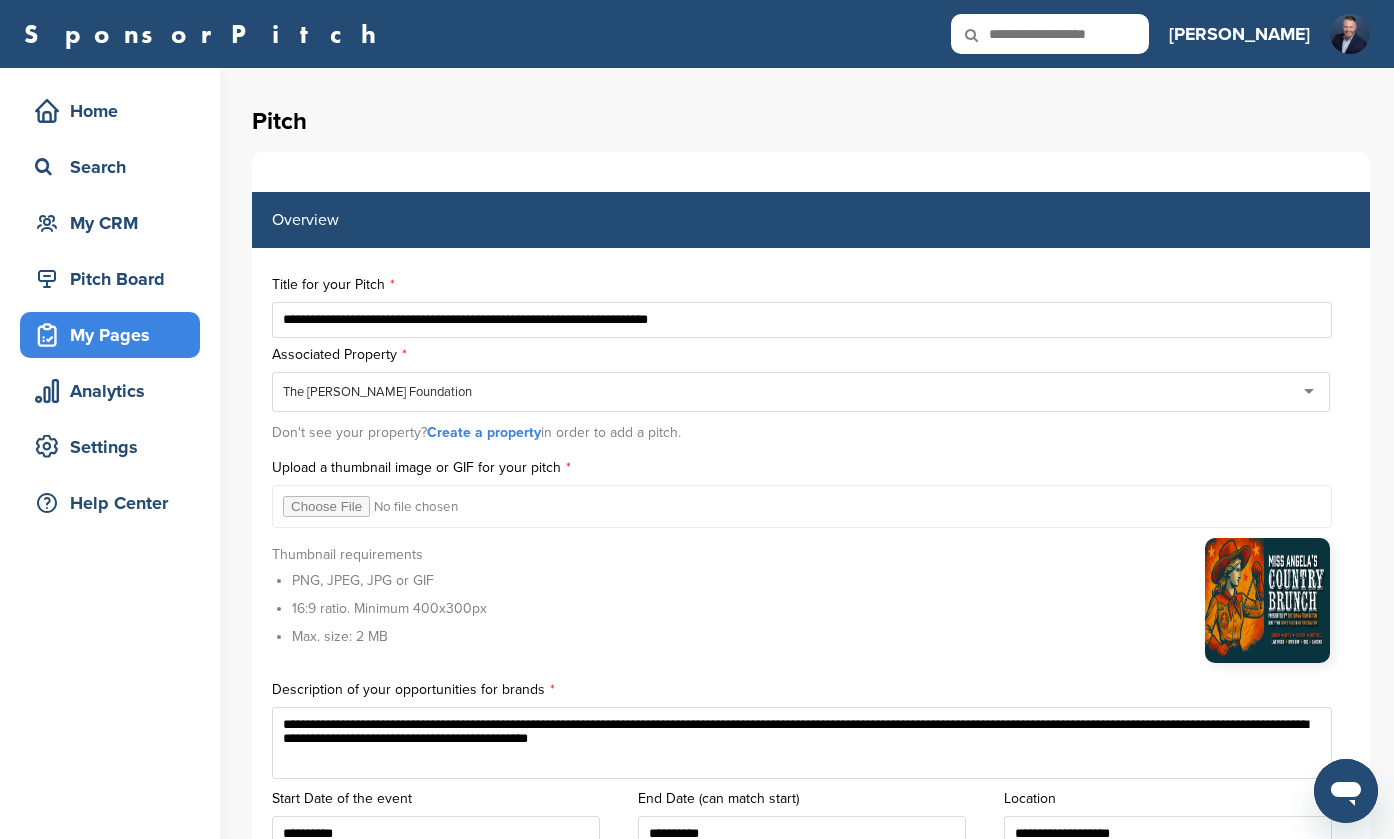 scroll, scrollTop: 0, scrollLeft: 0, axis: both 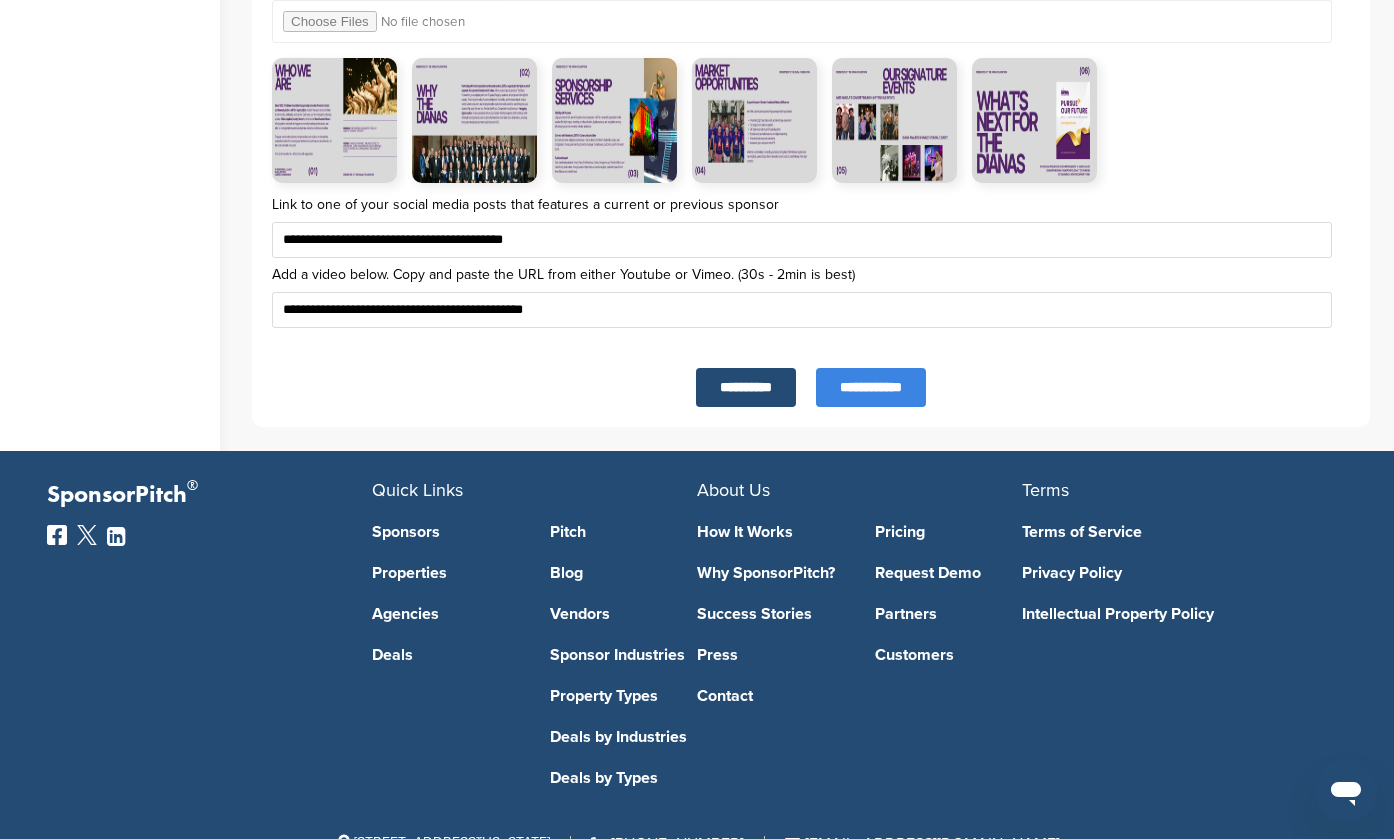click on "**********" at bounding box center [746, 387] 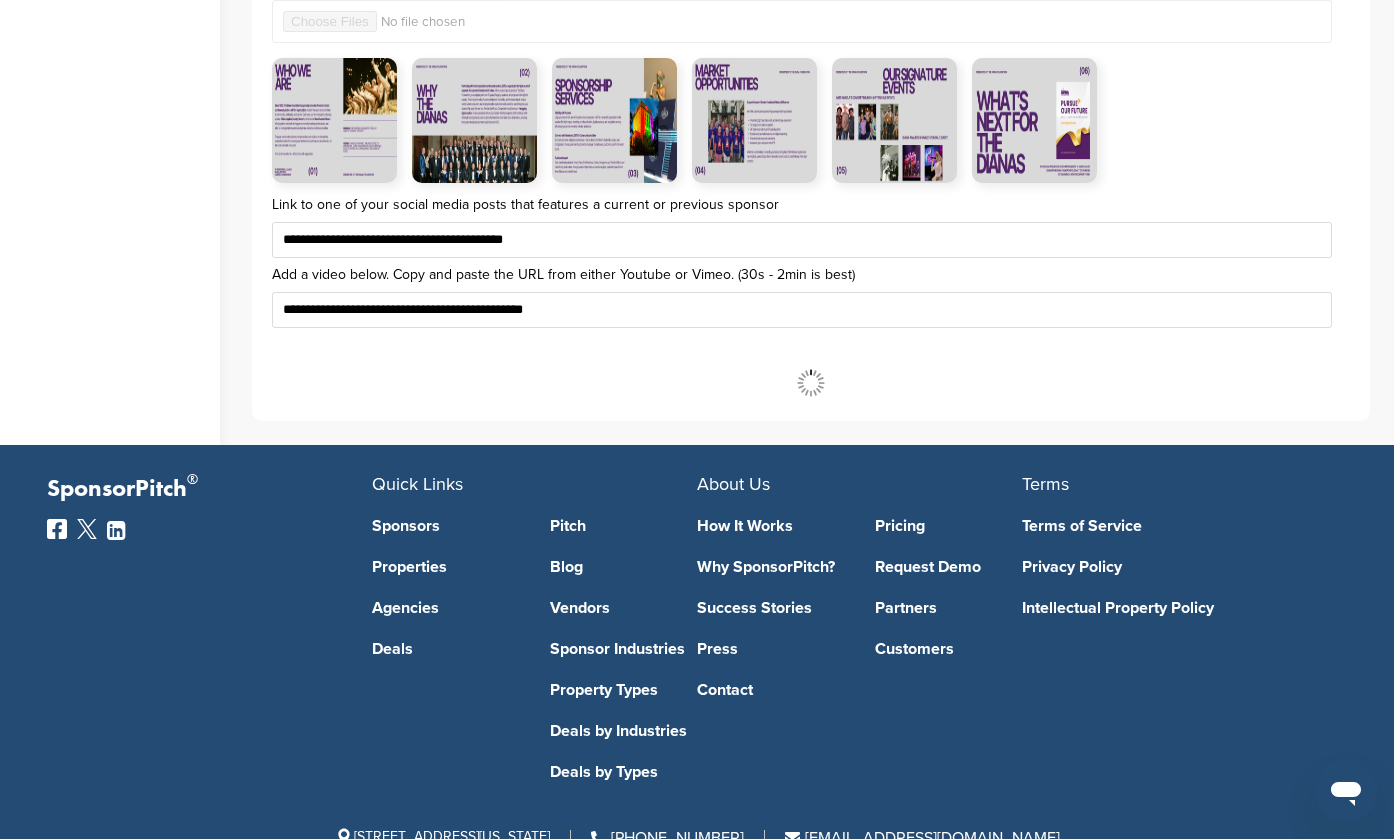 scroll, scrollTop: 6777, scrollLeft: 0, axis: vertical 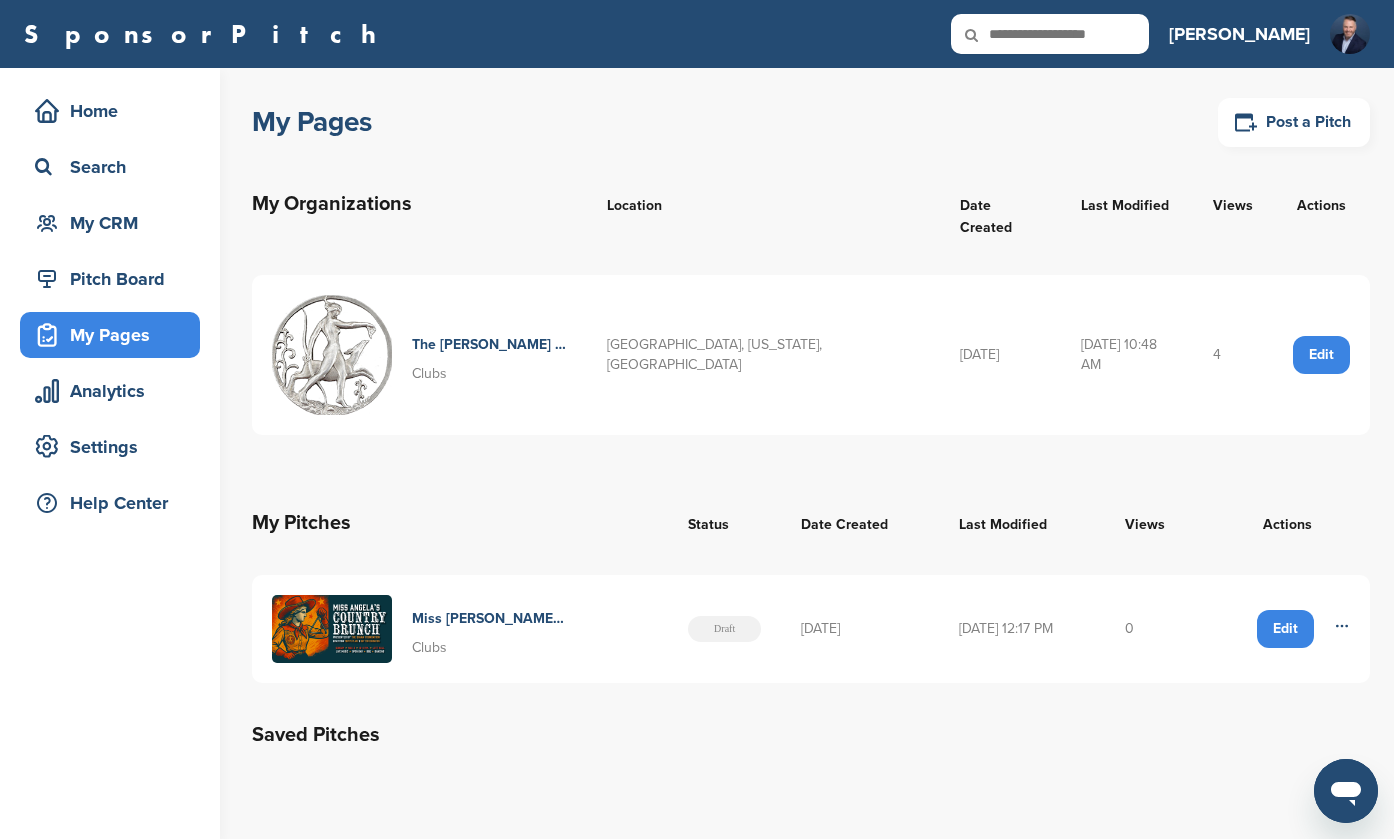 click on "Edit" at bounding box center [1285, 629] 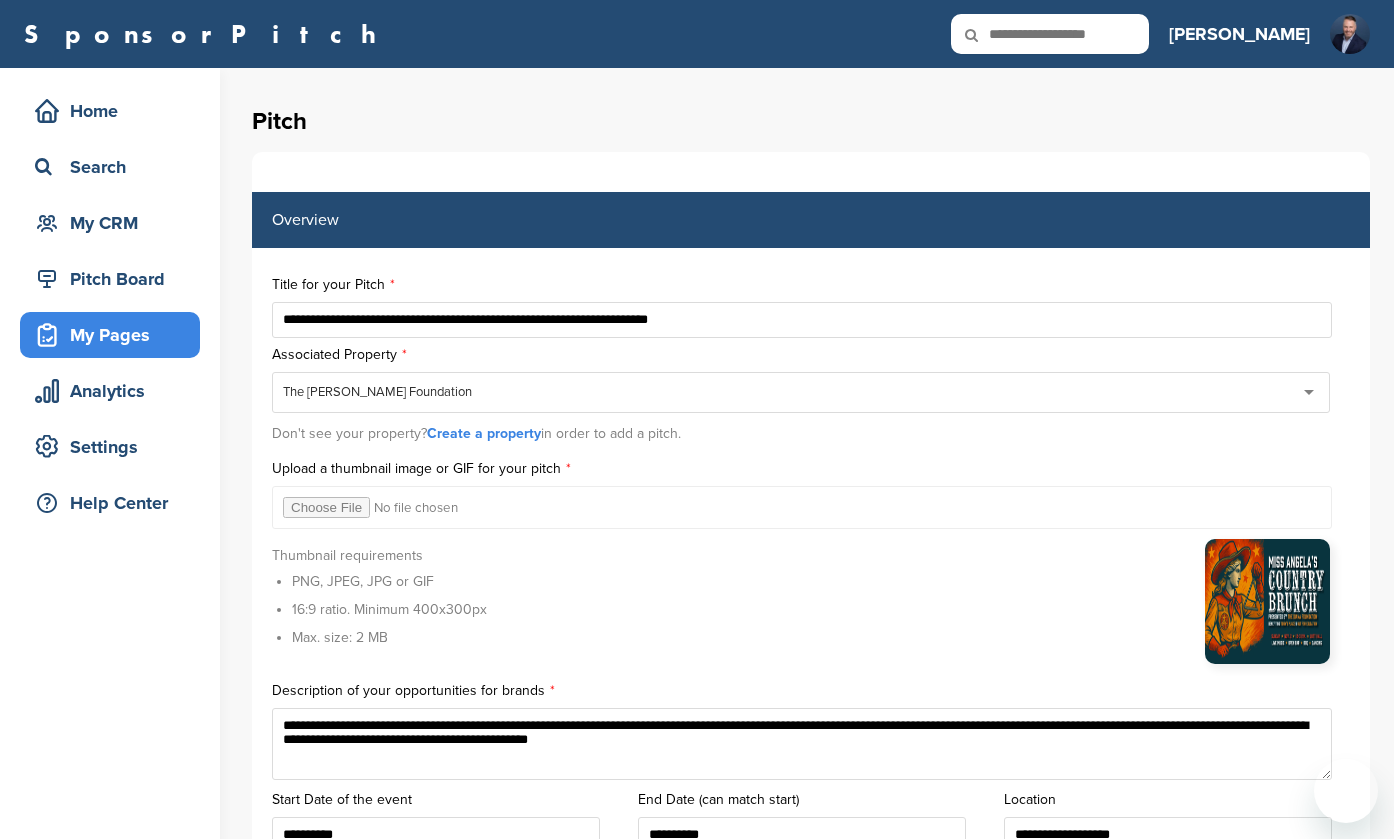 scroll, scrollTop: 4, scrollLeft: 0, axis: vertical 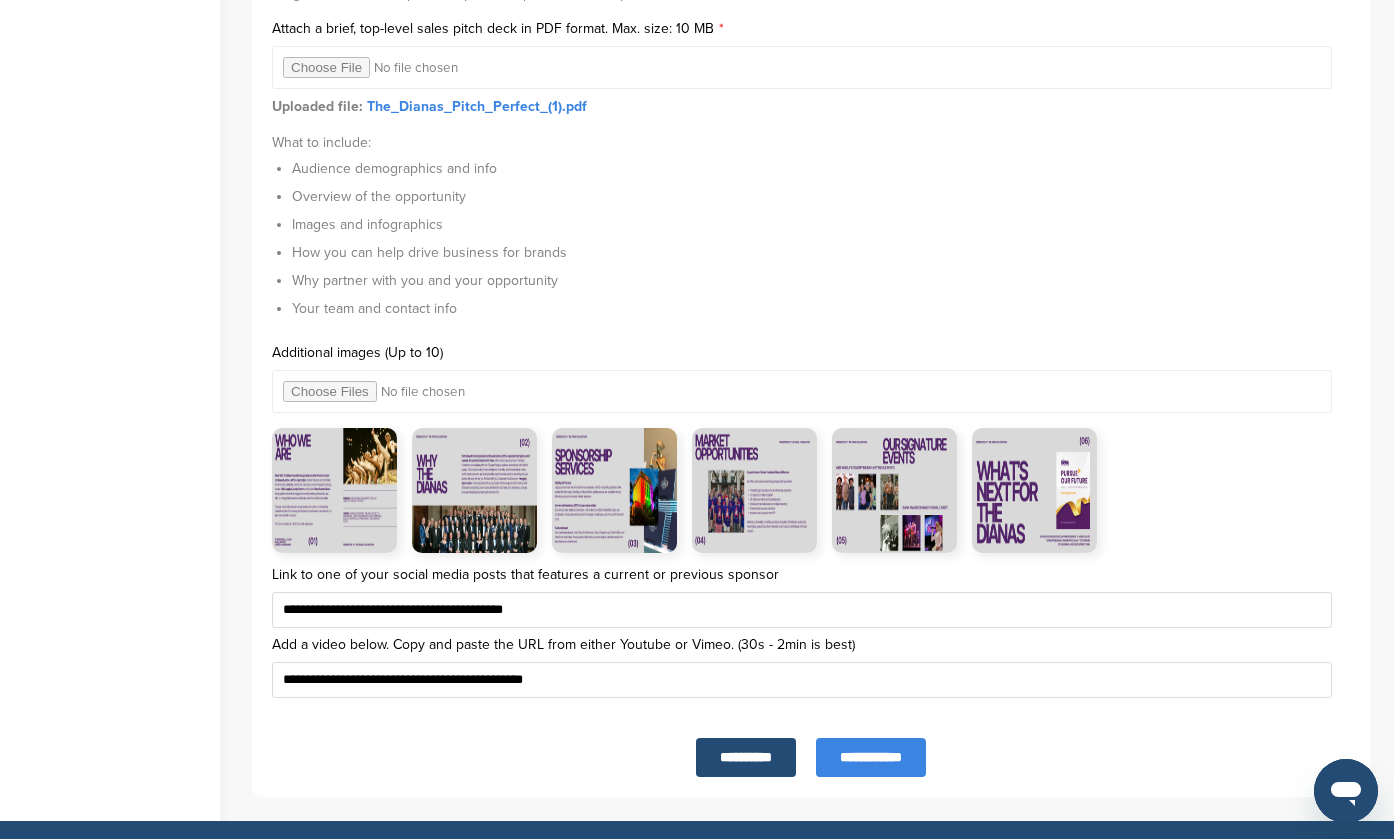 click at bounding box center [802, 391] 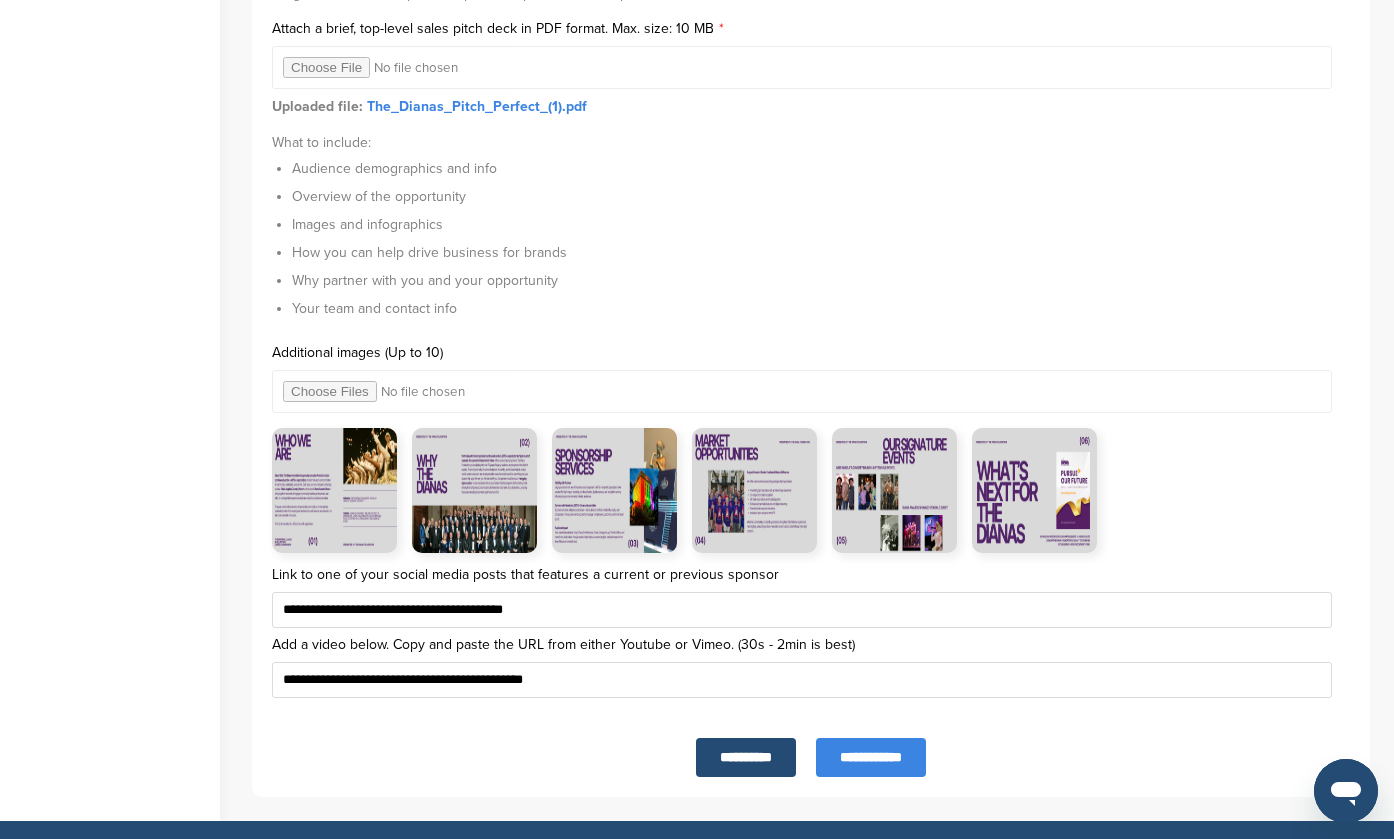 click at bounding box center (1034, 490) 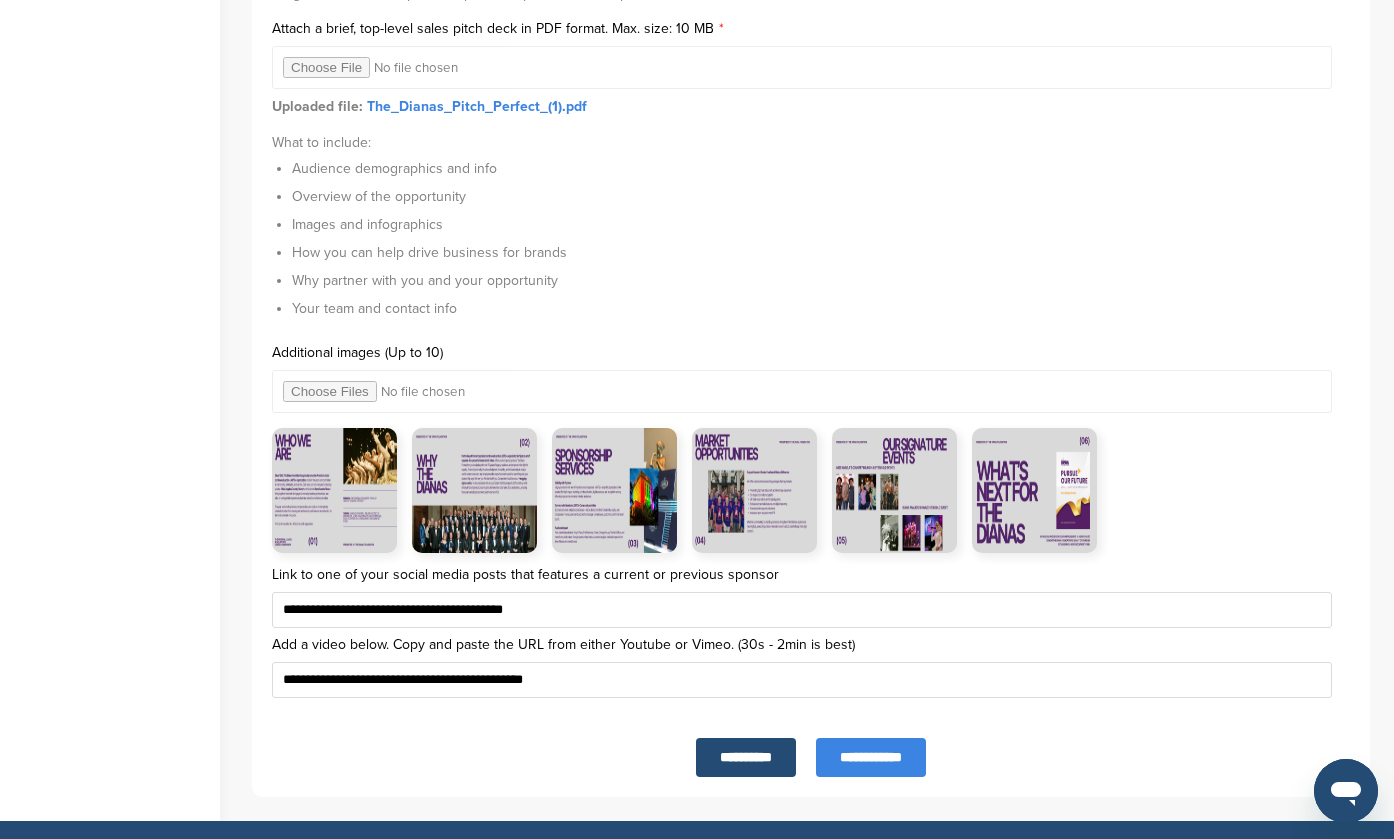 type on "**********" 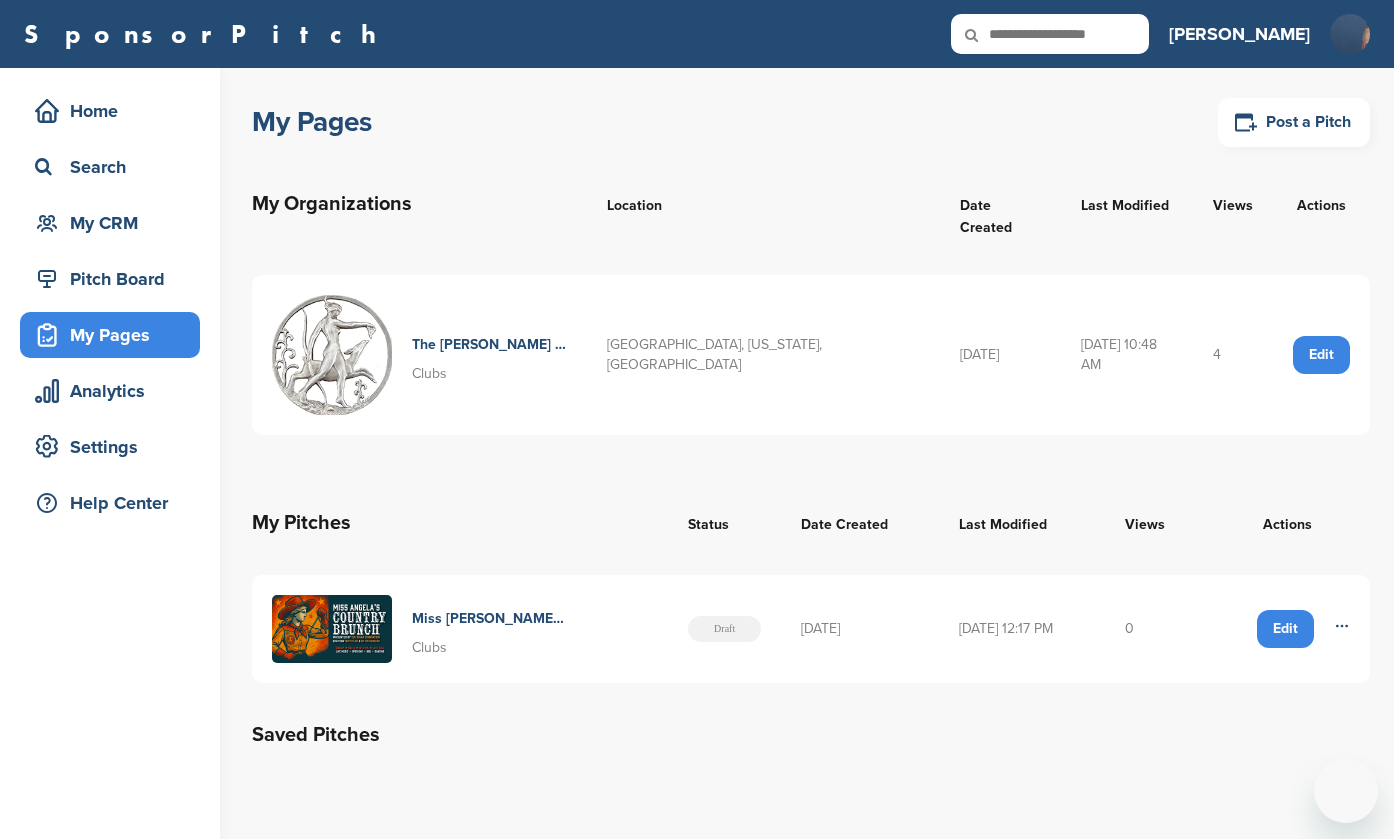 scroll, scrollTop: 0, scrollLeft: 0, axis: both 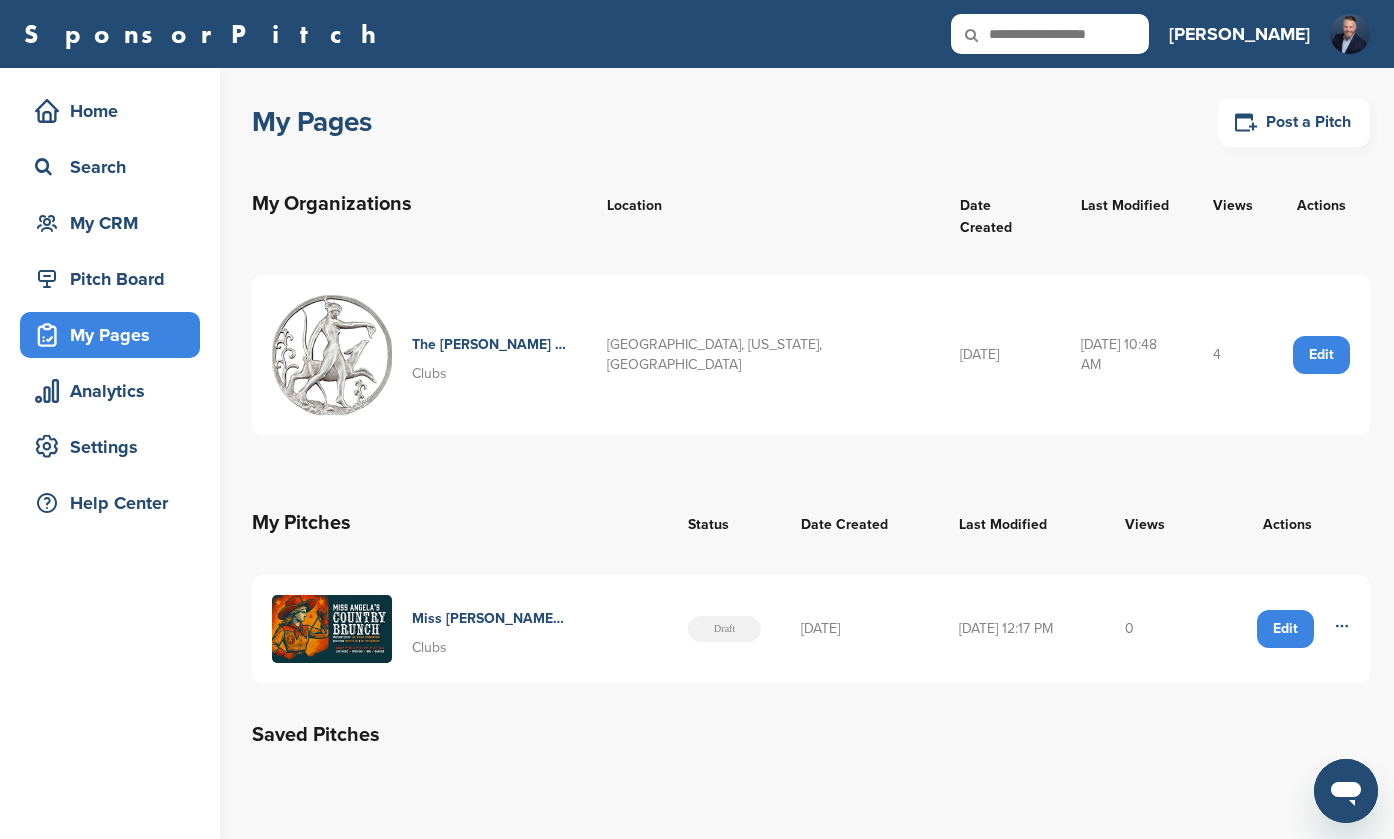 click on "Edit" at bounding box center [1285, 629] 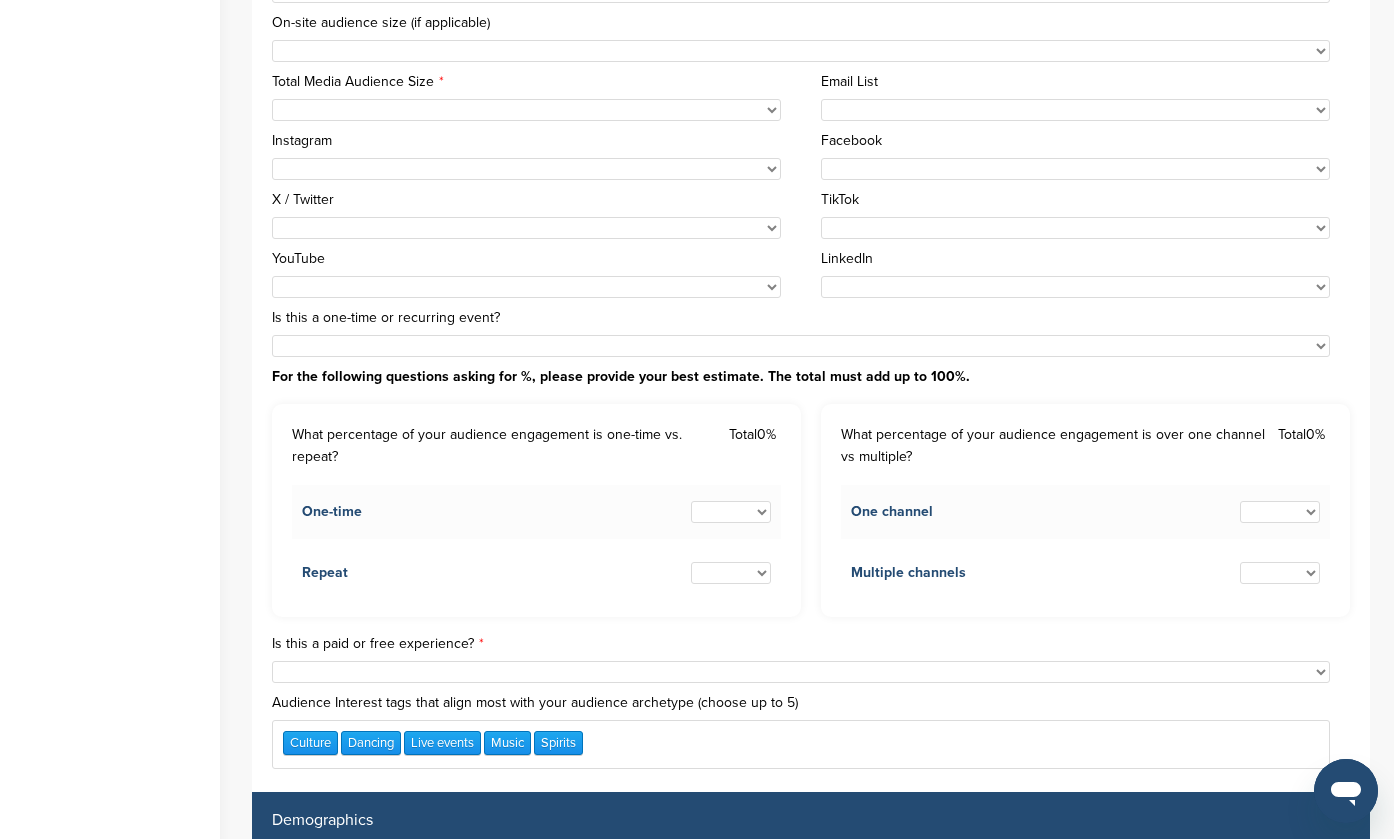 scroll, scrollTop: 1048, scrollLeft: 0, axis: vertical 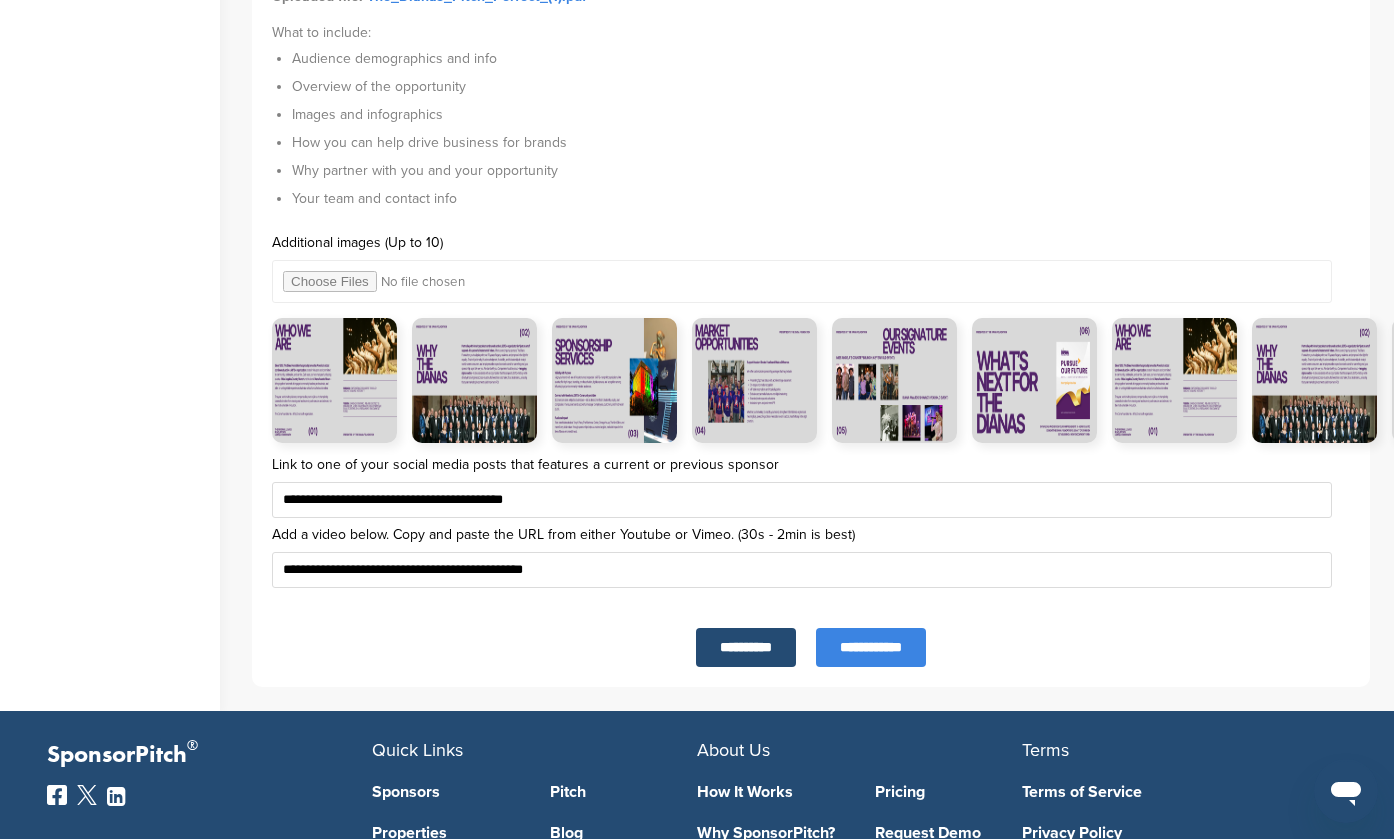 click on "**********" at bounding box center (871, 647) 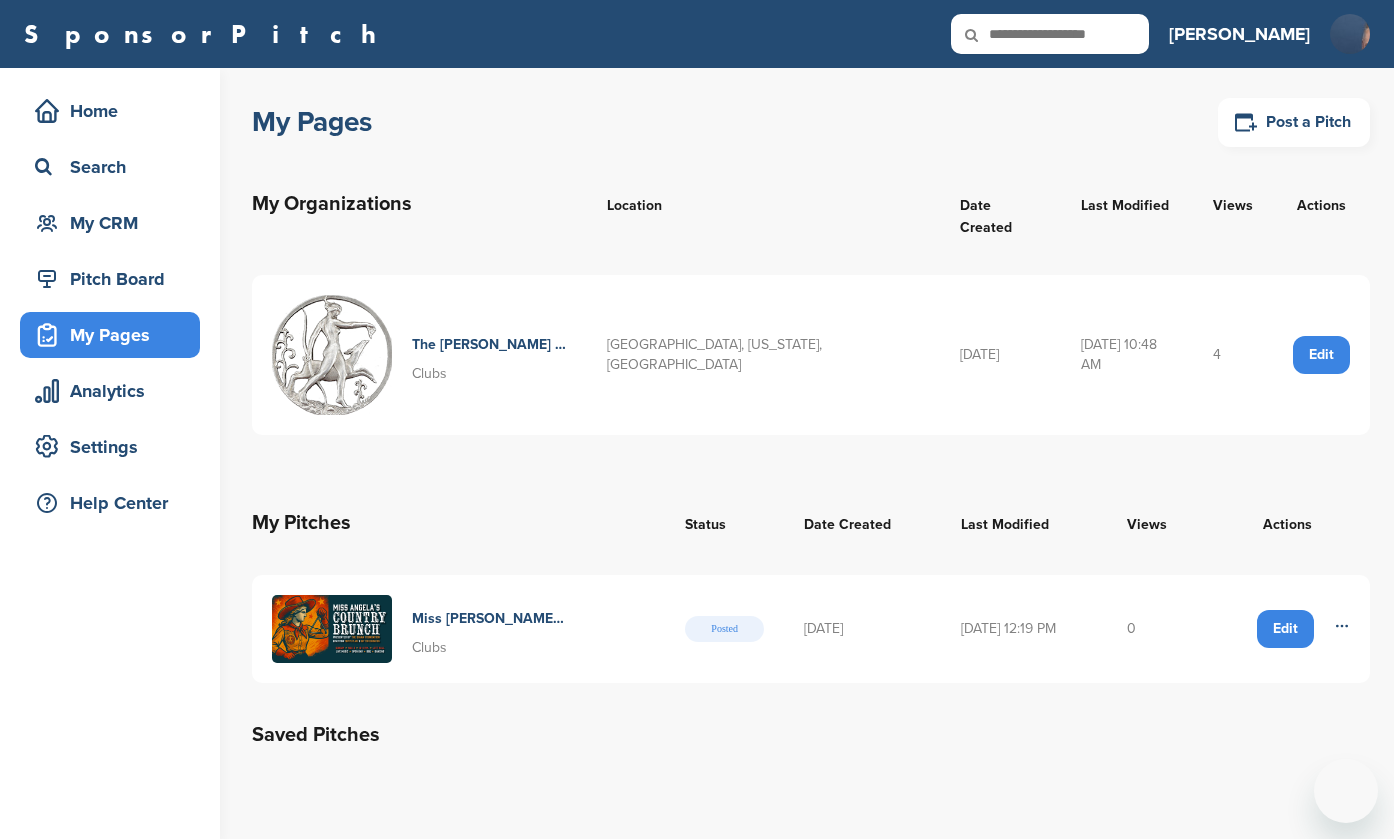 scroll, scrollTop: 0, scrollLeft: 0, axis: both 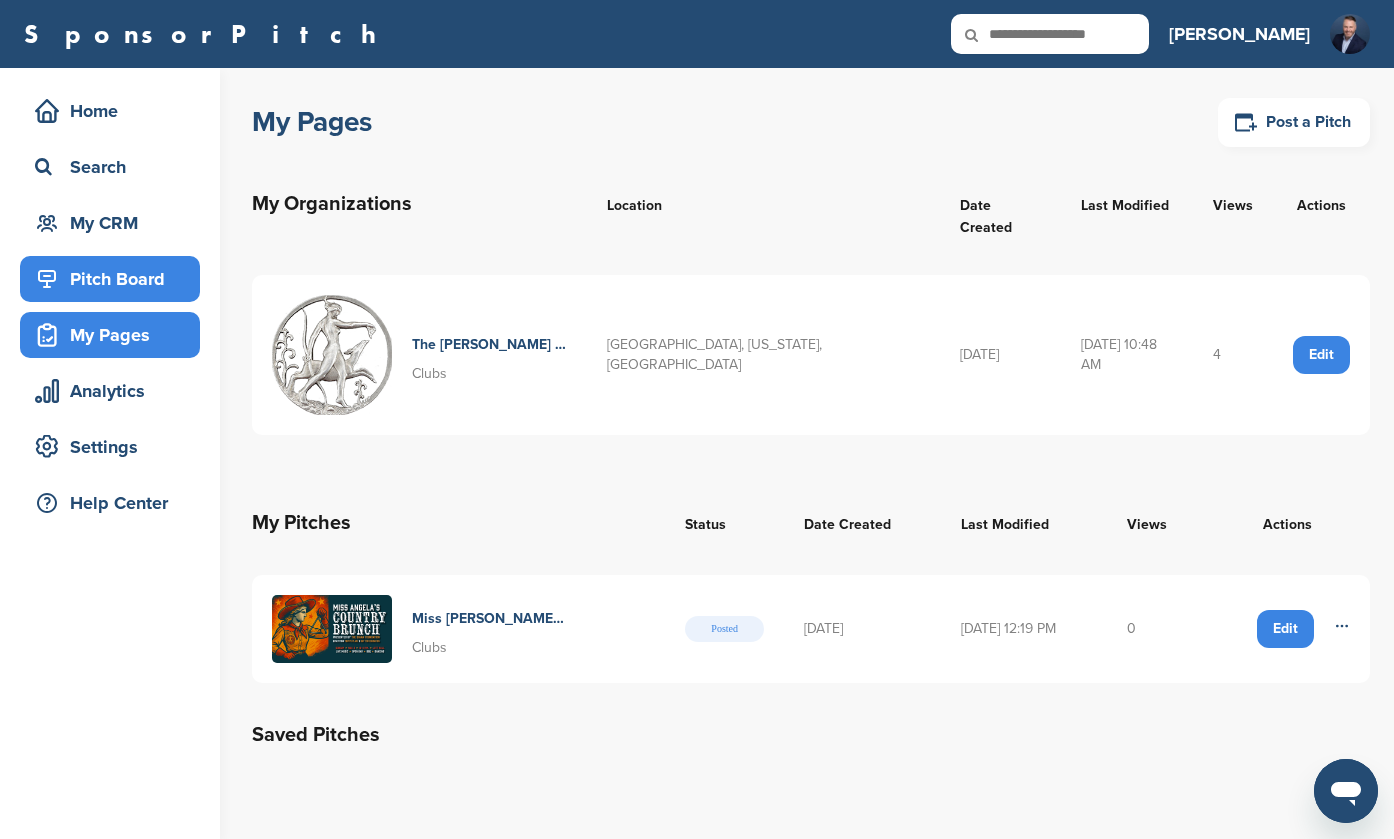 click on "Pitch Board" at bounding box center (115, 279) 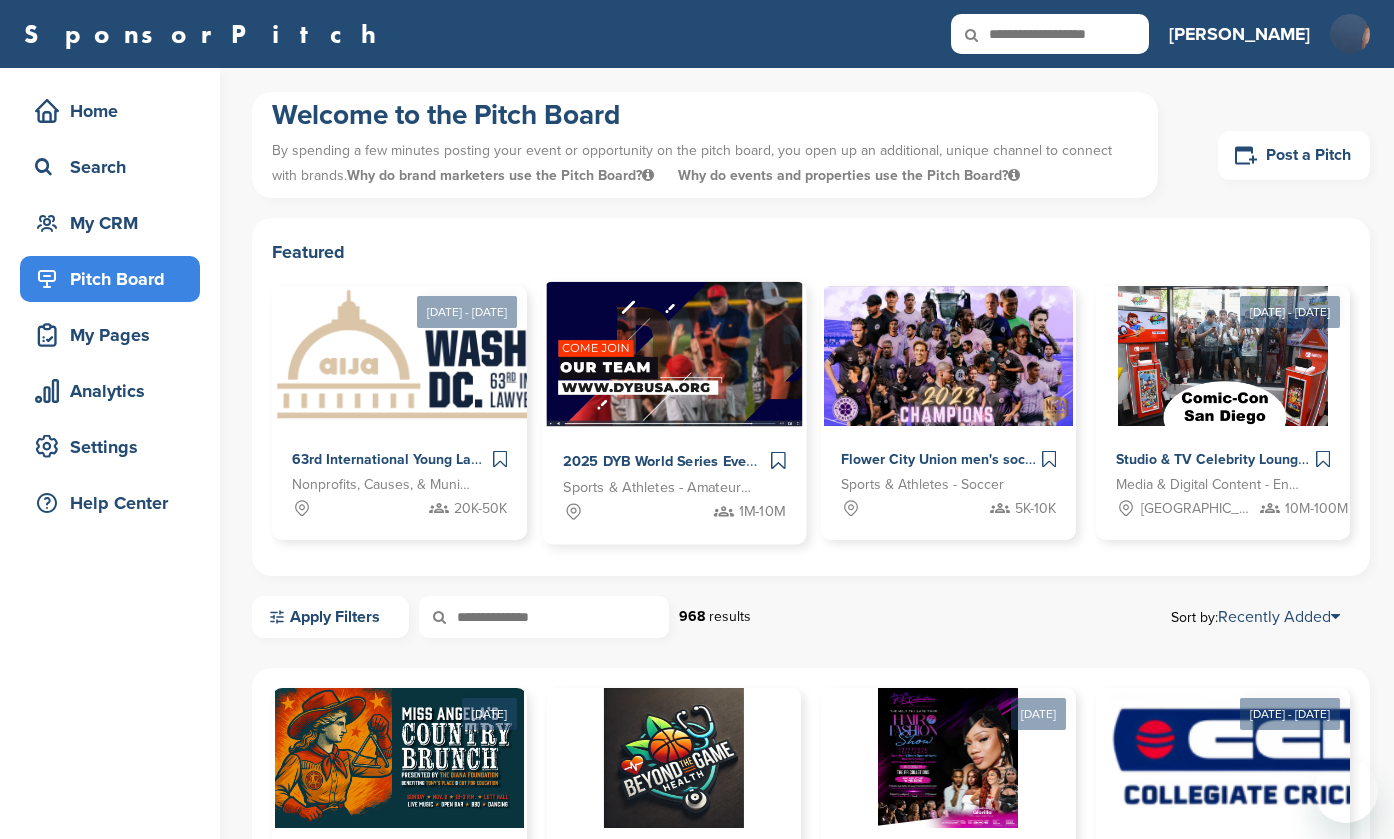 scroll, scrollTop: 0, scrollLeft: 0, axis: both 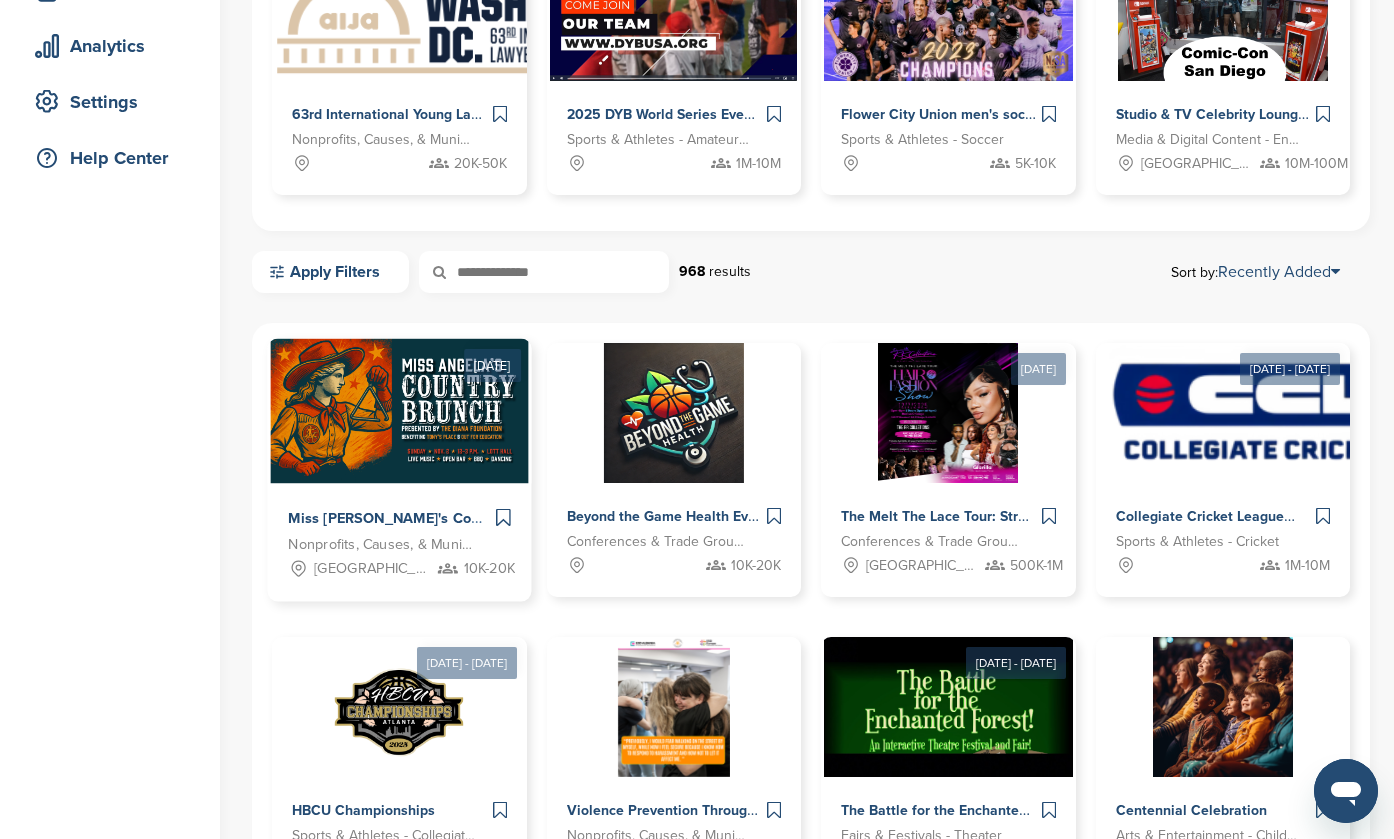 click on "Miss [PERSON_NAME]'s Country Brunch: America's Oldest Active [DEMOGRAPHIC_DATA] Organization" at bounding box center (634, 519) 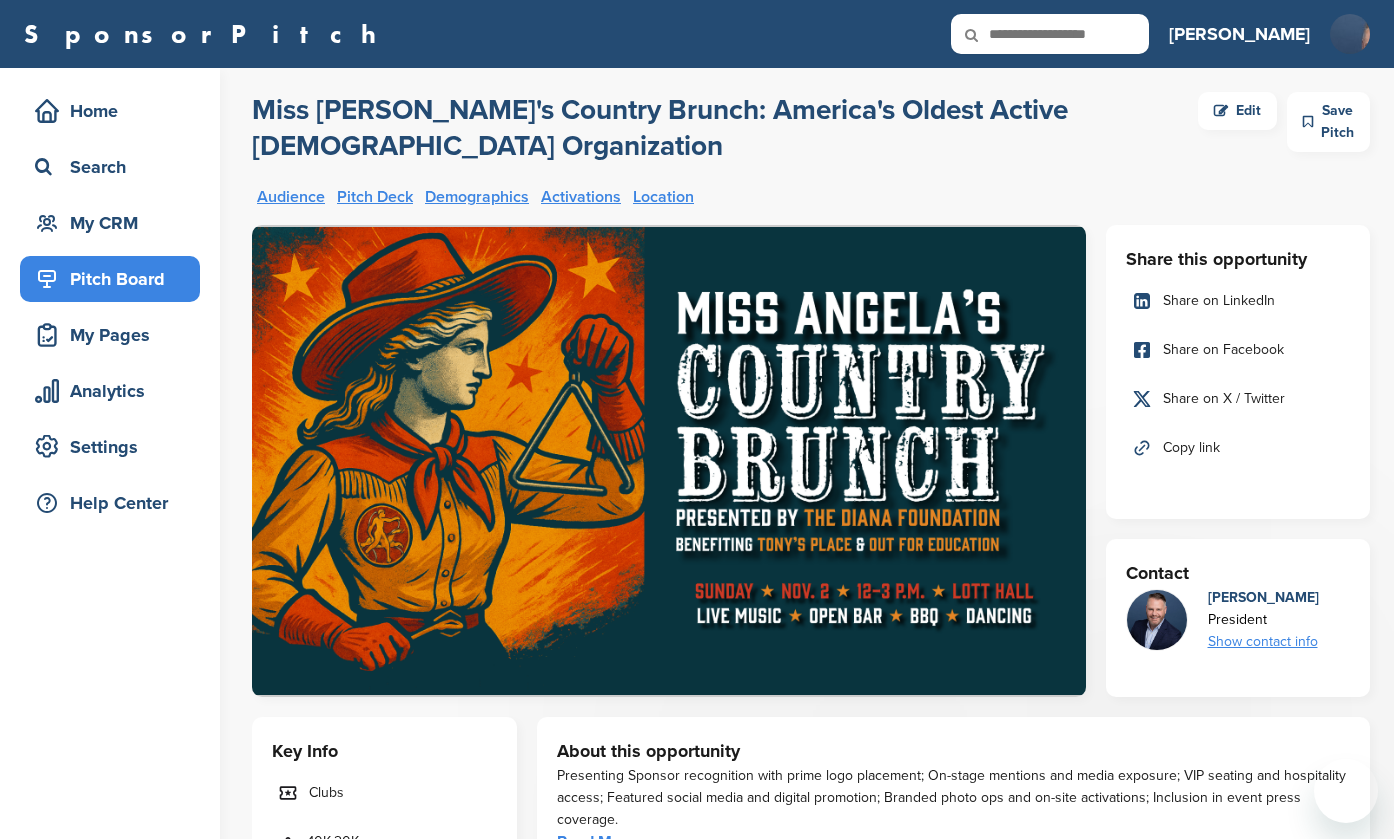 scroll, scrollTop: 0, scrollLeft: 0, axis: both 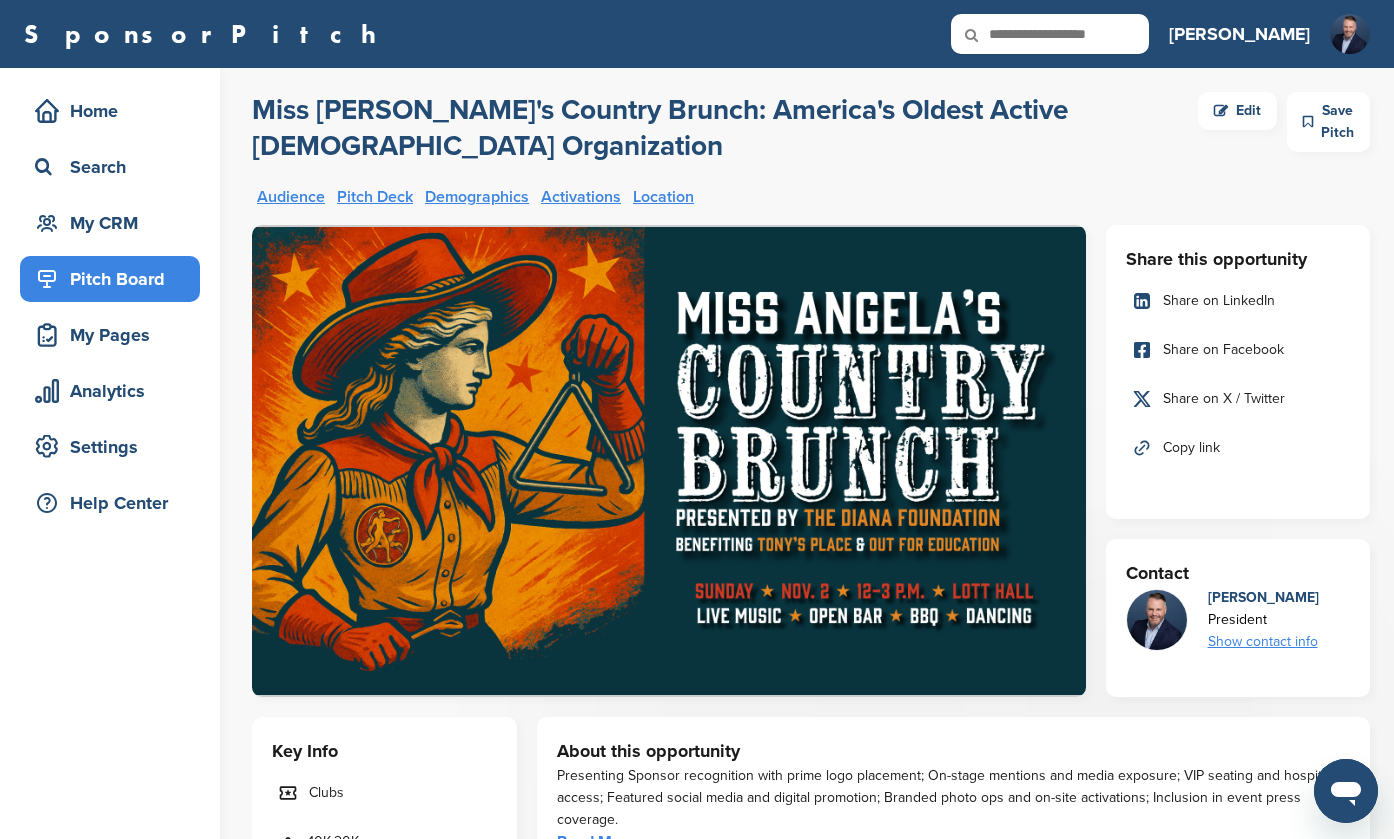 click on "Edit" at bounding box center (1237, 111) 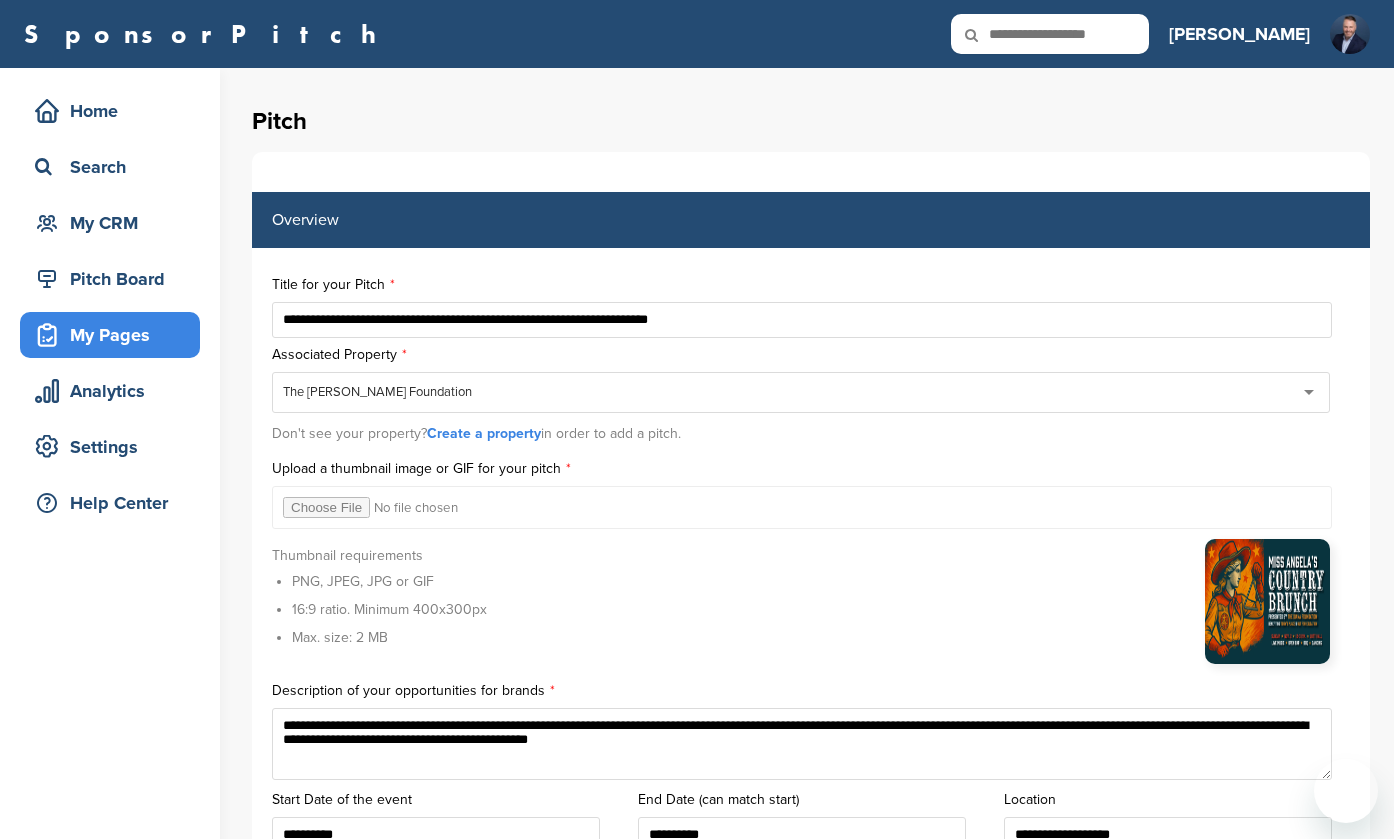 scroll, scrollTop: 3296, scrollLeft: 0, axis: vertical 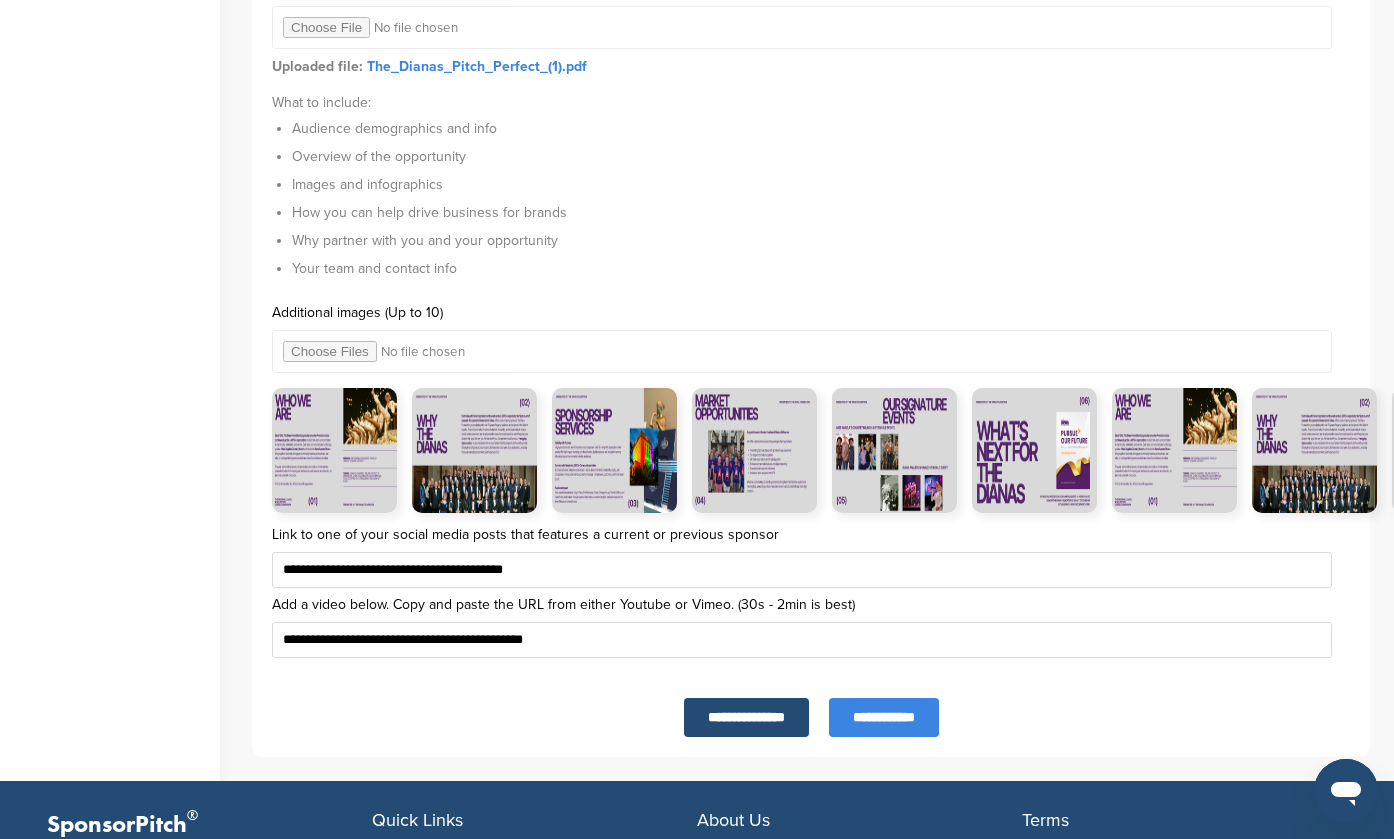 click at bounding box center [802, 351] 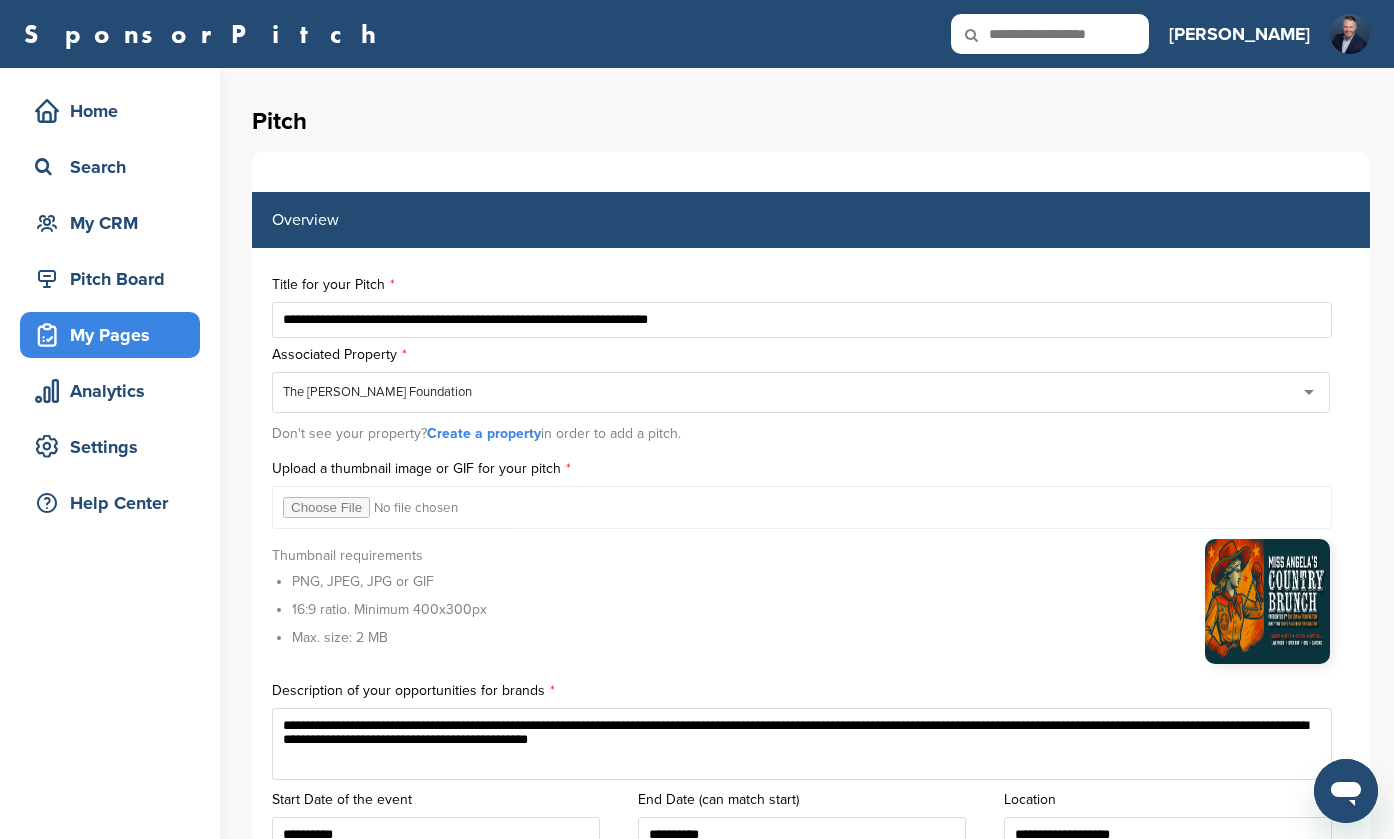 scroll, scrollTop: 0, scrollLeft: 0, axis: both 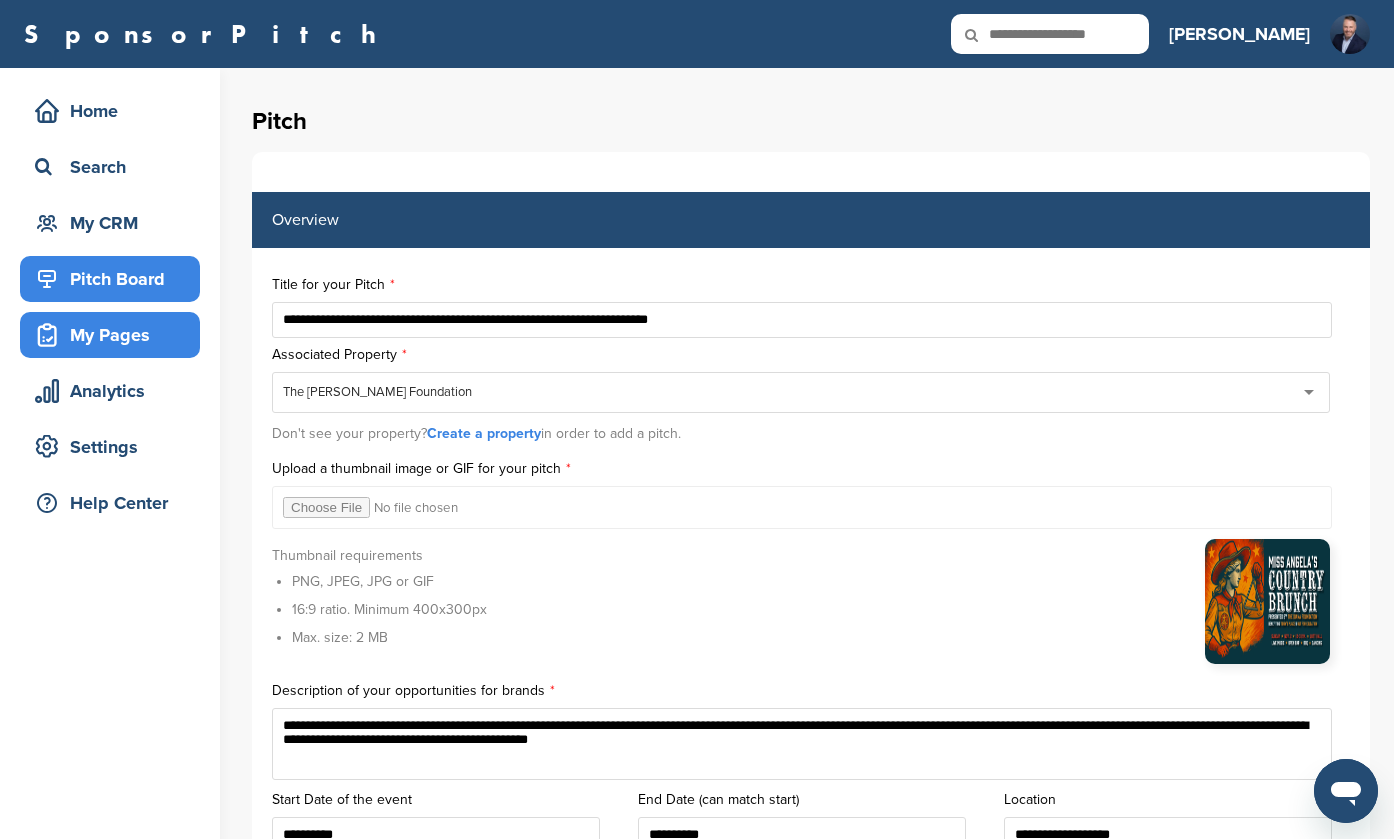 click on "Pitch Board" at bounding box center (115, 279) 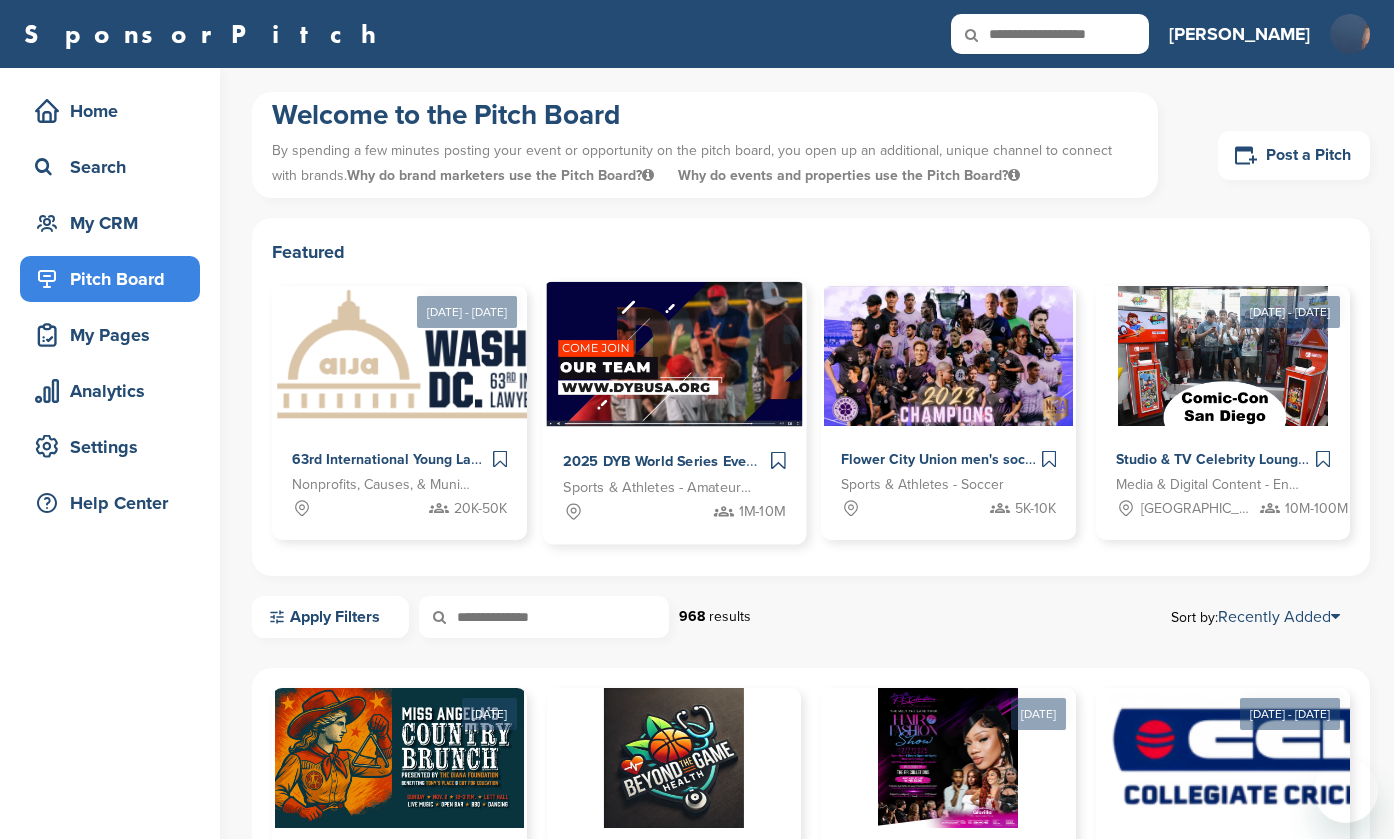 scroll, scrollTop: 0, scrollLeft: 0, axis: both 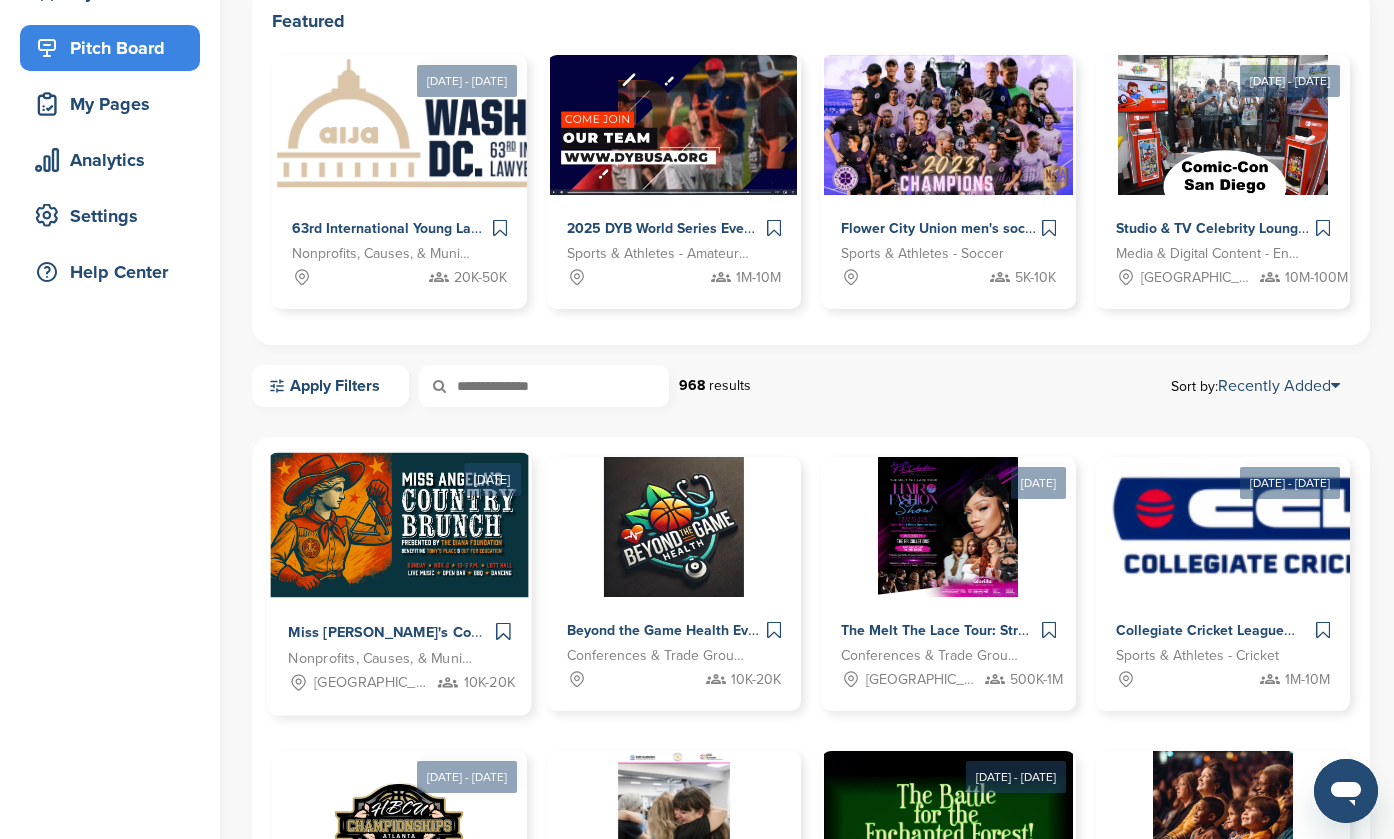 click at bounding box center [503, 632] 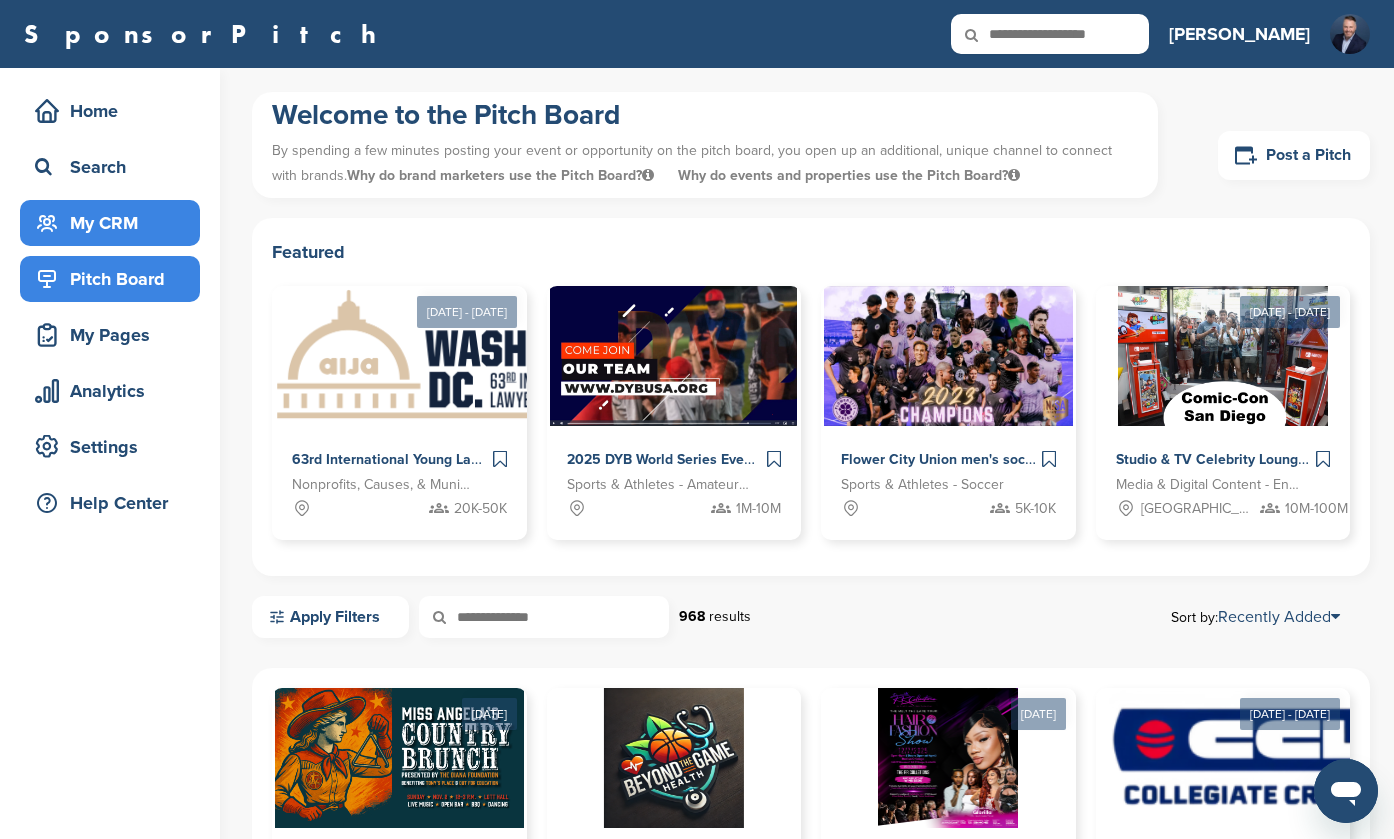 scroll, scrollTop: 0, scrollLeft: 0, axis: both 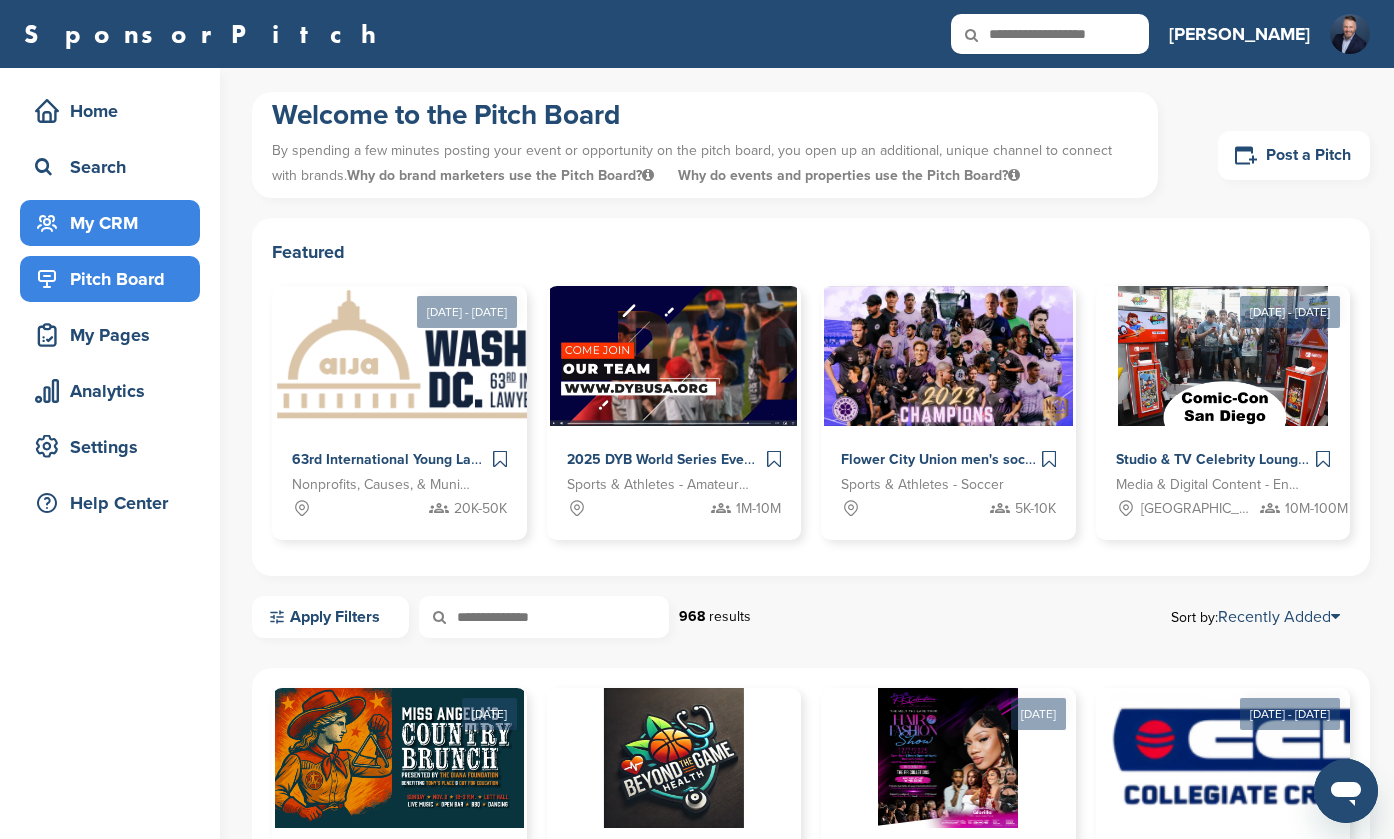 click on "My CRM" at bounding box center (115, 223) 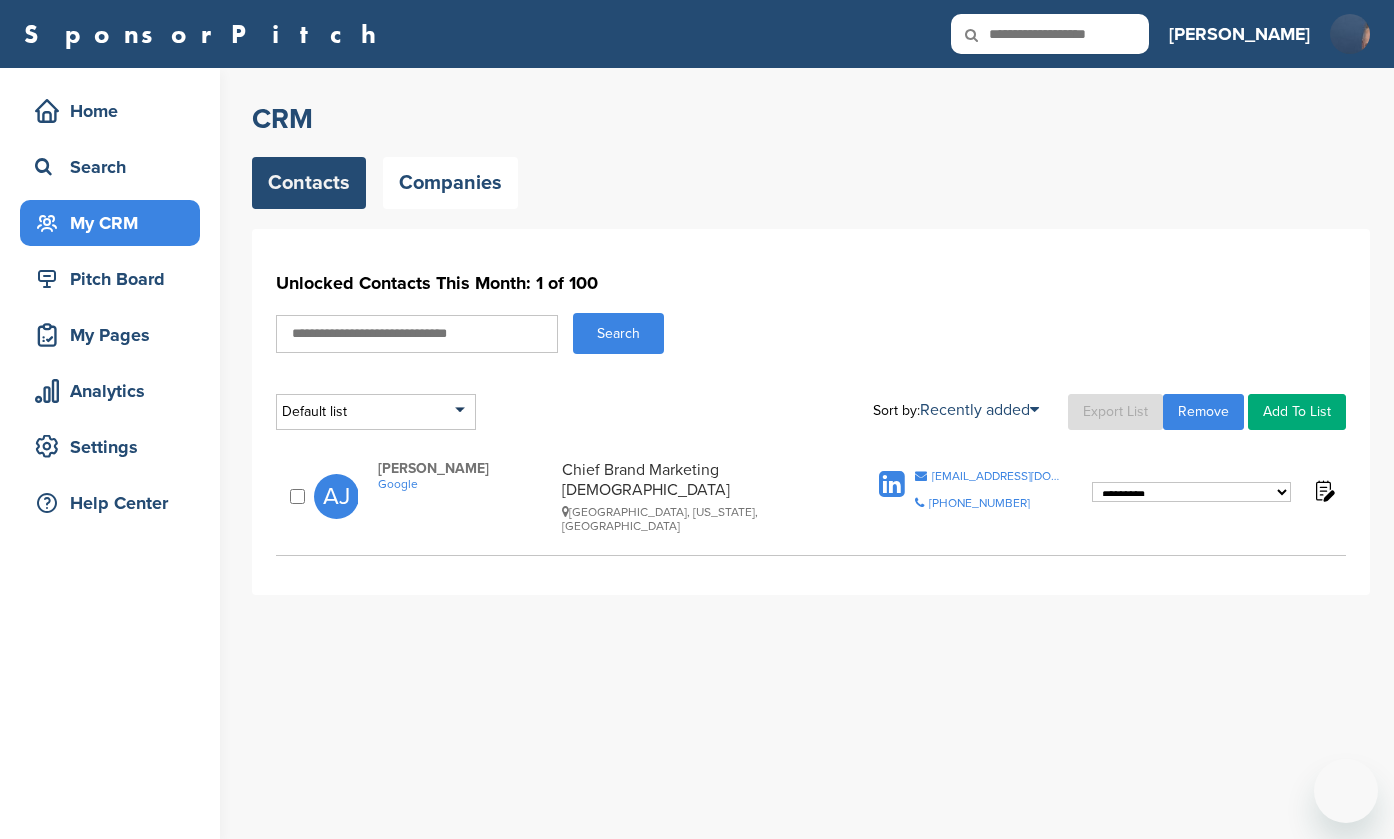 scroll, scrollTop: 0, scrollLeft: 0, axis: both 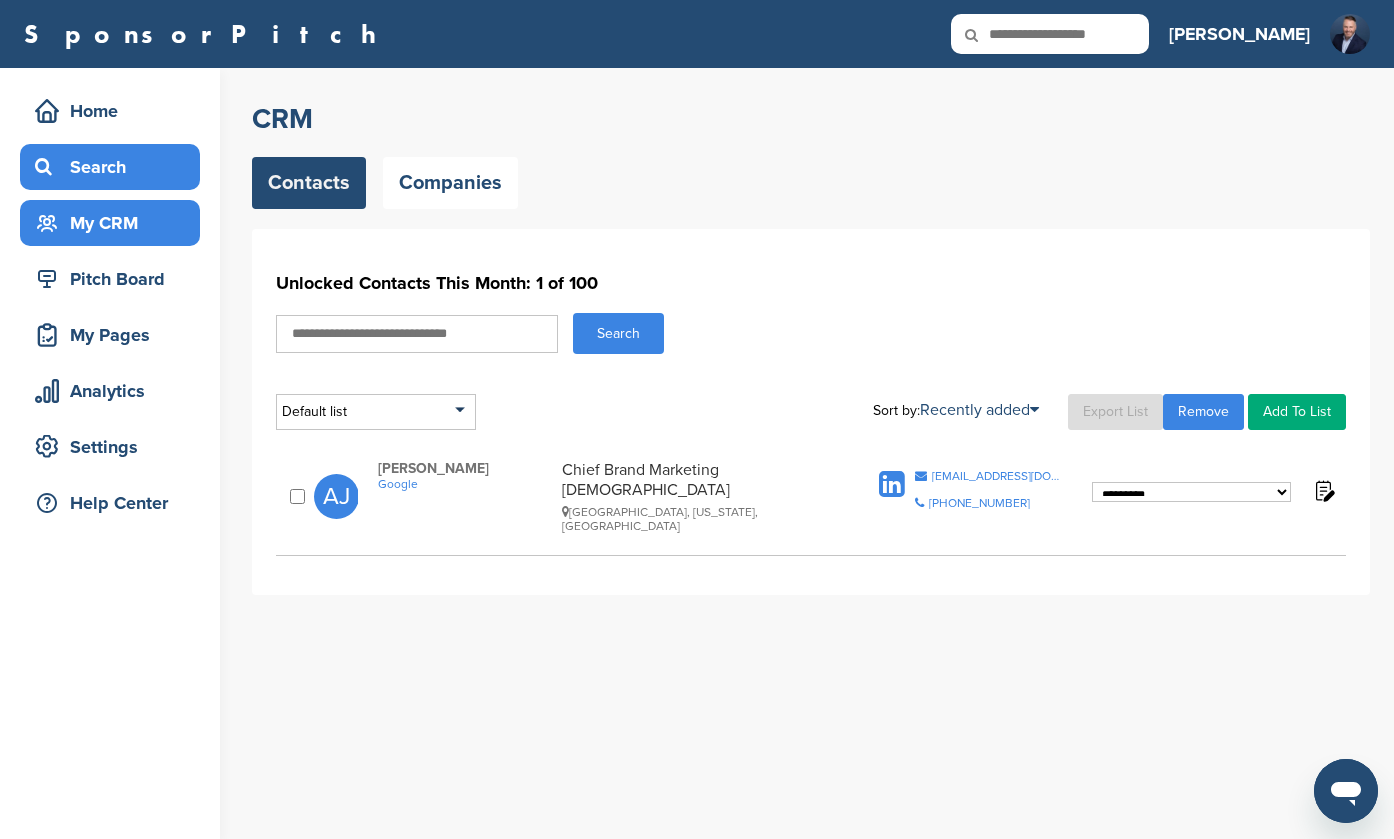 click on "Search" at bounding box center (115, 167) 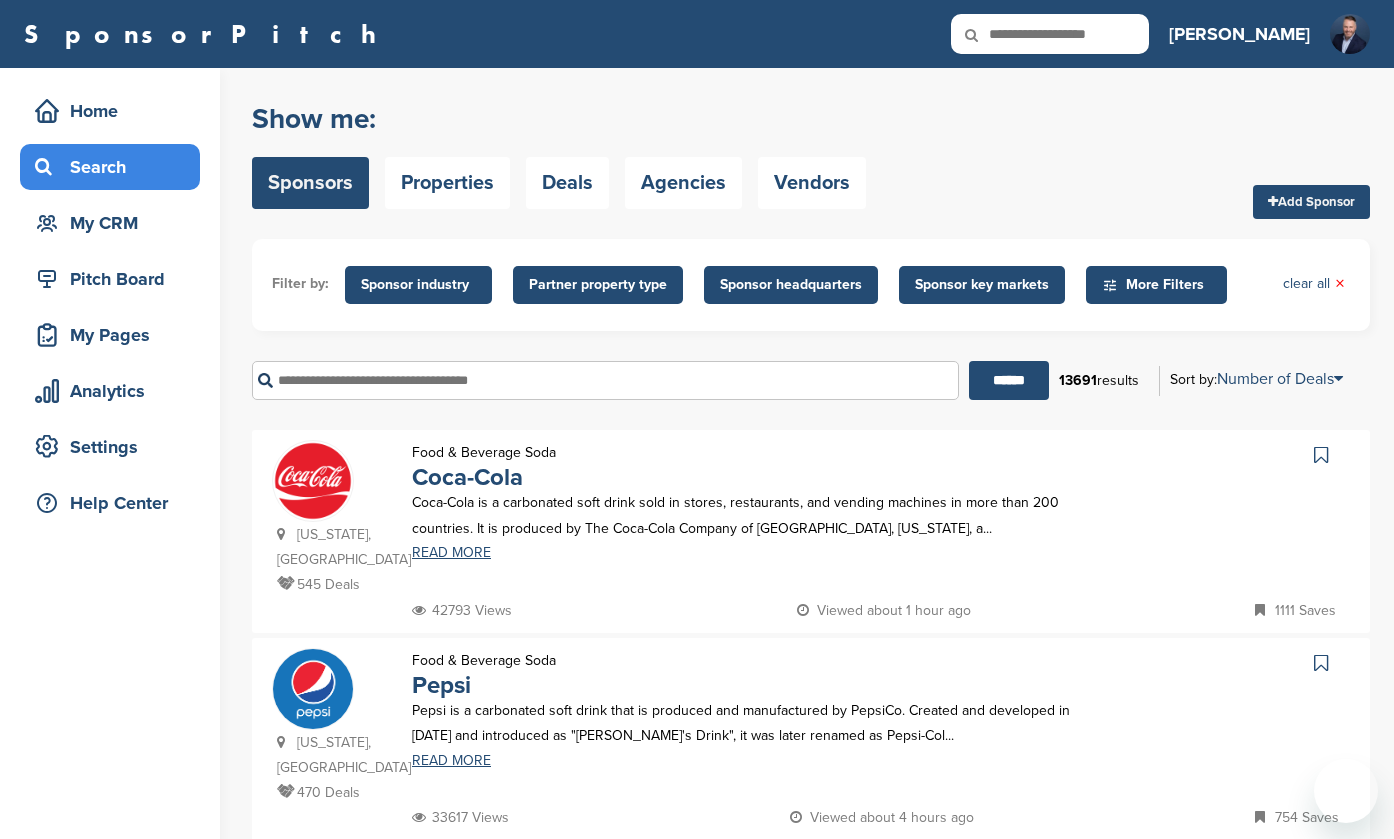 scroll, scrollTop: 0, scrollLeft: 0, axis: both 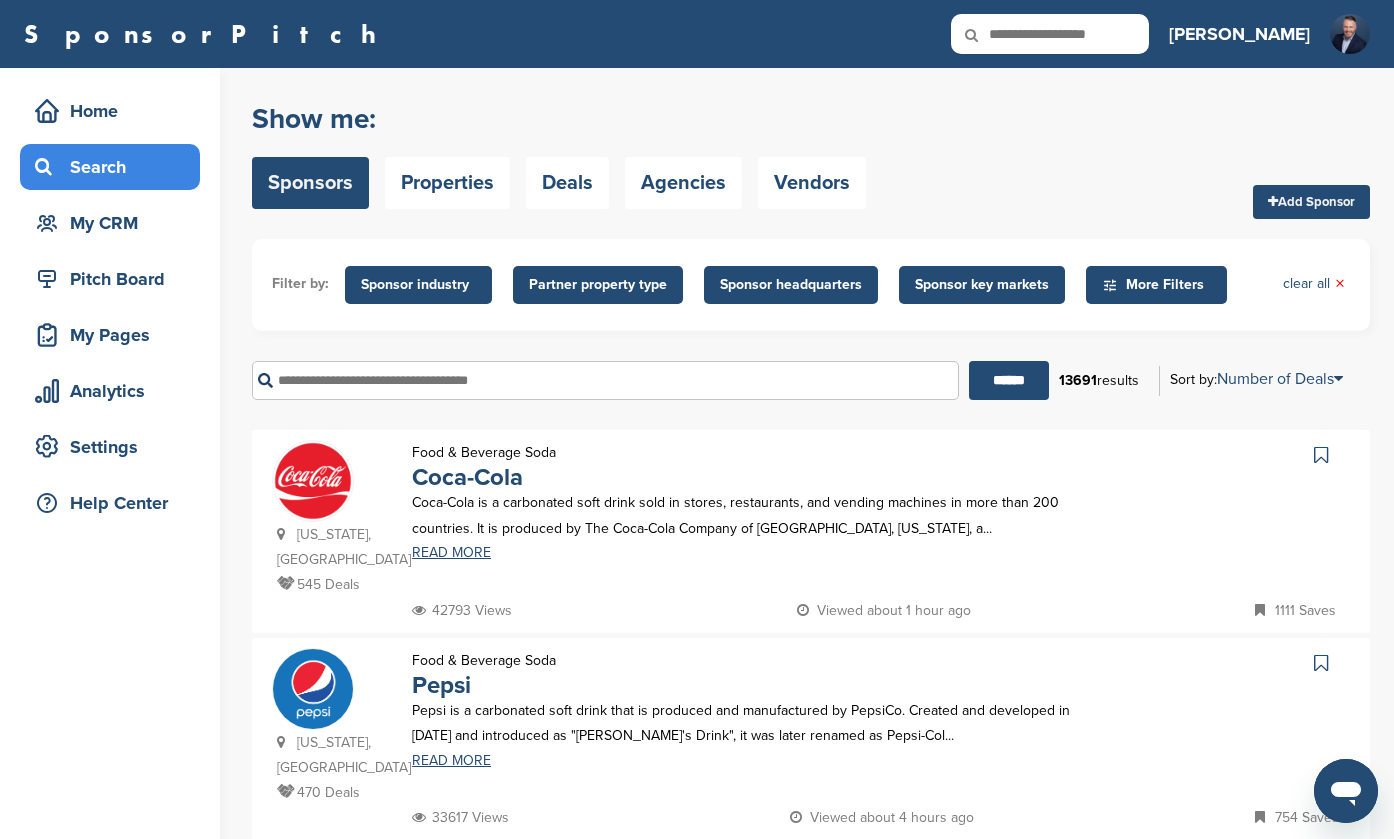 click on "More Filters" at bounding box center [1159, 285] 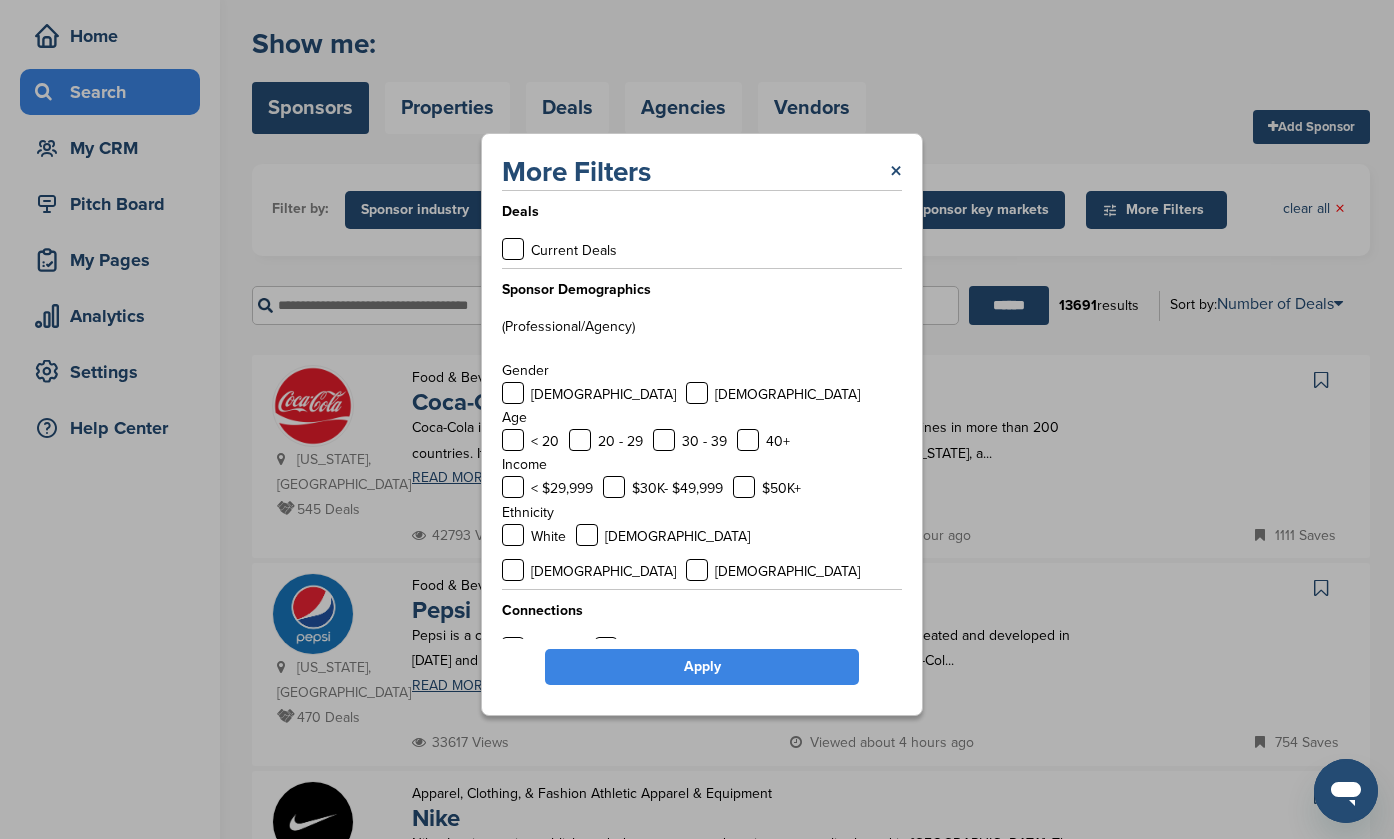 scroll, scrollTop: 75, scrollLeft: 1, axis: both 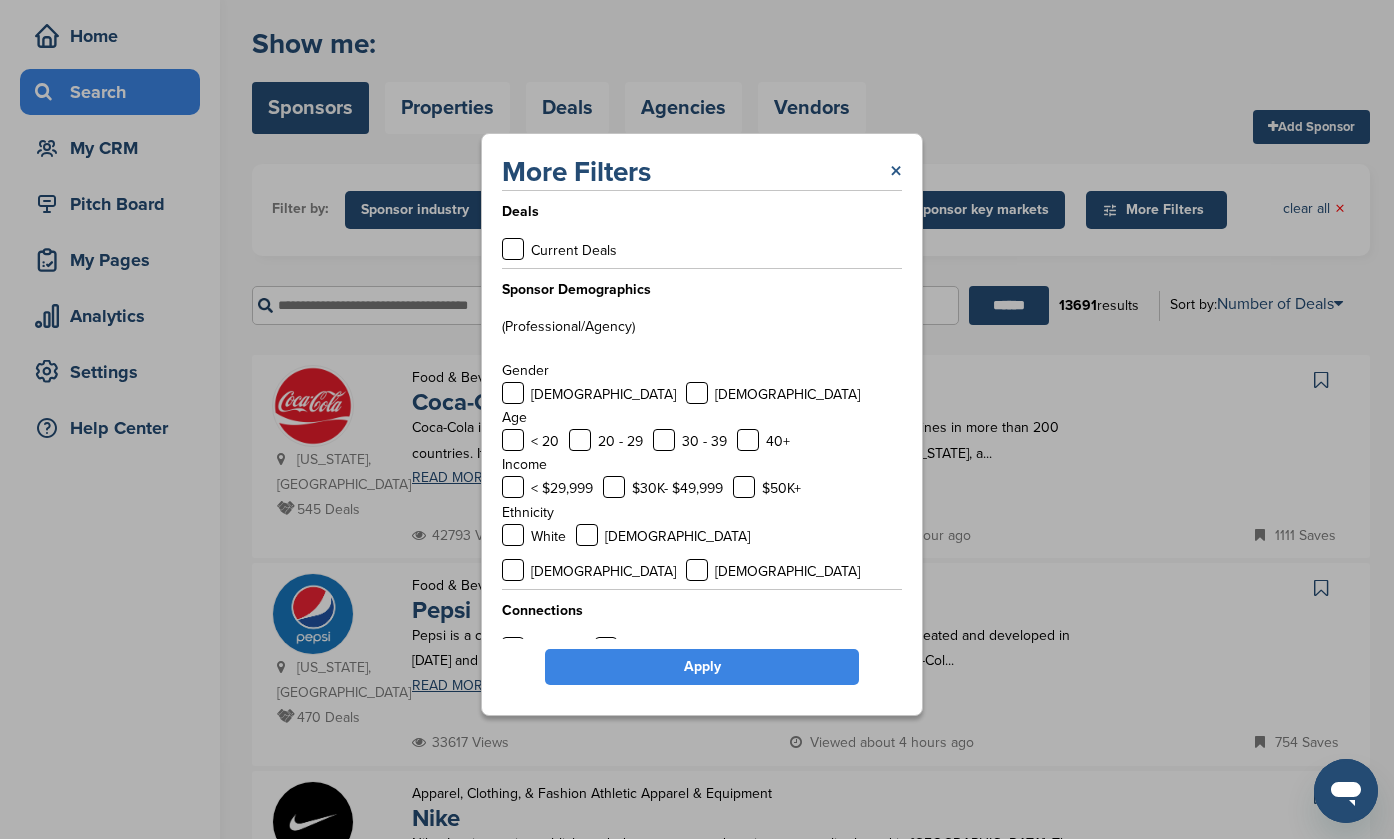 click on "×" at bounding box center [896, 172] 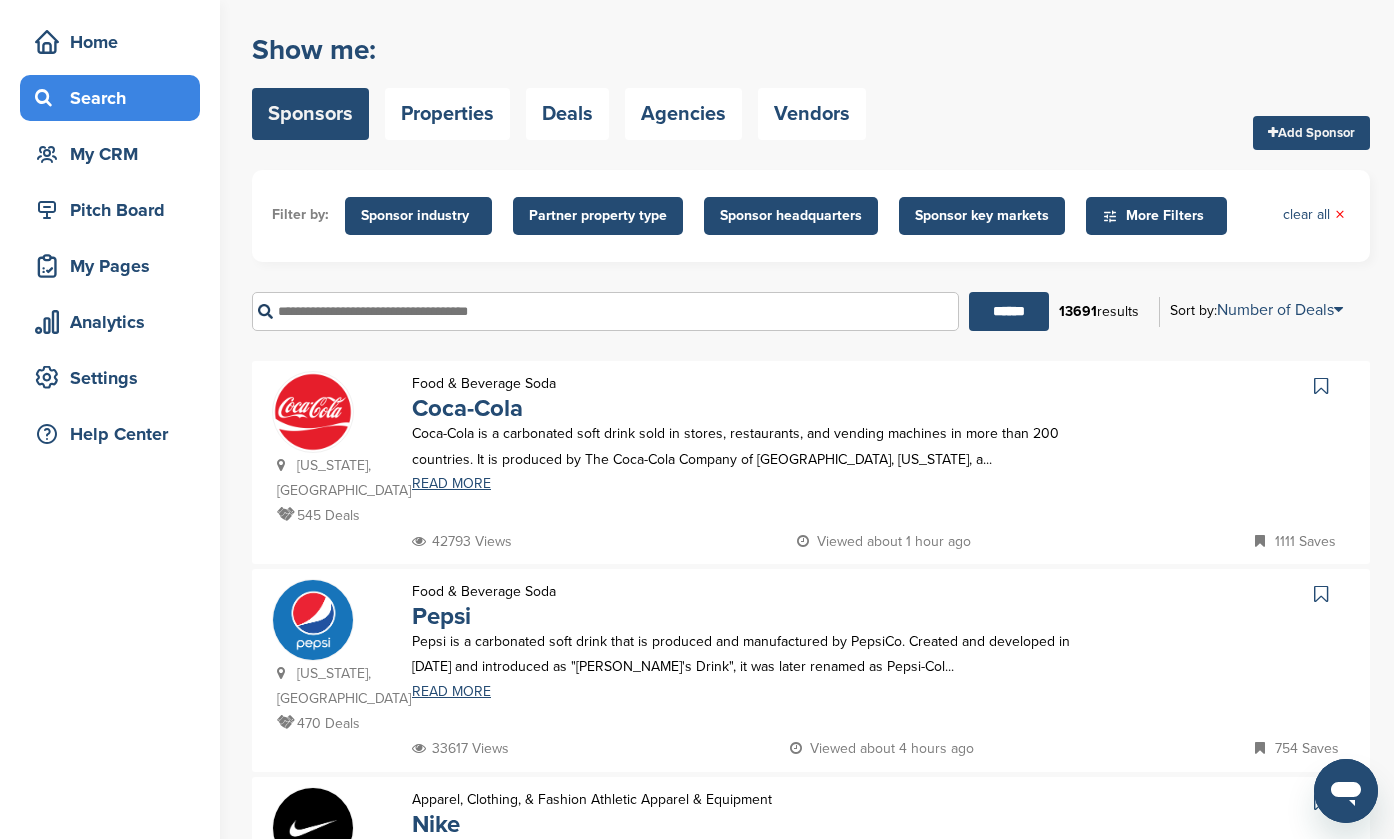 scroll, scrollTop: 70, scrollLeft: 1, axis: both 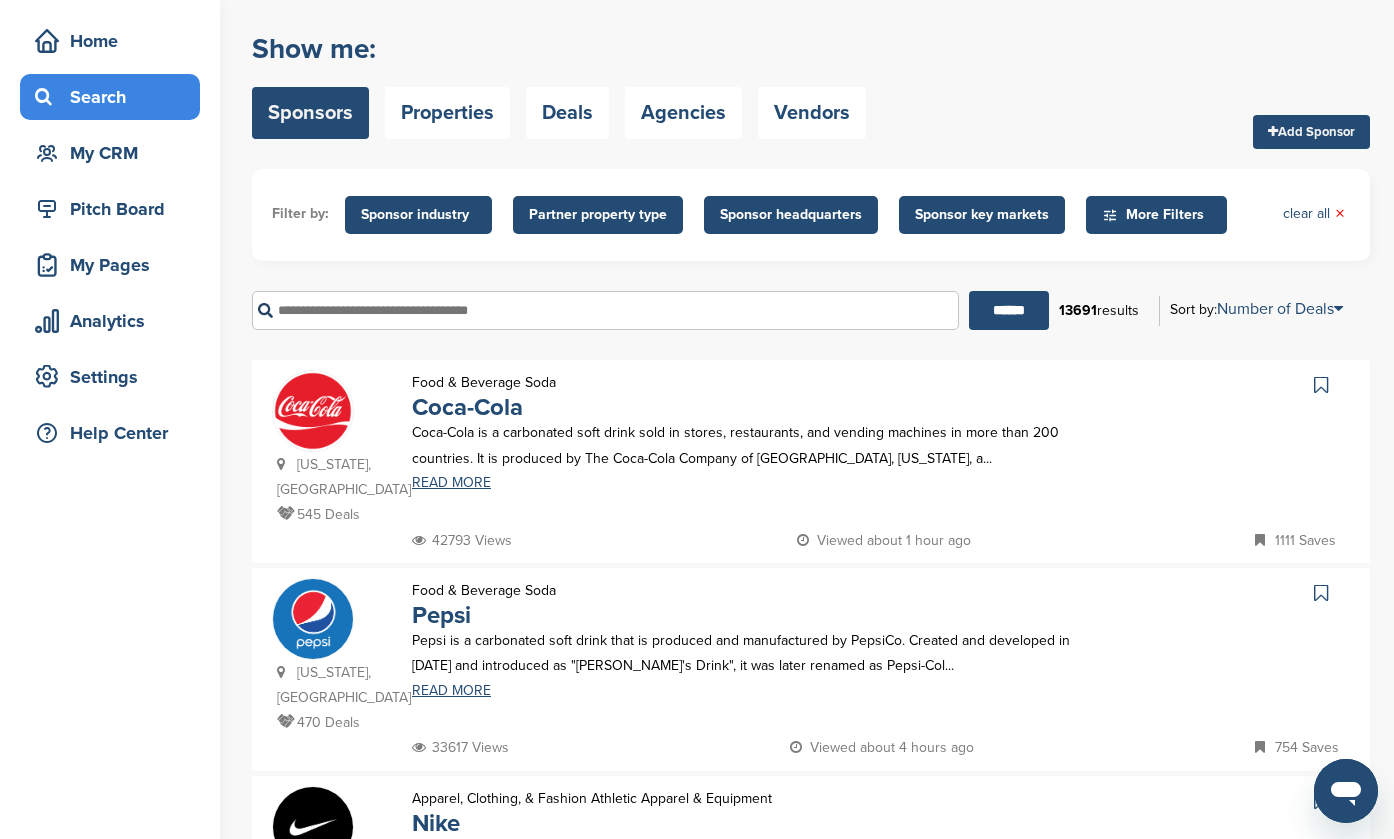 click on "Partner property type" at bounding box center (598, 215) 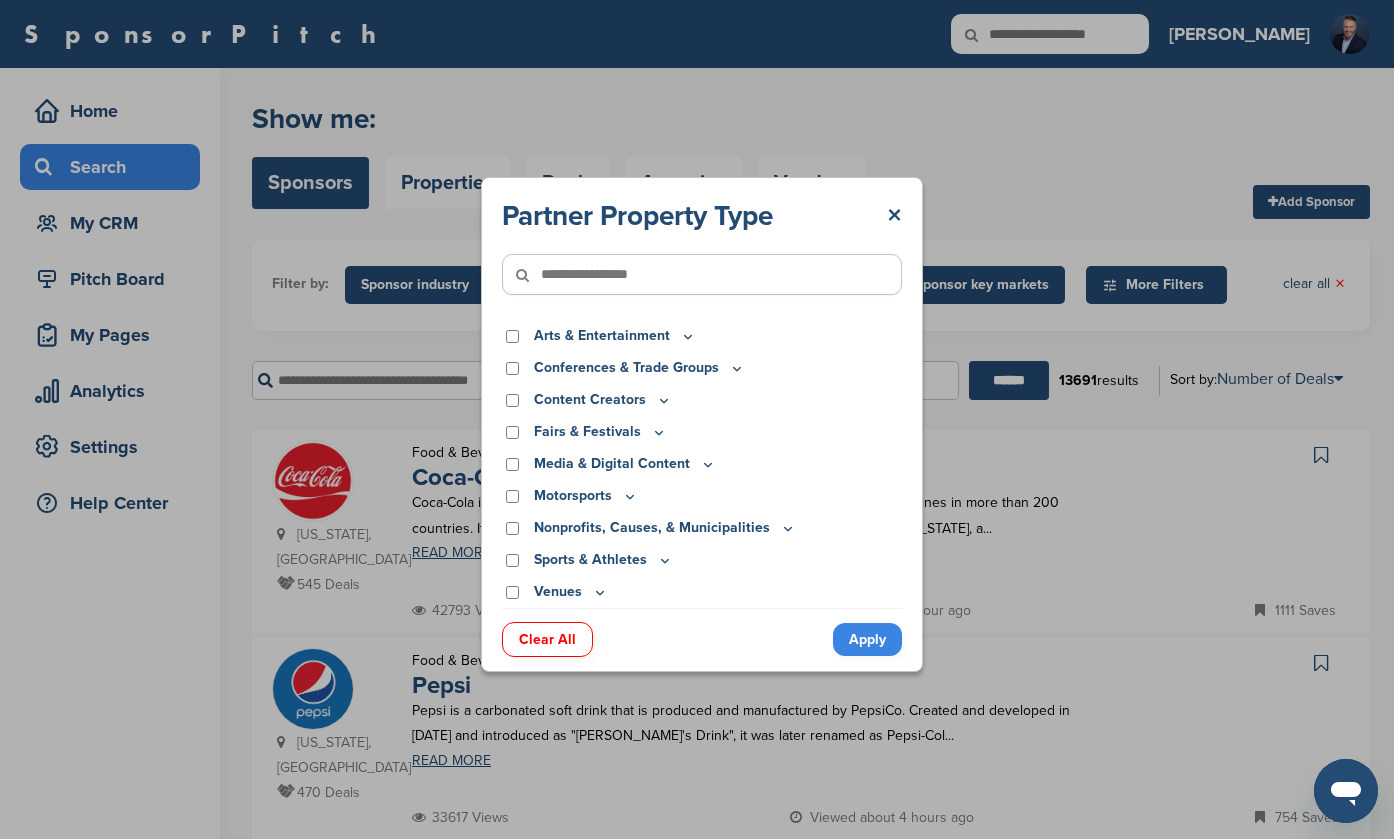 scroll, scrollTop: 57, scrollLeft: 0, axis: vertical 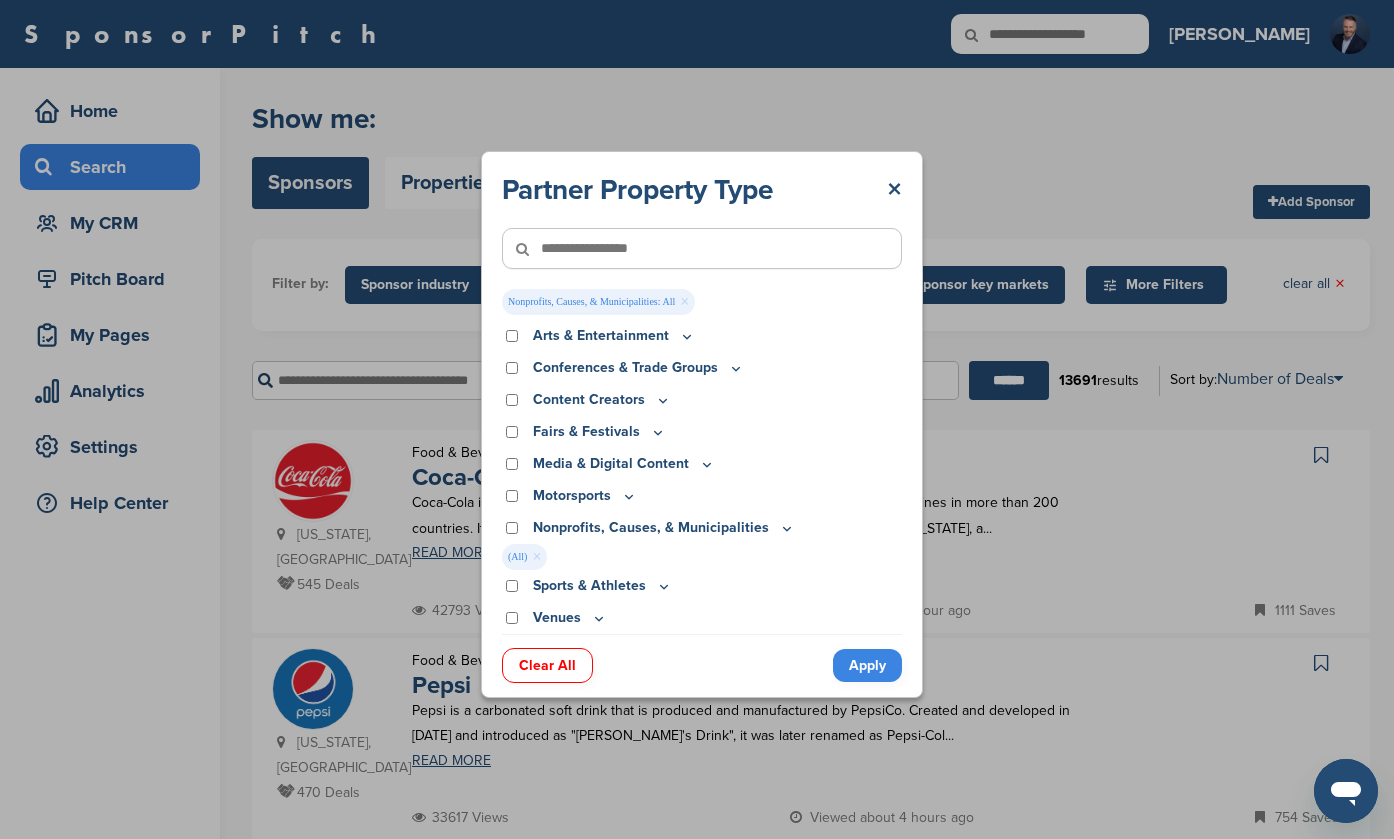 click 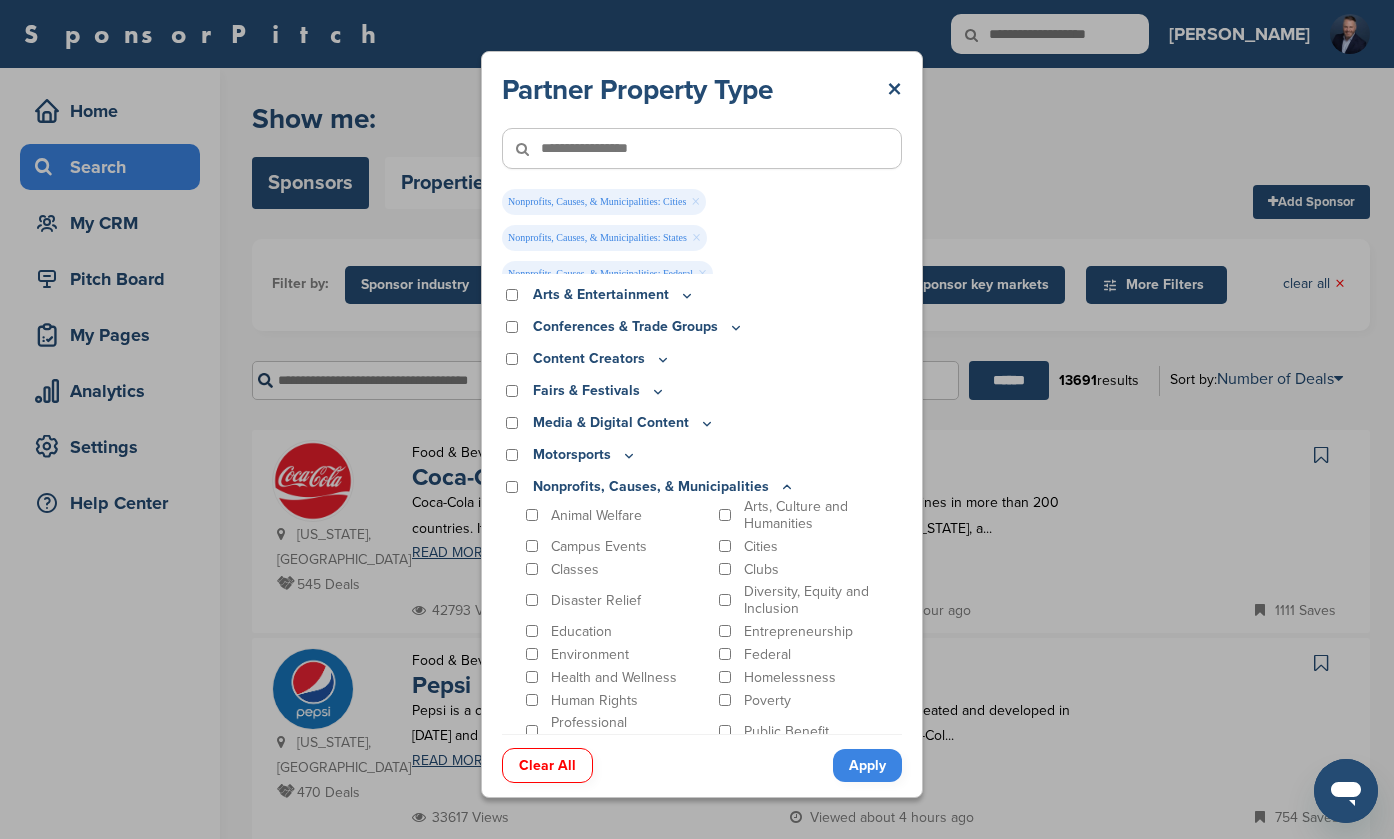 scroll, scrollTop: 0, scrollLeft: 0, axis: both 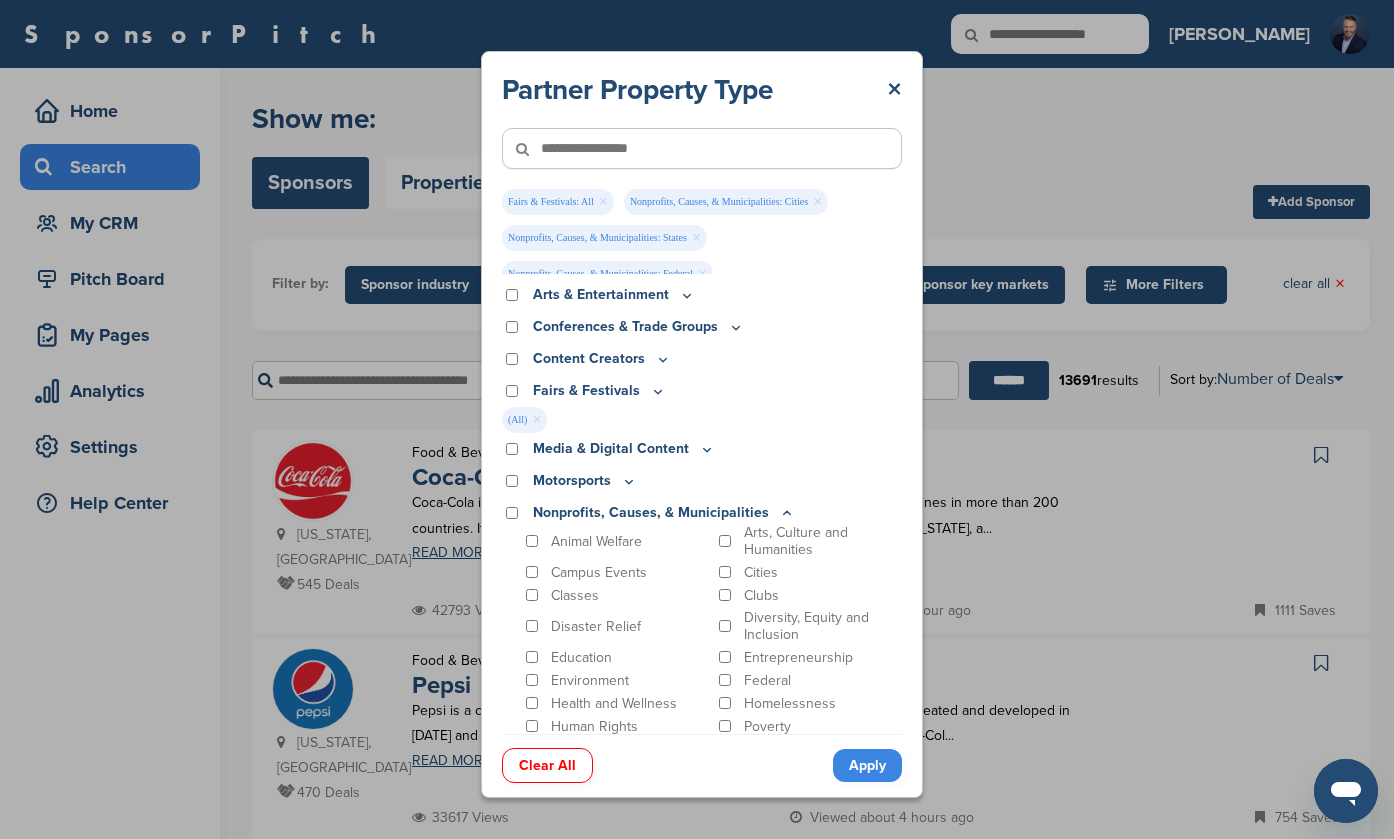 click 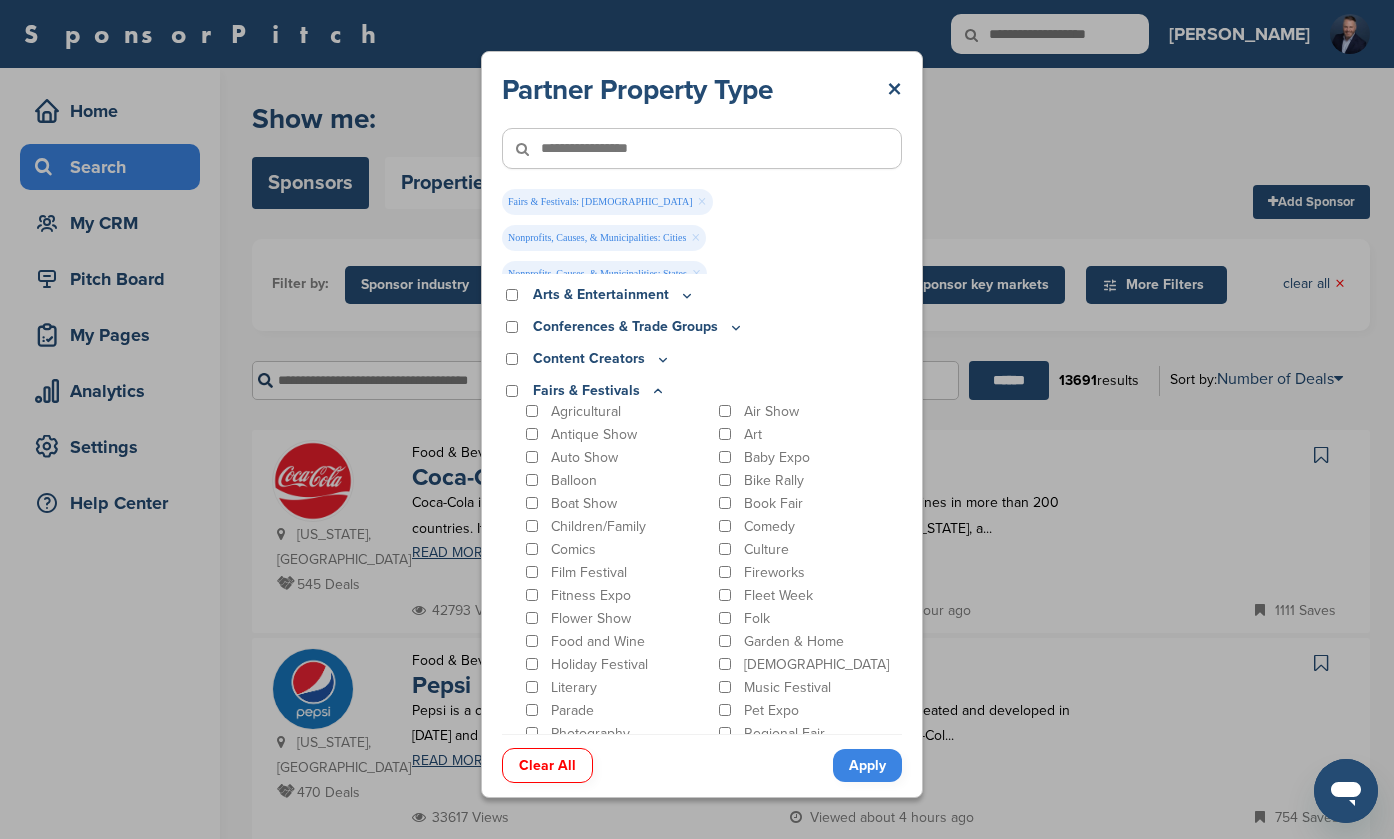 scroll, scrollTop: 0, scrollLeft: 0, axis: both 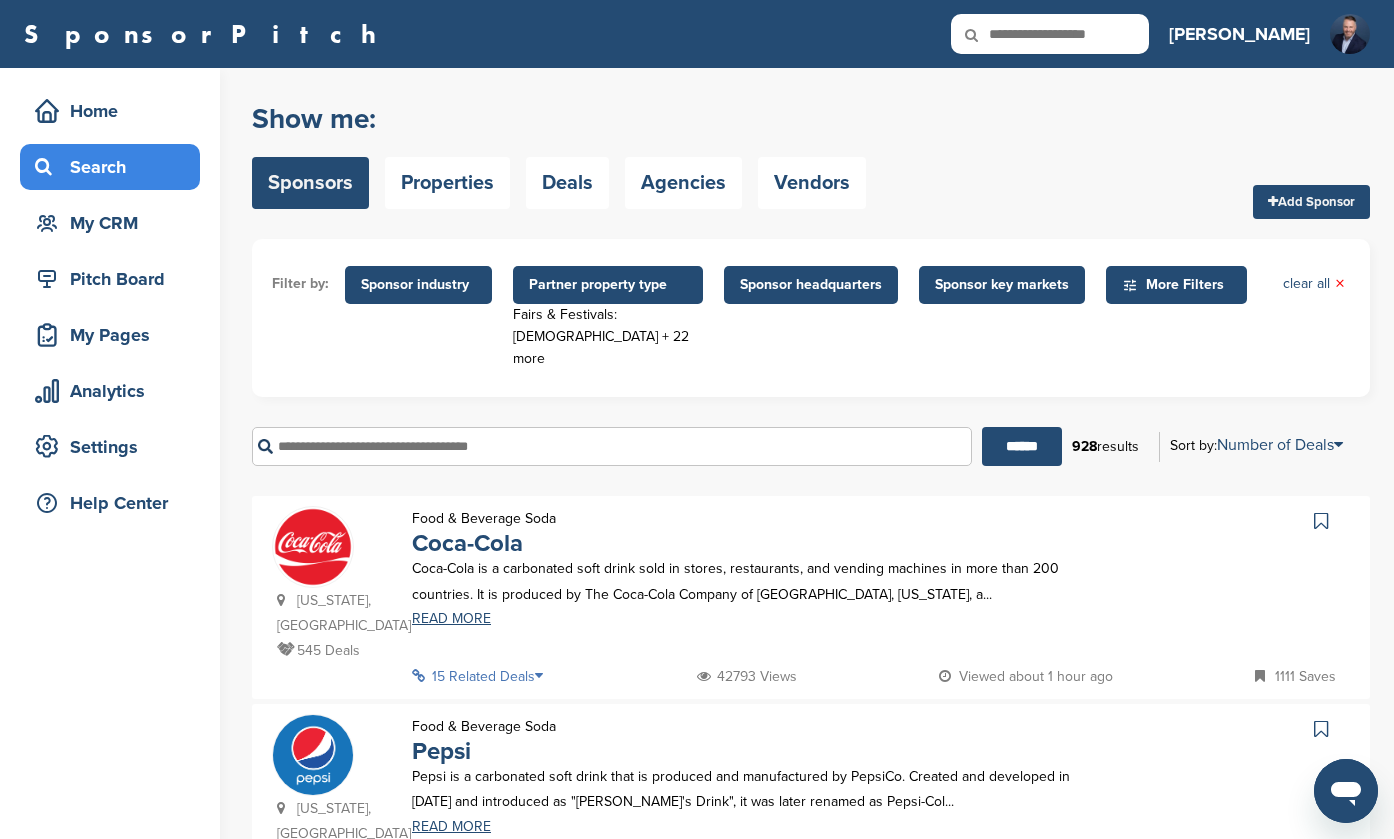 click on "Sponsor industry" at bounding box center (418, 285) 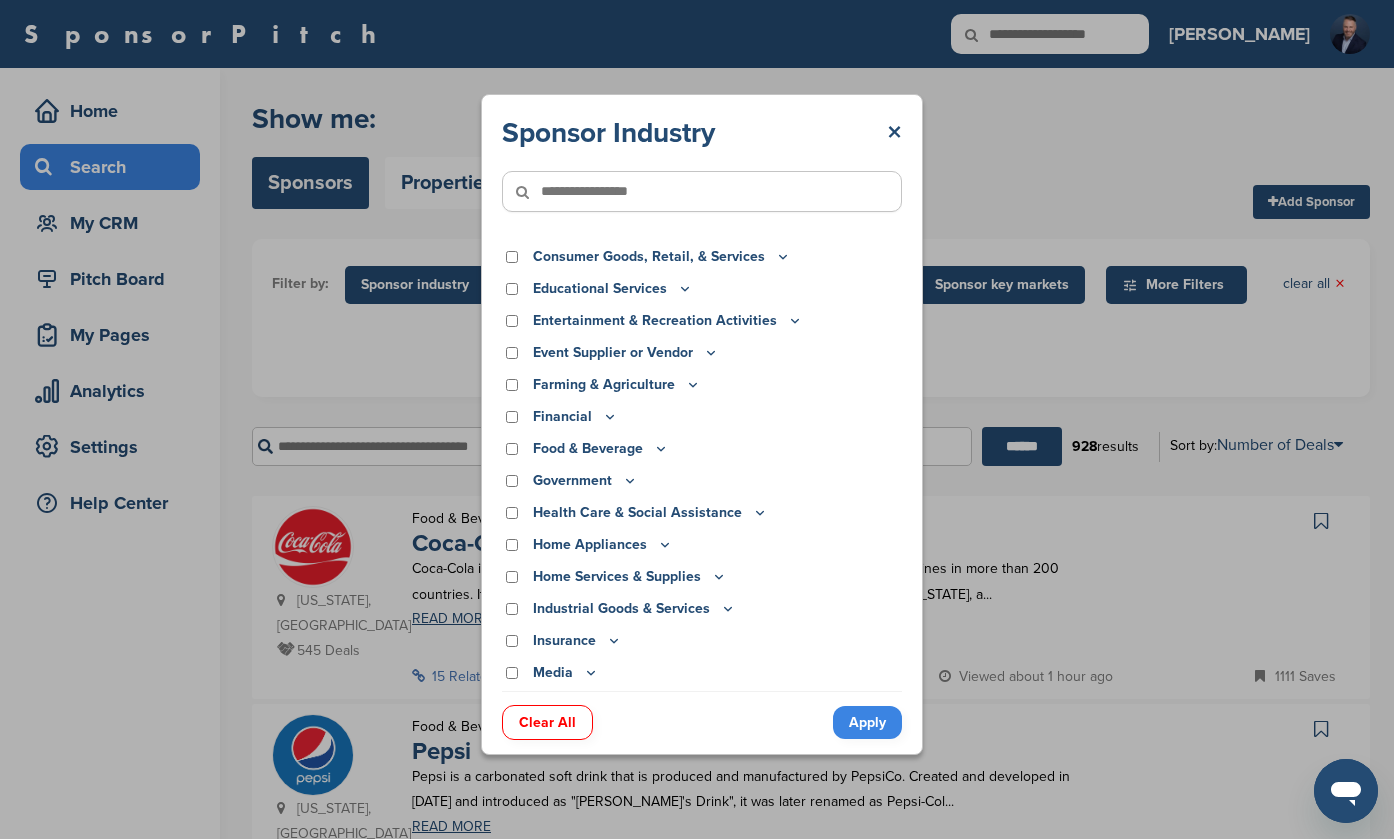 scroll, scrollTop: 130, scrollLeft: 0, axis: vertical 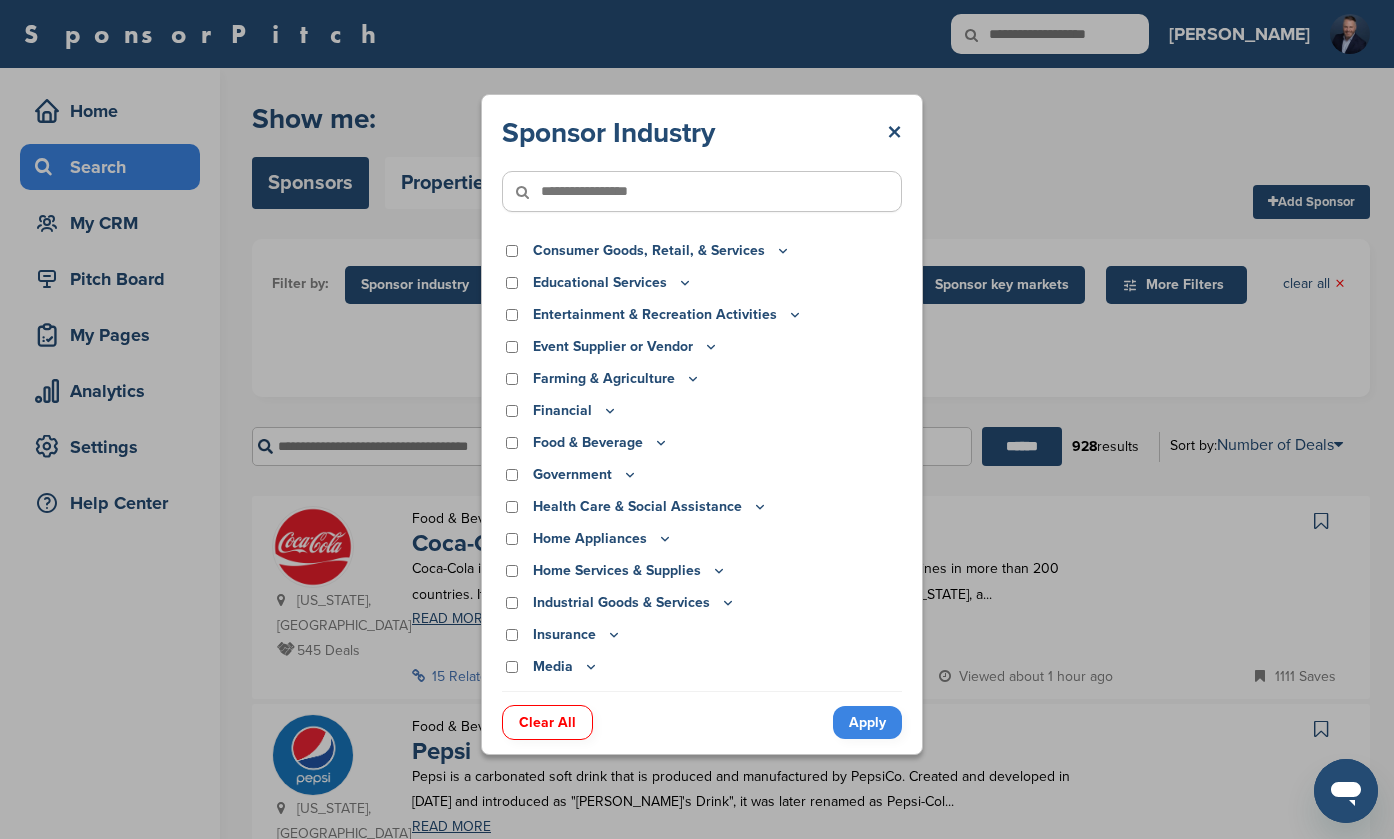 click 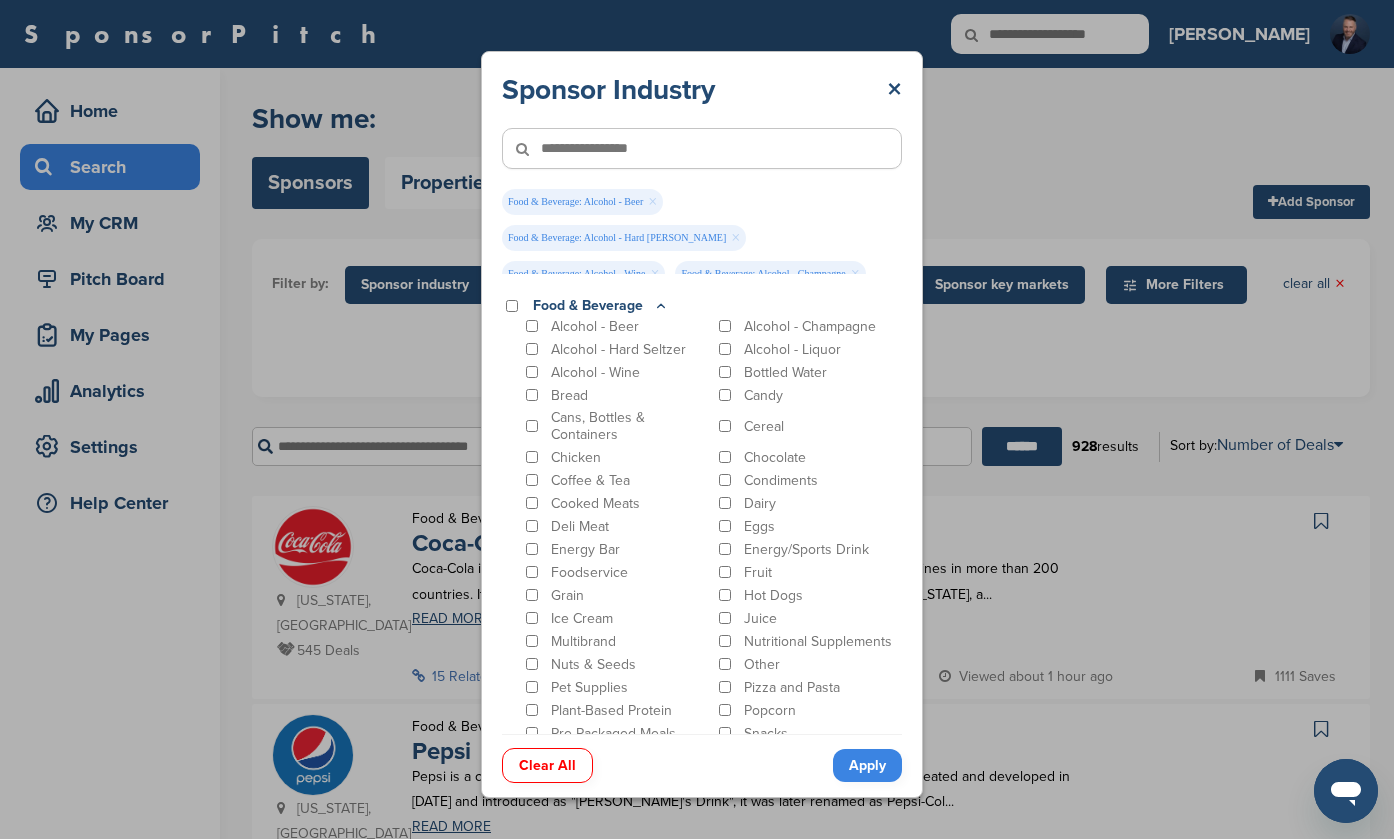 scroll, scrollTop: 304, scrollLeft: 0, axis: vertical 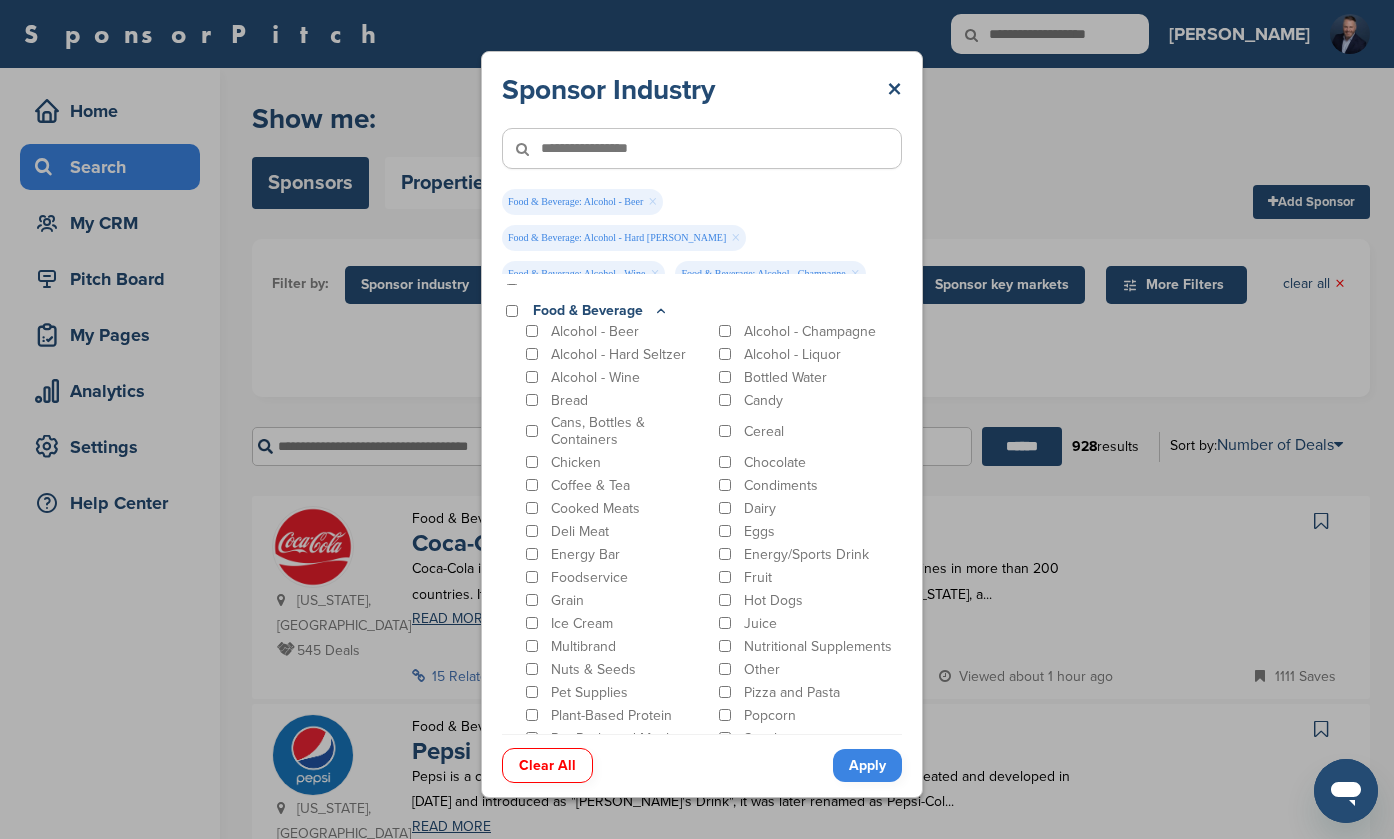 click on "Apply" at bounding box center [867, 765] 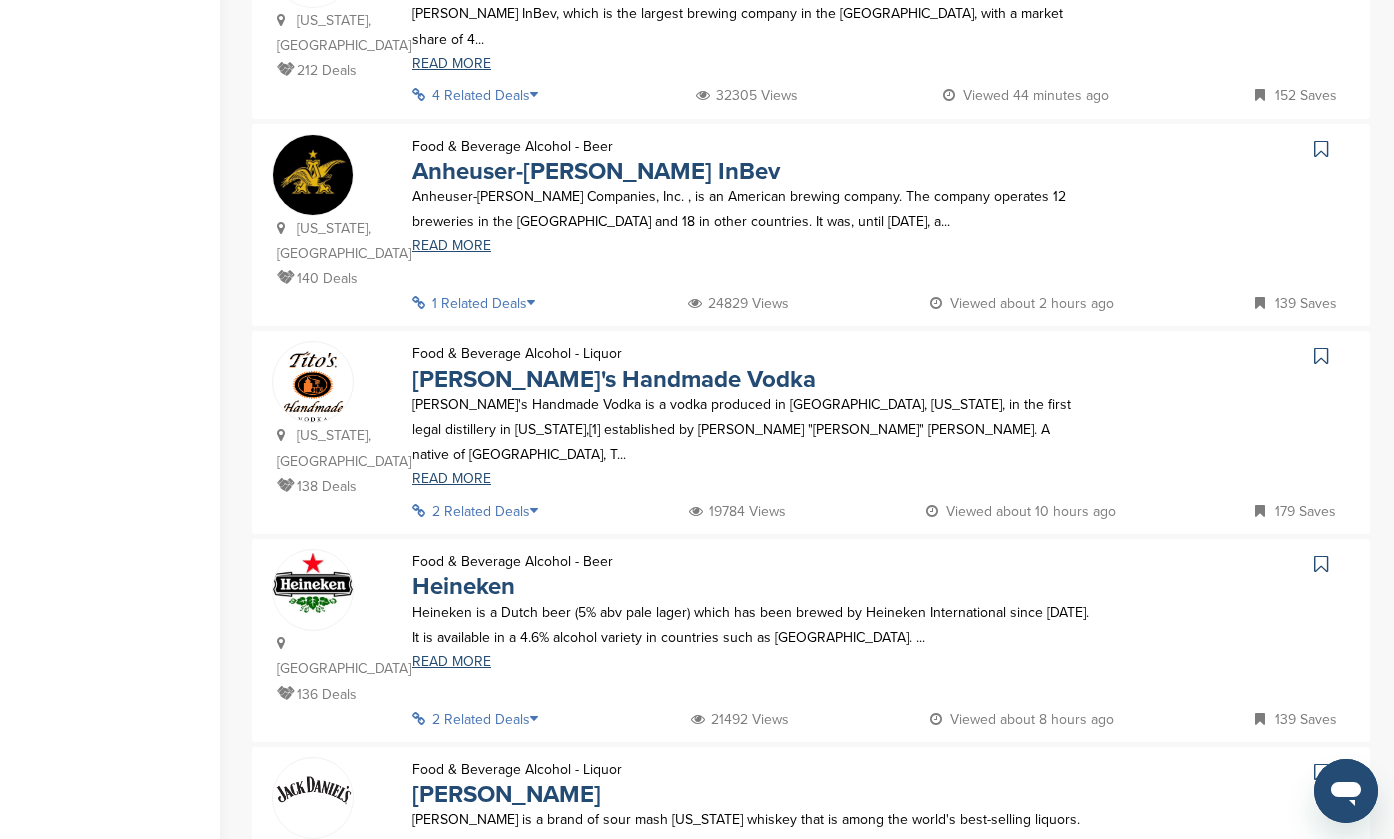scroll, scrollTop: 843, scrollLeft: 0, axis: vertical 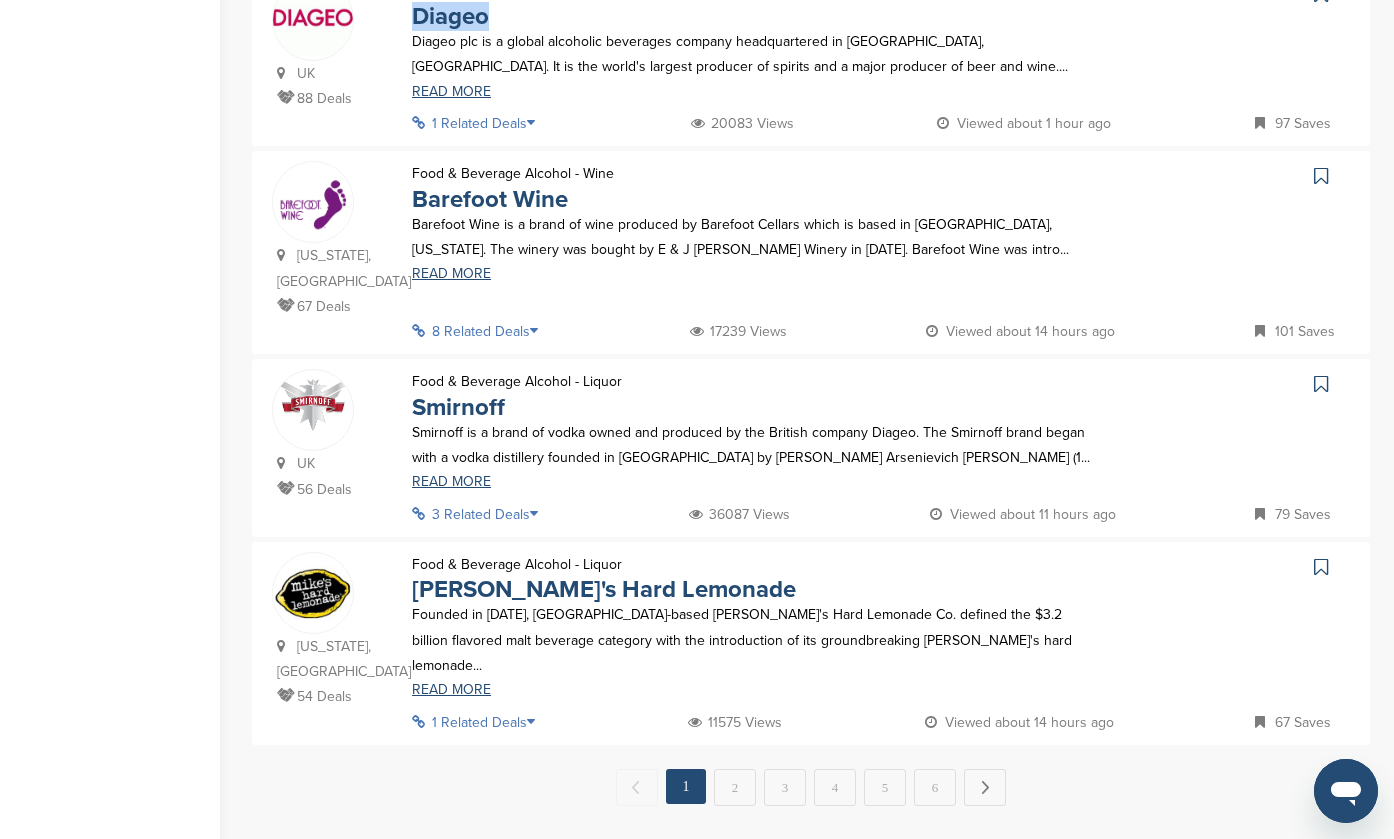 click on "2" at bounding box center (735, 787) 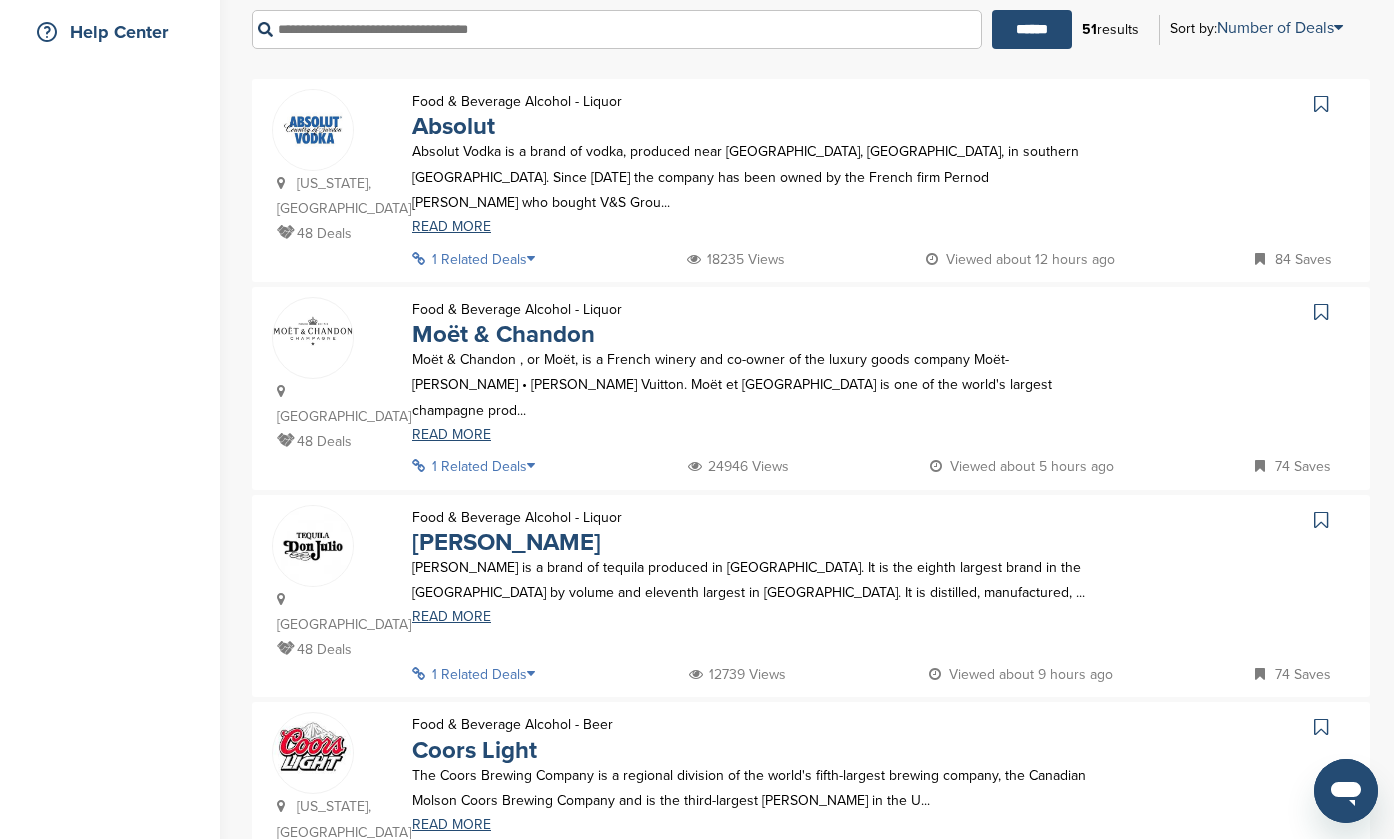 scroll, scrollTop: 484, scrollLeft: 0, axis: vertical 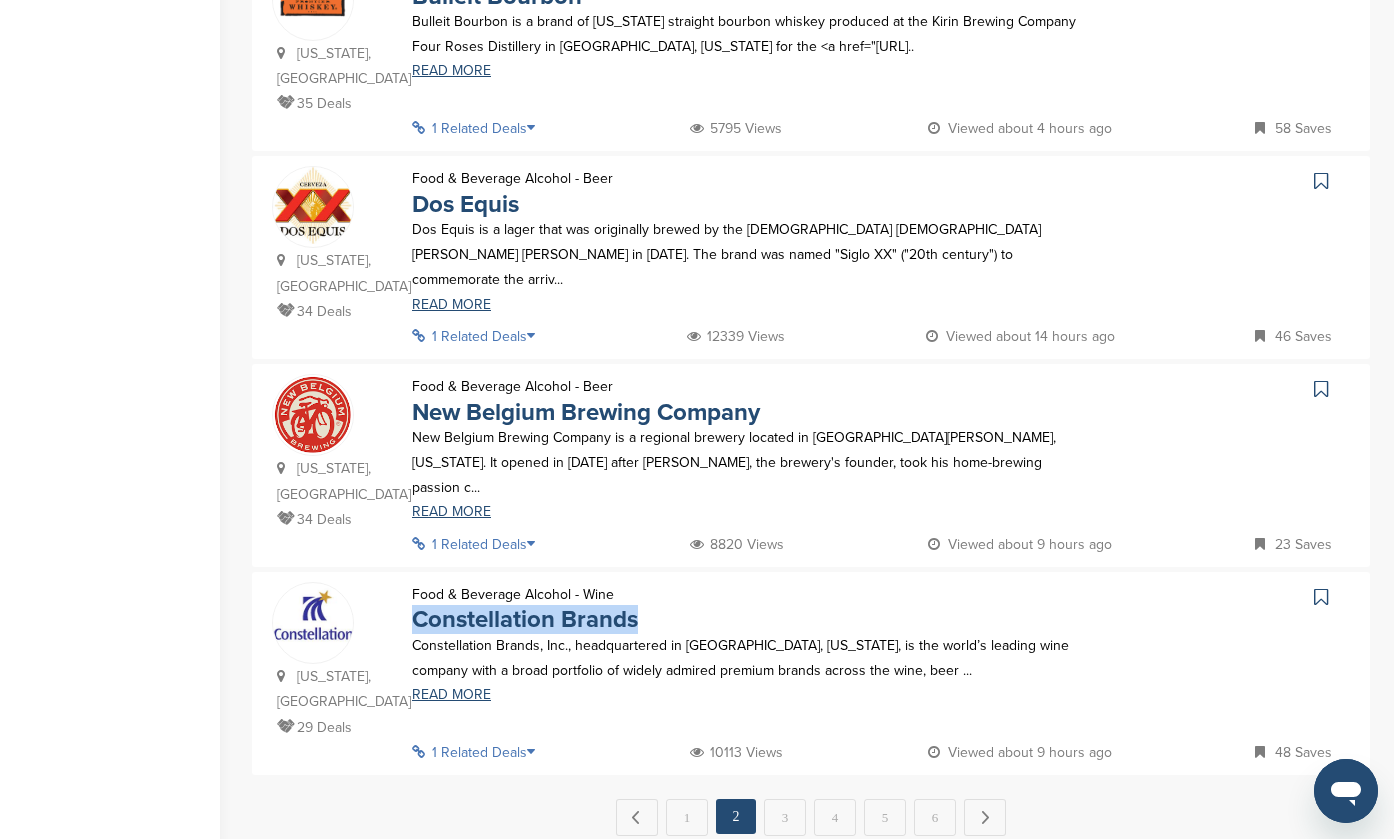 drag, startPoint x: 782, startPoint y: 644, endPoint x: 781, endPoint y: 626, distance: 18.027756 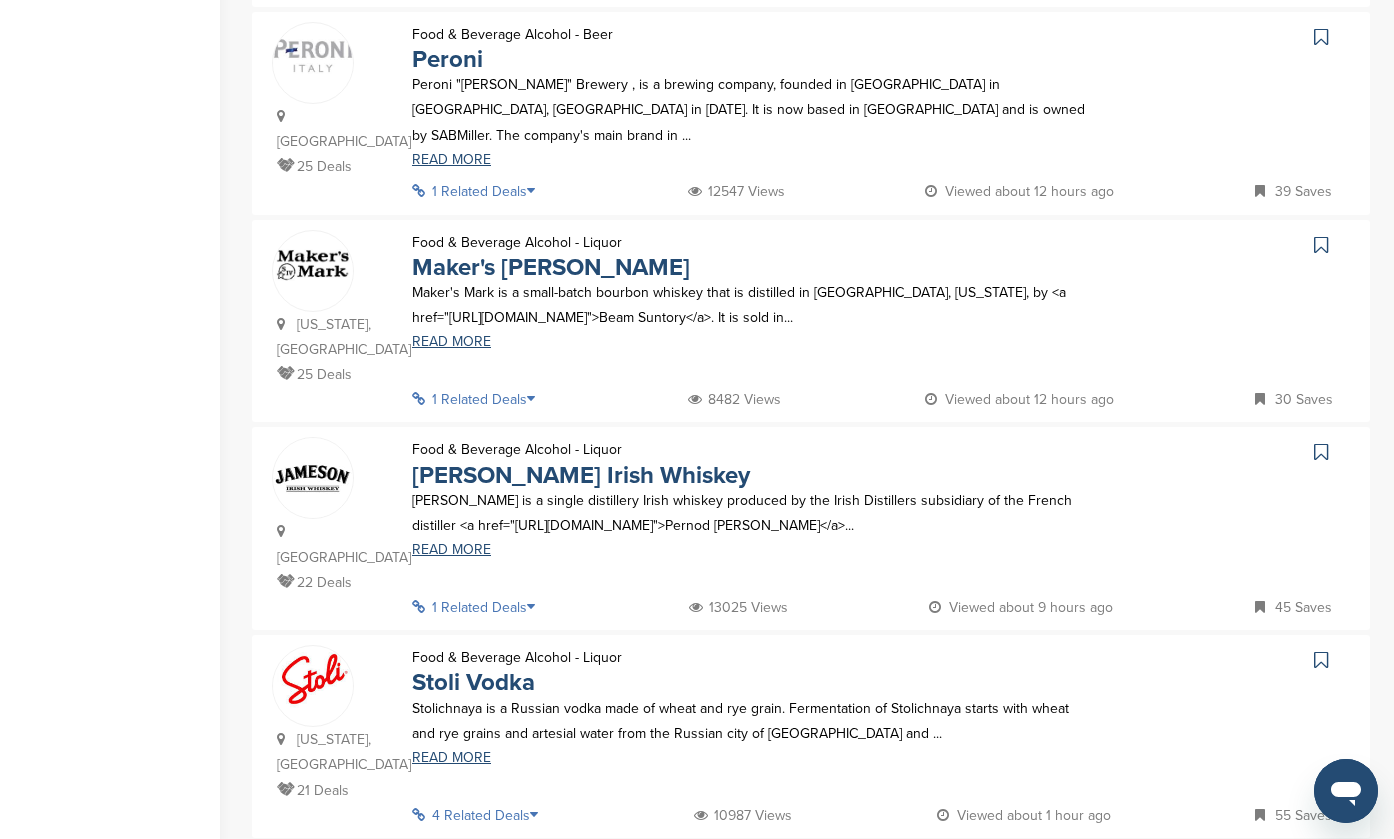 scroll, scrollTop: 750, scrollLeft: 0, axis: vertical 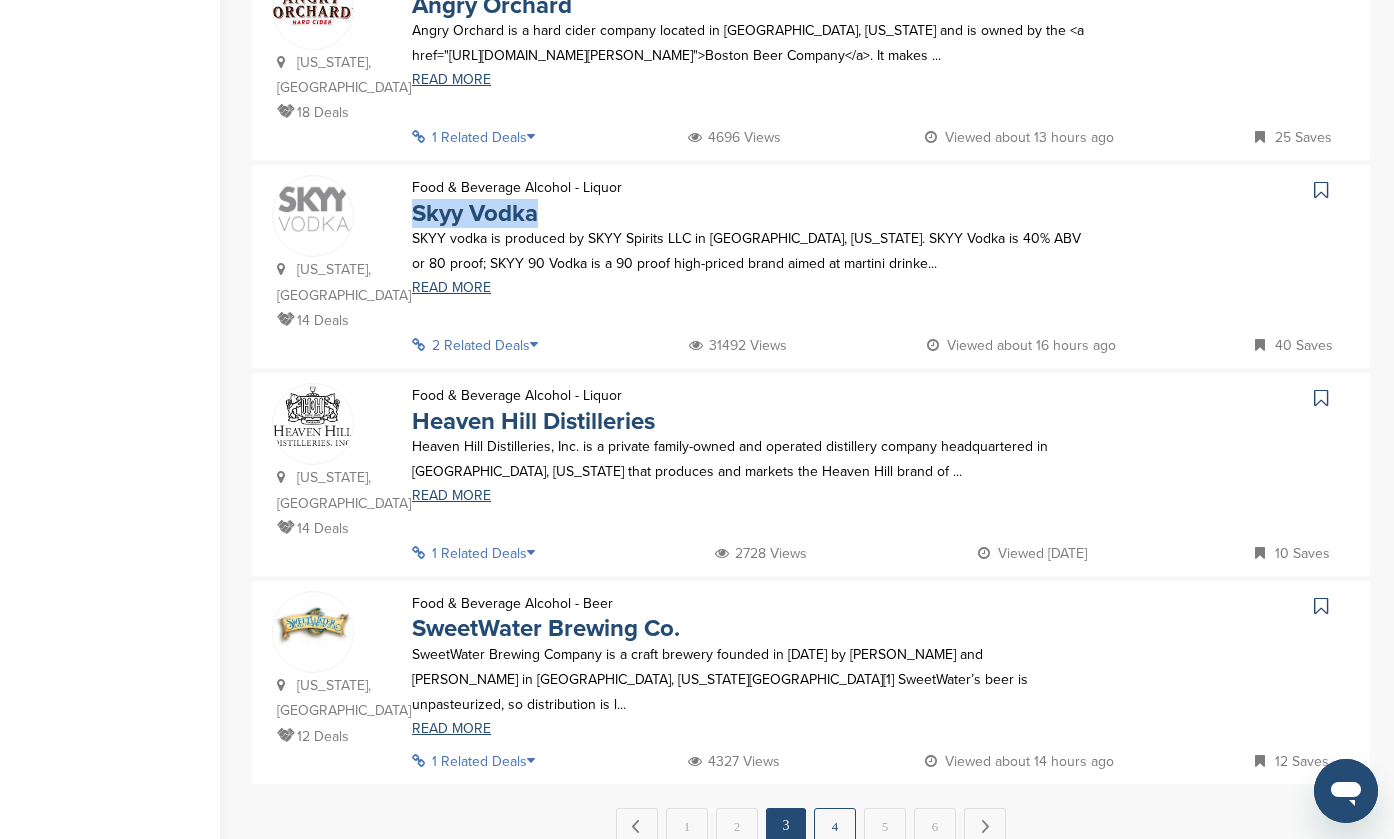 click on "4" at bounding box center [835, 826] 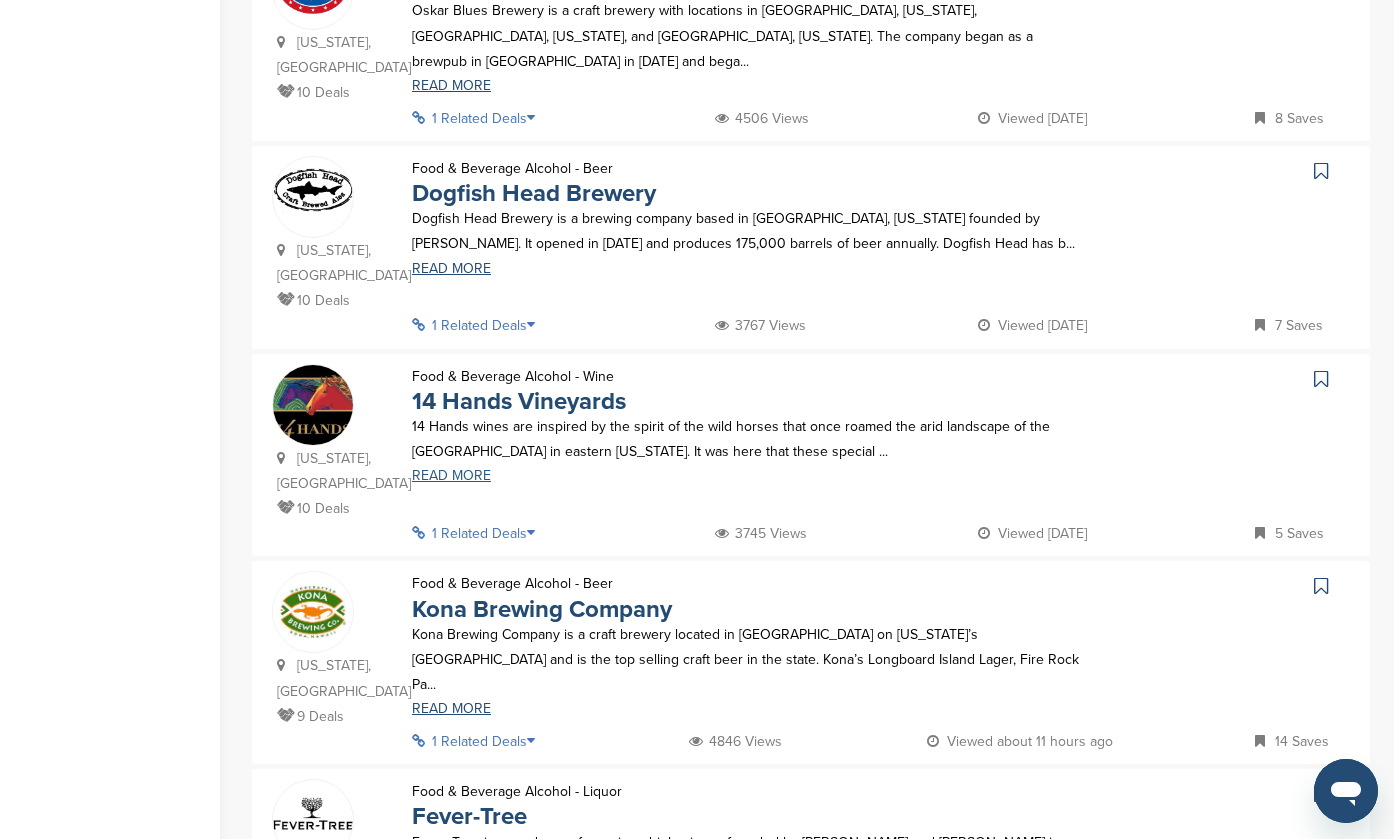 scroll, scrollTop: 622, scrollLeft: 0, axis: vertical 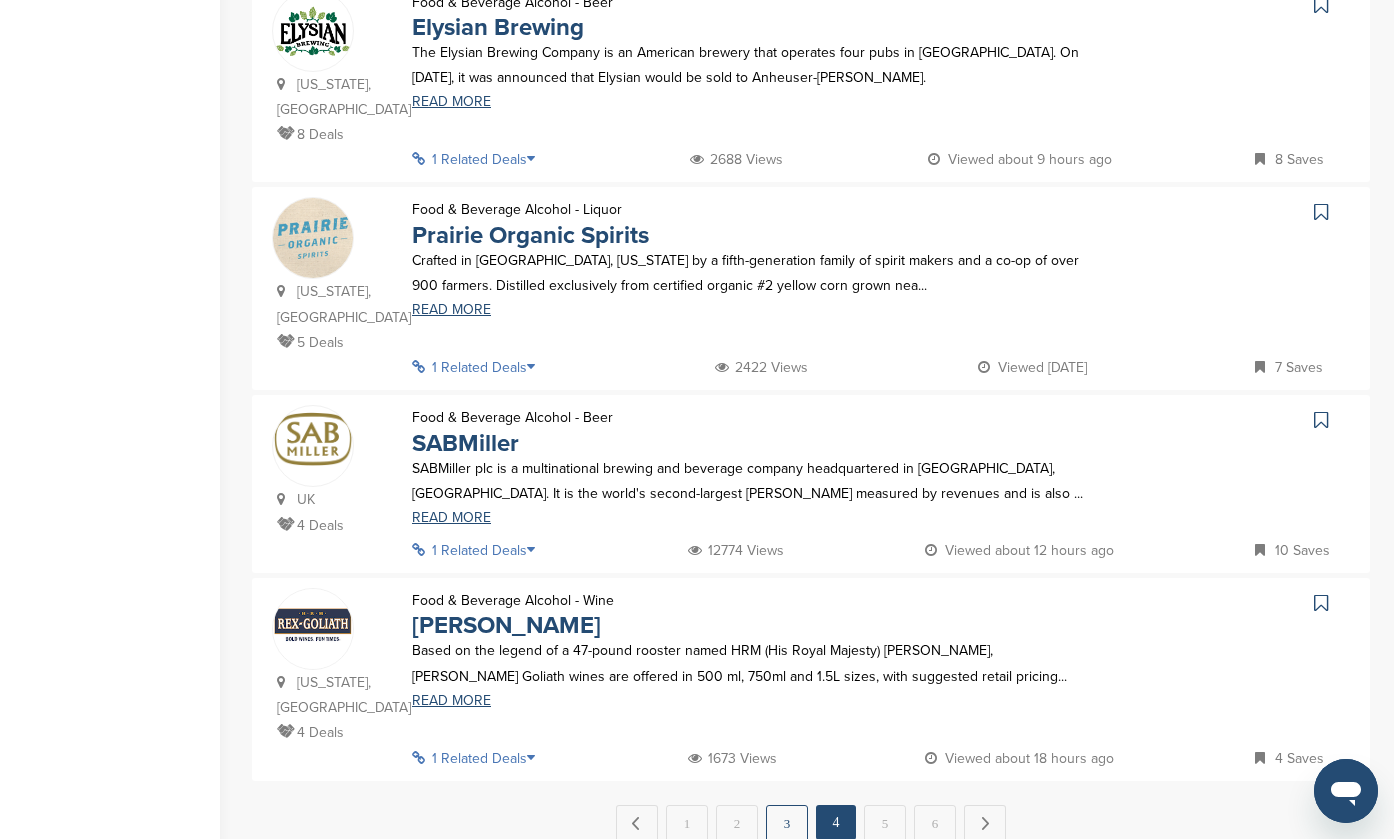 click on "3" at bounding box center [787, 823] 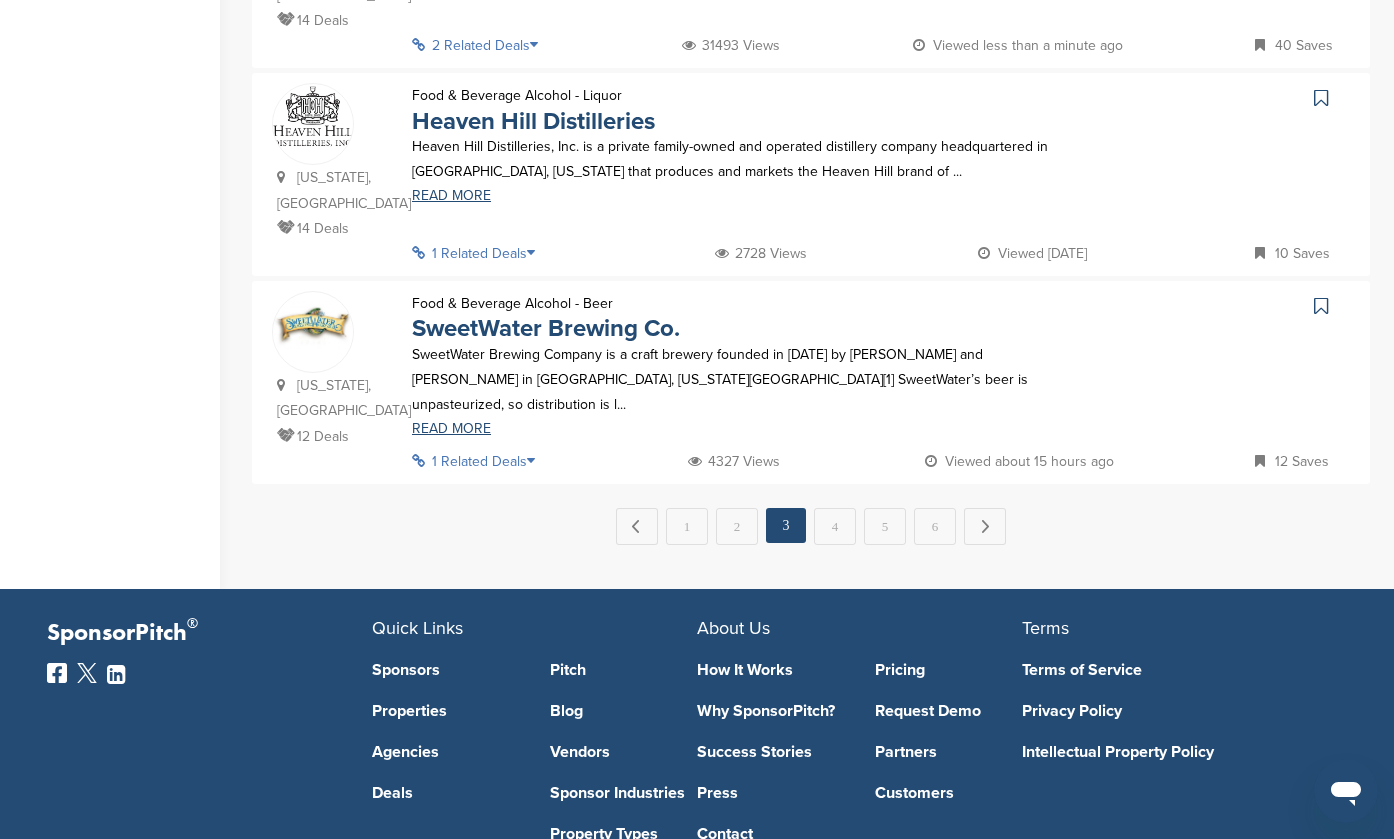 scroll, scrollTop: 2117, scrollLeft: 0, axis: vertical 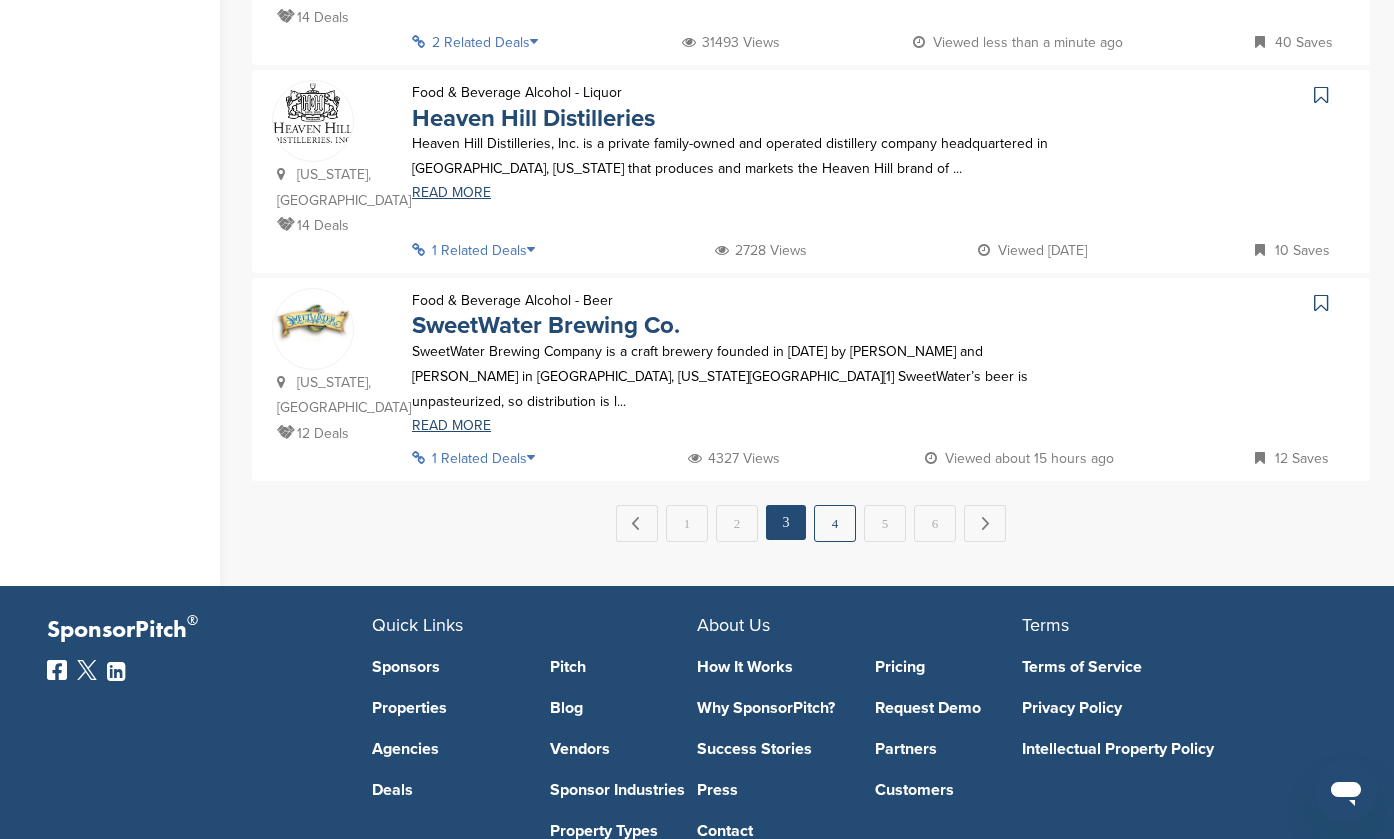 click on "4" at bounding box center (835, 523) 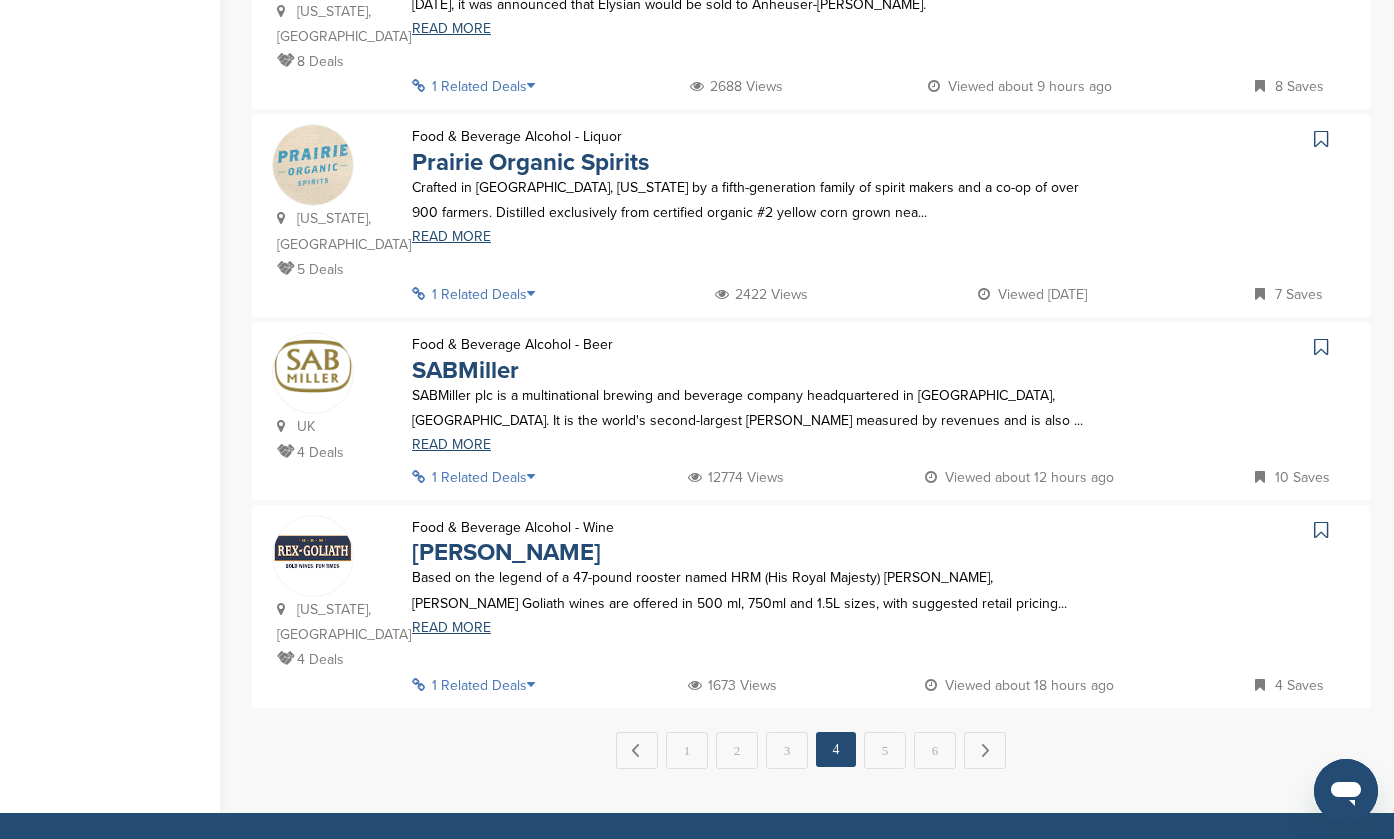 scroll, scrollTop: 2048, scrollLeft: 0, axis: vertical 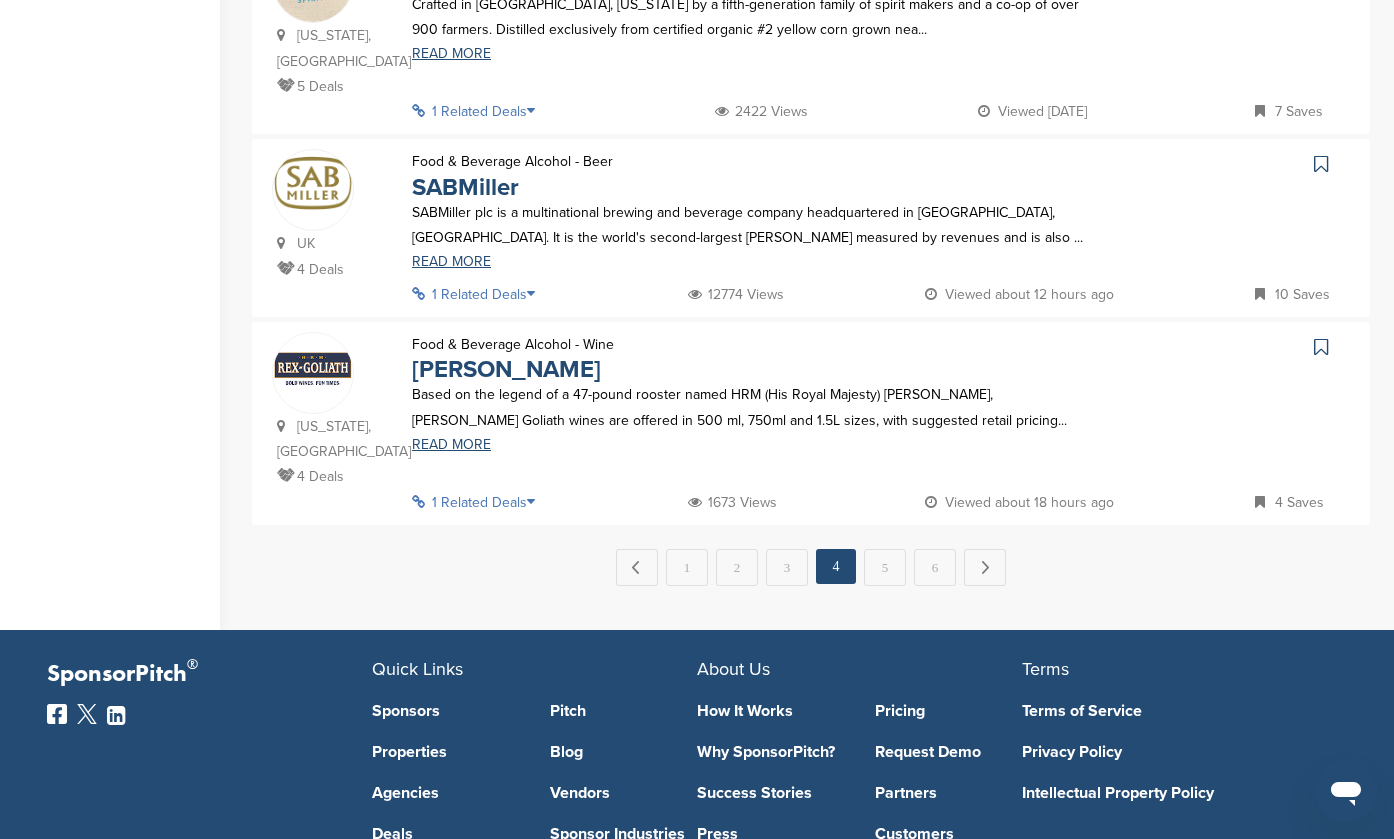 click on "5" at bounding box center [885, 567] 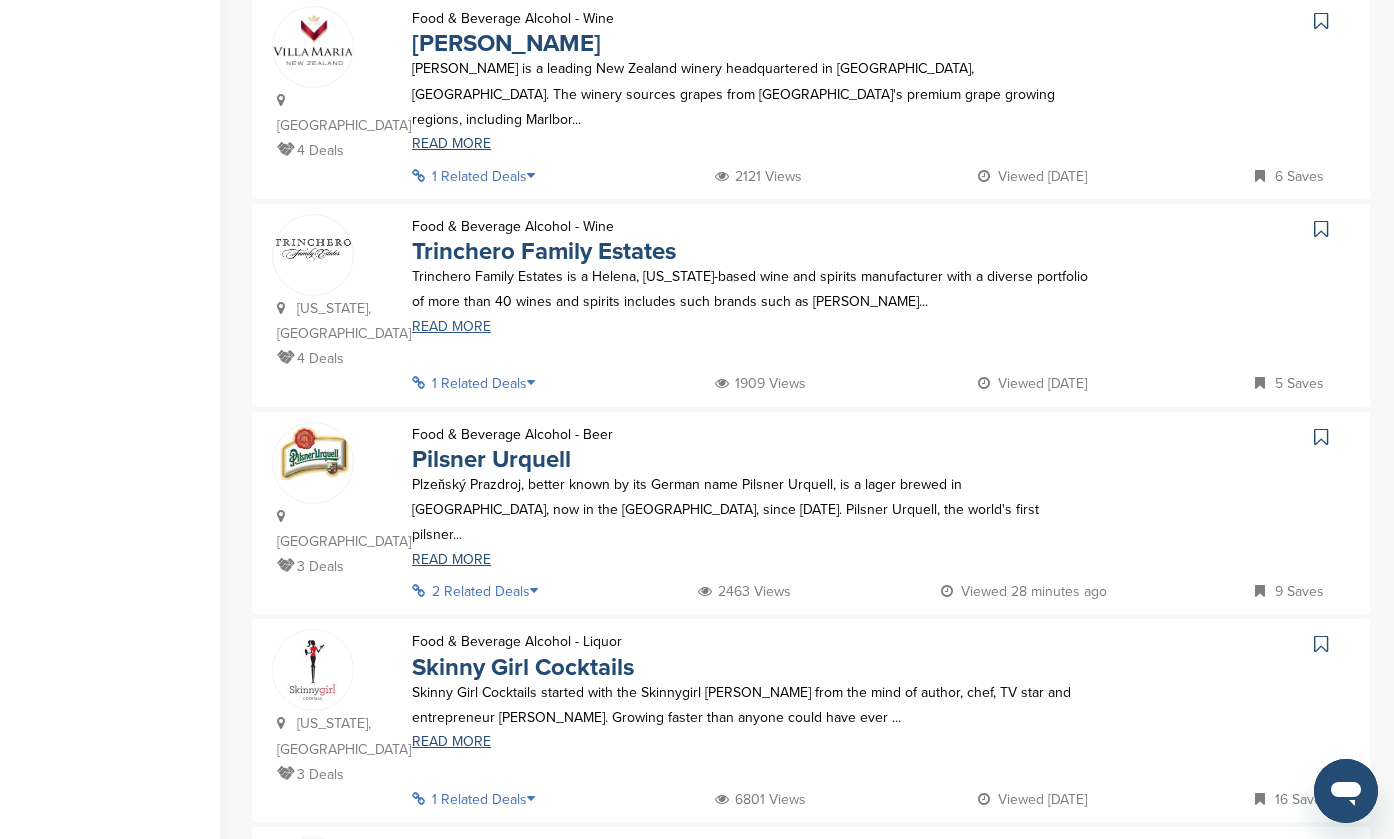 scroll, scrollTop: 568, scrollLeft: 0, axis: vertical 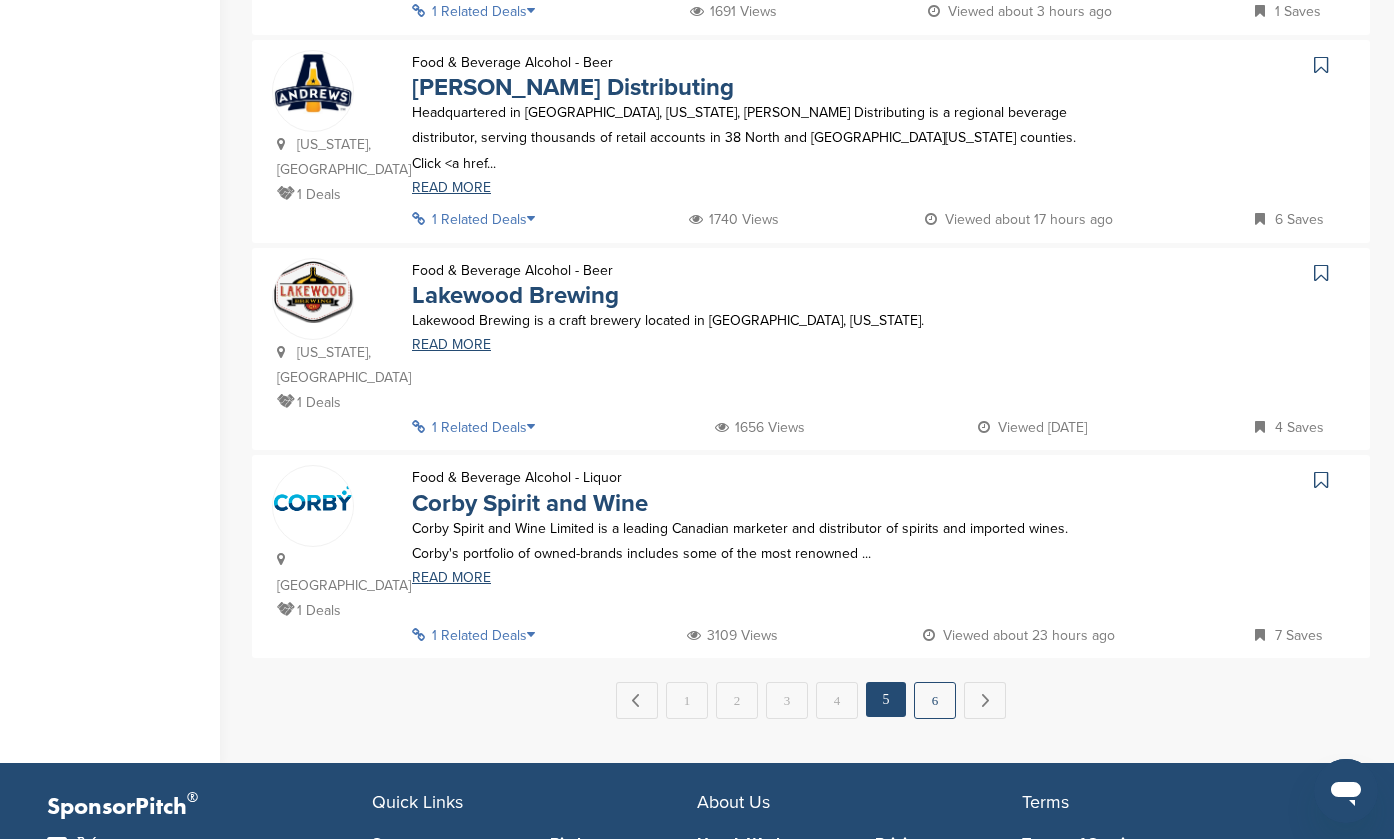 click on "6" at bounding box center [935, 700] 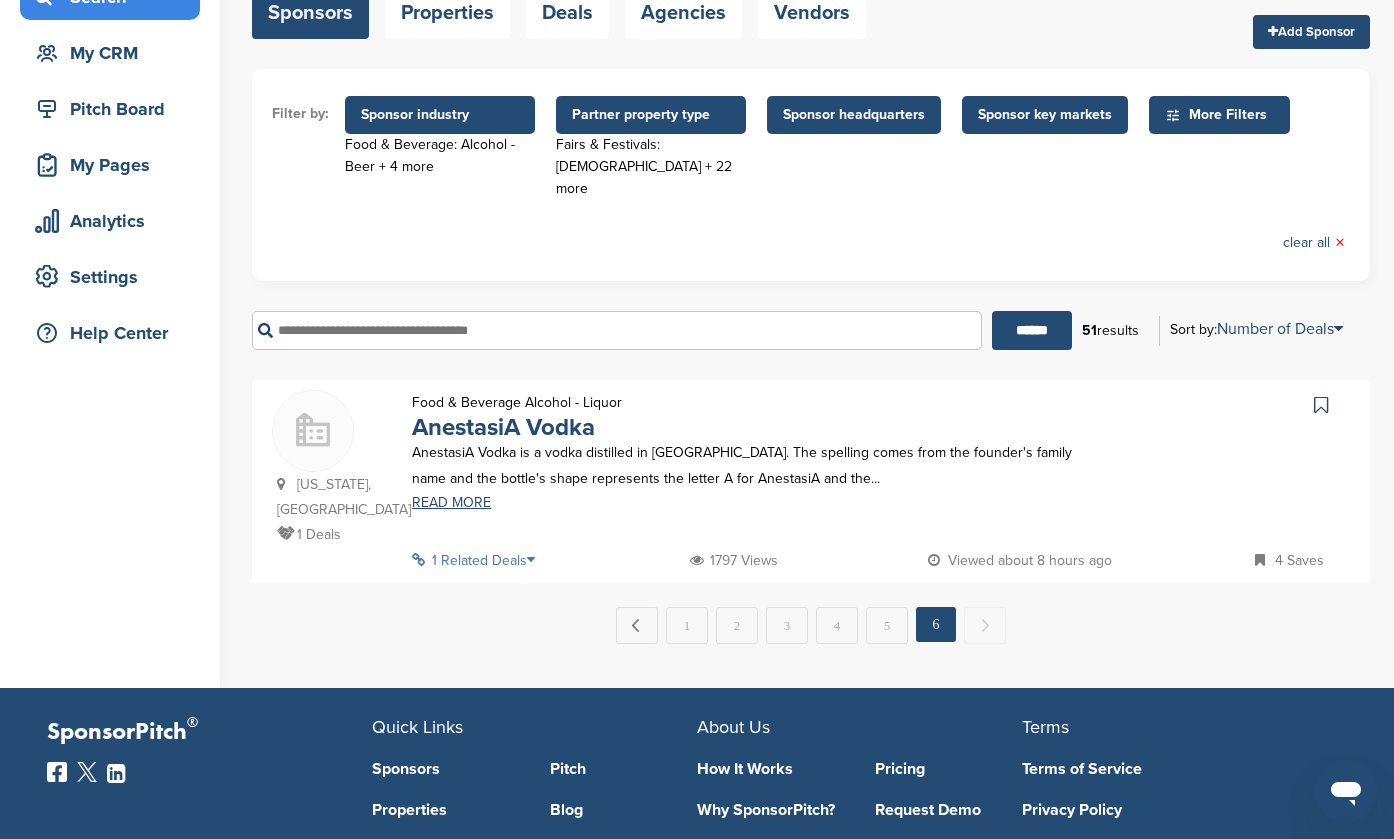 scroll, scrollTop: 180, scrollLeft: 0, axis: vertical 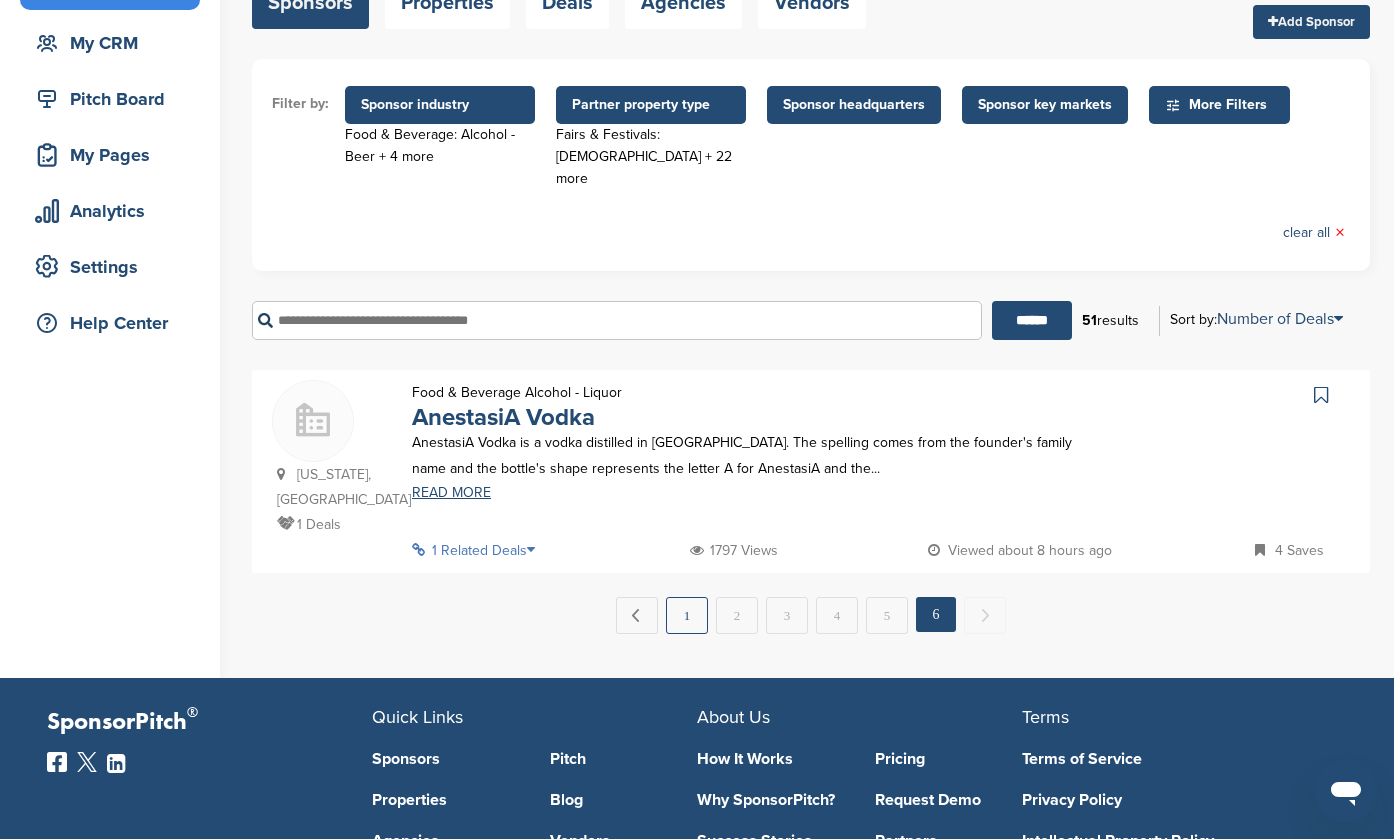 click on "1" at bounding box center (687, 615) 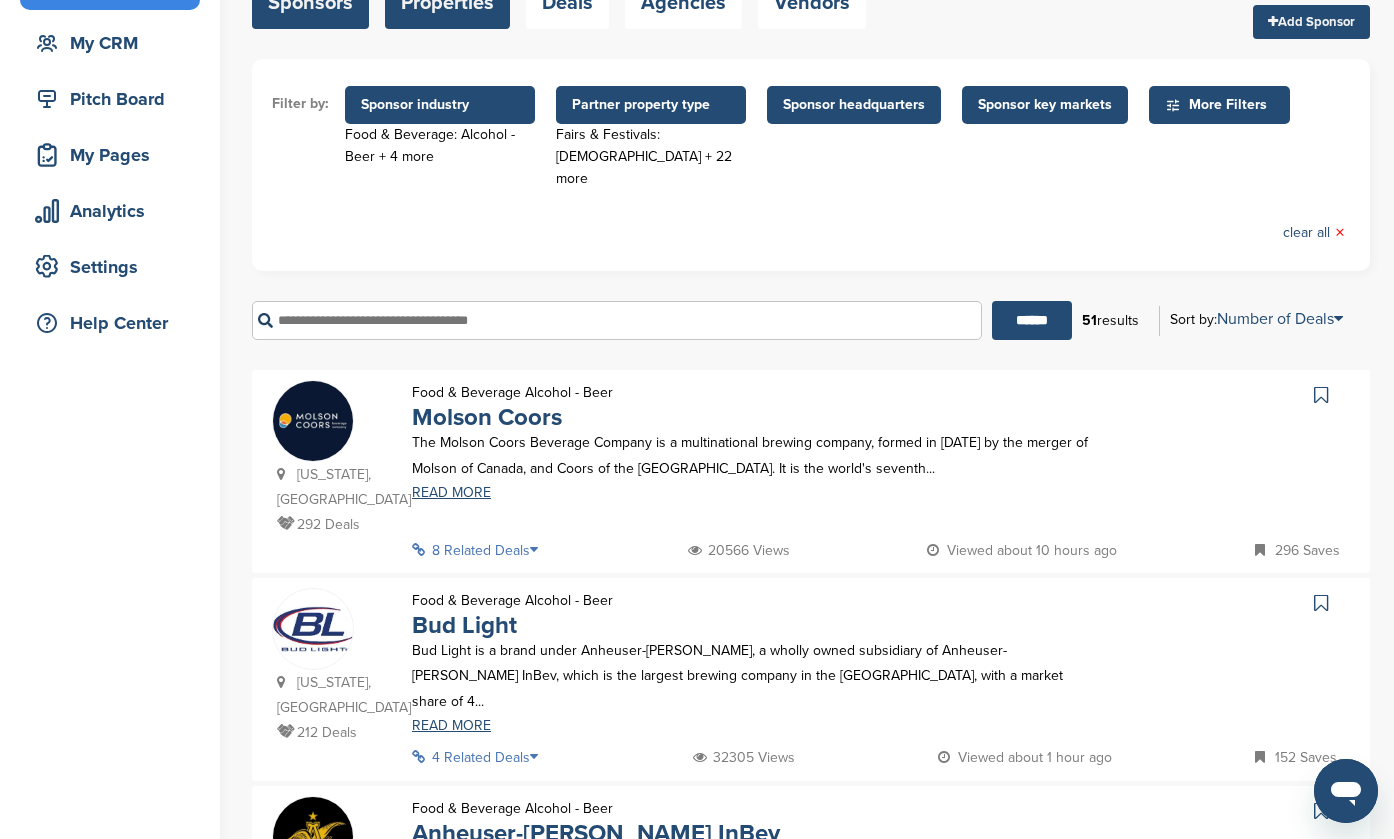 scroll, scrollTop: 0, scrollLeft: 0, axis: both 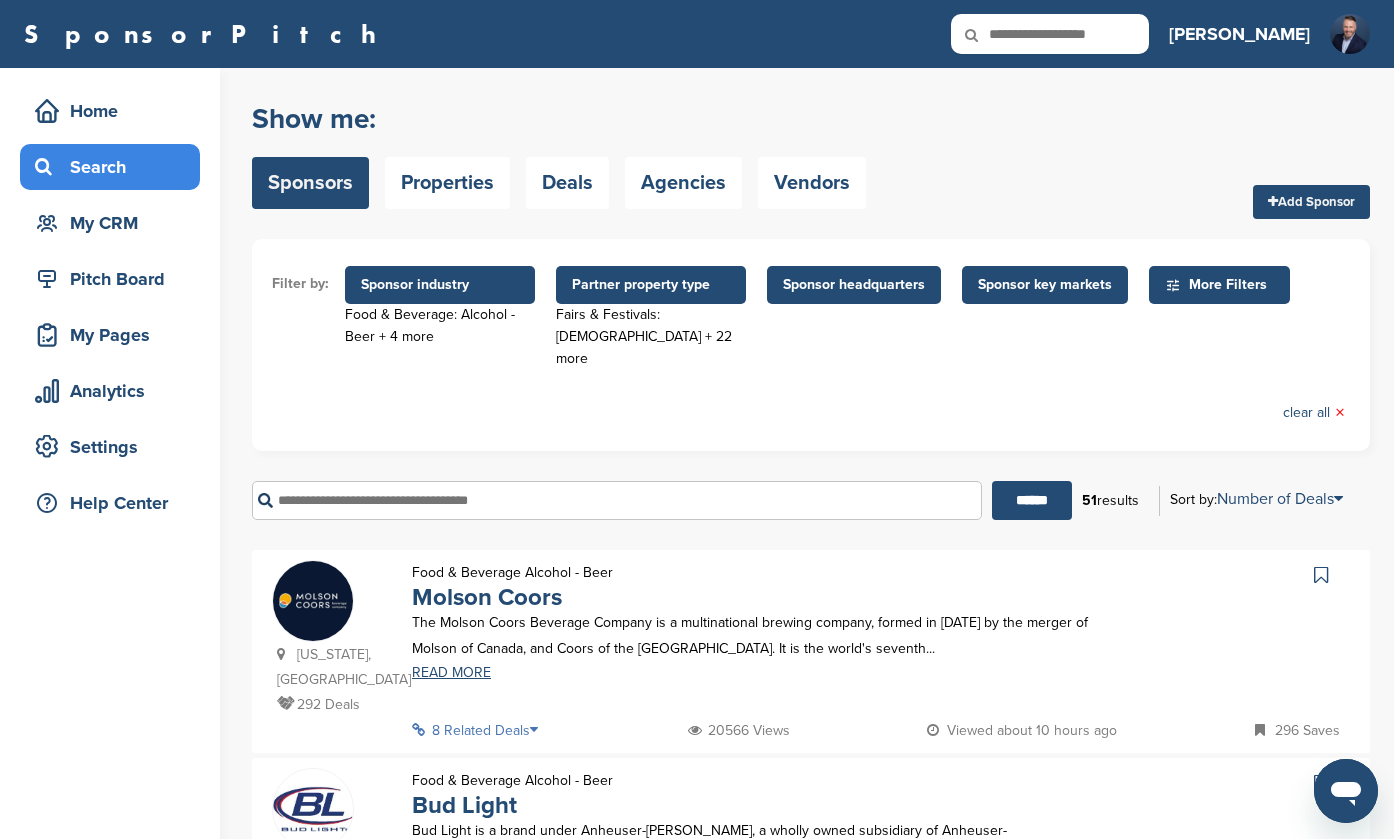 click on "Sponsor industry" at bounding box center [440, 285] 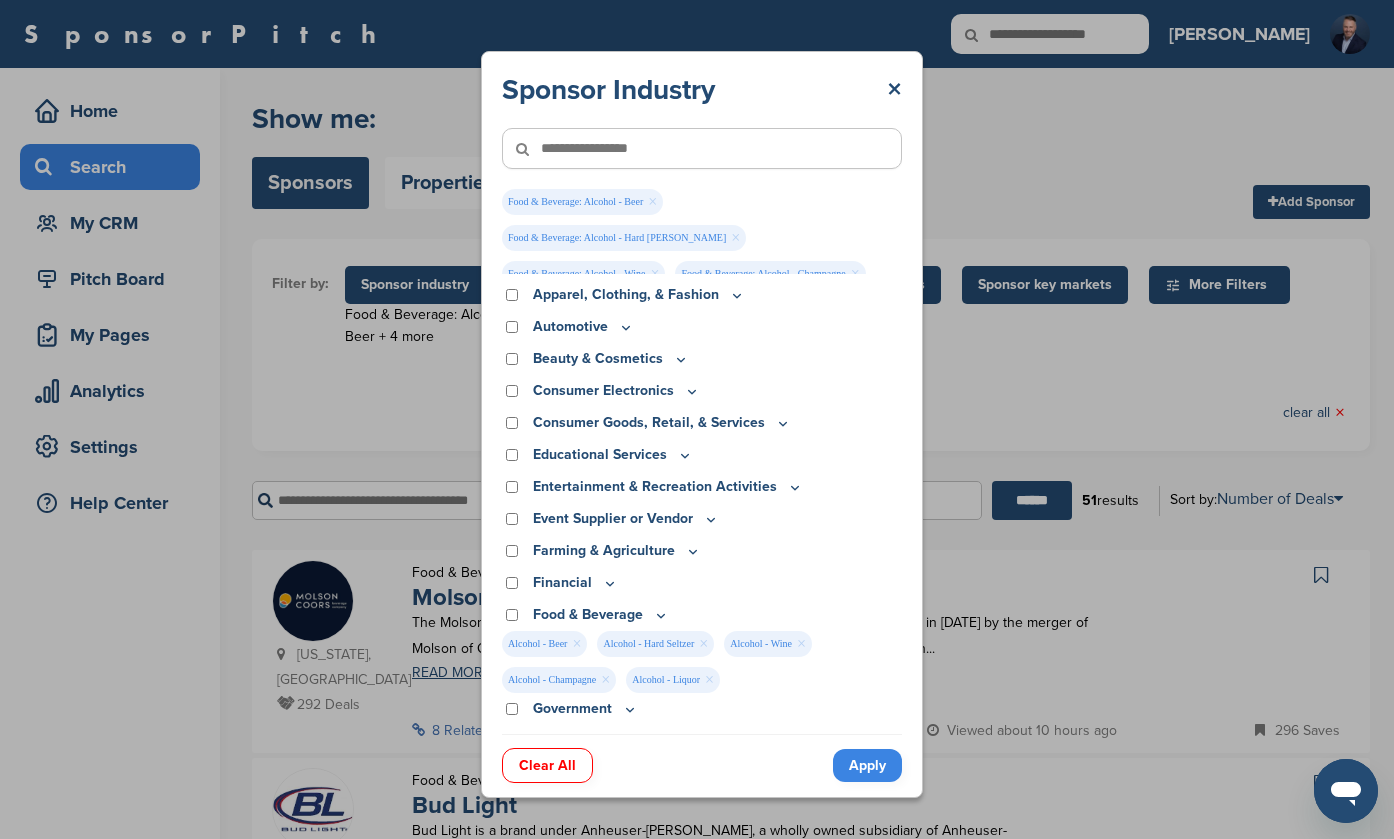 scroll, scrollTop: 0, scrollLeft: 0, axis: both 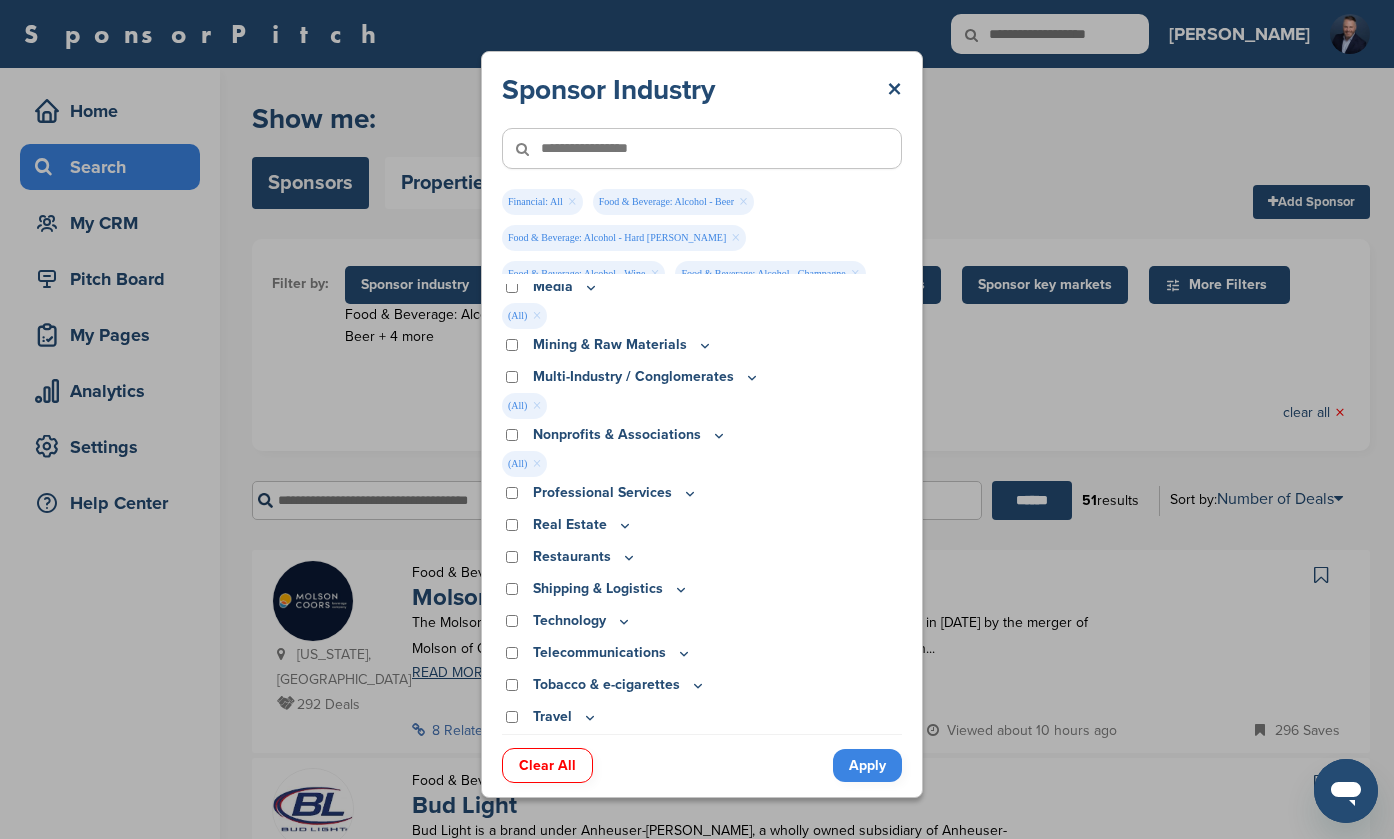 click 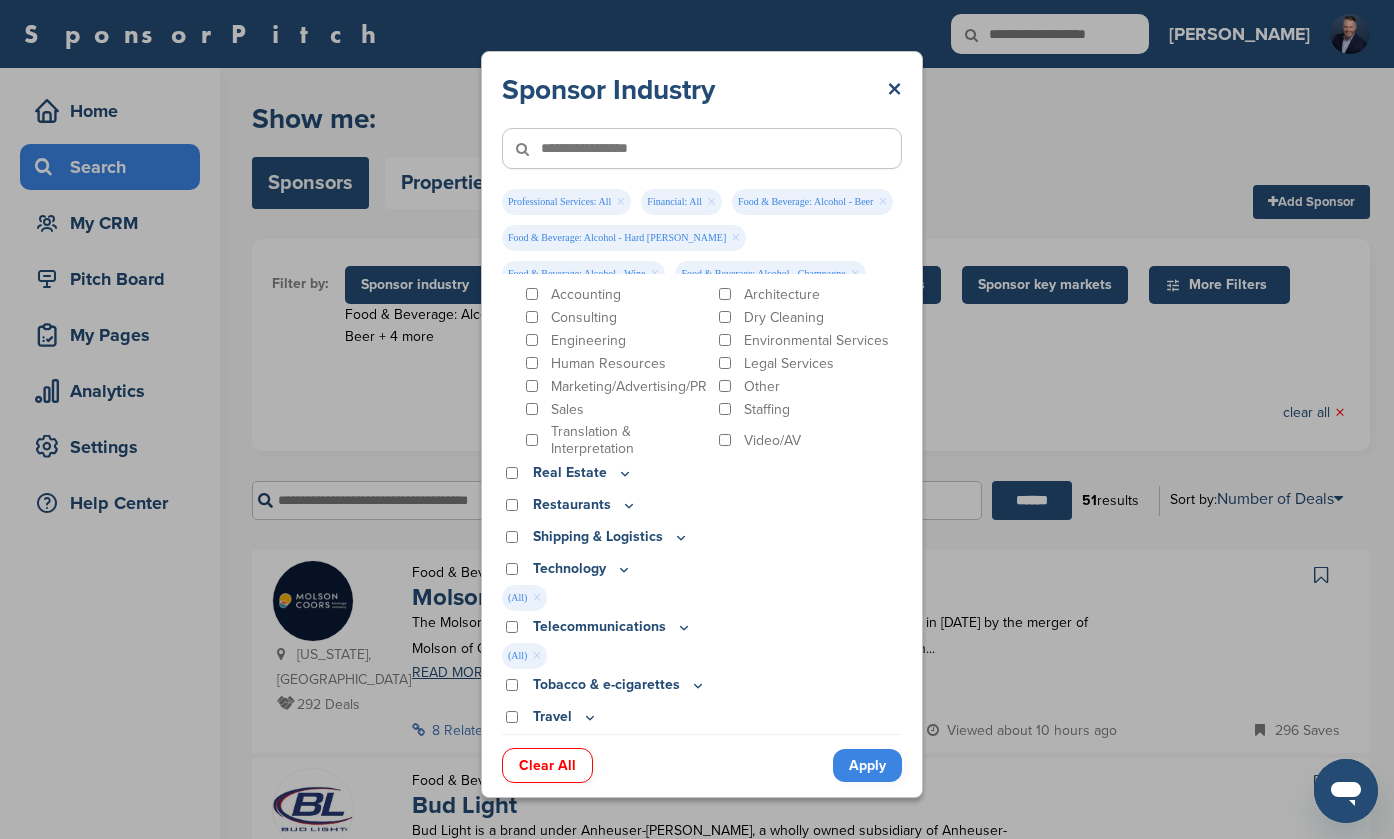 scroll, scrollTop: 911, scrollLeft: 0, axis: vertical 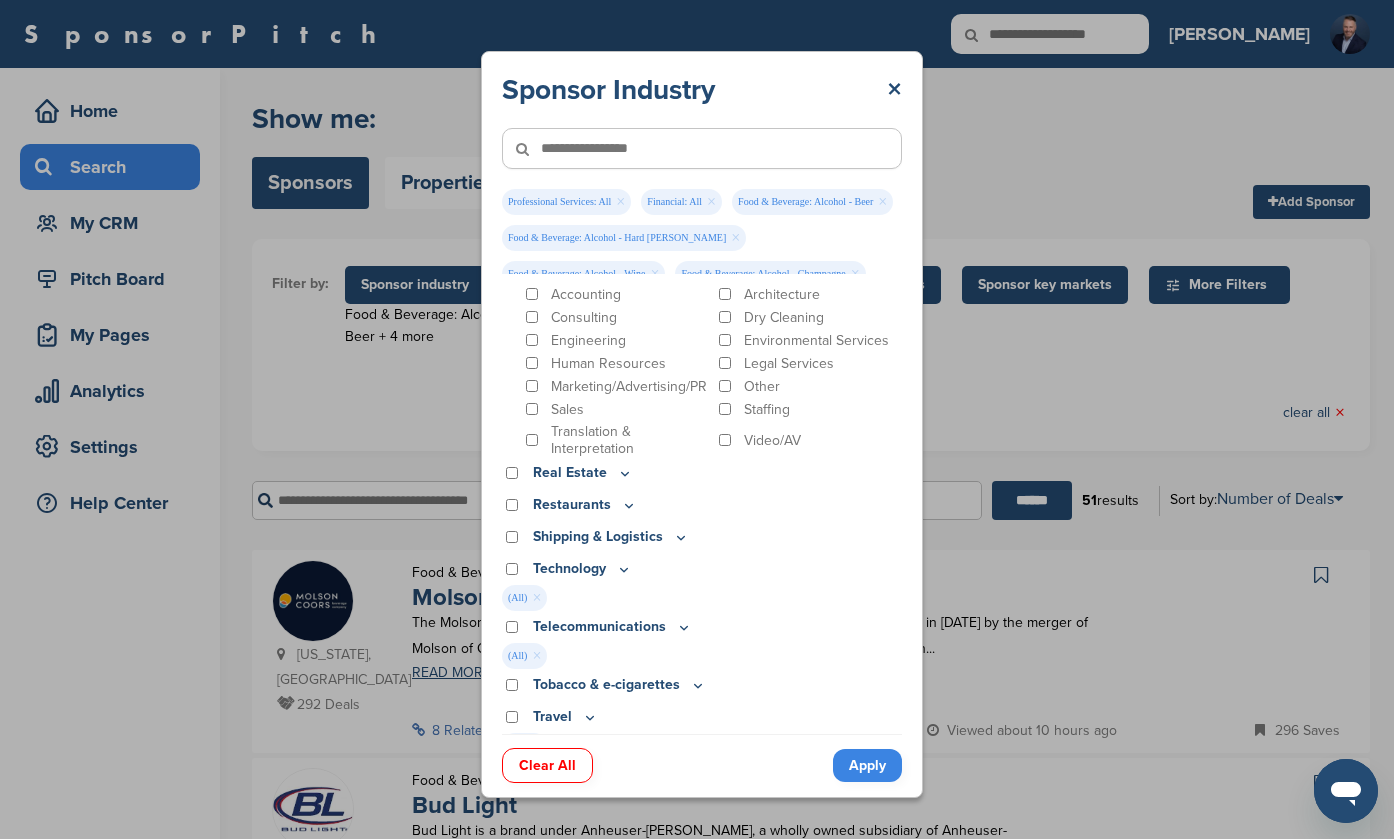 click on "Apply" at bounding box center [867, 765] 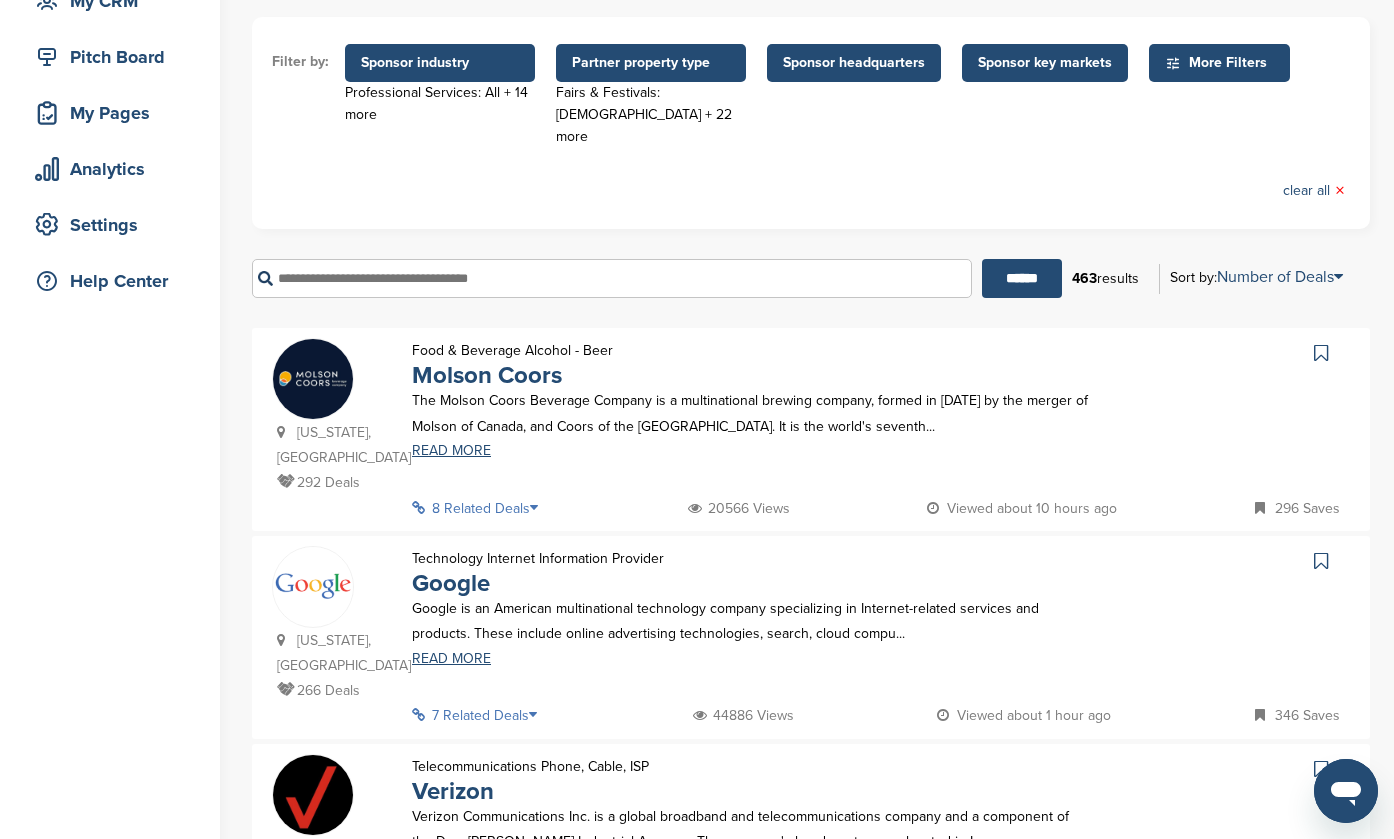 scroll, scrollTop: 223, scrollLeft: 0, axis: vertical 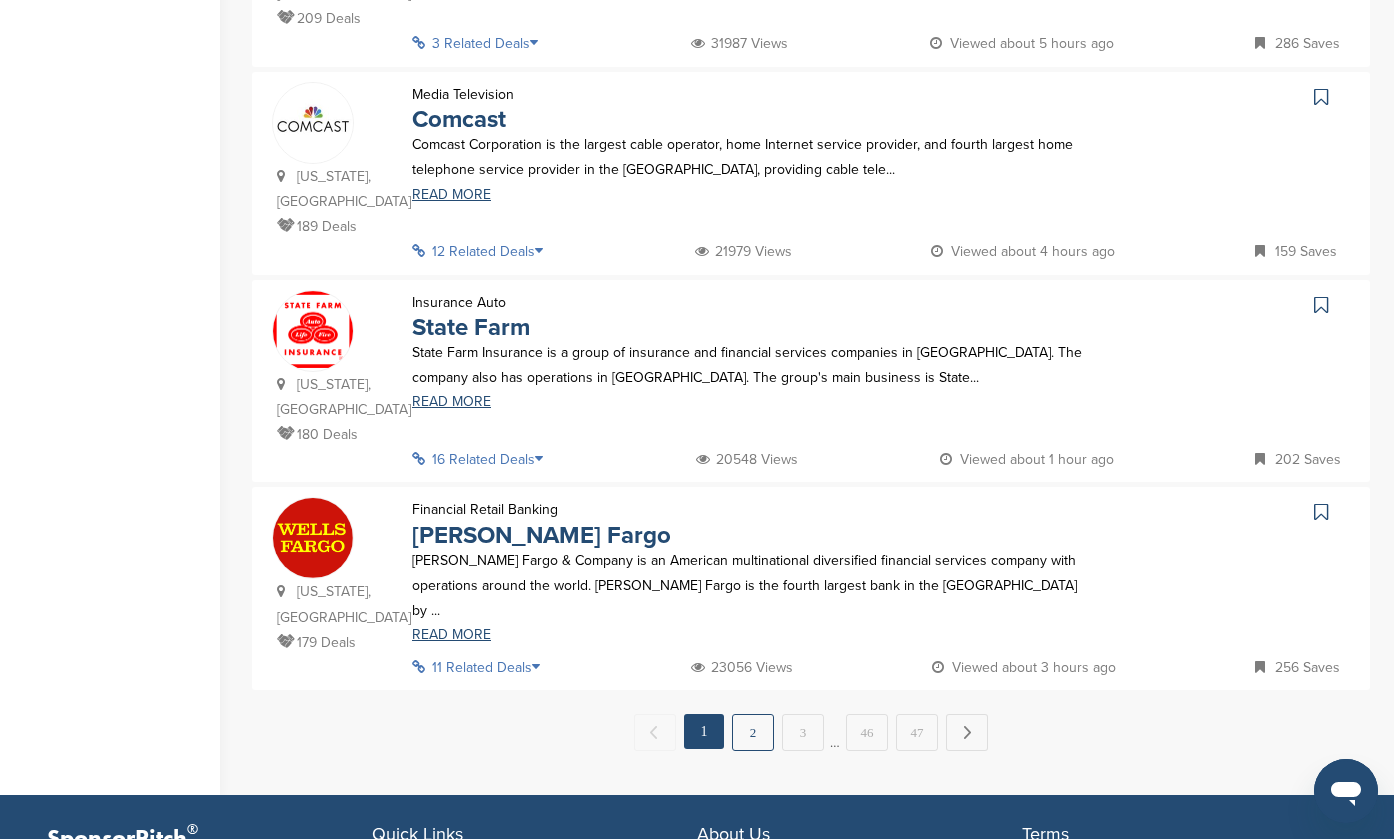 click on "2" at bounding box center [753, 732] 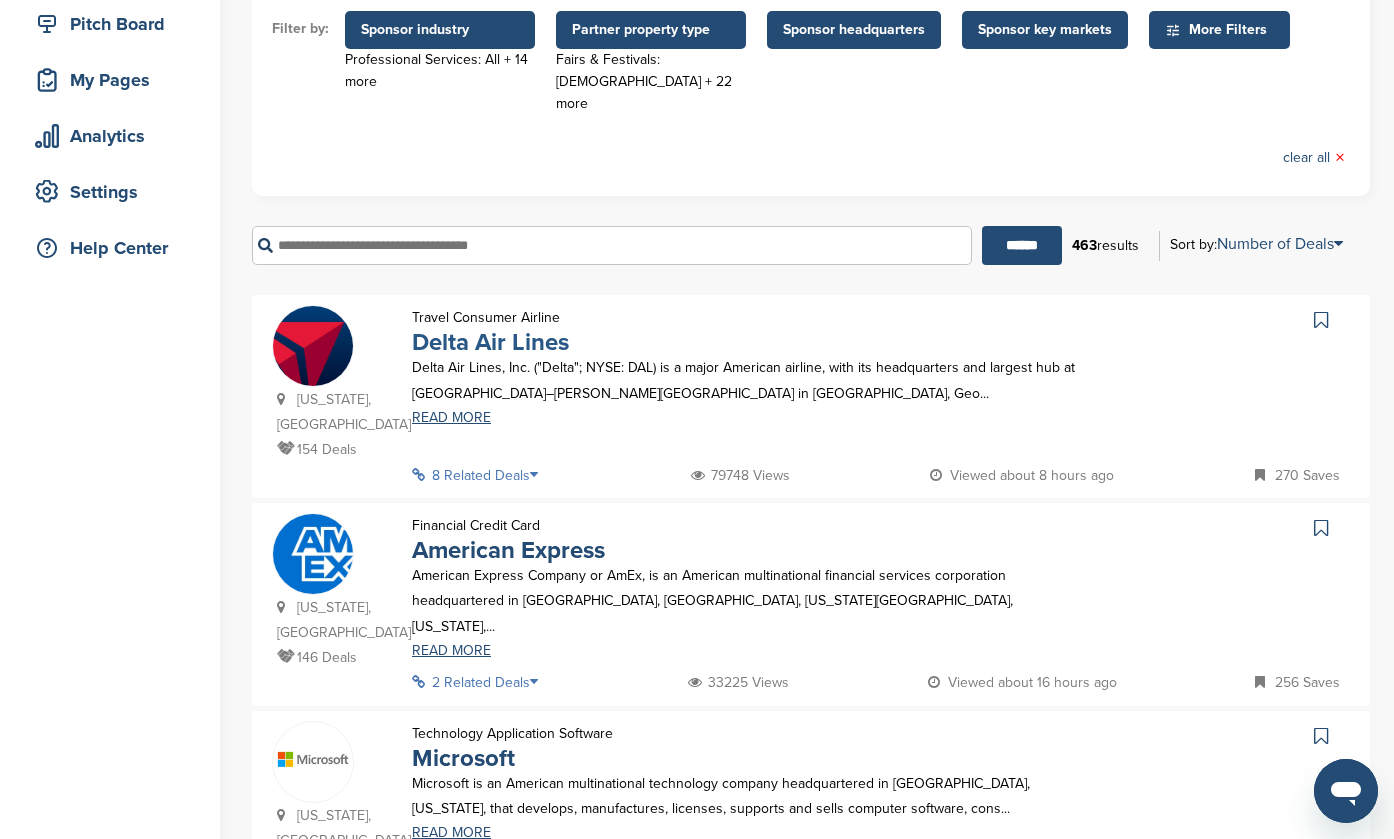 scroll, scrollTop: 257, scrollLeft: 0, axis: vertical 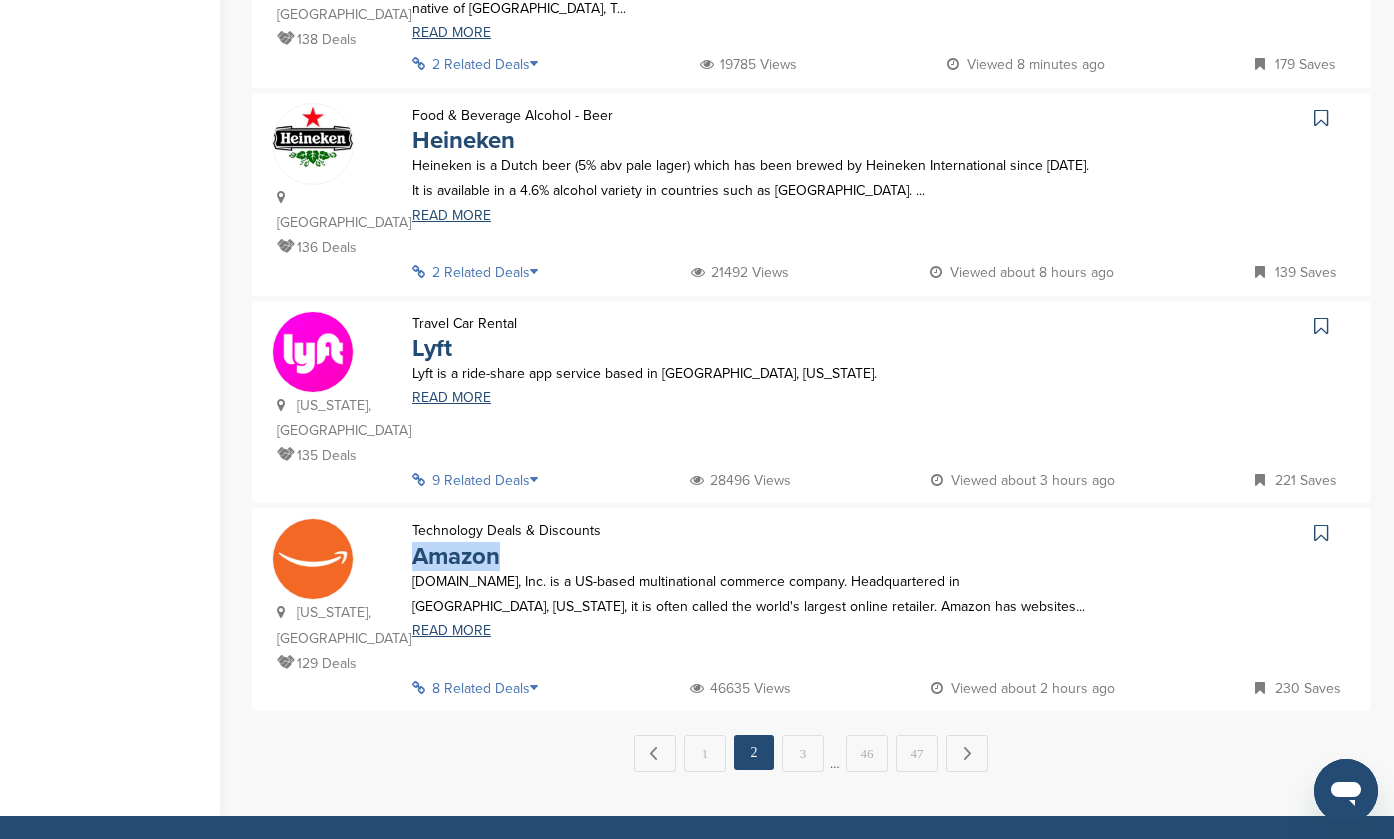 drag, startPoint x: 799, startPoint y: 621, endPoint x: 801, endPoint y: 602, distance: 19.104973 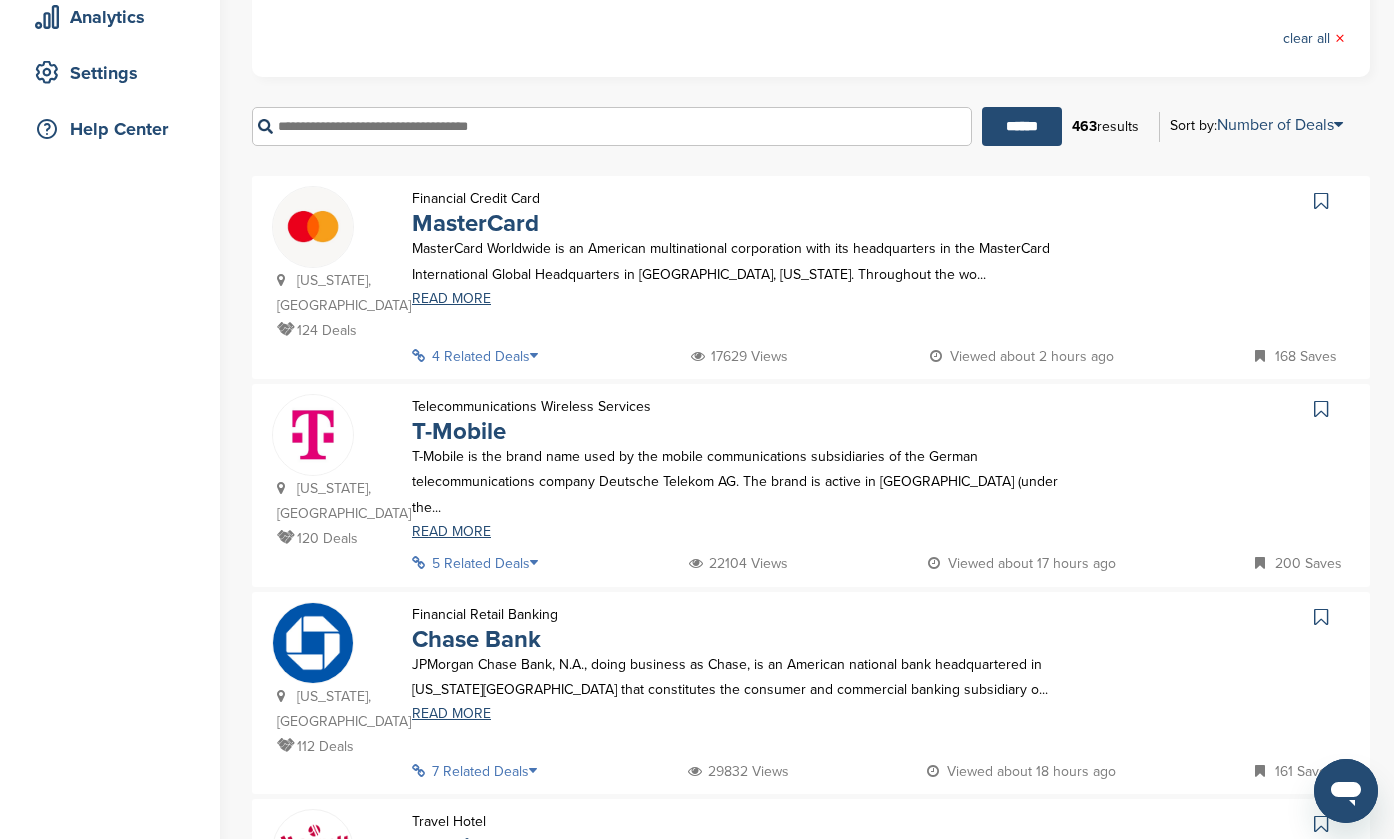 scroll, scrollTop: 400, scrollLeft: 0, axis: vertical 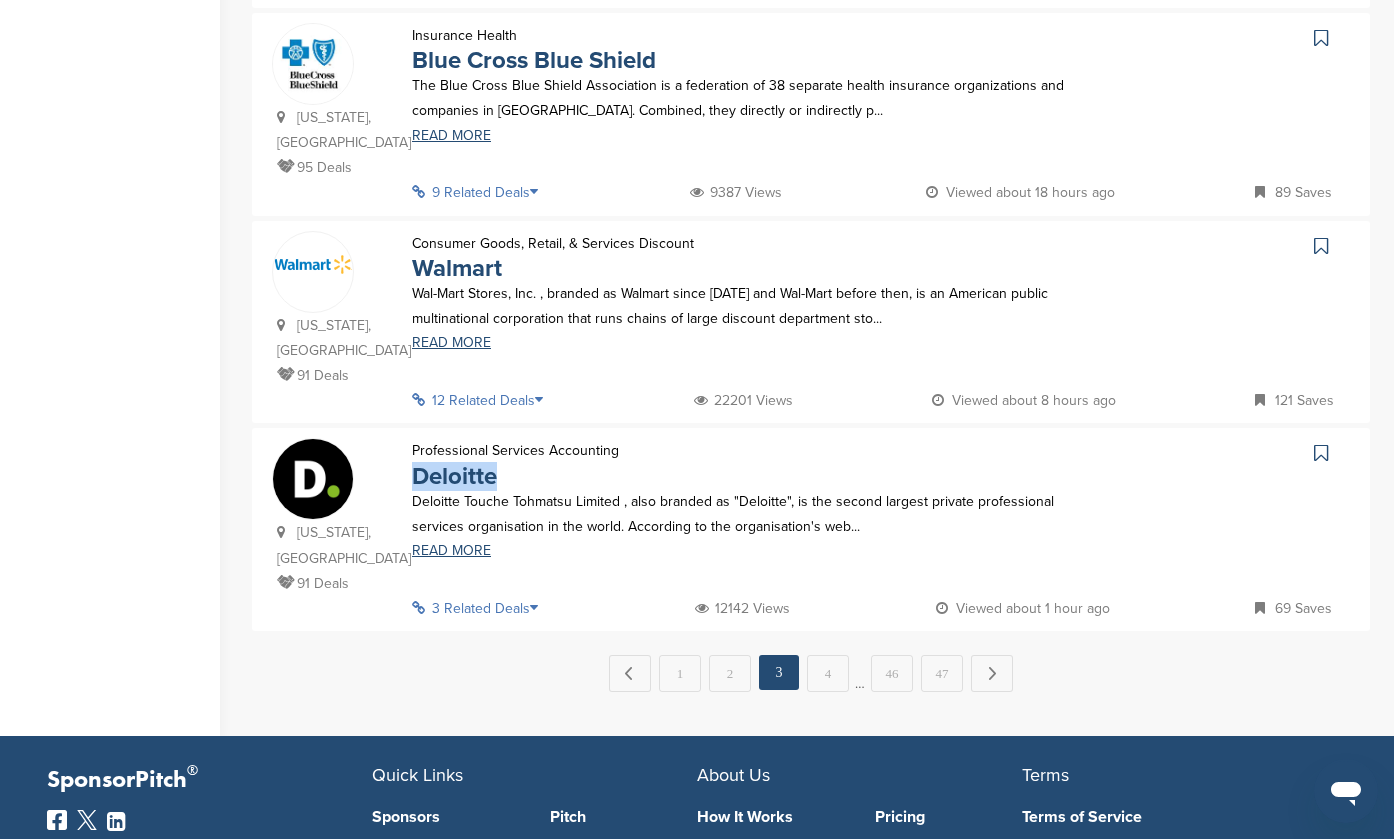 drag, startPoint x: 826, startPoint y: 524, endPoint x: 823, endPoint y: 504, distance: 20.22375 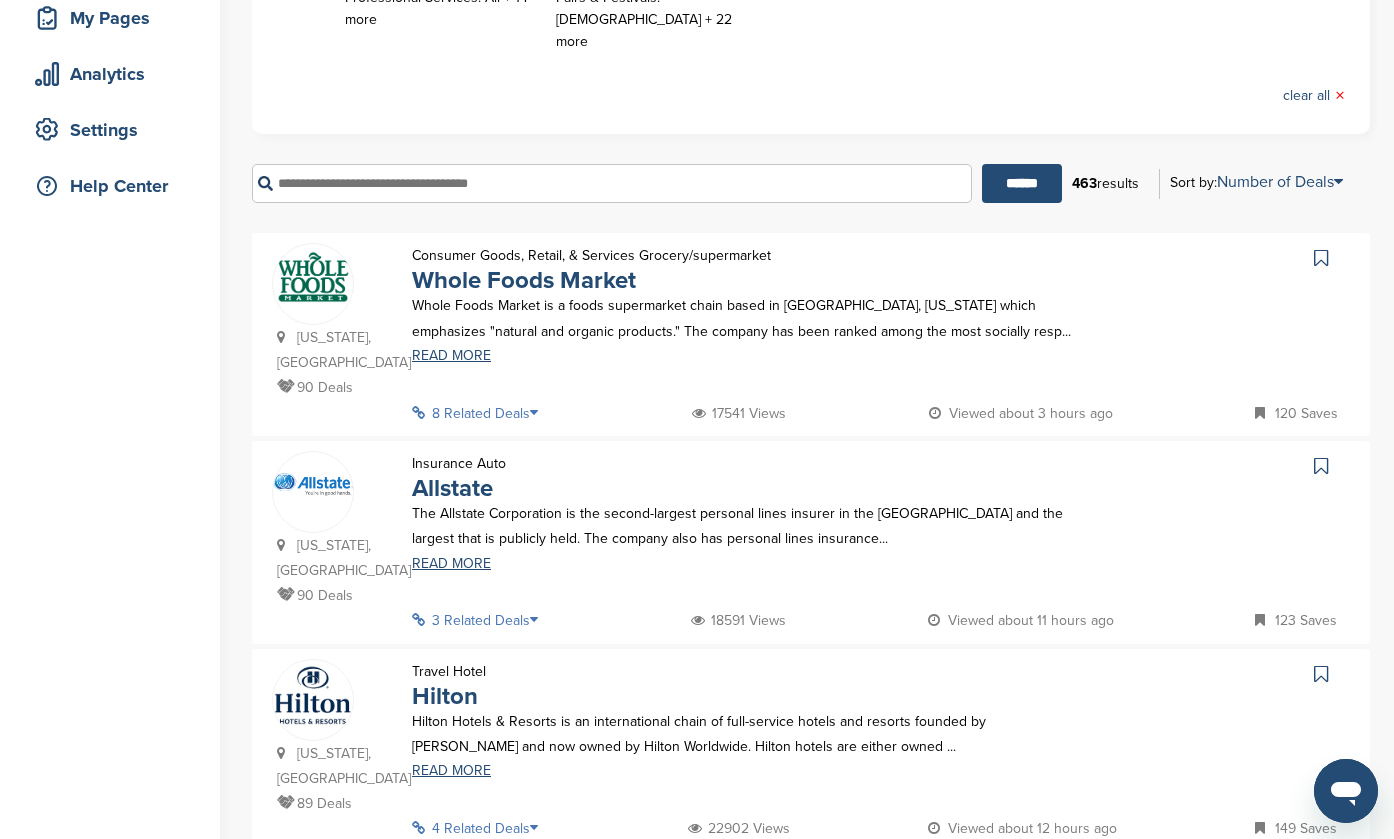 scroll, scrollTop: 348, scrollLeft: 0, axis: vertical 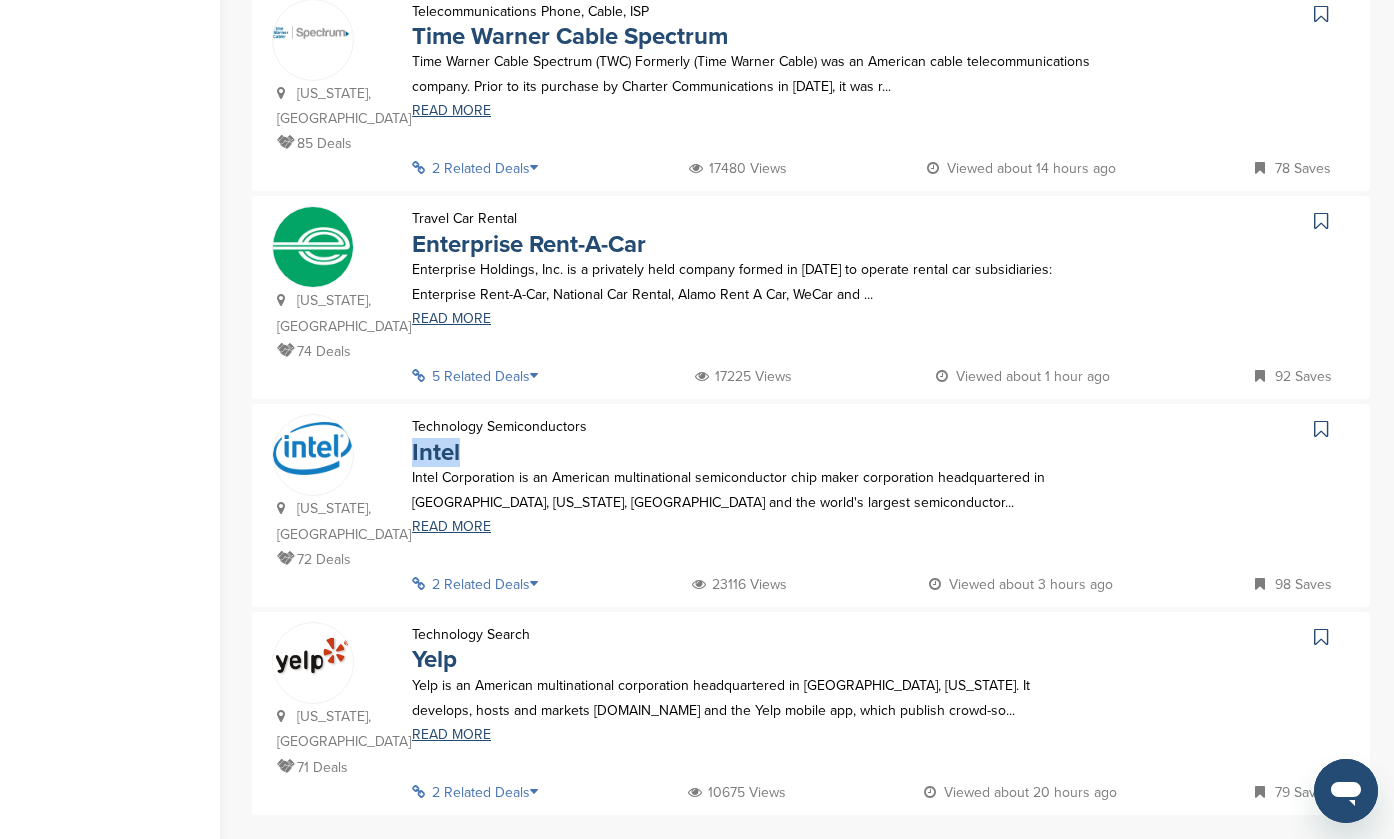 click on "5" at bounding box center [853, 857] 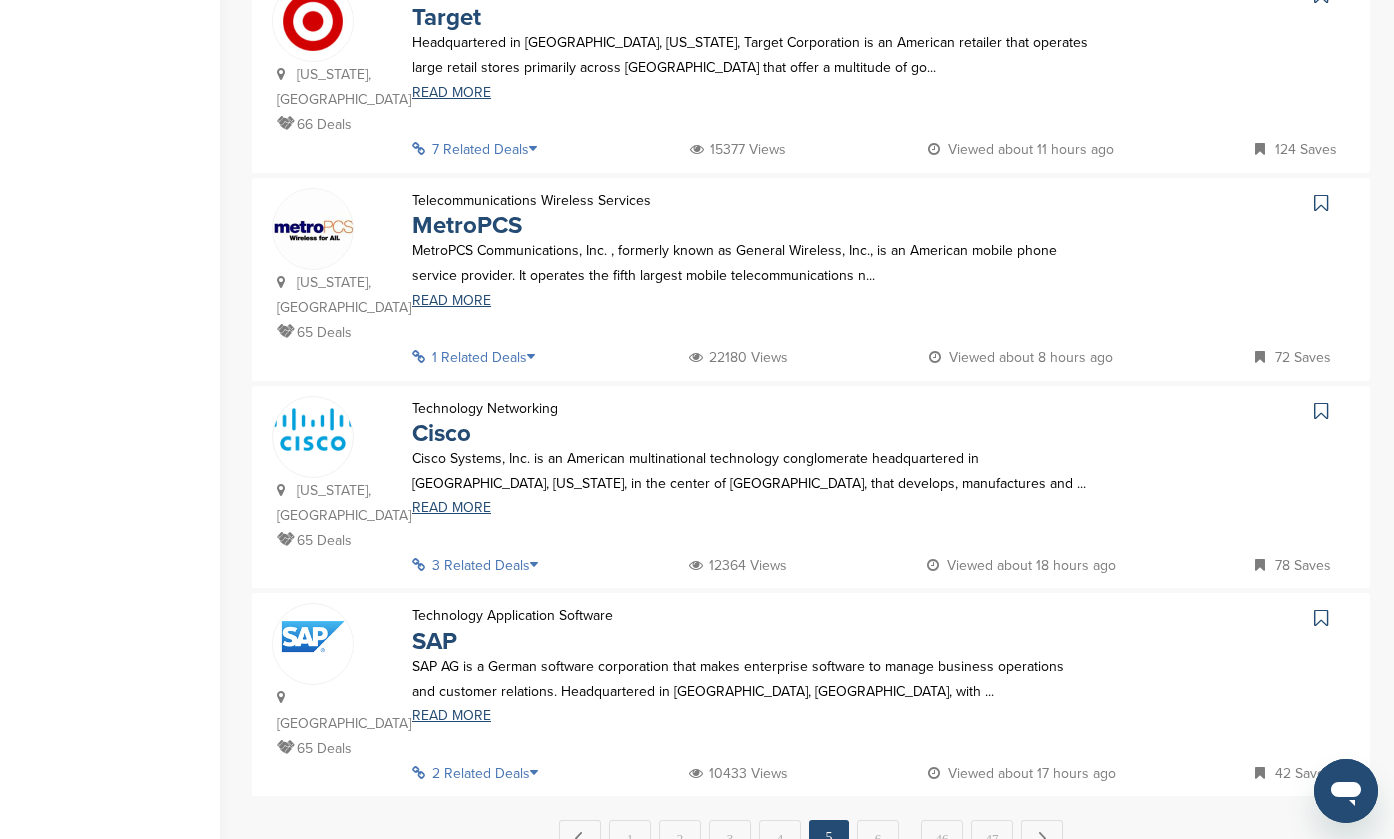 scroll, scrollTop: 1829, scrollLeft: 0, axis: vertical 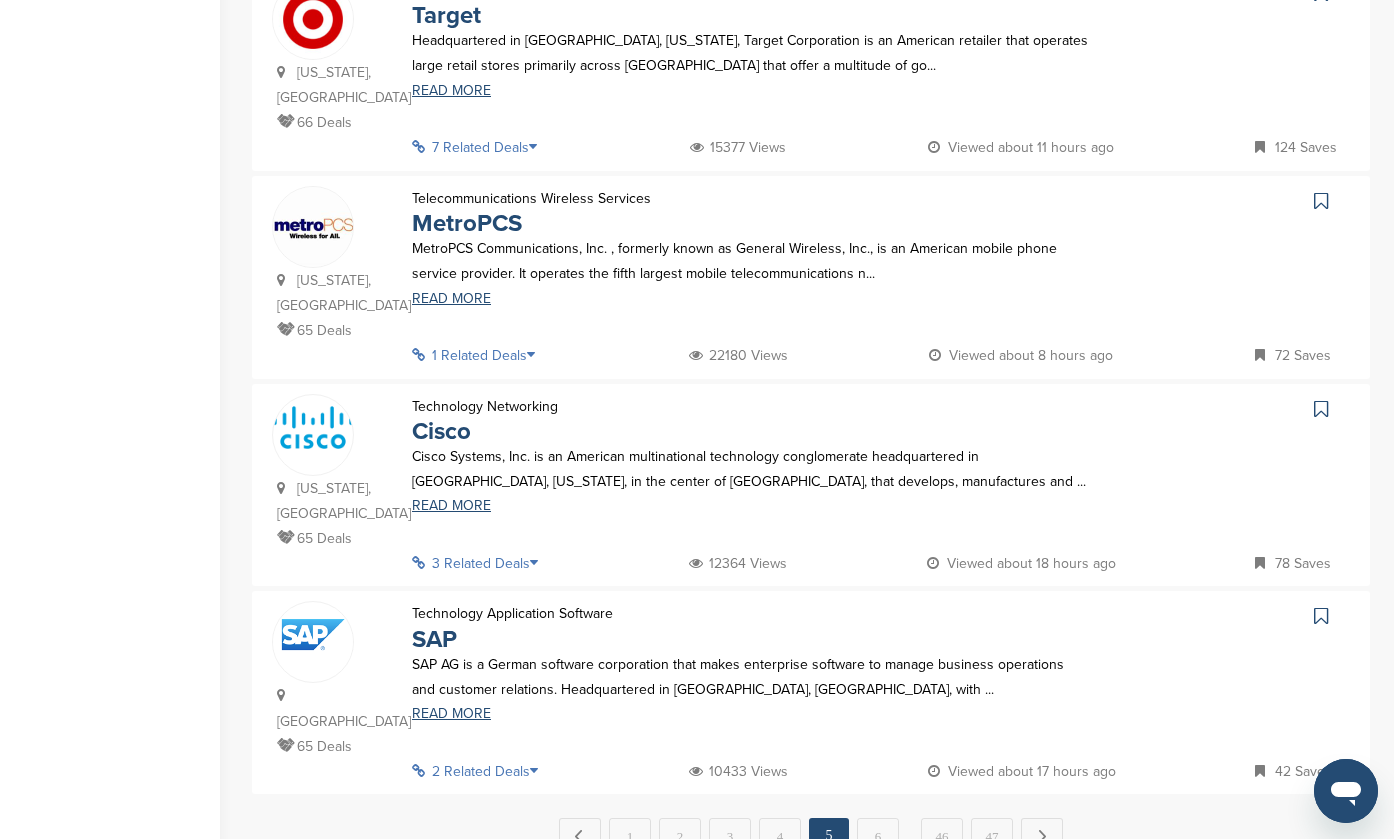 click on "6" at bounding box center (878, 836) 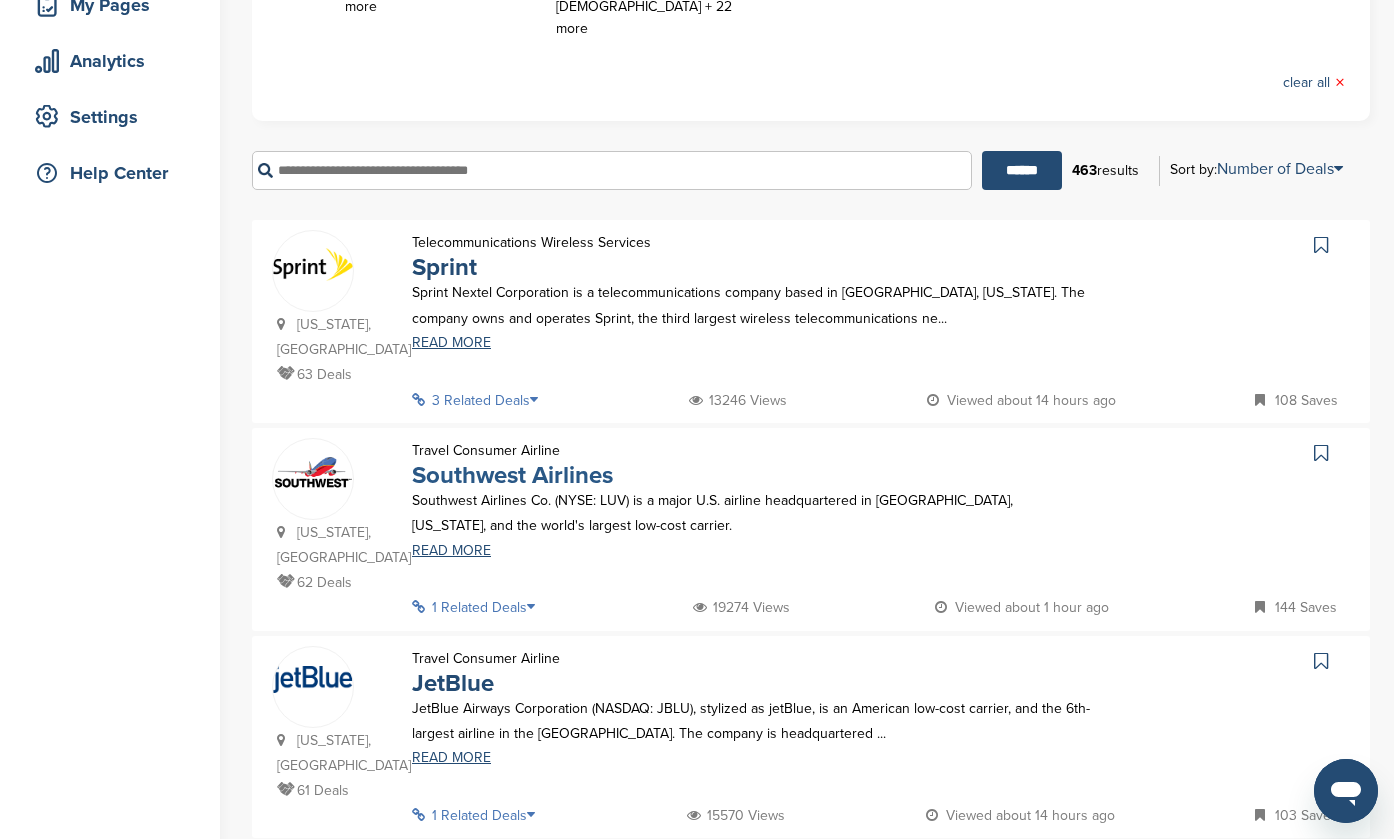 scroll, scrollTop: 332, scrollLeft: 0, axis: vertical 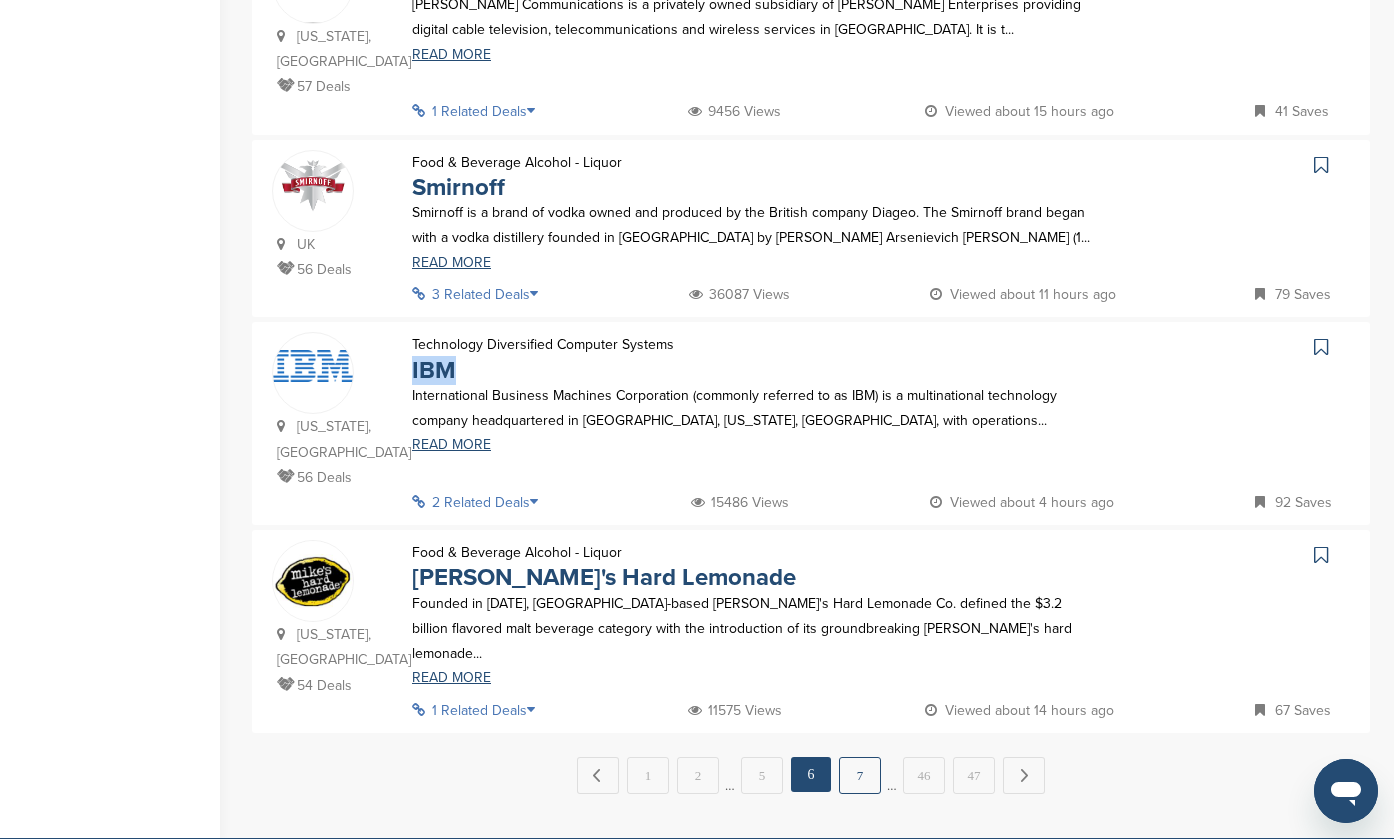 click on "7" at bounding box center (860, 775) 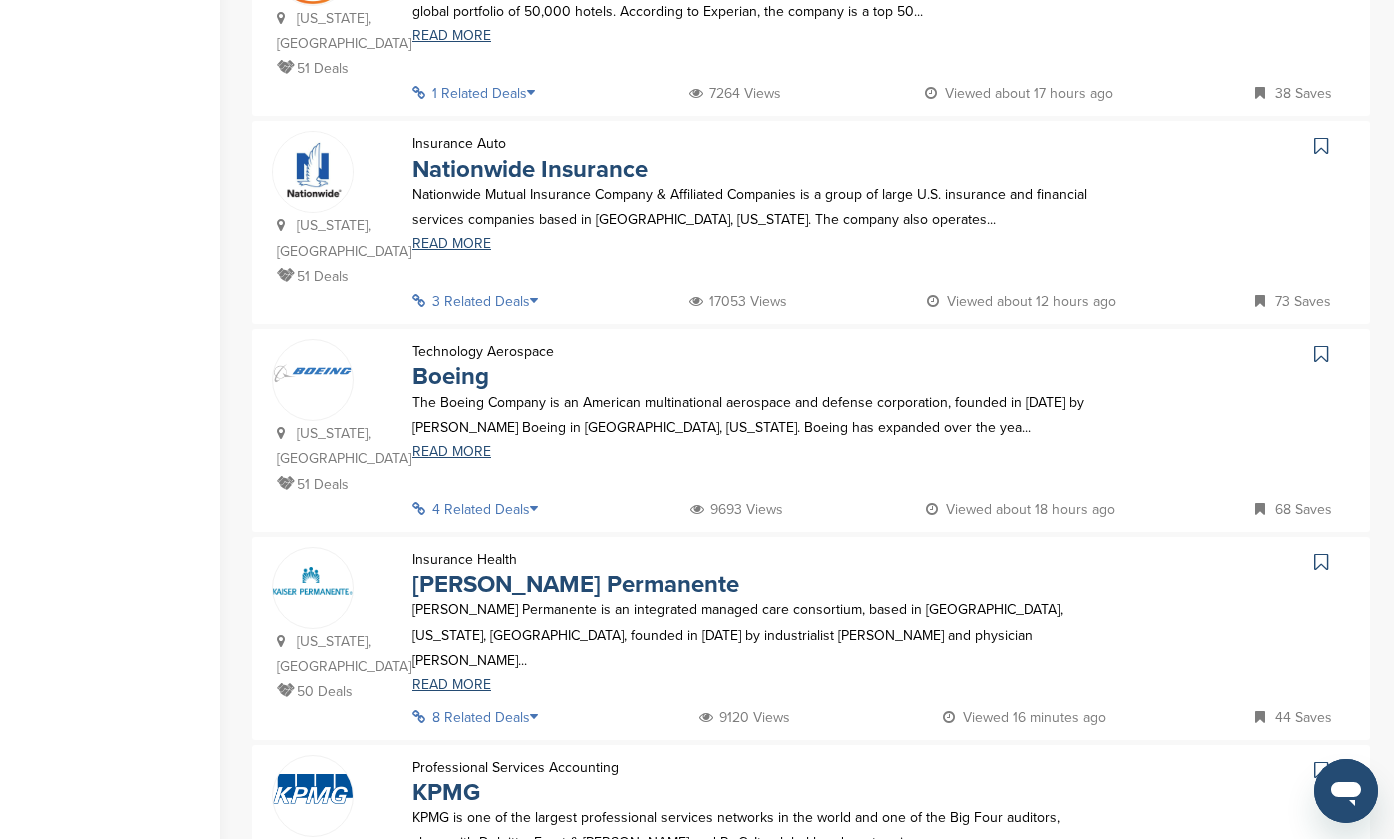 scroll, scrollTop: 1071, scrollLeft: 0, axis: vertical 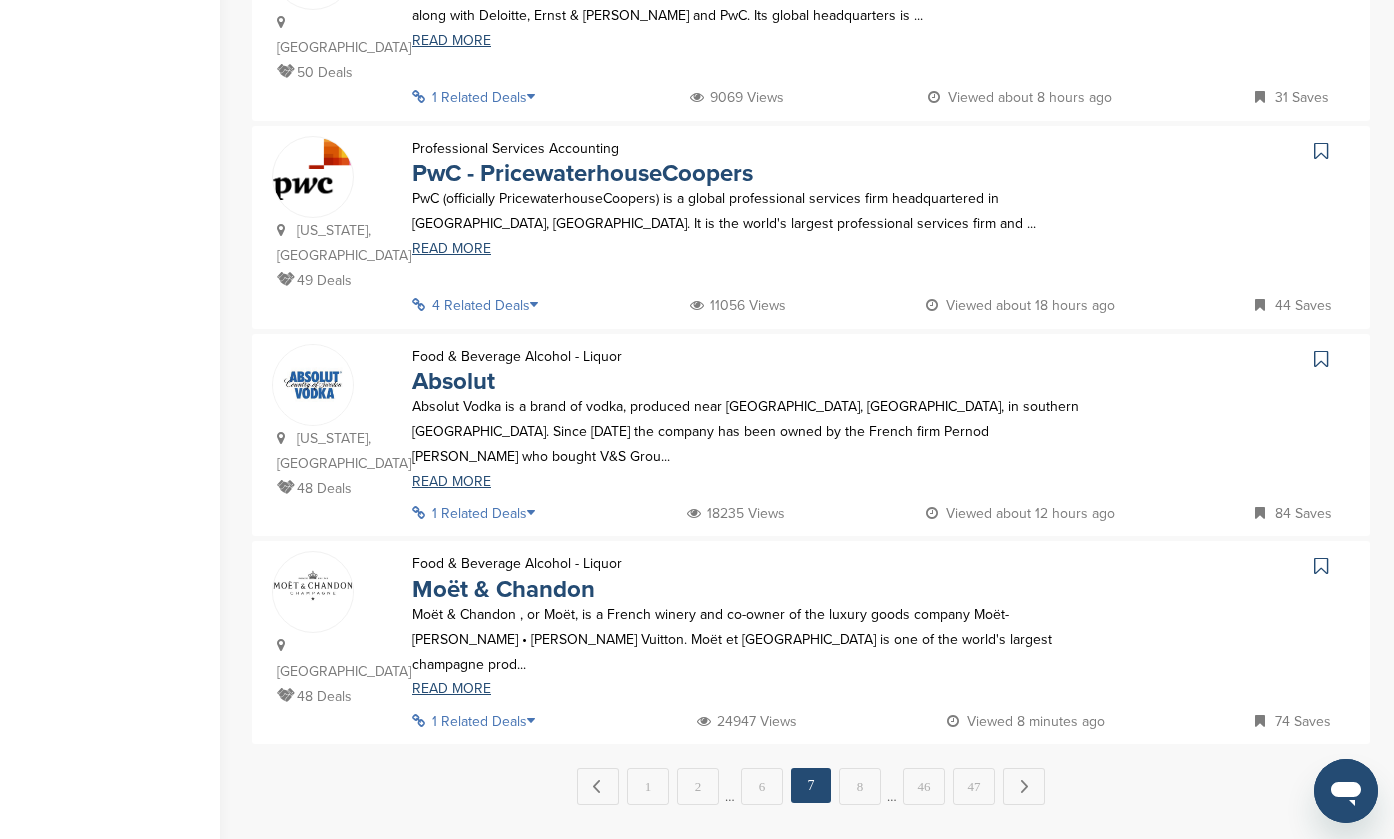 click on "8" at bounding box center (860, 786) 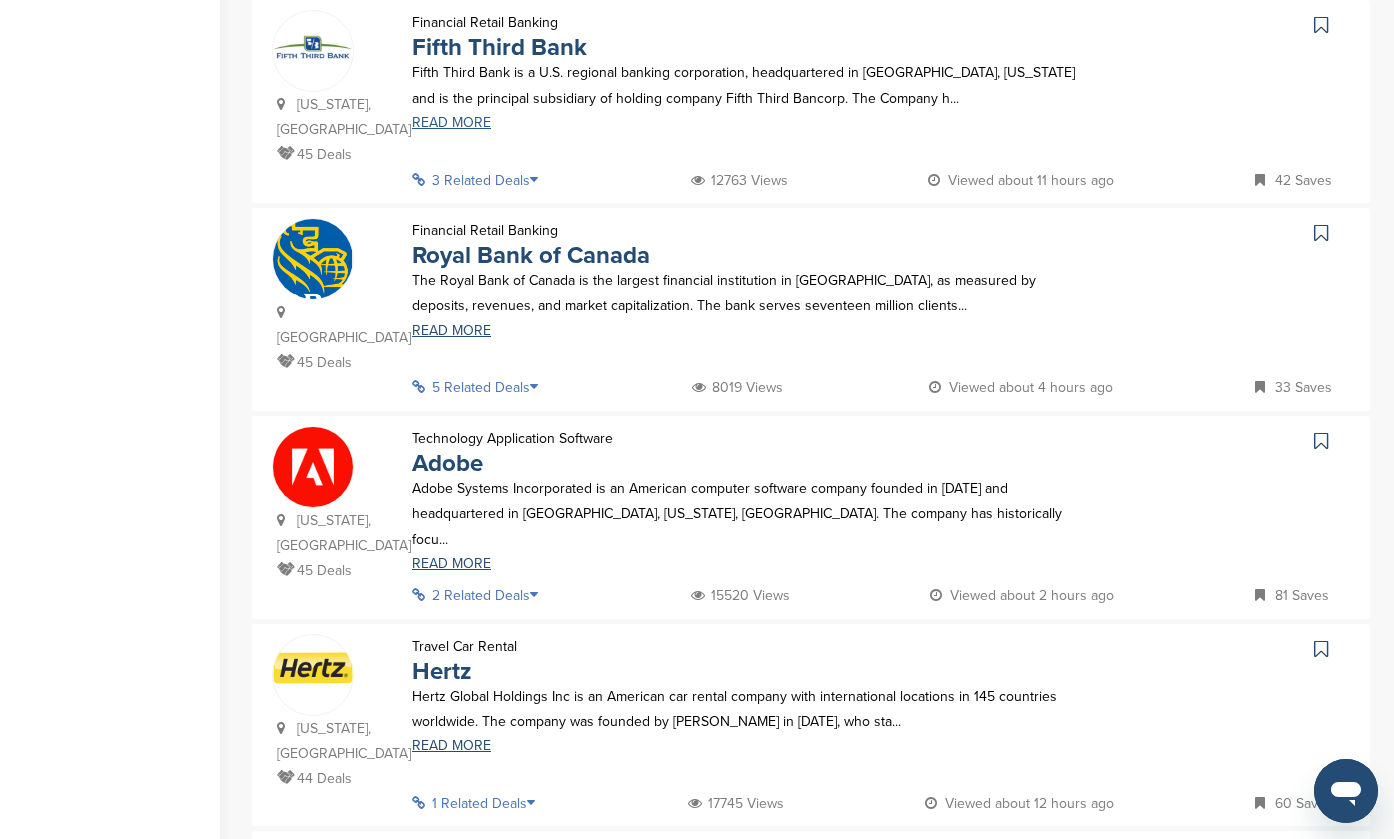 scroll, scrollTop: 1620, scrollLeft: 0, axis: vertical 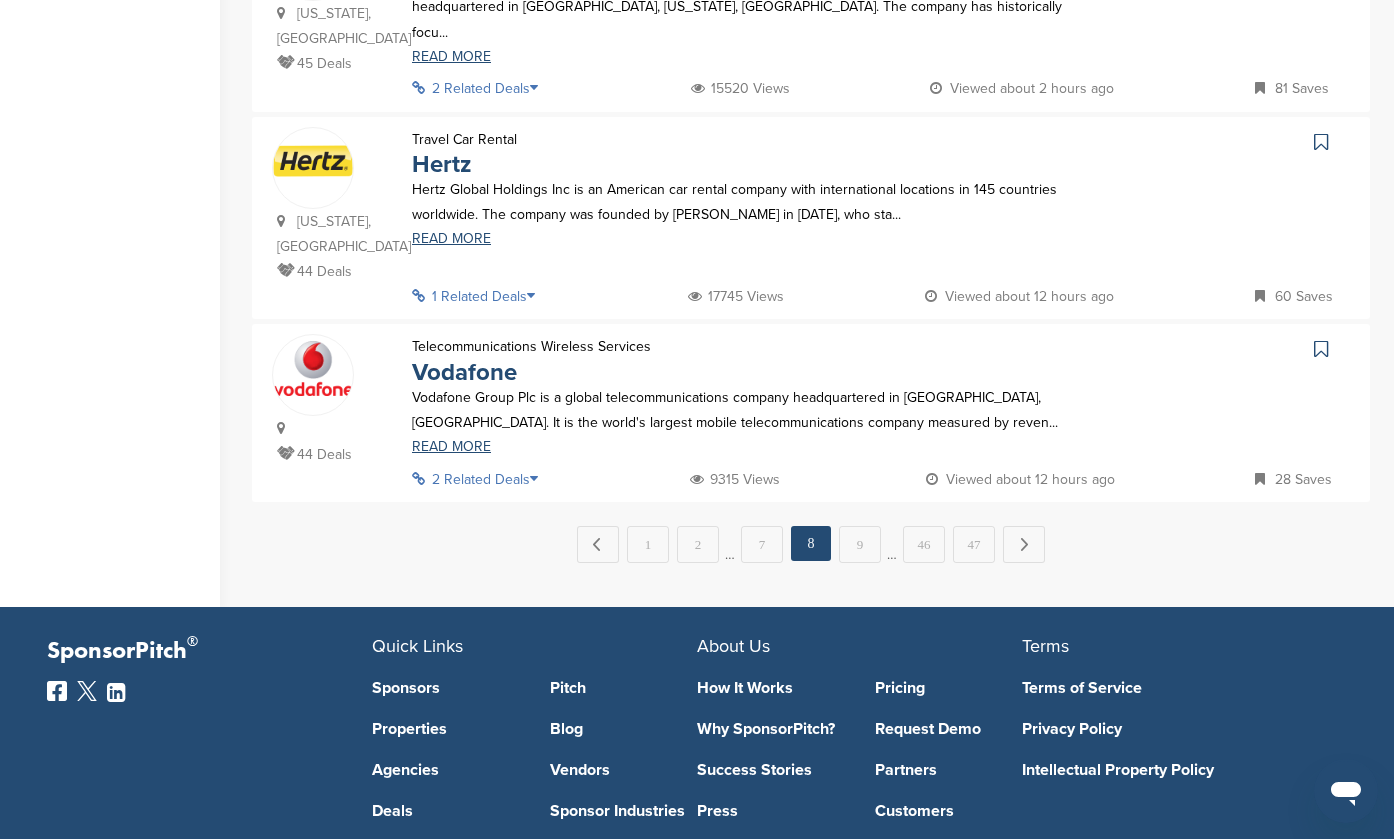 click on "9" at bounding box center [860, 544] 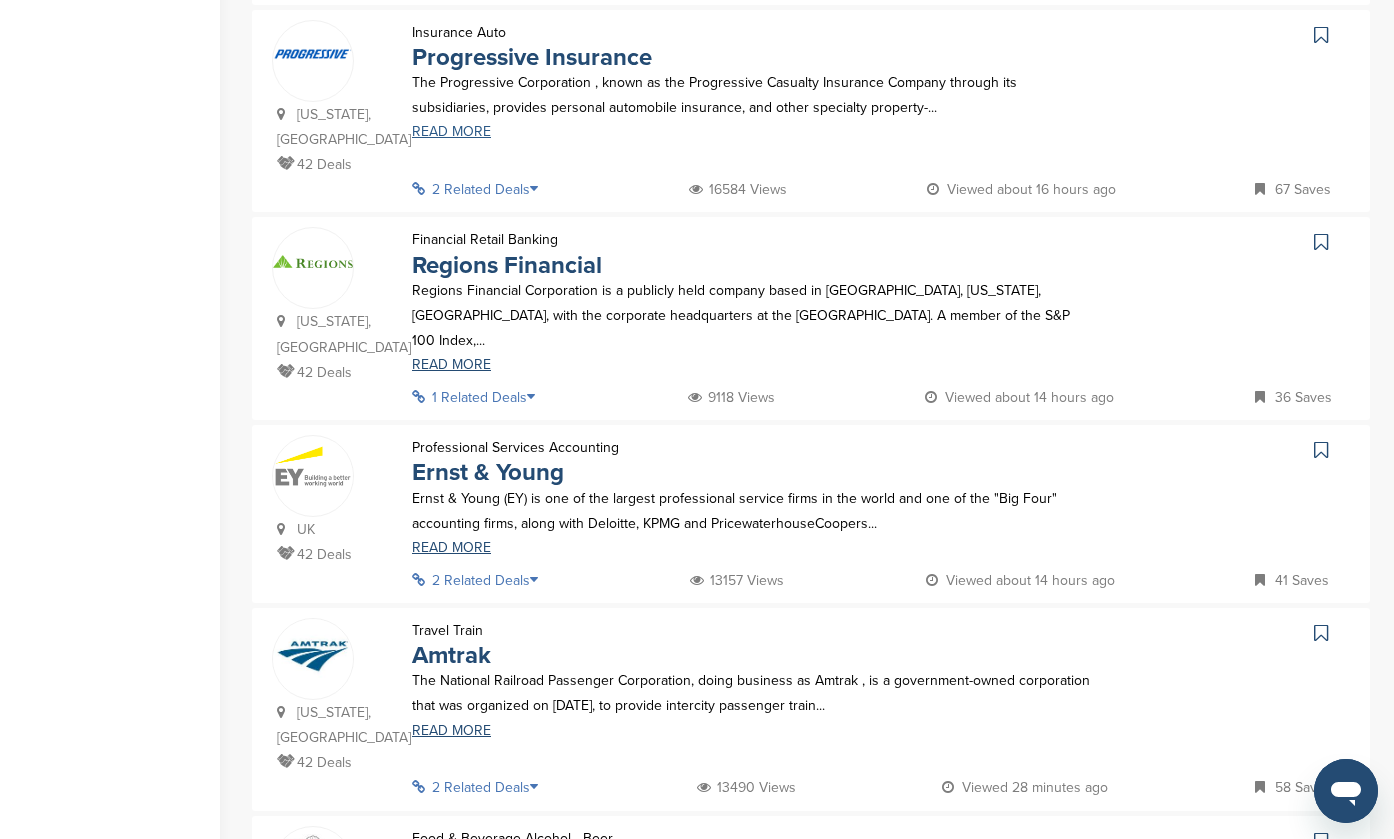 scroll, scrollTop: 726, scrollLeft: 0, axis: vertical 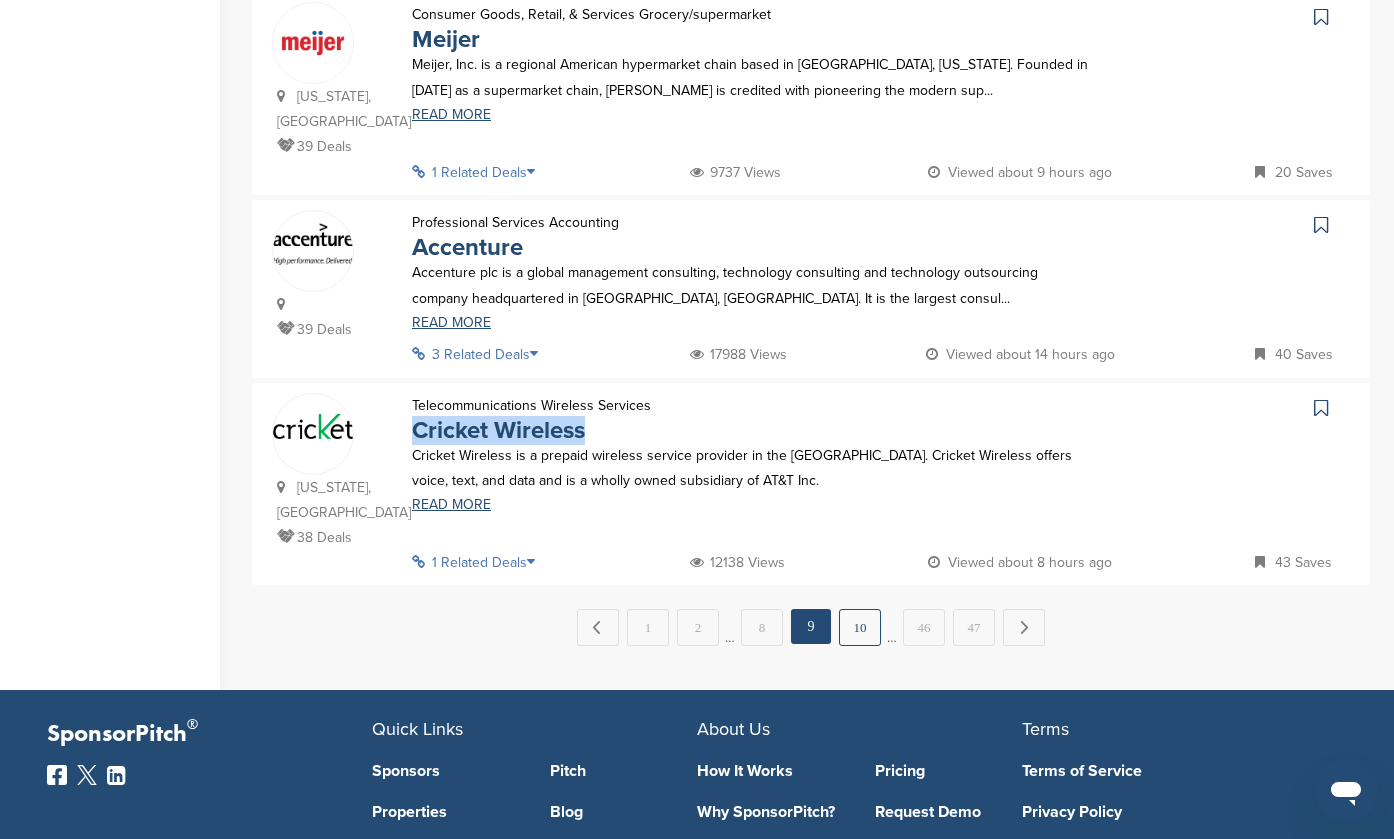 click on "10" at bounding box center (860, 627) 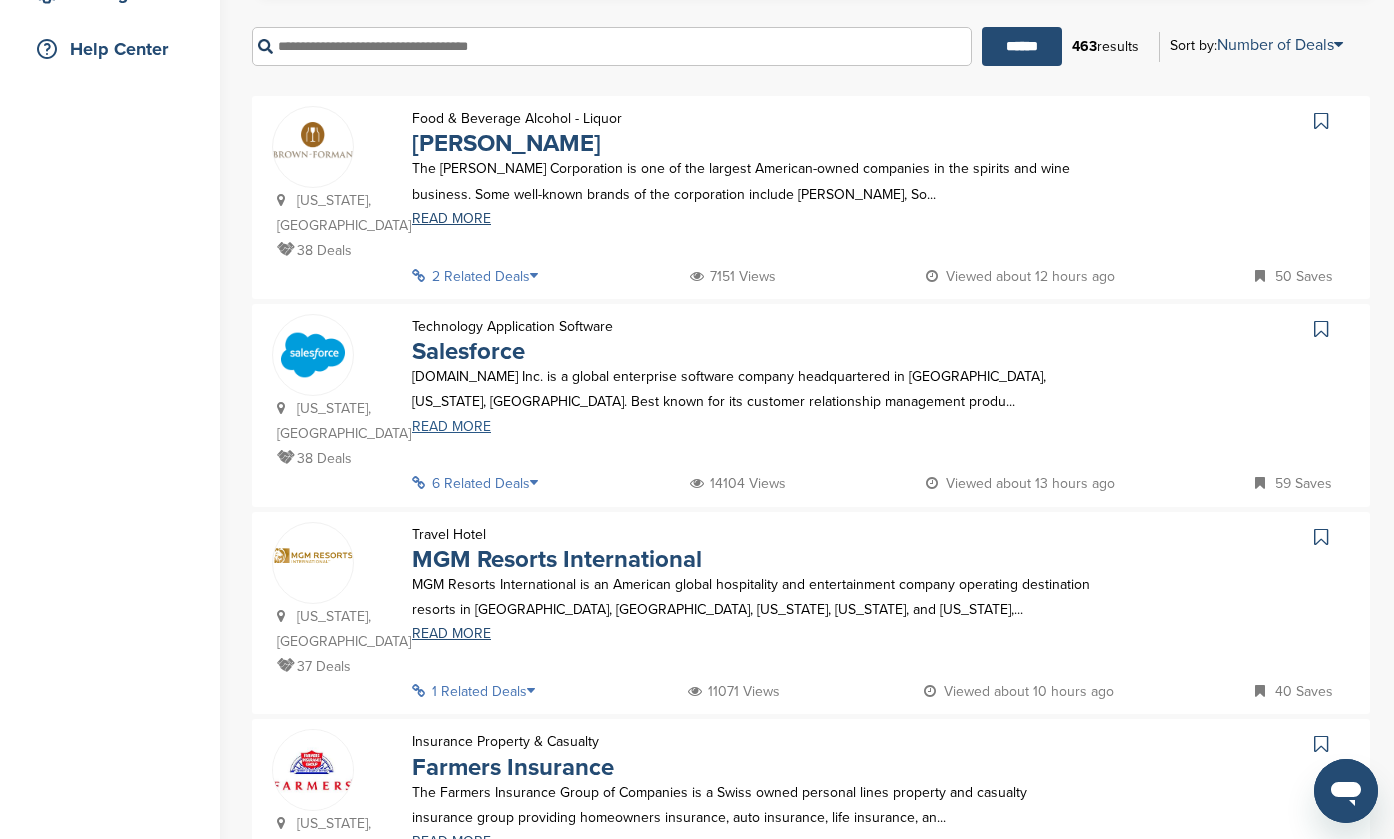 scroll, scrollTop: 461, scrollLeft: 0, axis: vertical 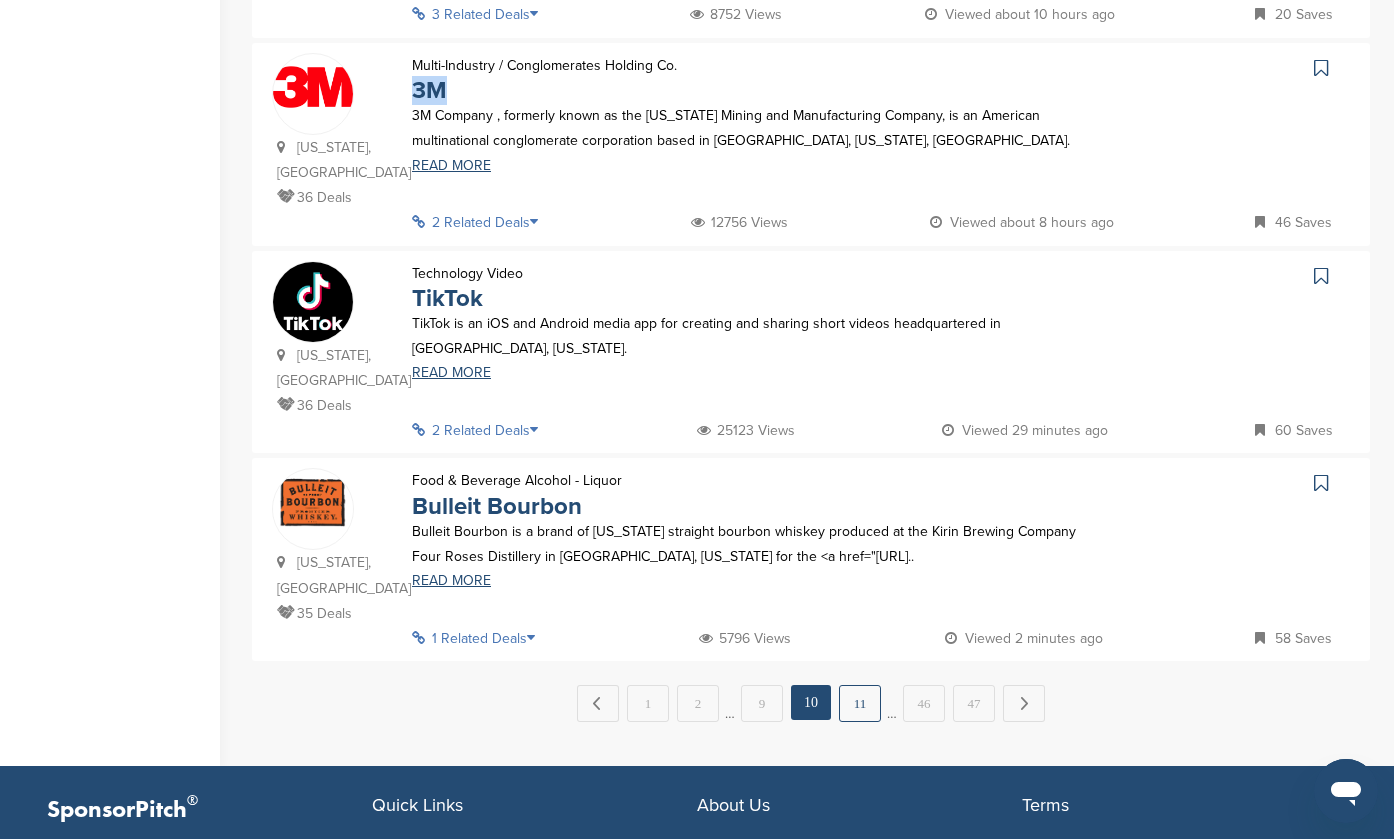 click on "11" at bounding box center [860, 703] 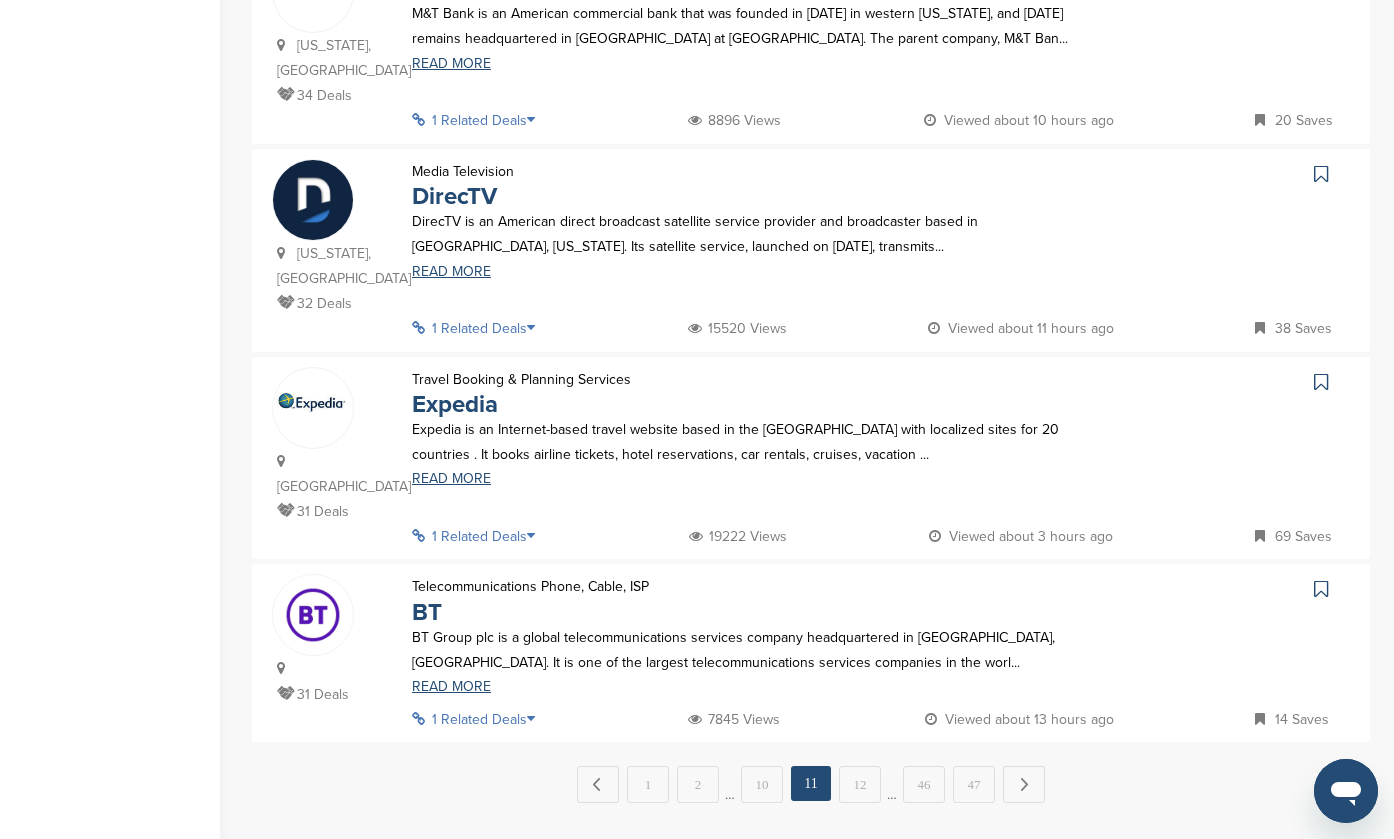 scroll, scrollTop: 1858, scrollLeft: 0, axis: vertical 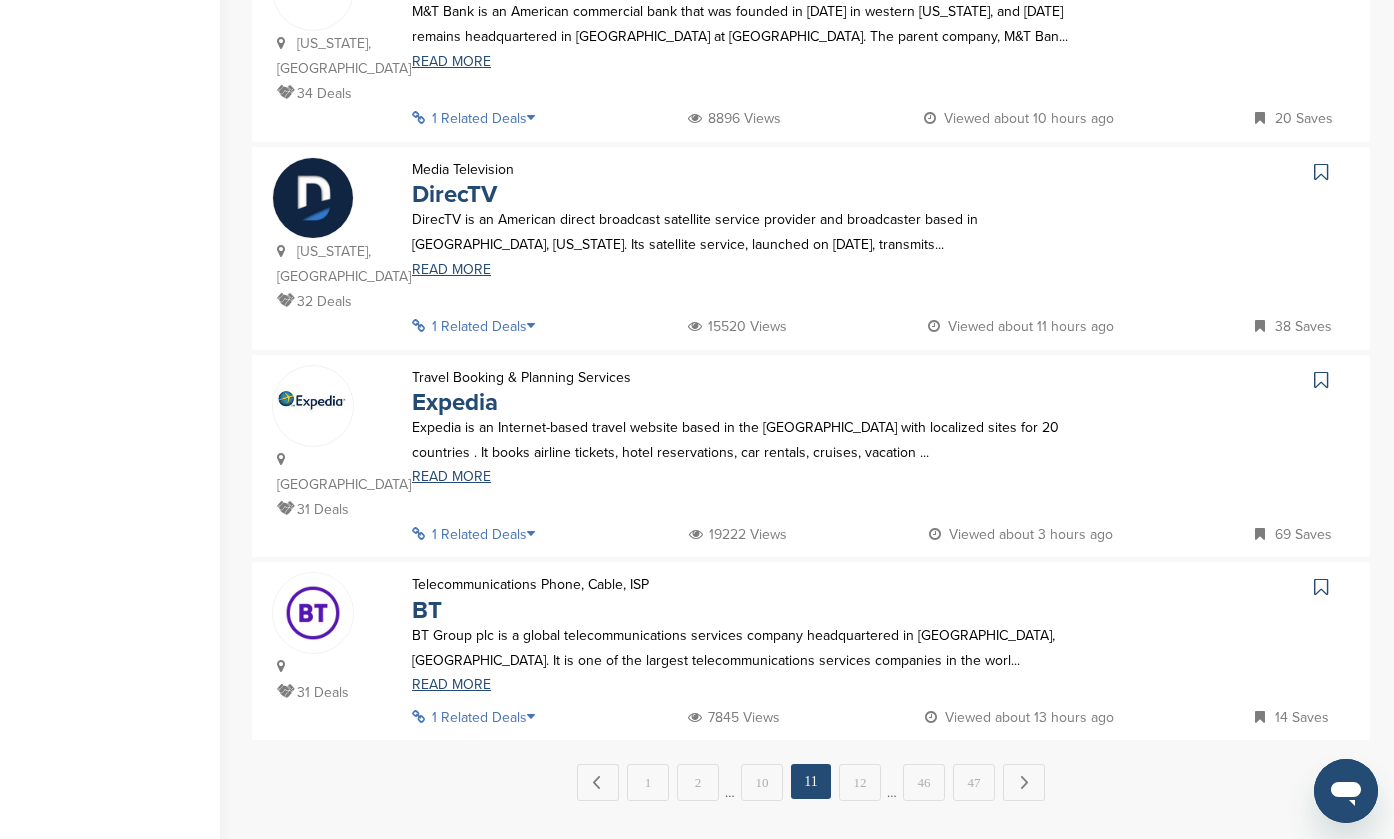 click on "12" at bounding box center (860, 782) 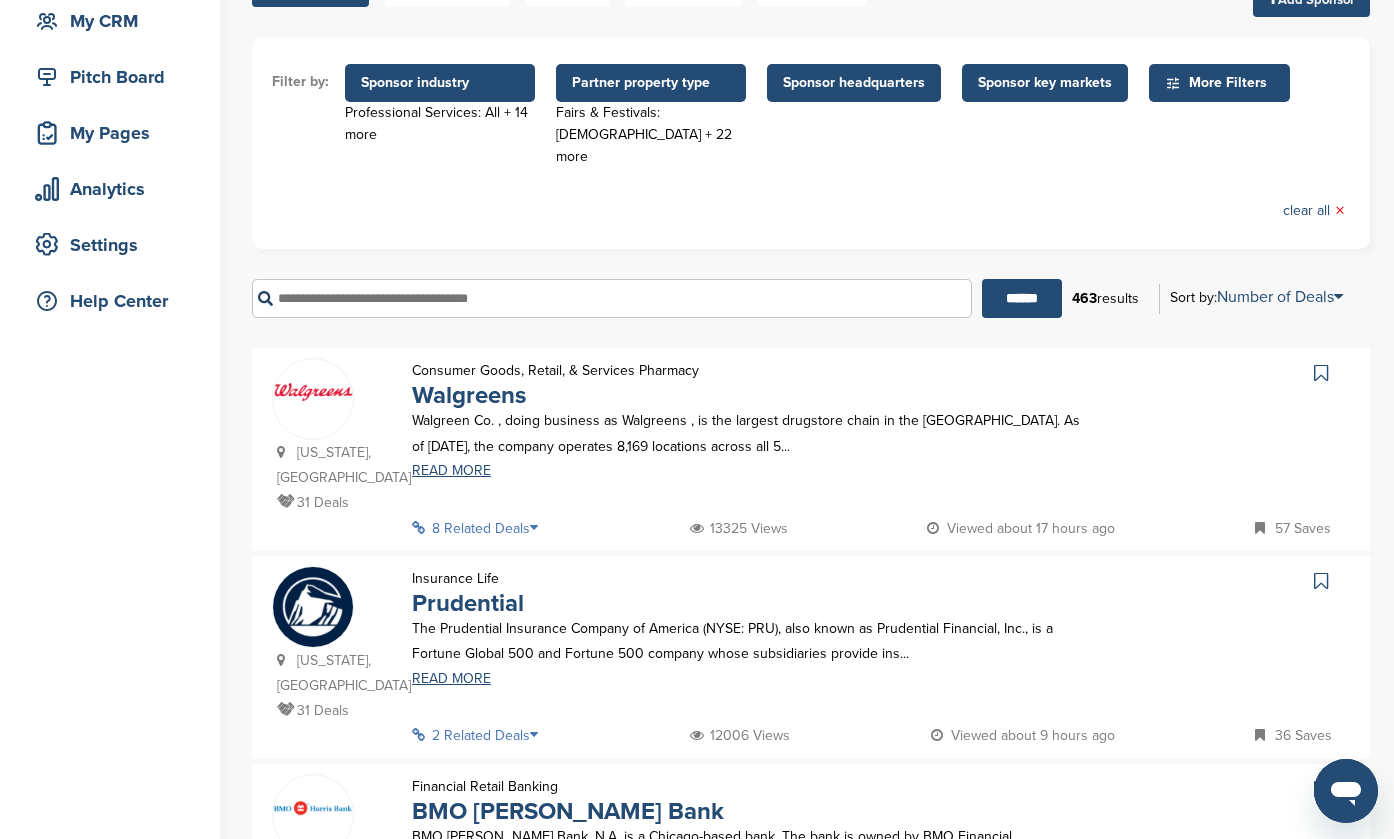 scroll, scrollTop: 385, scrollLeft: 0, axis: vertical 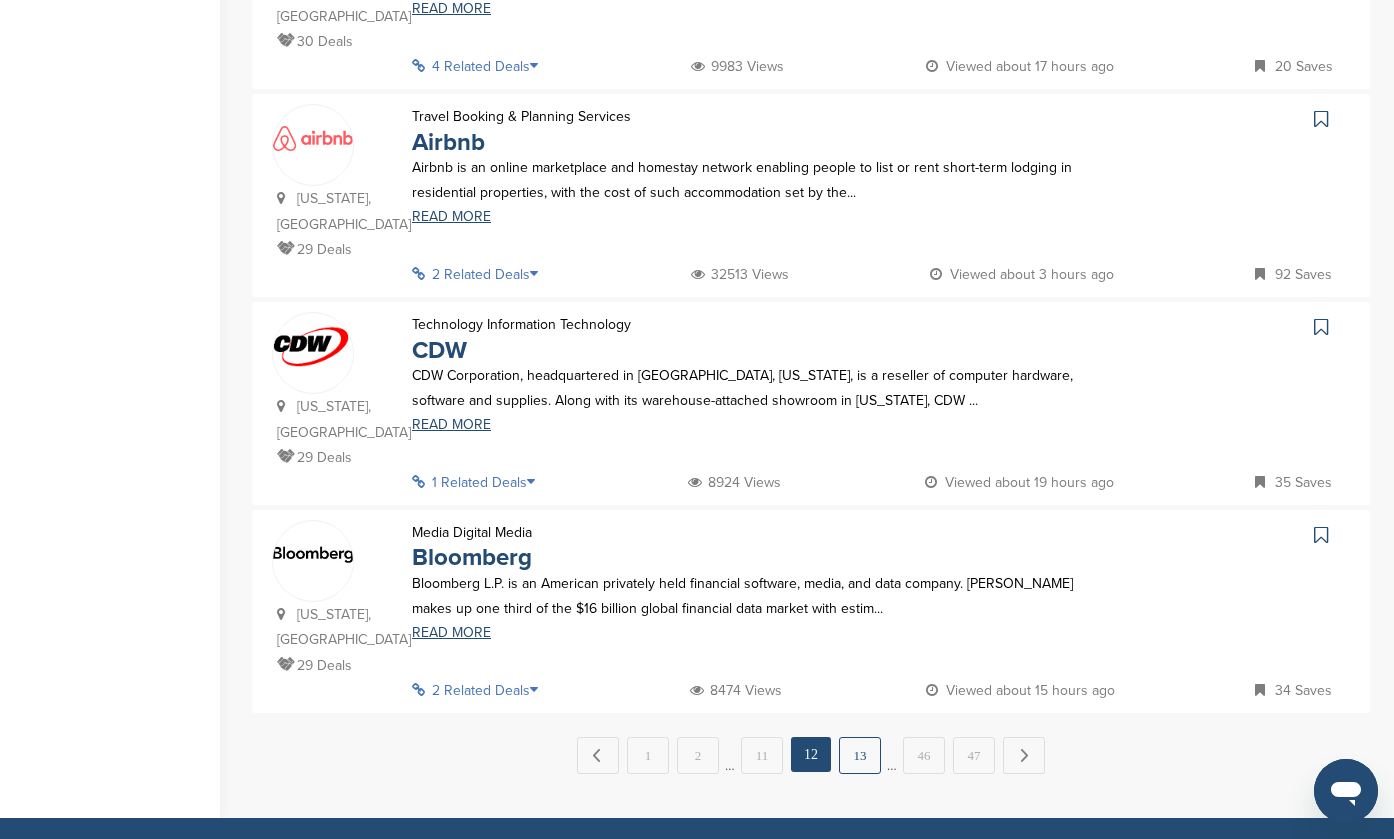 click on "13" at bounding box center (860, 755) 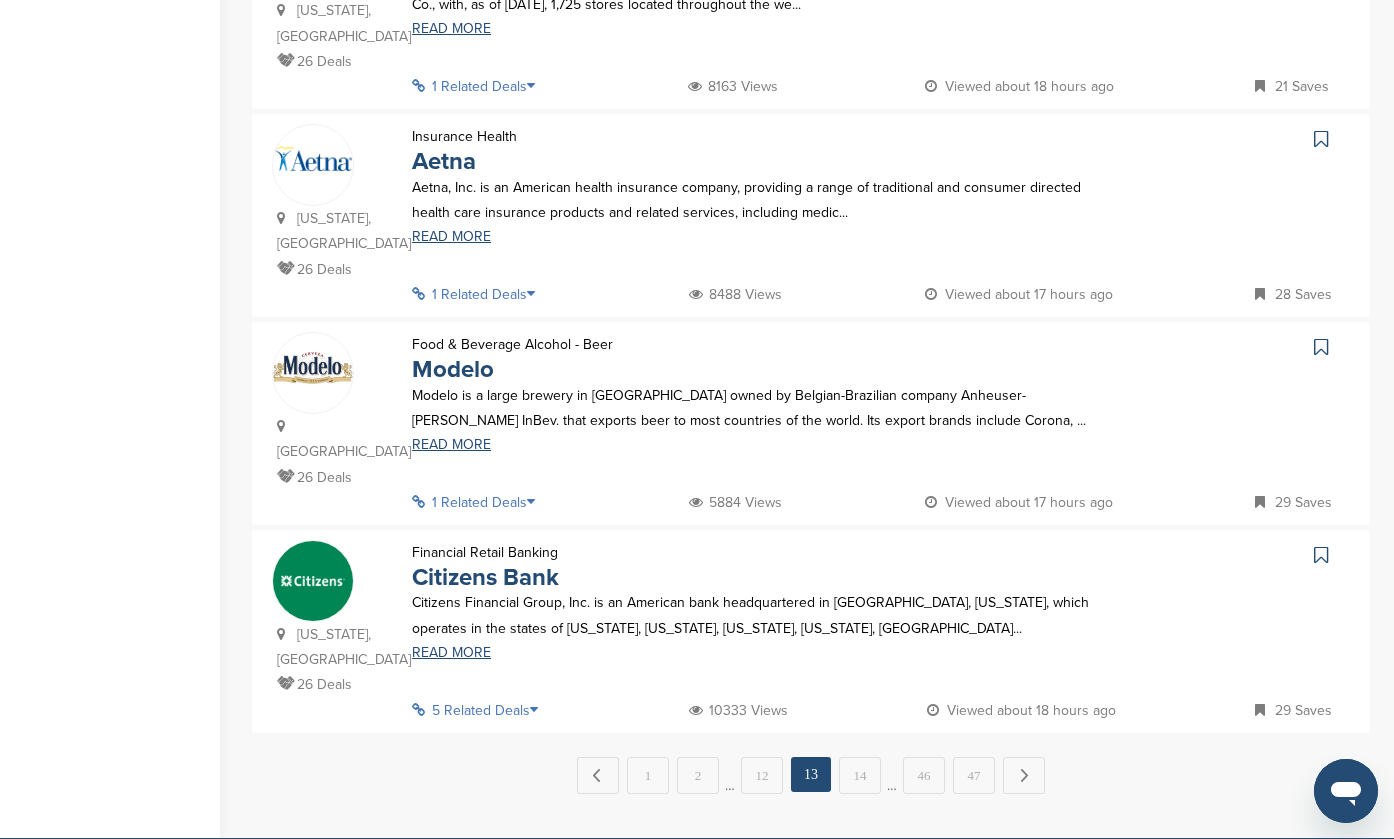 scroll, scrollTop: 1868, scrollLeft: 0, axis: vertical 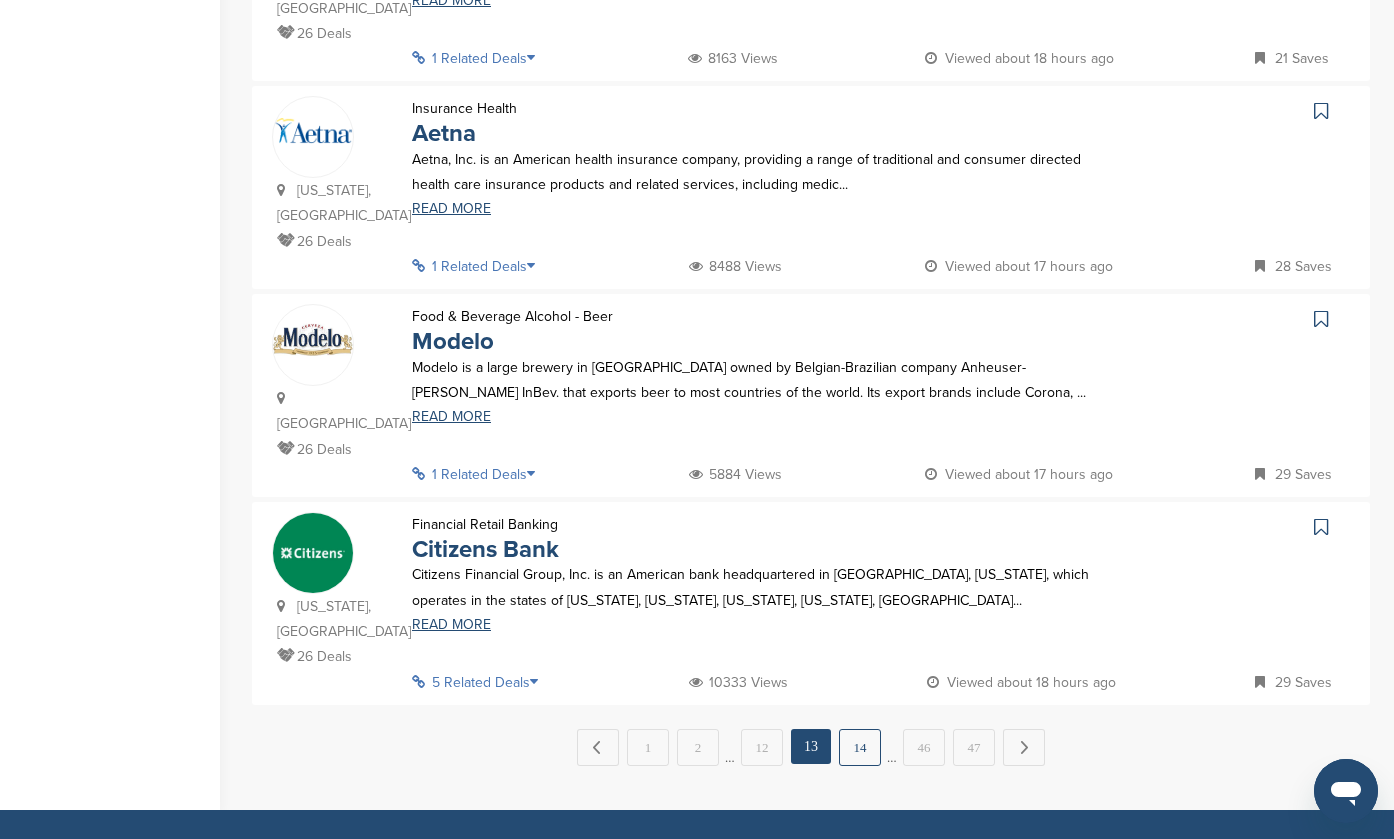 click on "14" at bounding box center (860, 747) 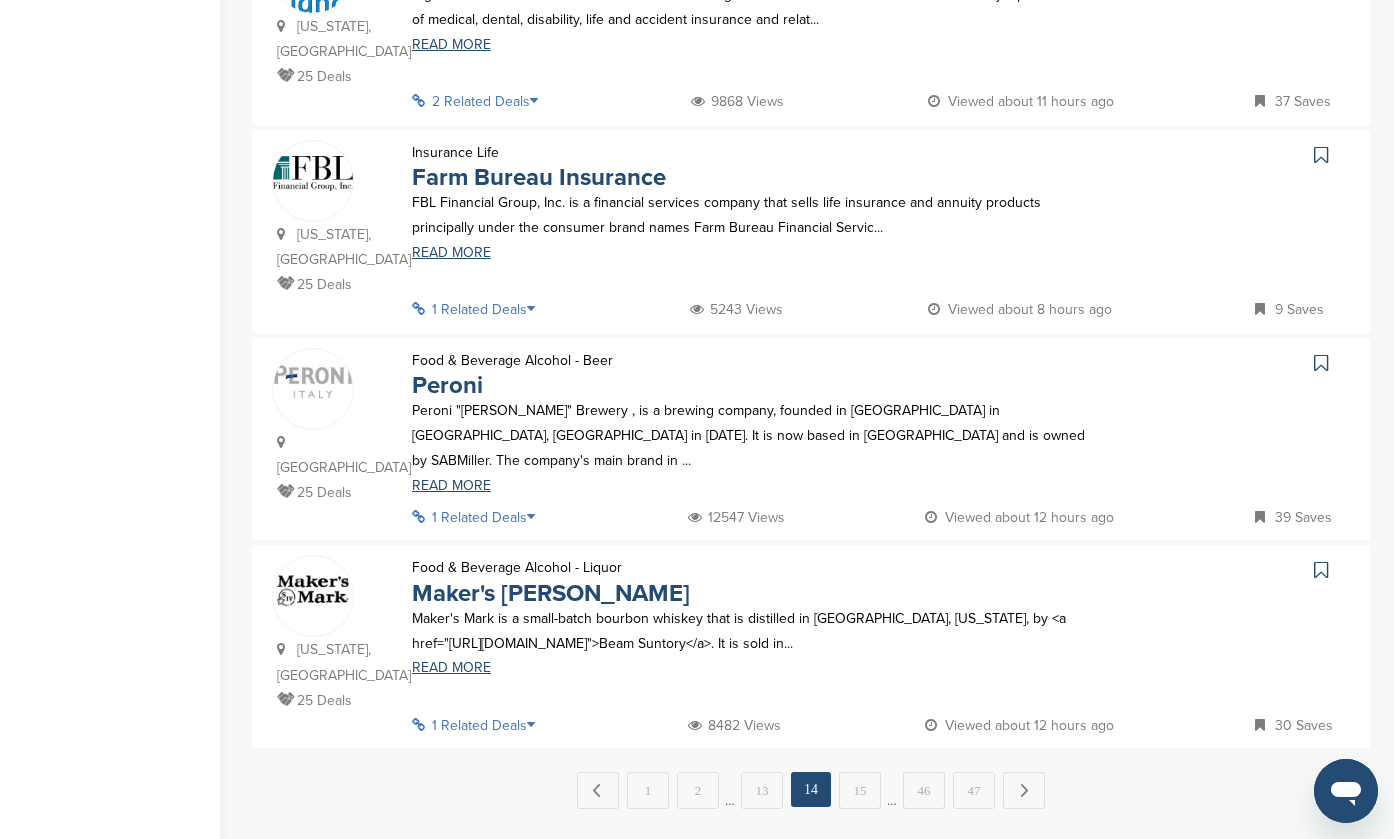scroll, scrollTop: 1913, scrollLeft: 0, axis: vertical 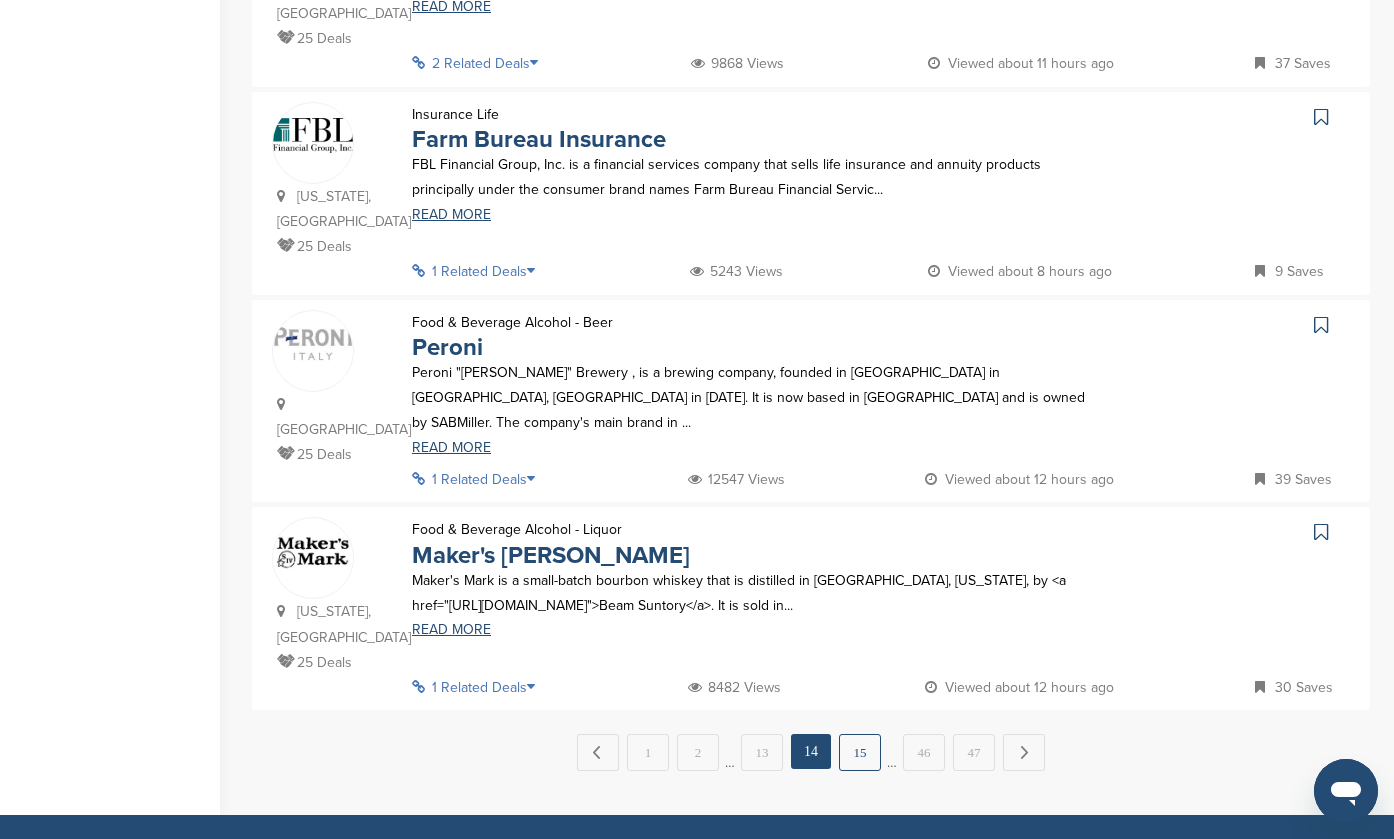 click on "15" at bounding box center [860, 752] 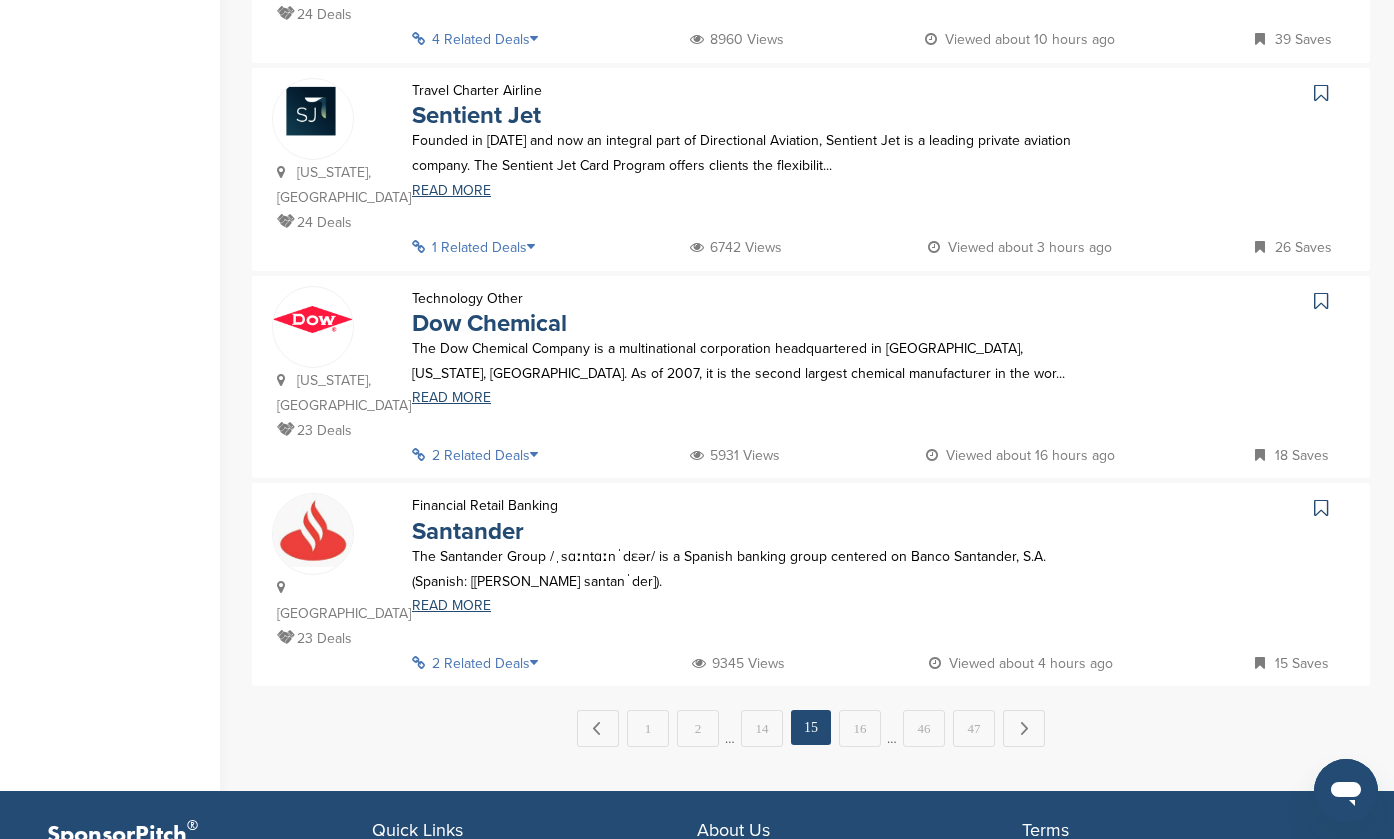 scroll, scrollTop: 1939, scrollLeft: 0, axis: vertical 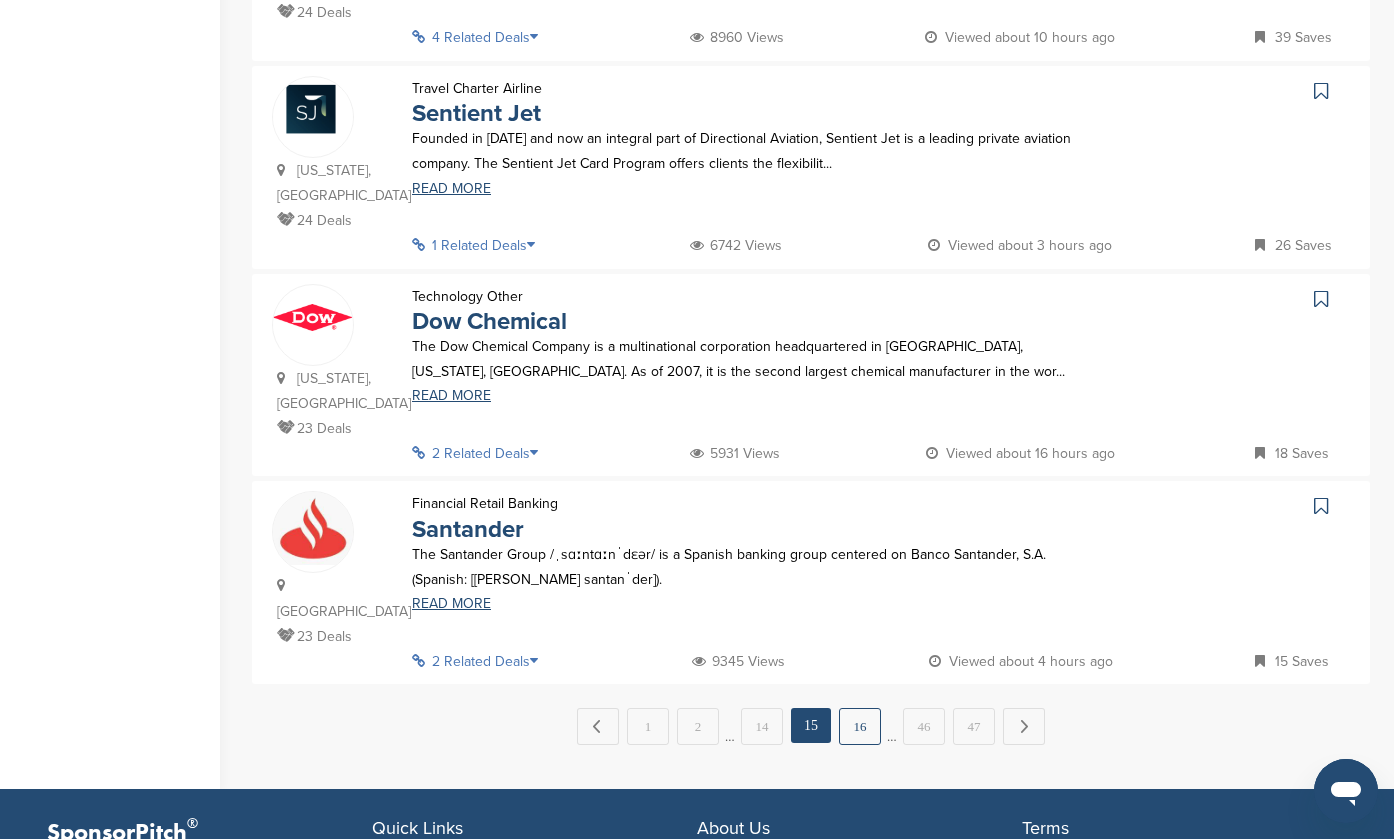 click on "16" at bounding box center [860, 726] 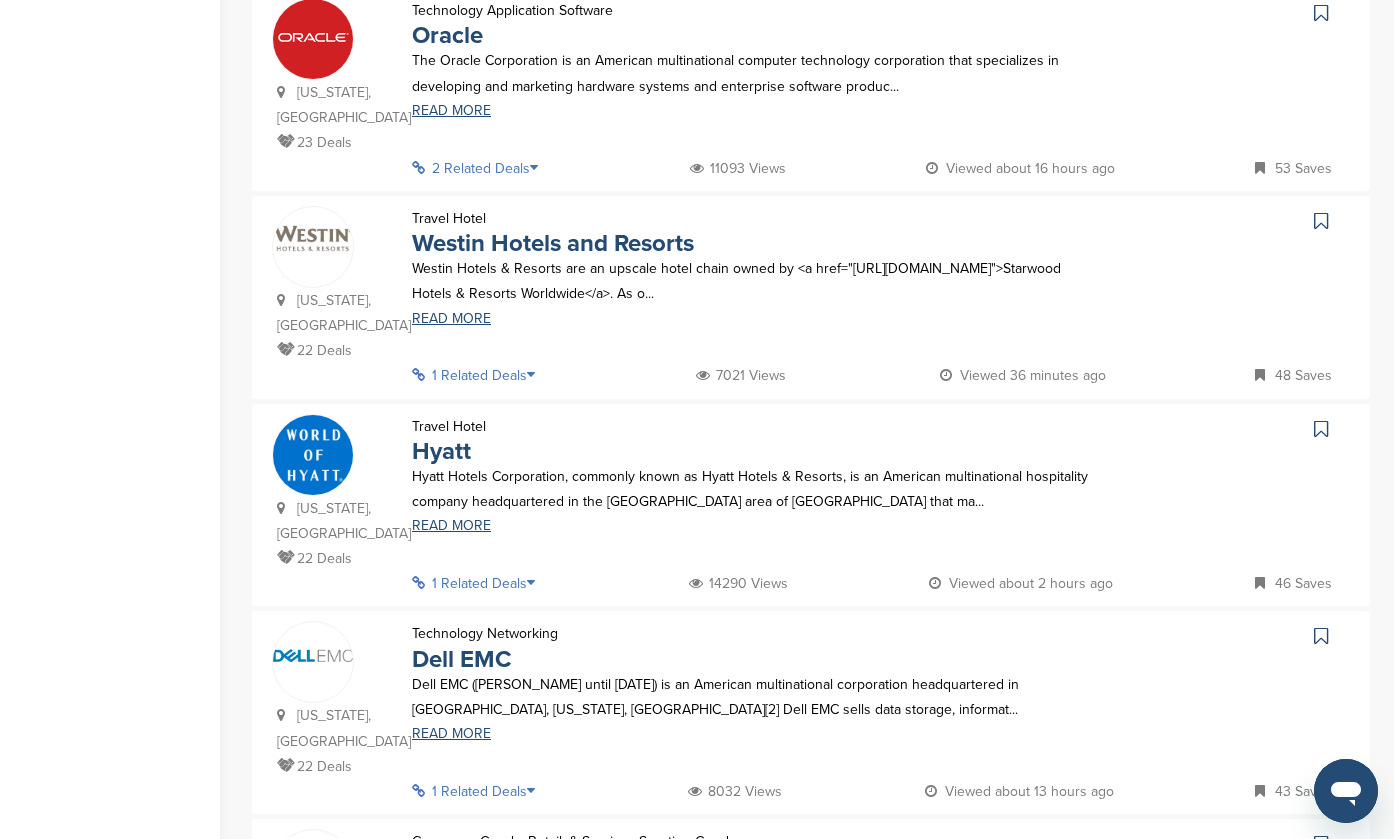 scroll, scrollTop: 570, scrollLeft: 0, axis: vertical 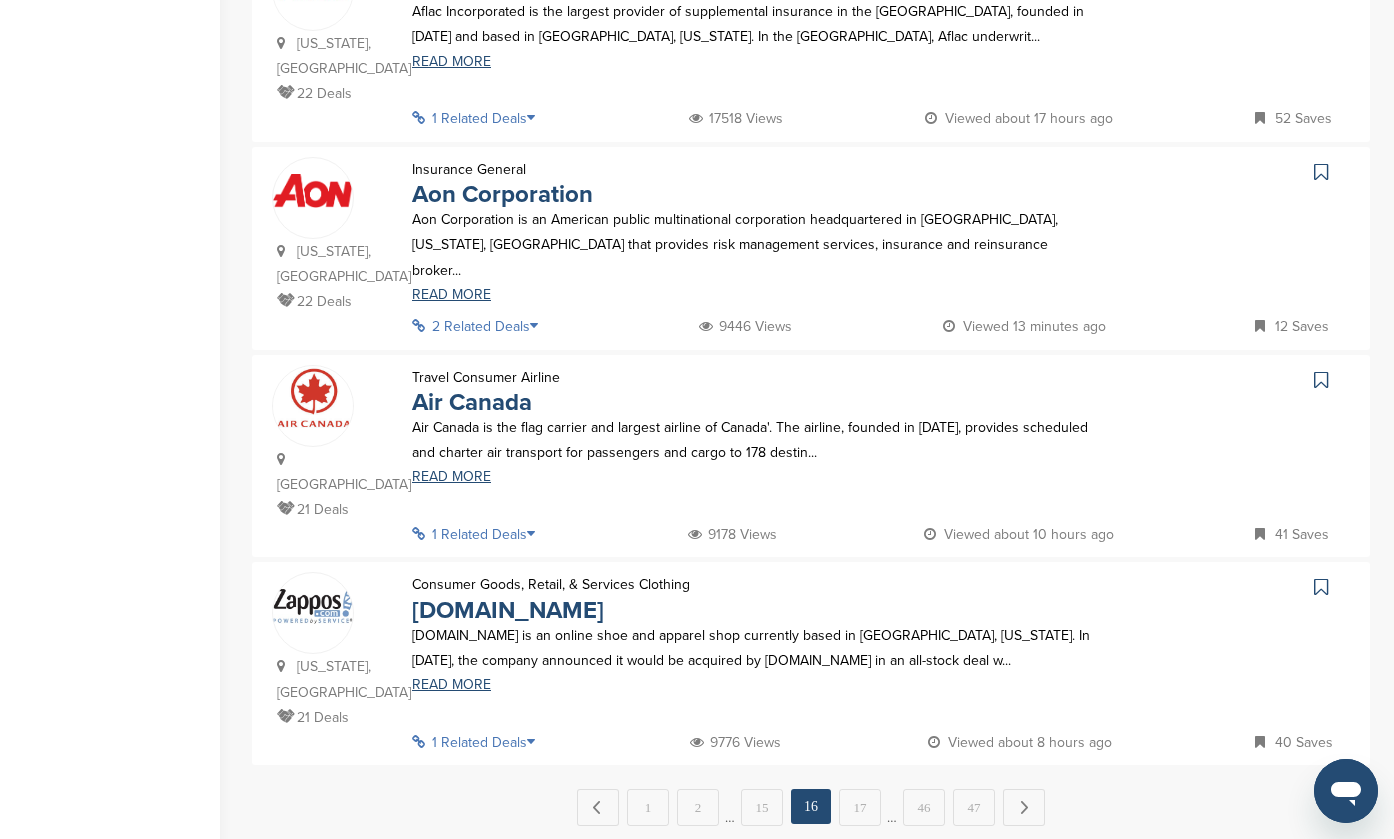 drag, startPoint x: 855, startPoint y: 651, endPoint x: 857, endPoint y: 633, distance: 18.110771 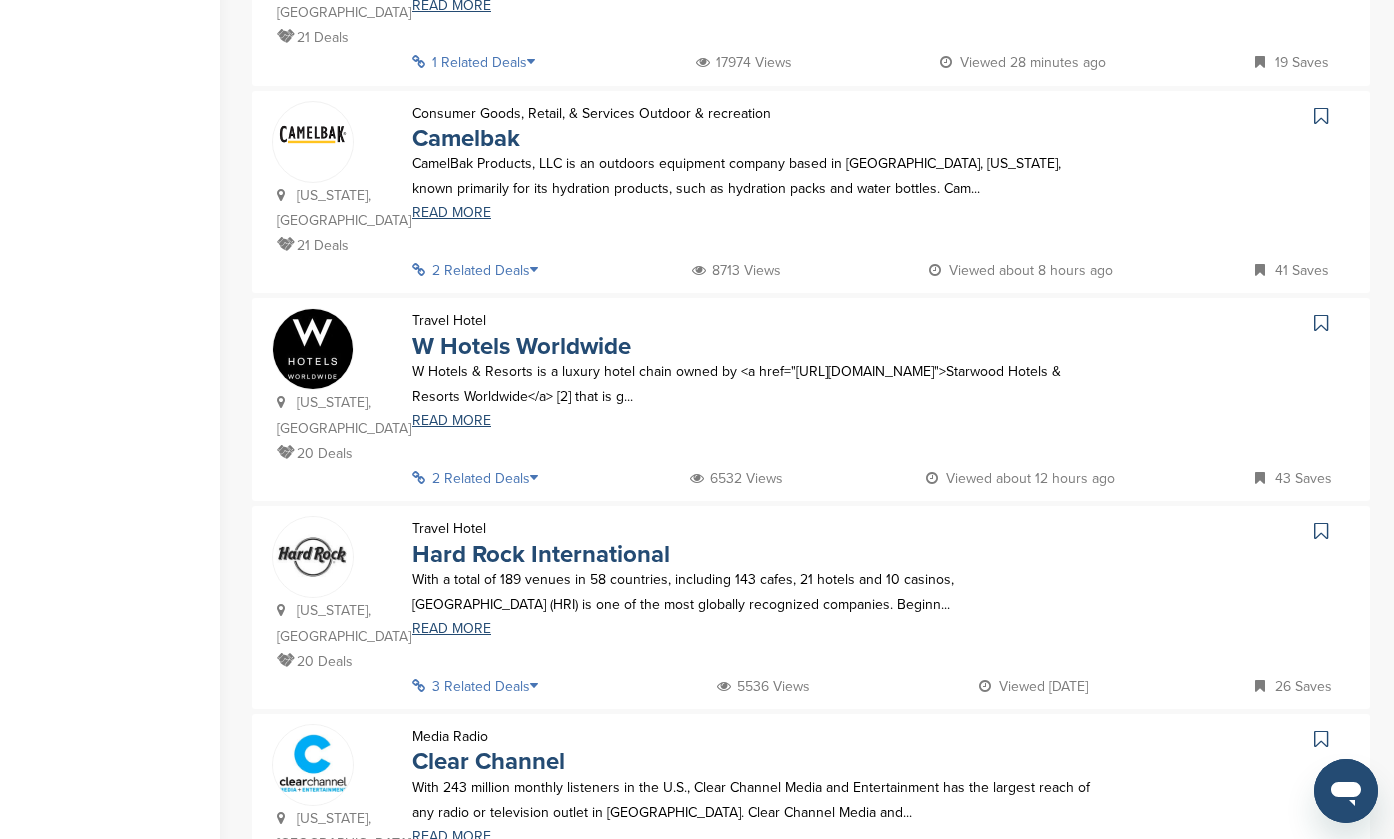 scroll, scrollTop: 1684, scrollLeft: 0, axis: vertical 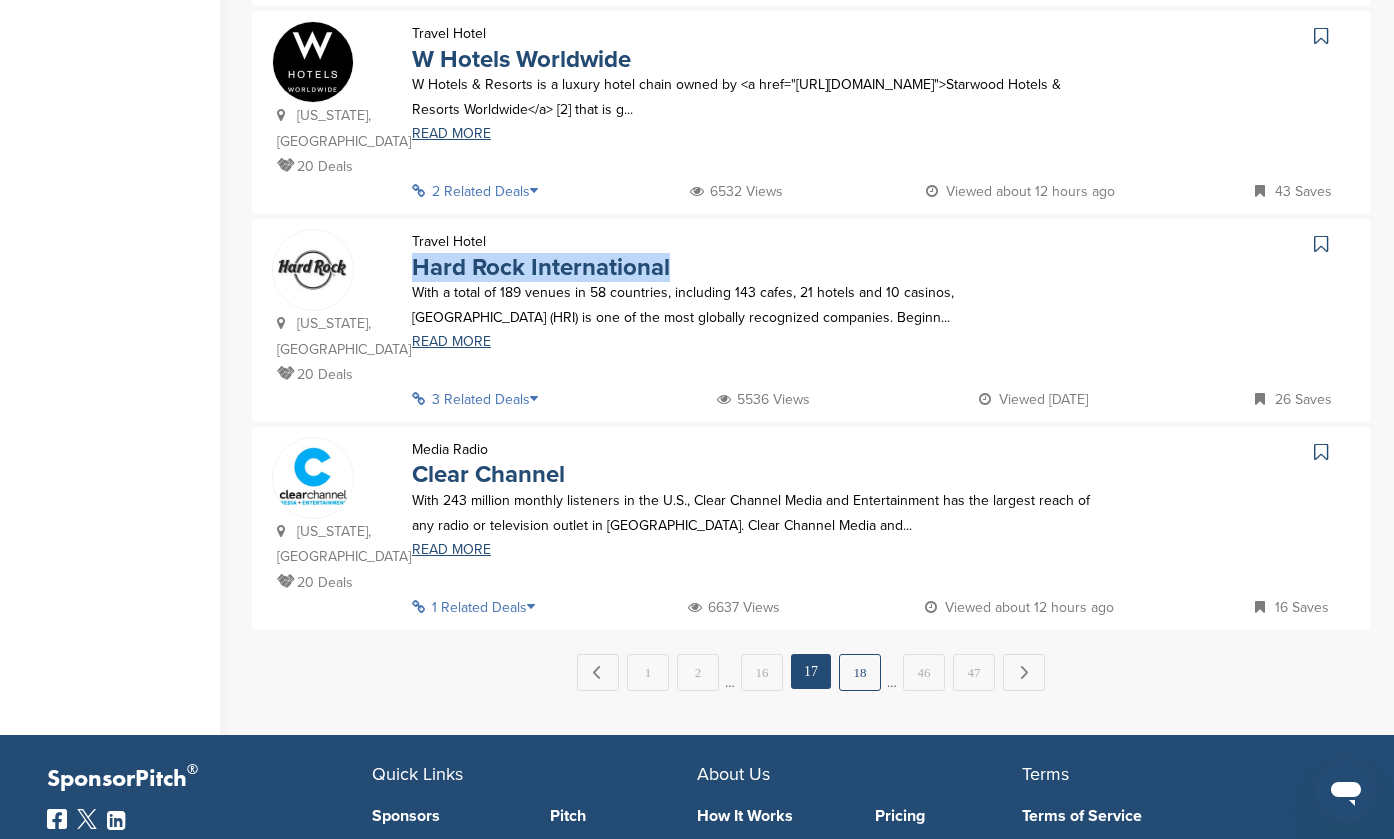 click on "18" at bounding box center (860, 672) 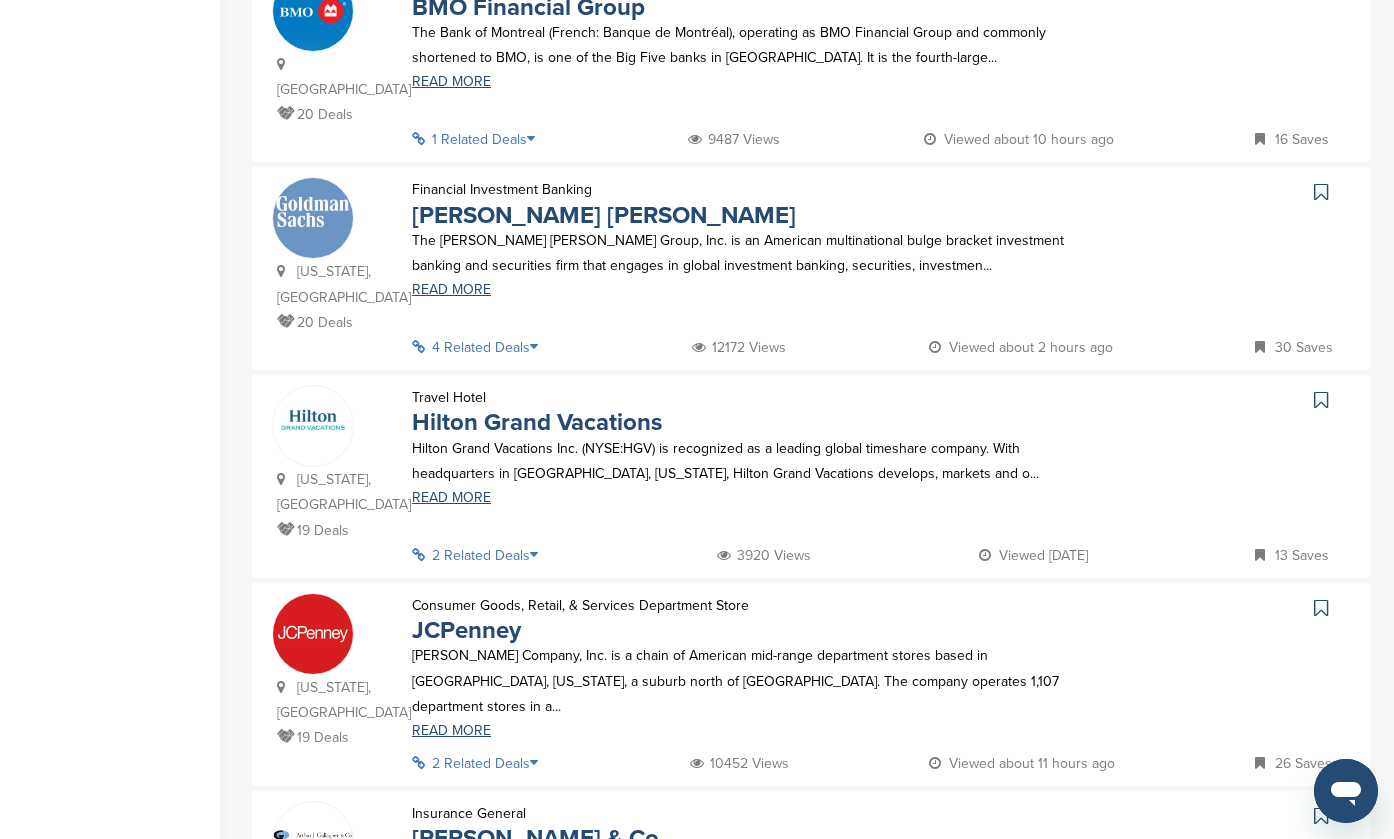 scroll, scrollTop: 1014, scrollLeft: 0, axis: vertical 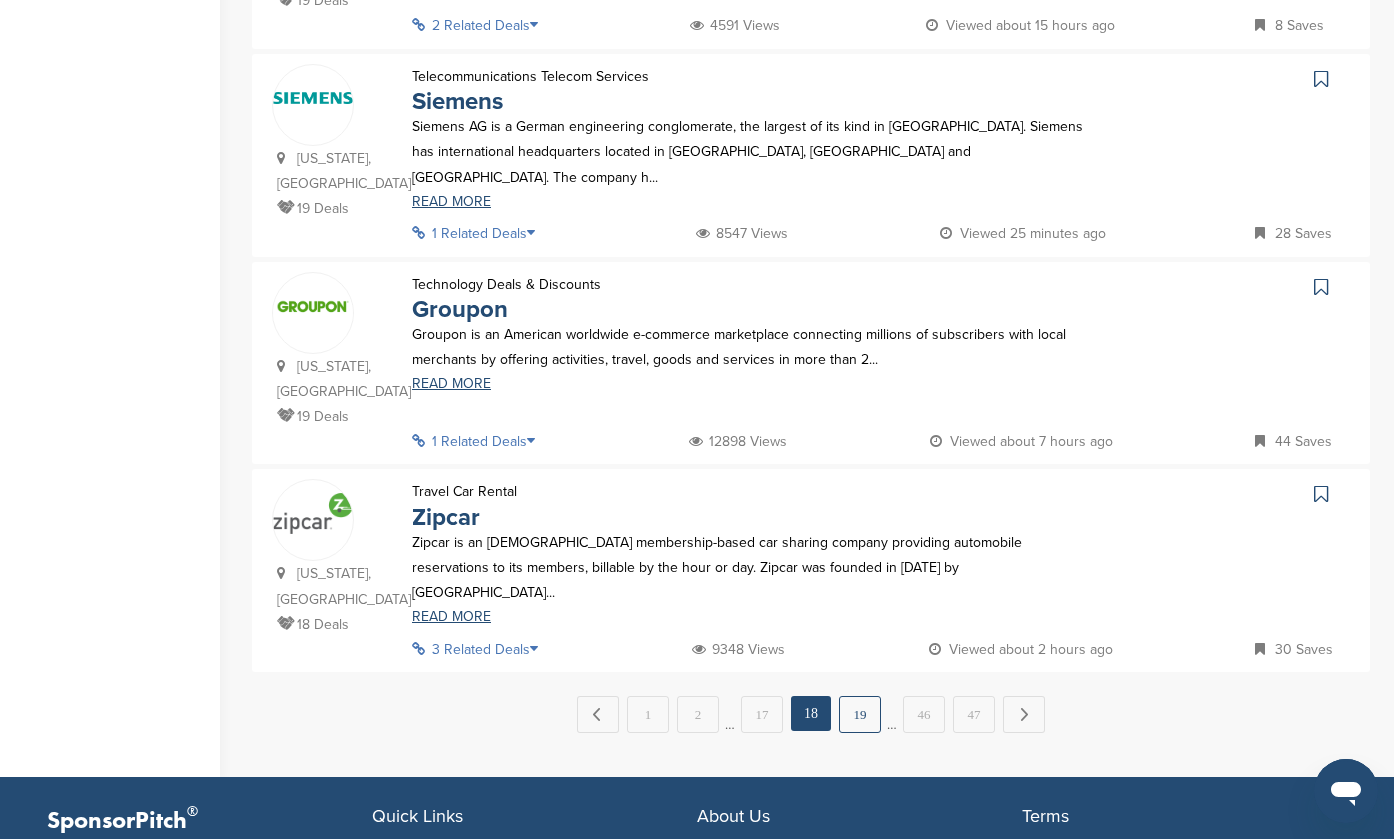 click on "19" at bounding box center (860, 714) 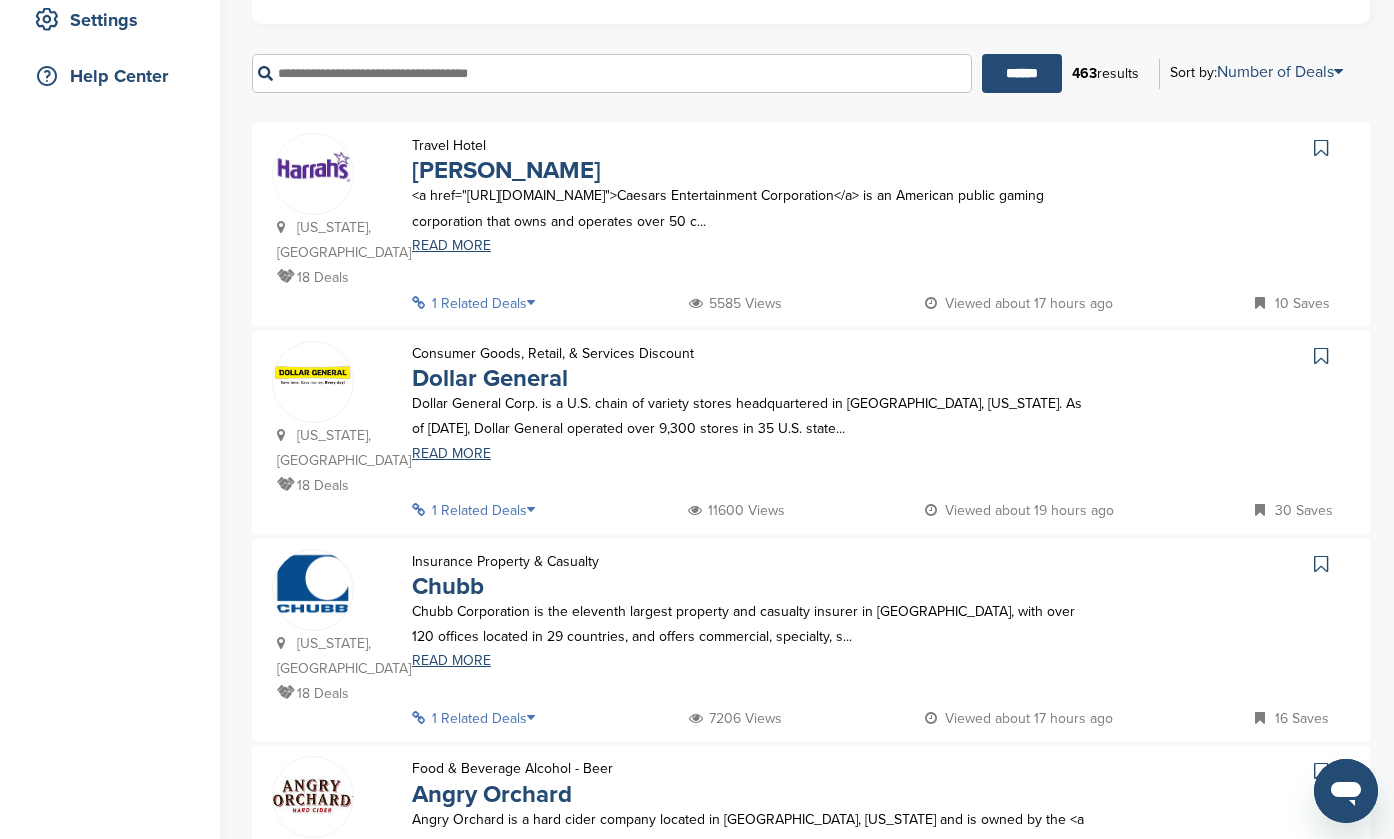 scroll, scrollTop: 432, scrollLeft: 0, axis: vertical 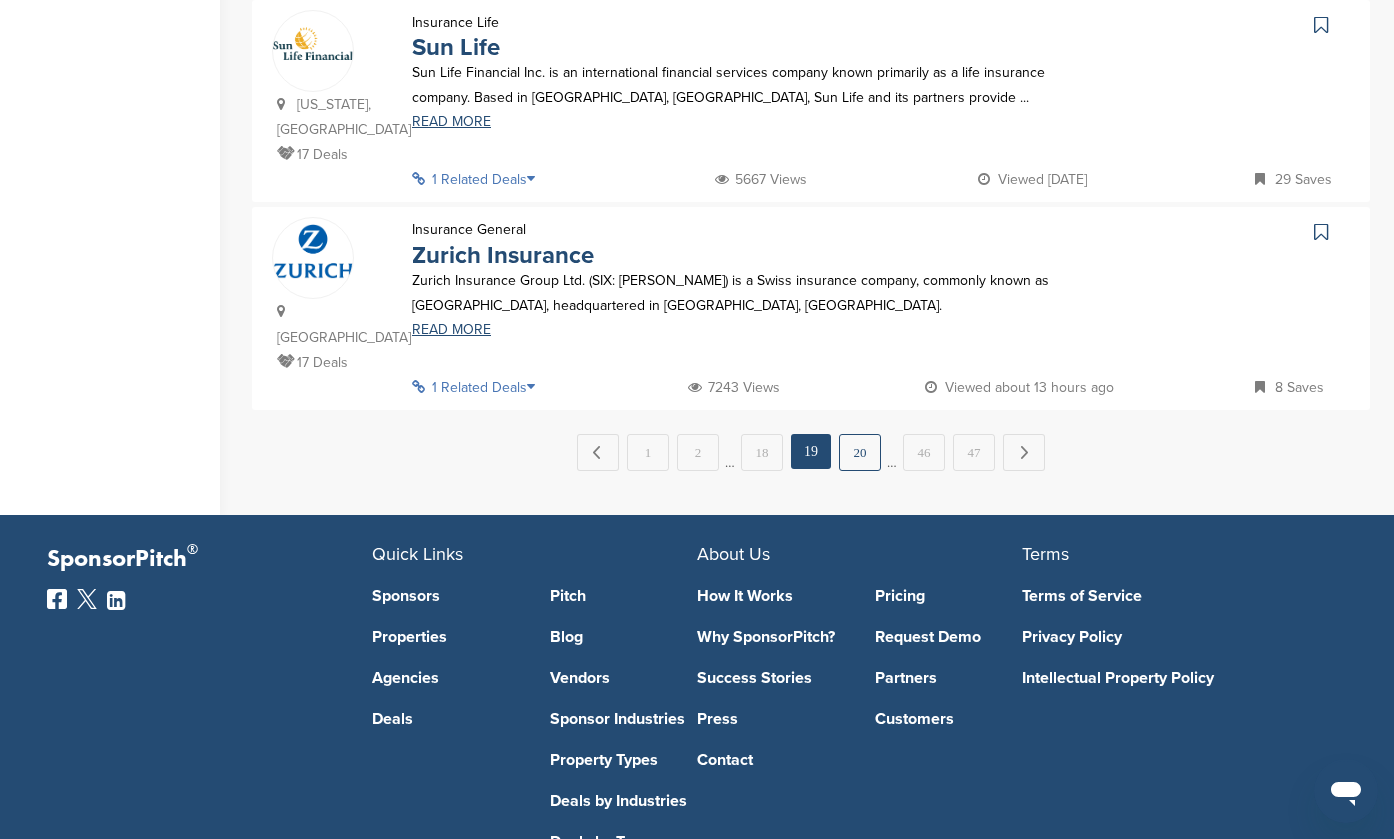 click on "20" at bounding box center [860, 452] 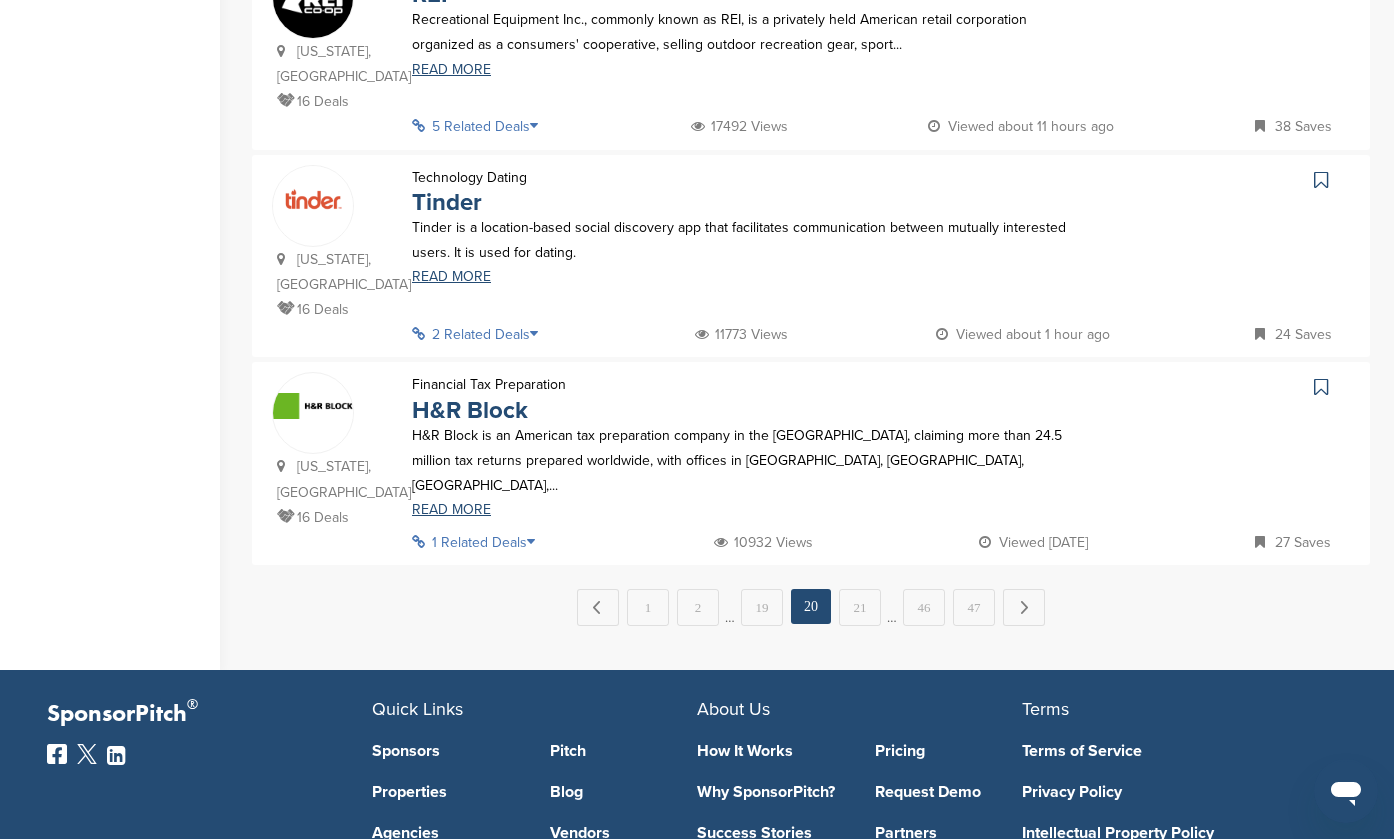 scroll, scrollTop: 2059, scrollLeft: 0, axis: vertical 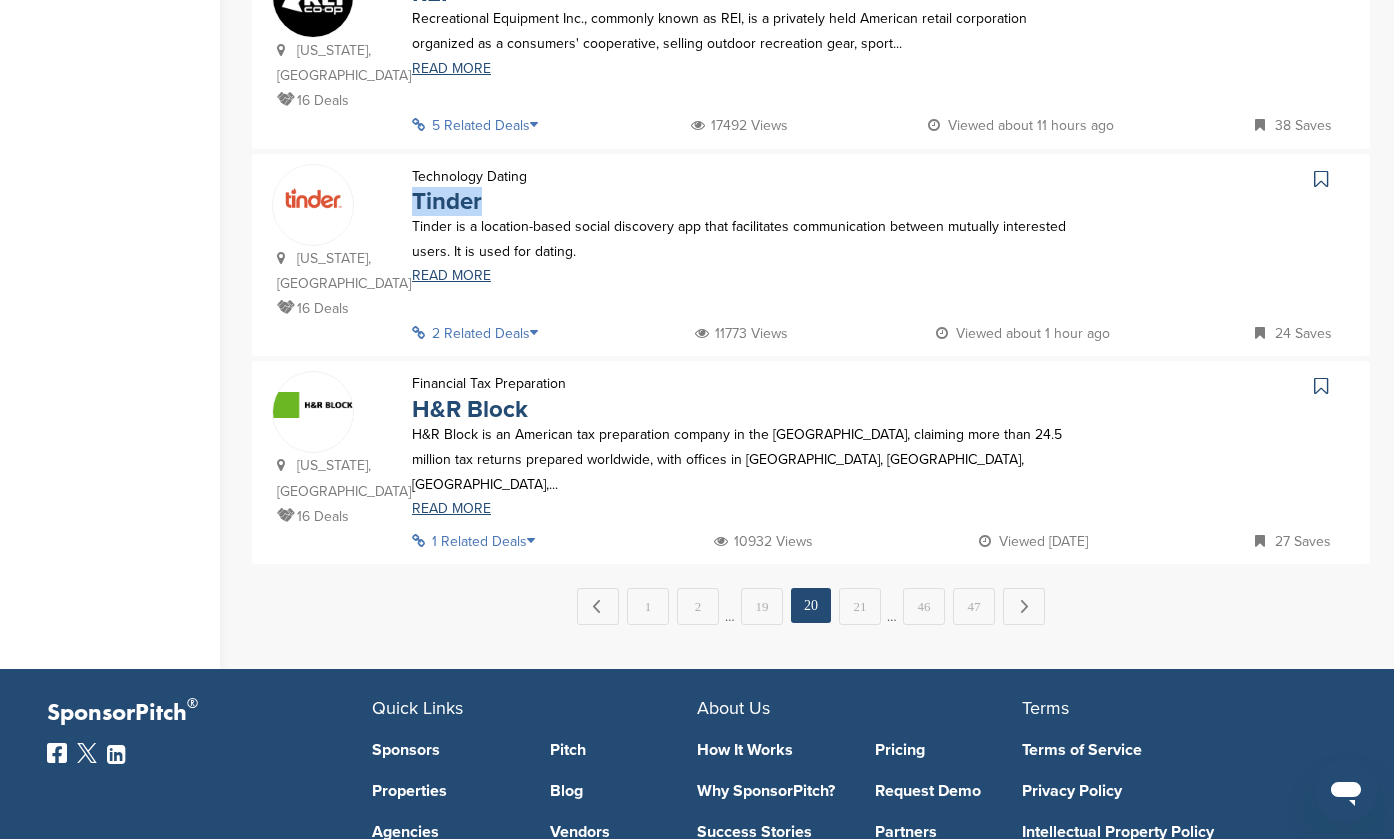 click on "21" at bounding box center [860, 606] 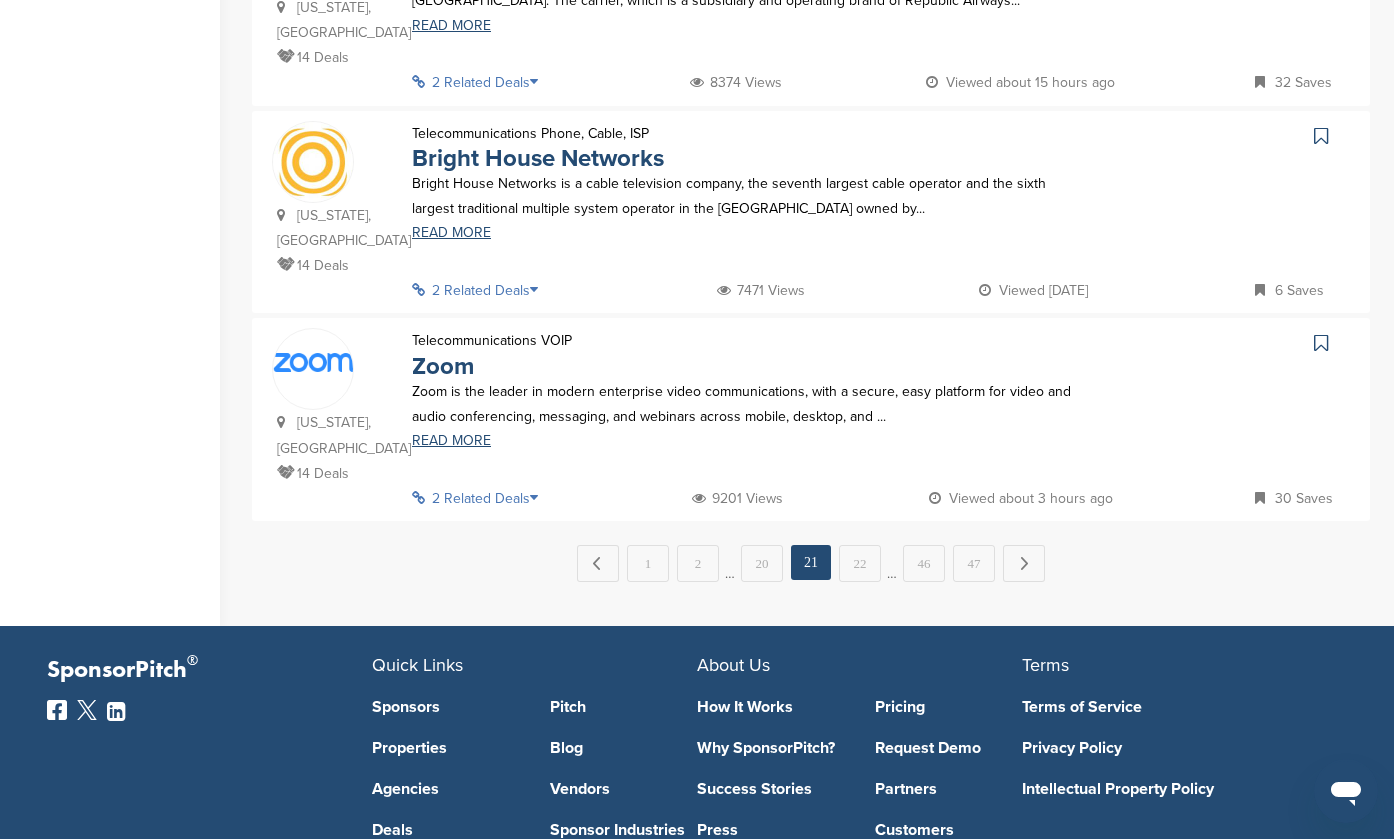 scroll, scrollTop: 2145, scrollLeft: 0, axis: vertical 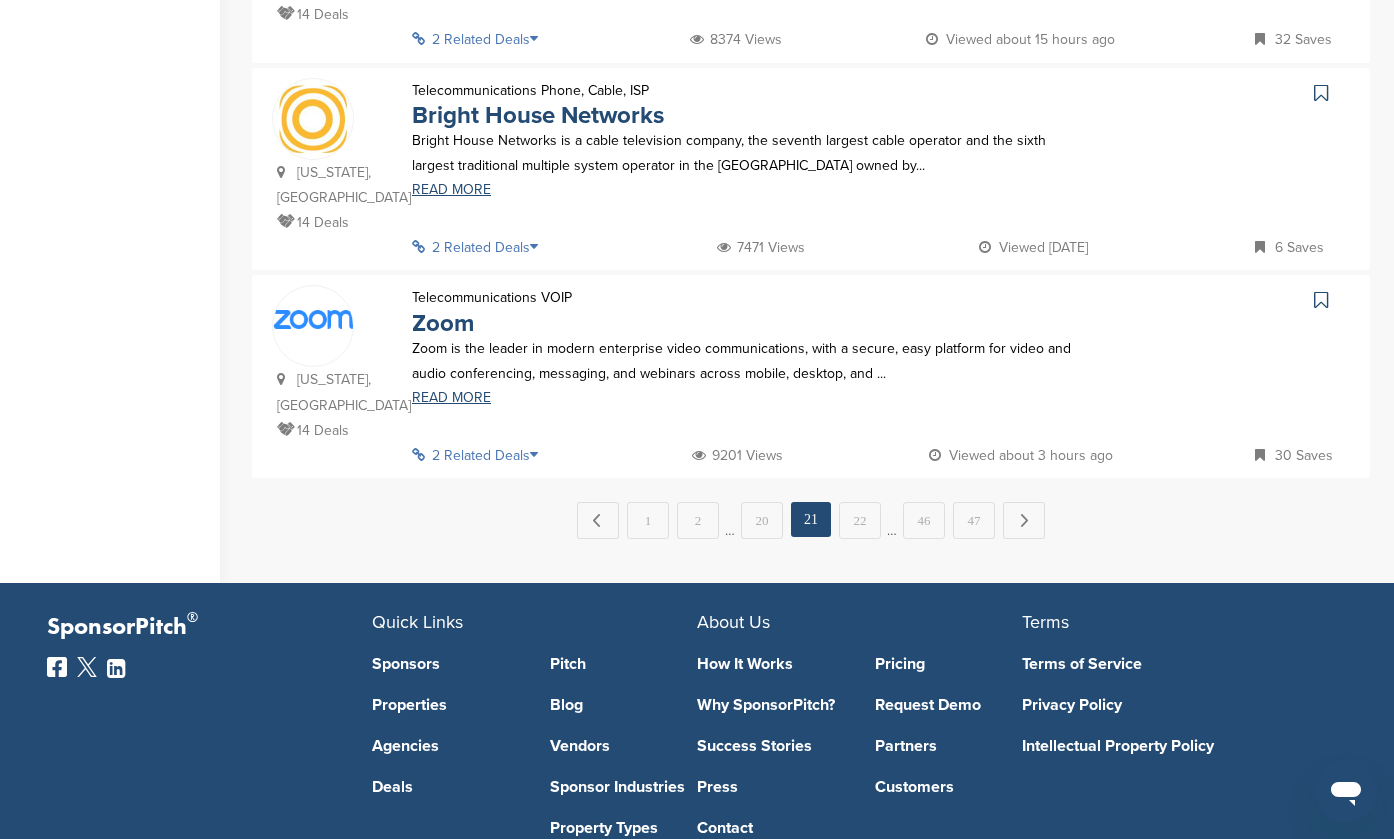 click on "22" at bounding box center (860, 520) 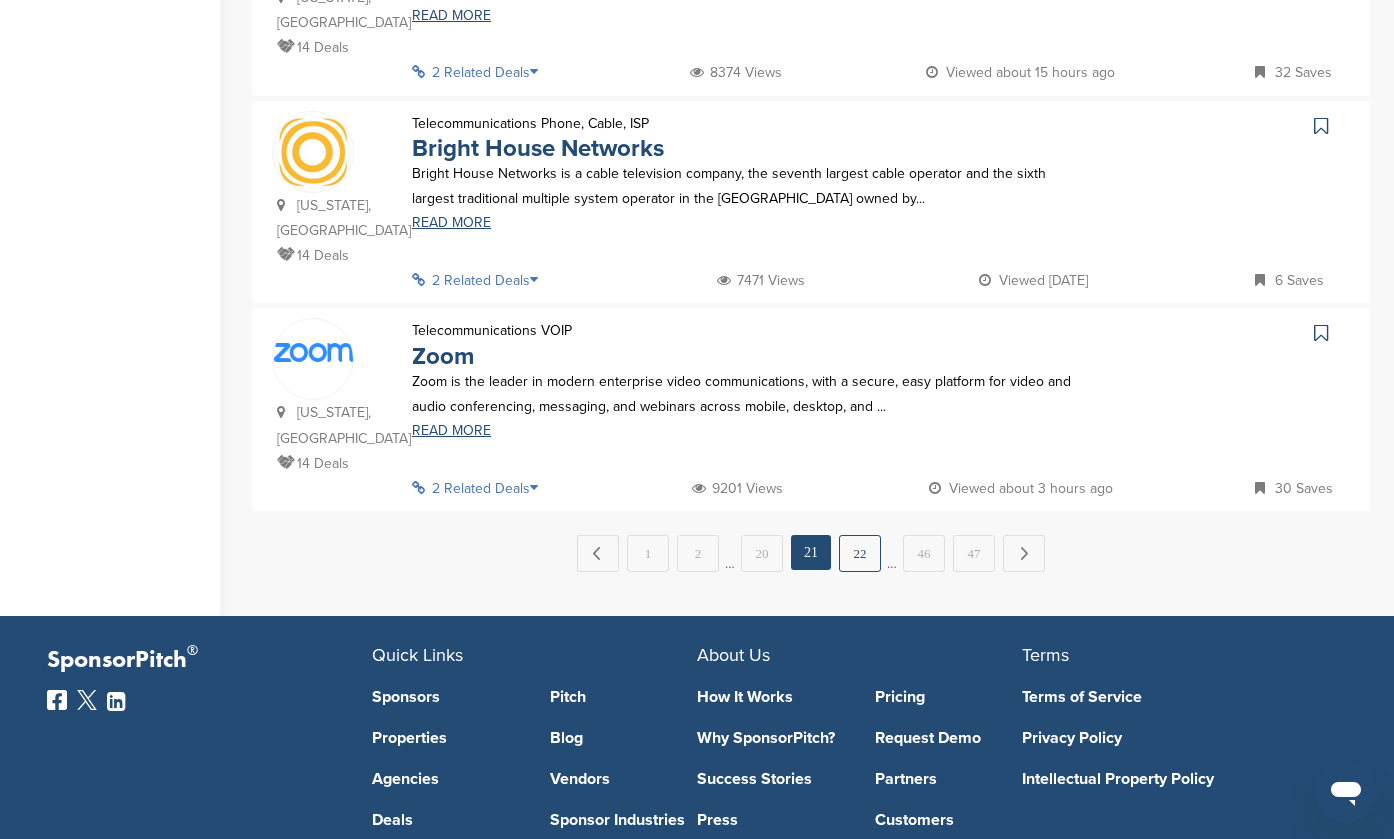 click on "22" at bounding box center (860, 553) 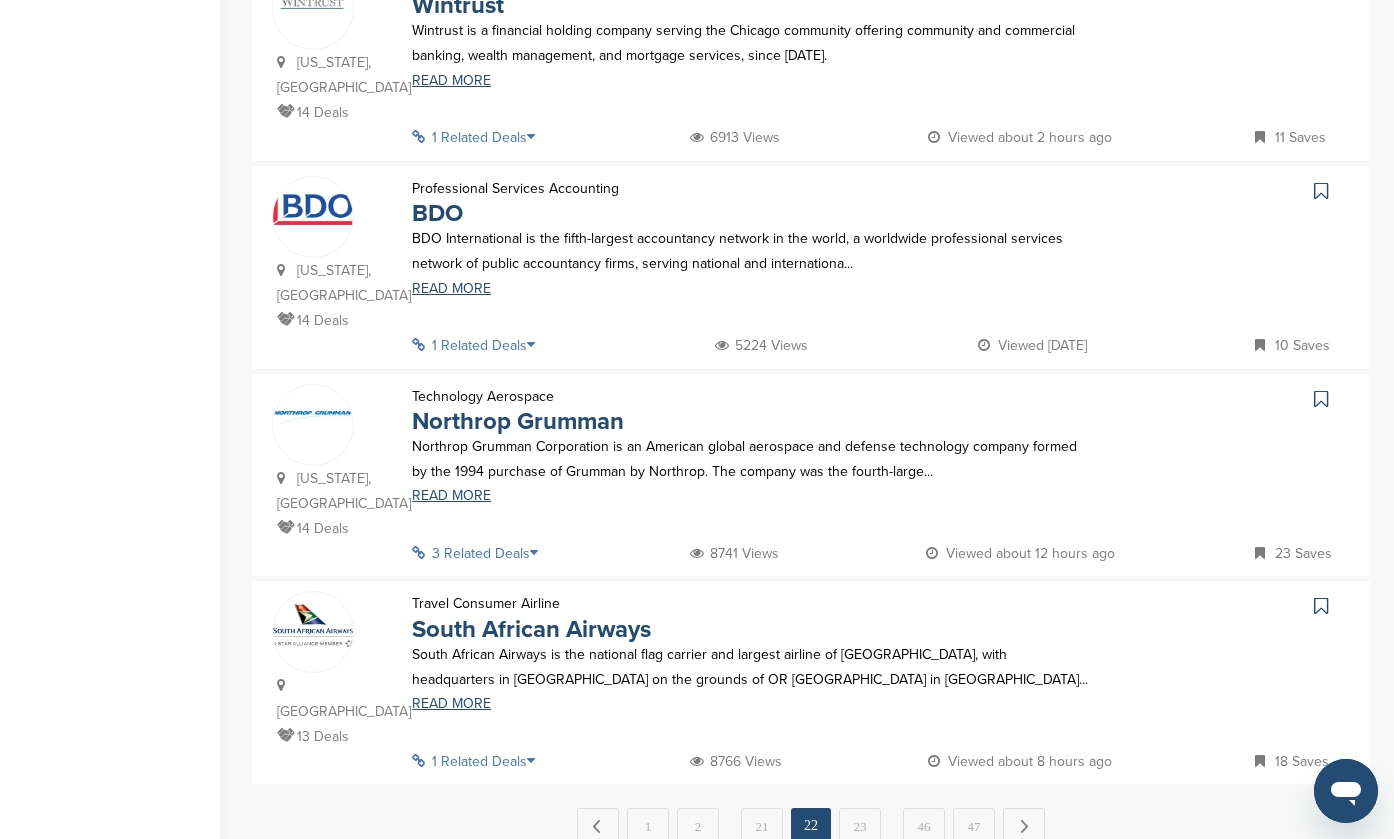 scroll, scrollTop: 1847, scrollLeft: 0, axis: vertical 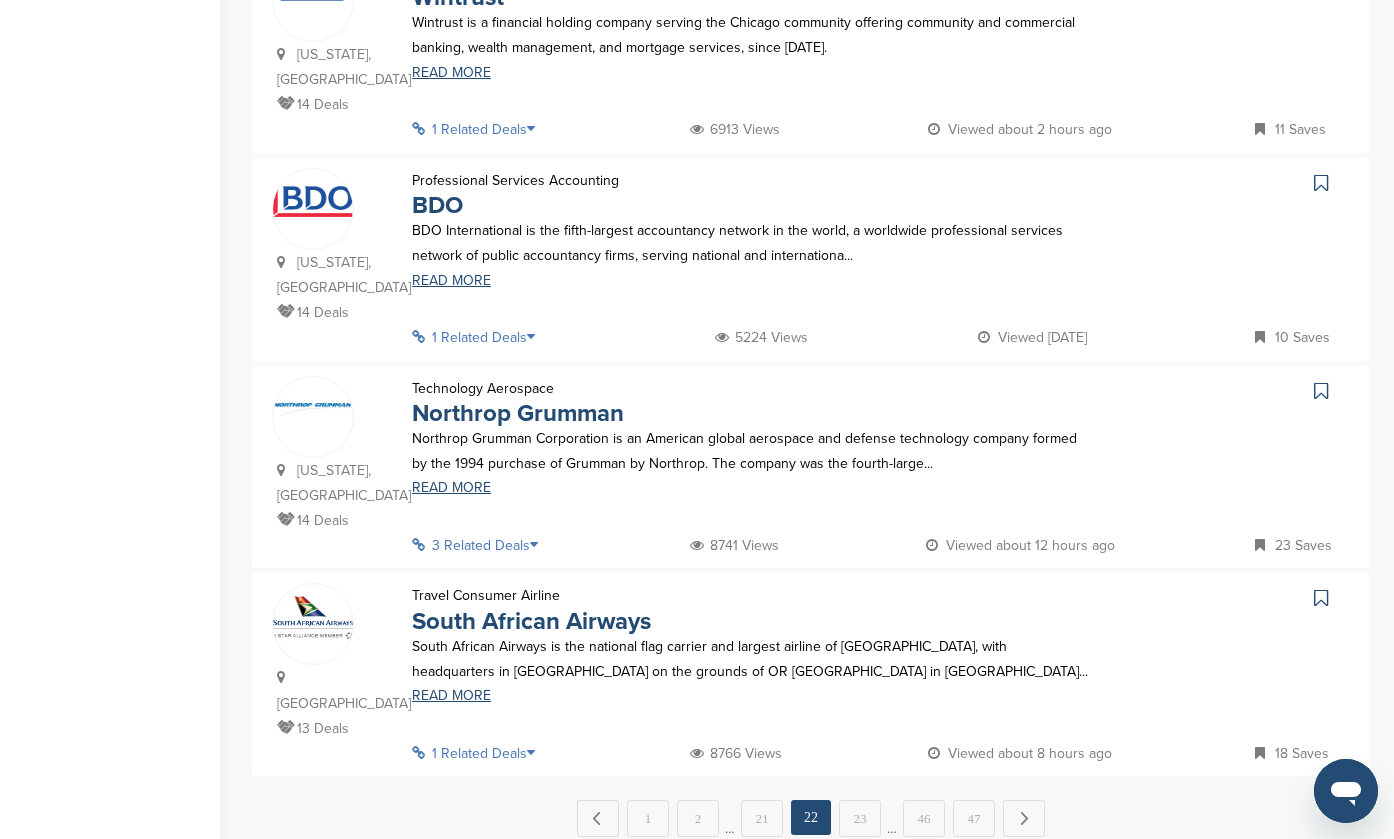 click on "23" at bounding box center [860, 818] 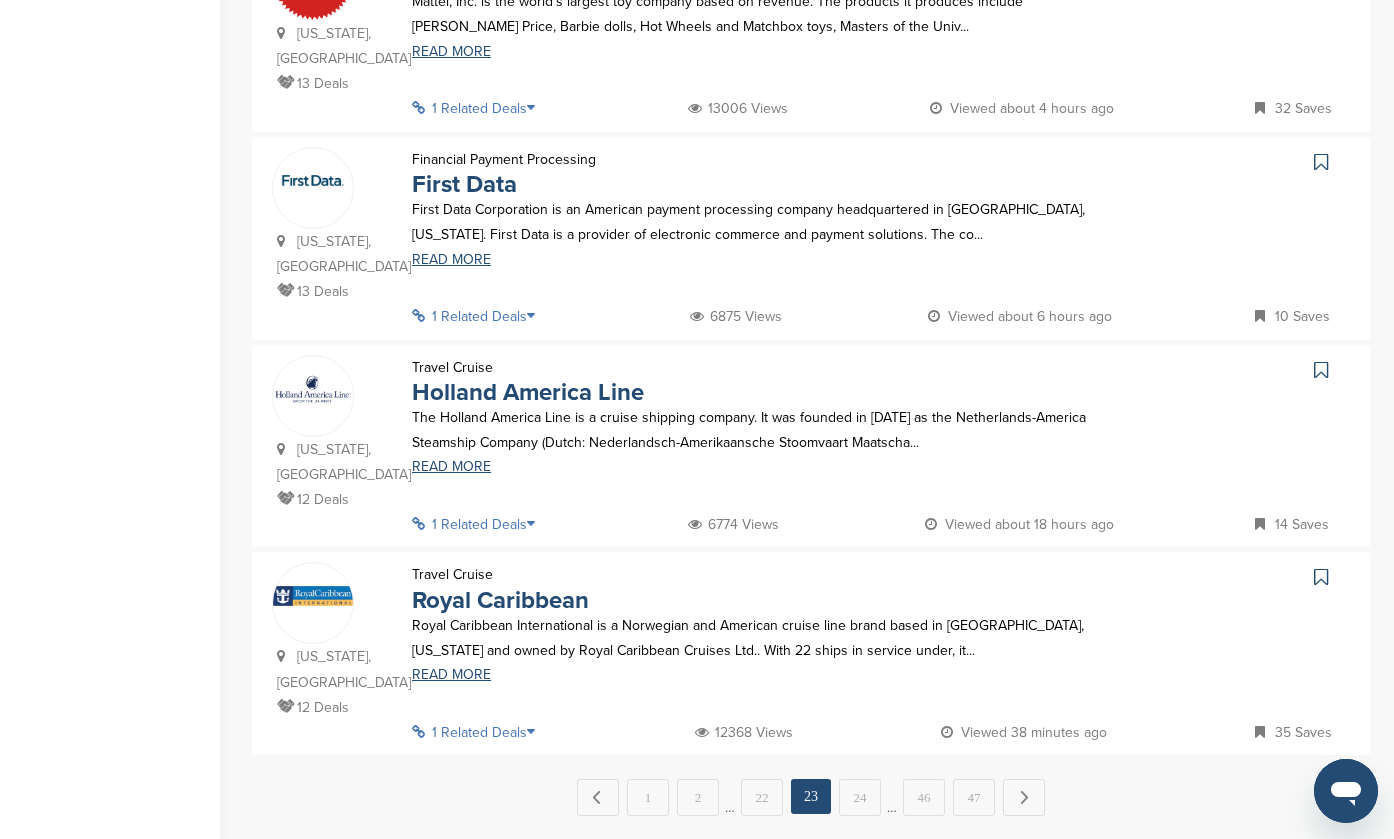 scroll, scrollTop: 1875, scrollLeft: 0, axis: vertical 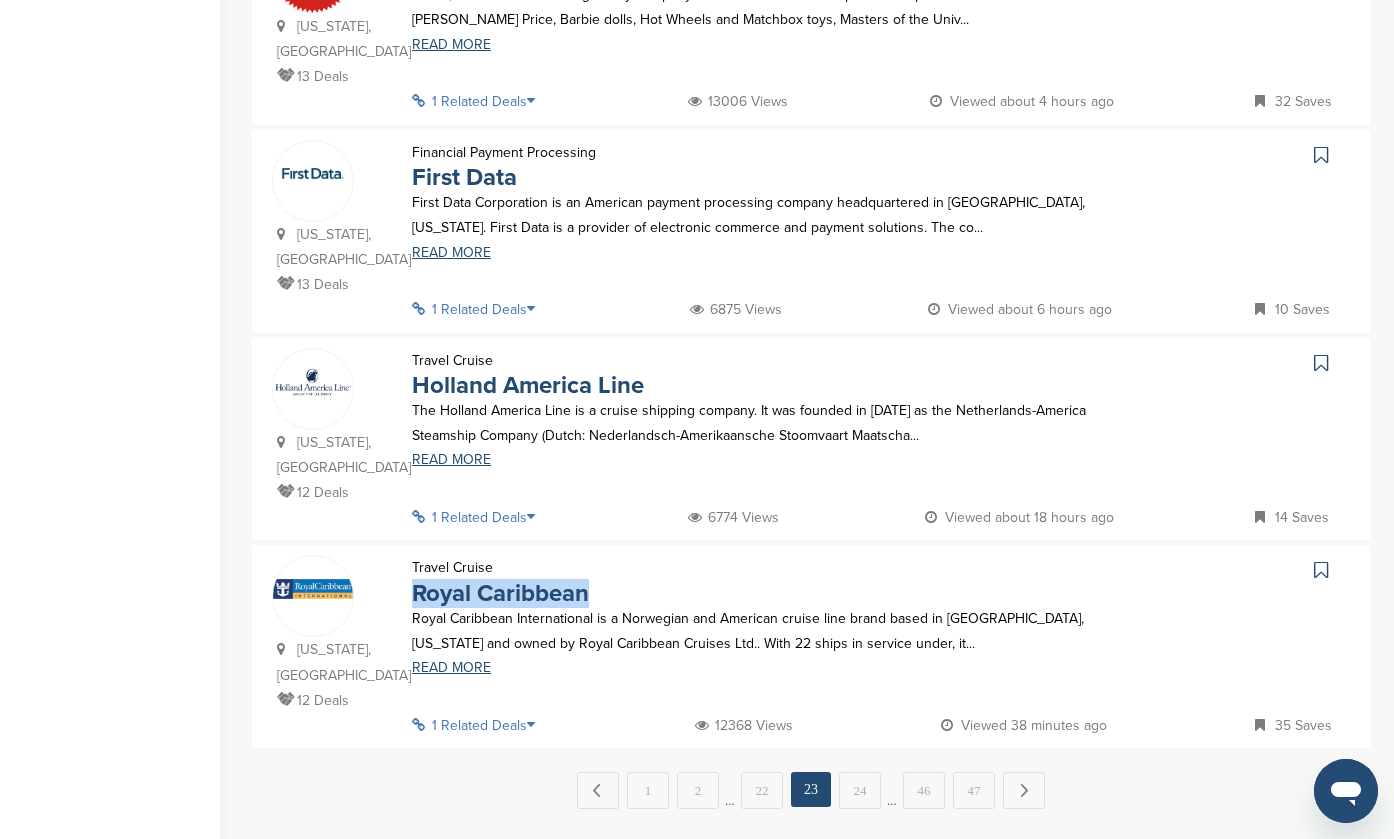click on "24" at bounding box center (860, 790) 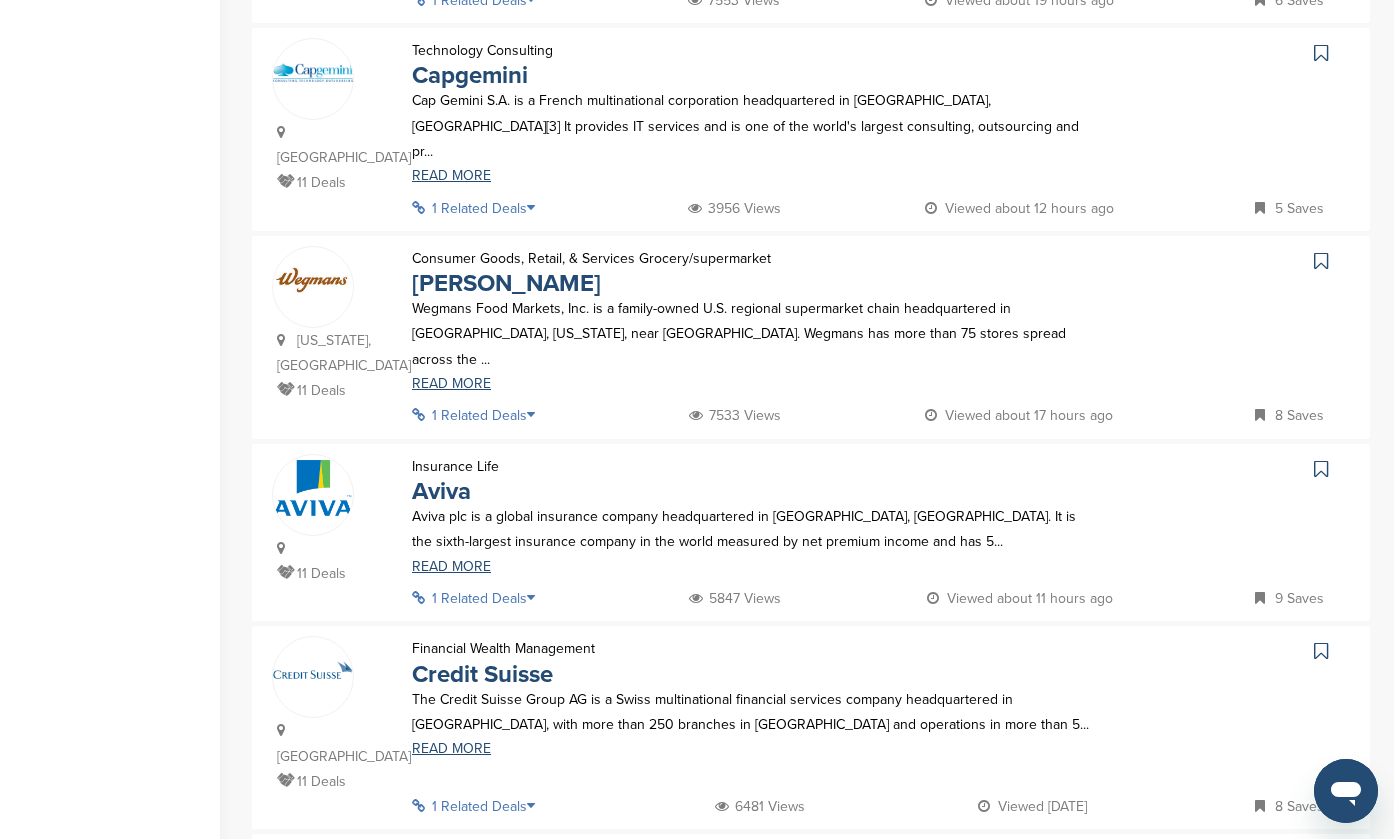 scroll, scrollTop: 1839, scrollLeft: 0, axis: vertical 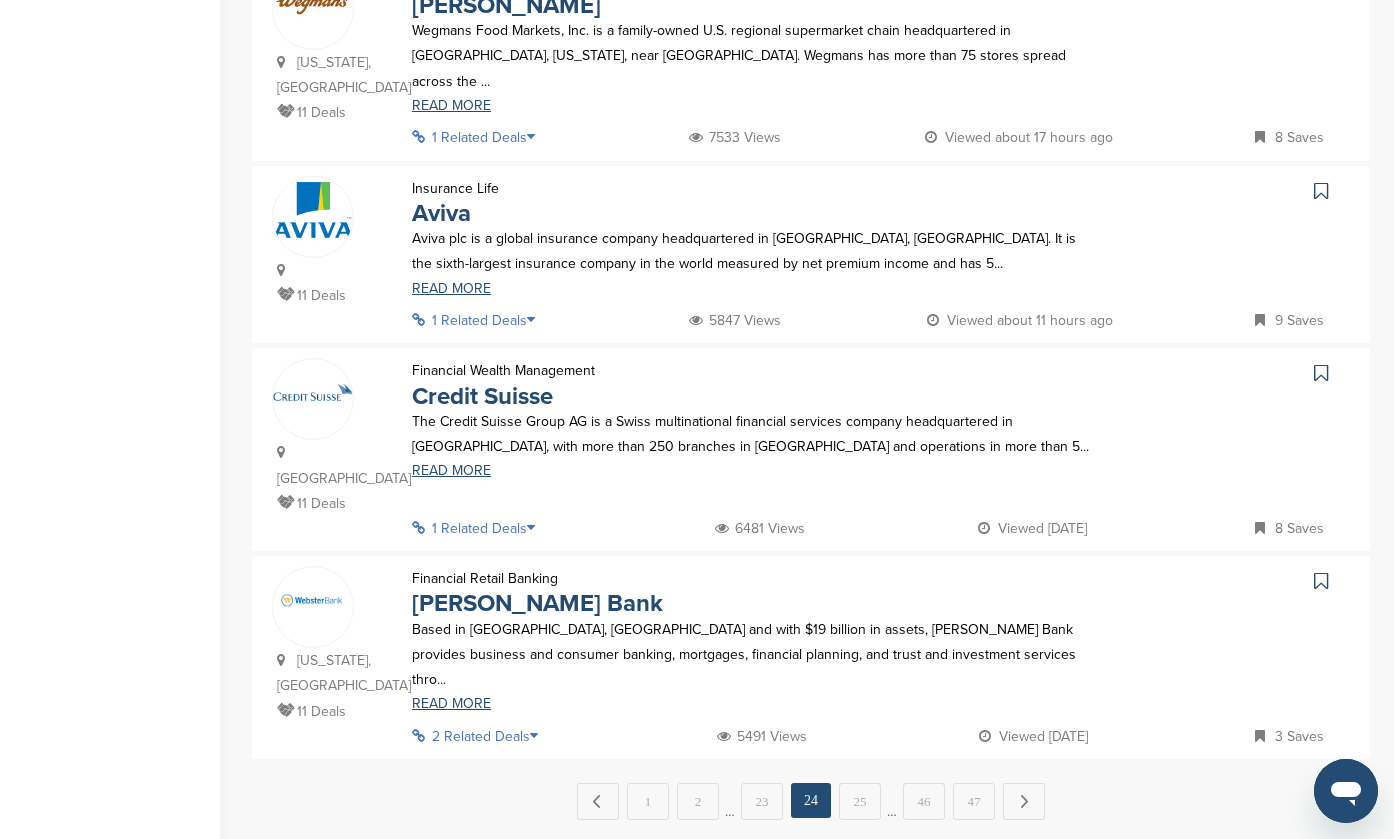 click on "25" at bounding box center (860, 801) 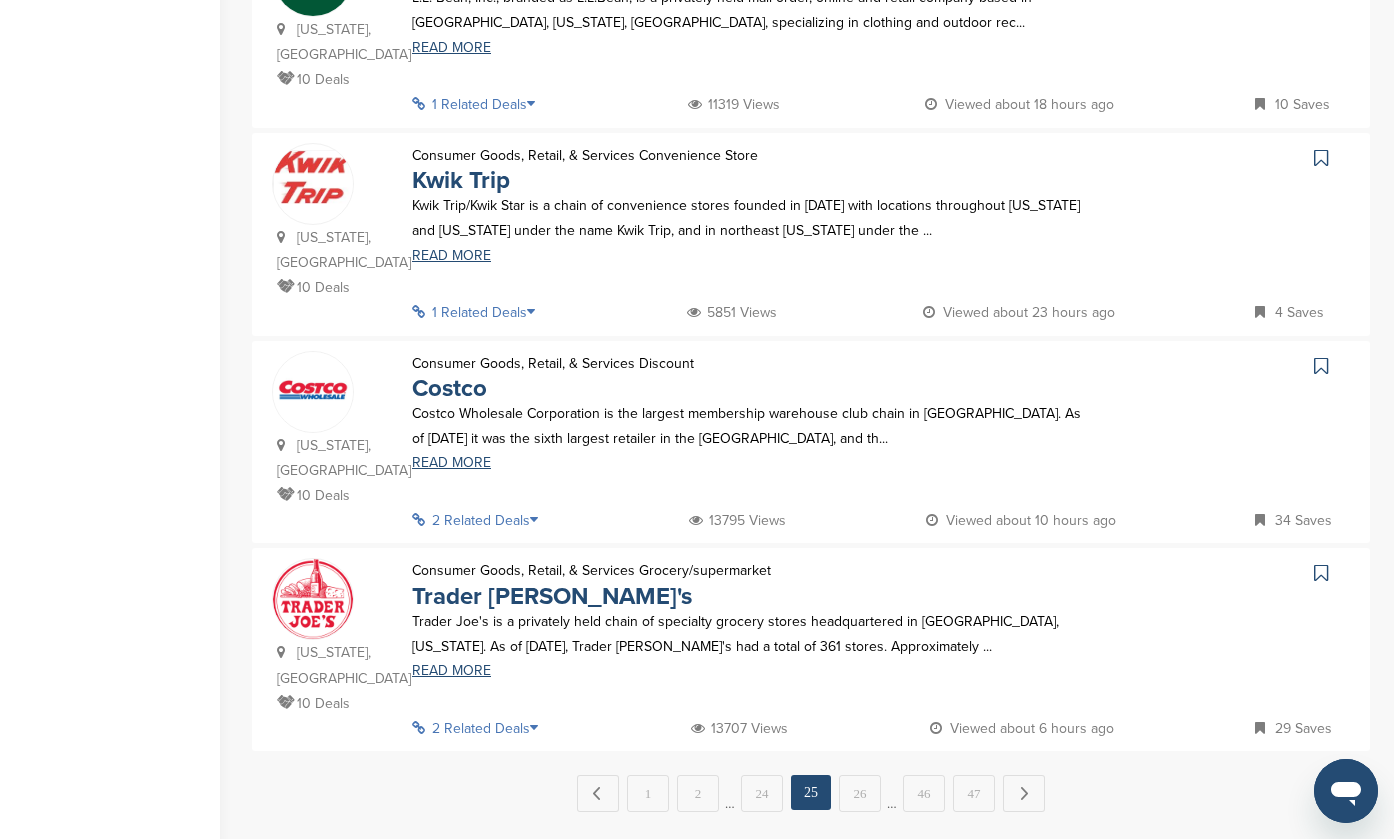 scroll, scrollTop: 1894, scrollLeft: 0, axis: vertical 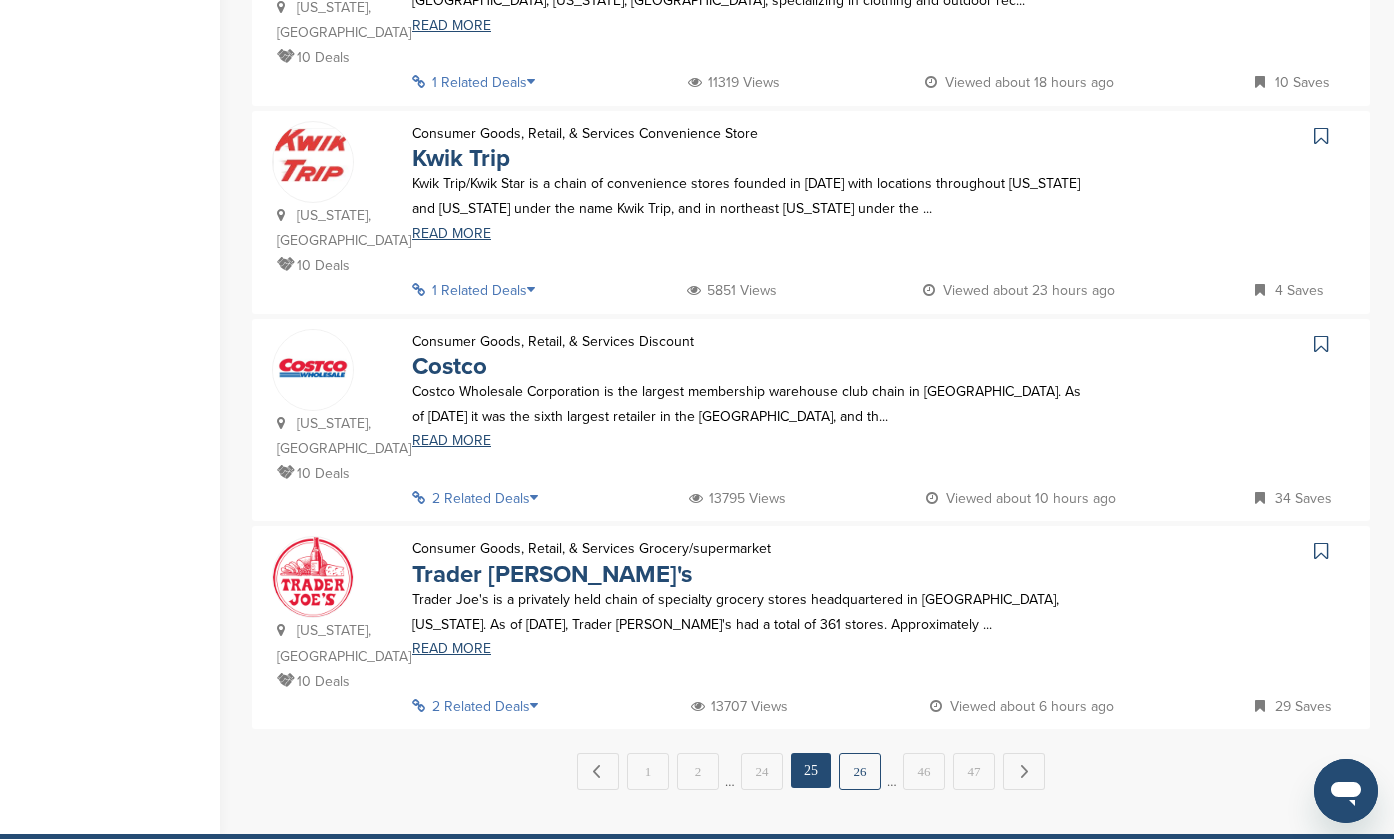 click on "26" at bounding box center [860, 771] 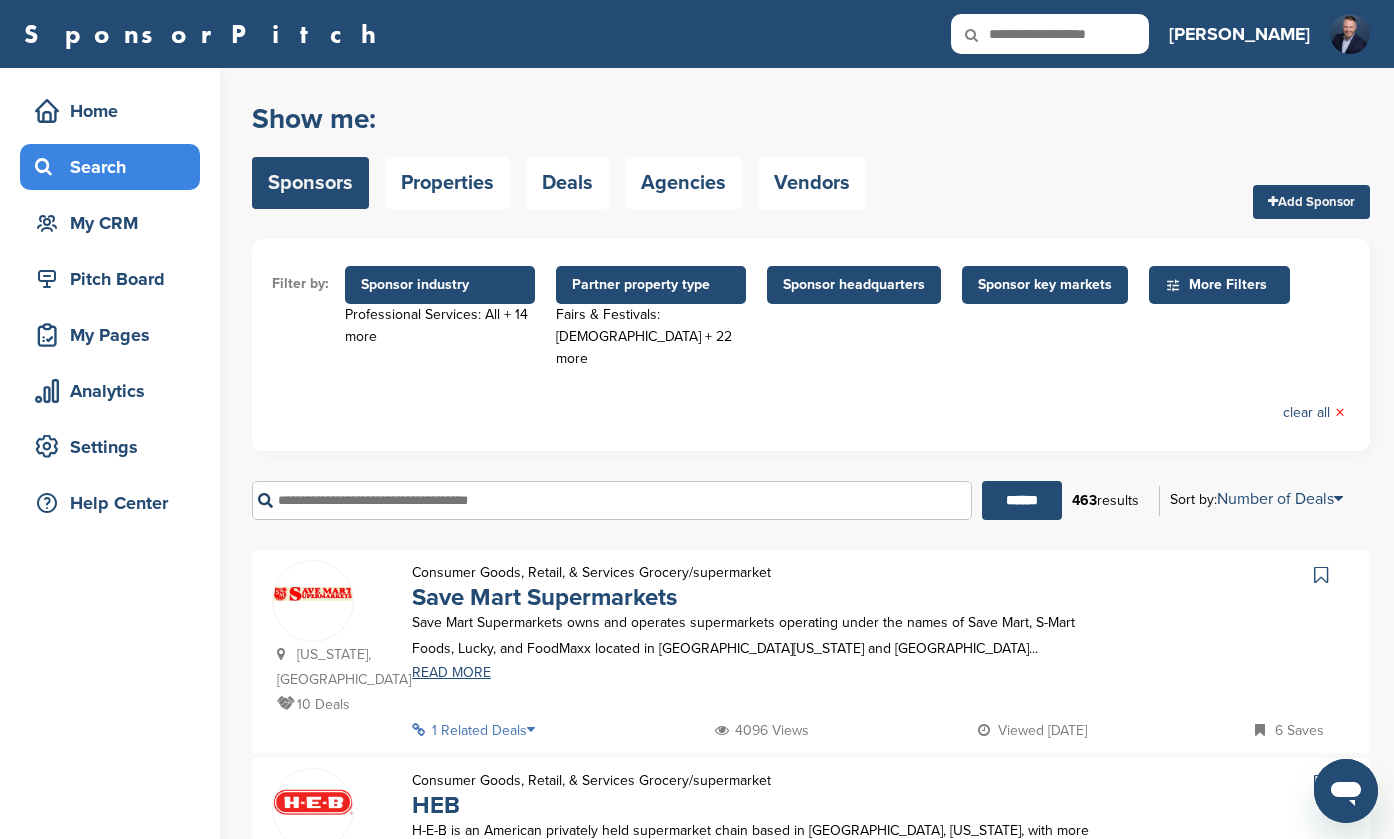 scroll, scrollTop: 0, scrollLeft: 0, axis: both 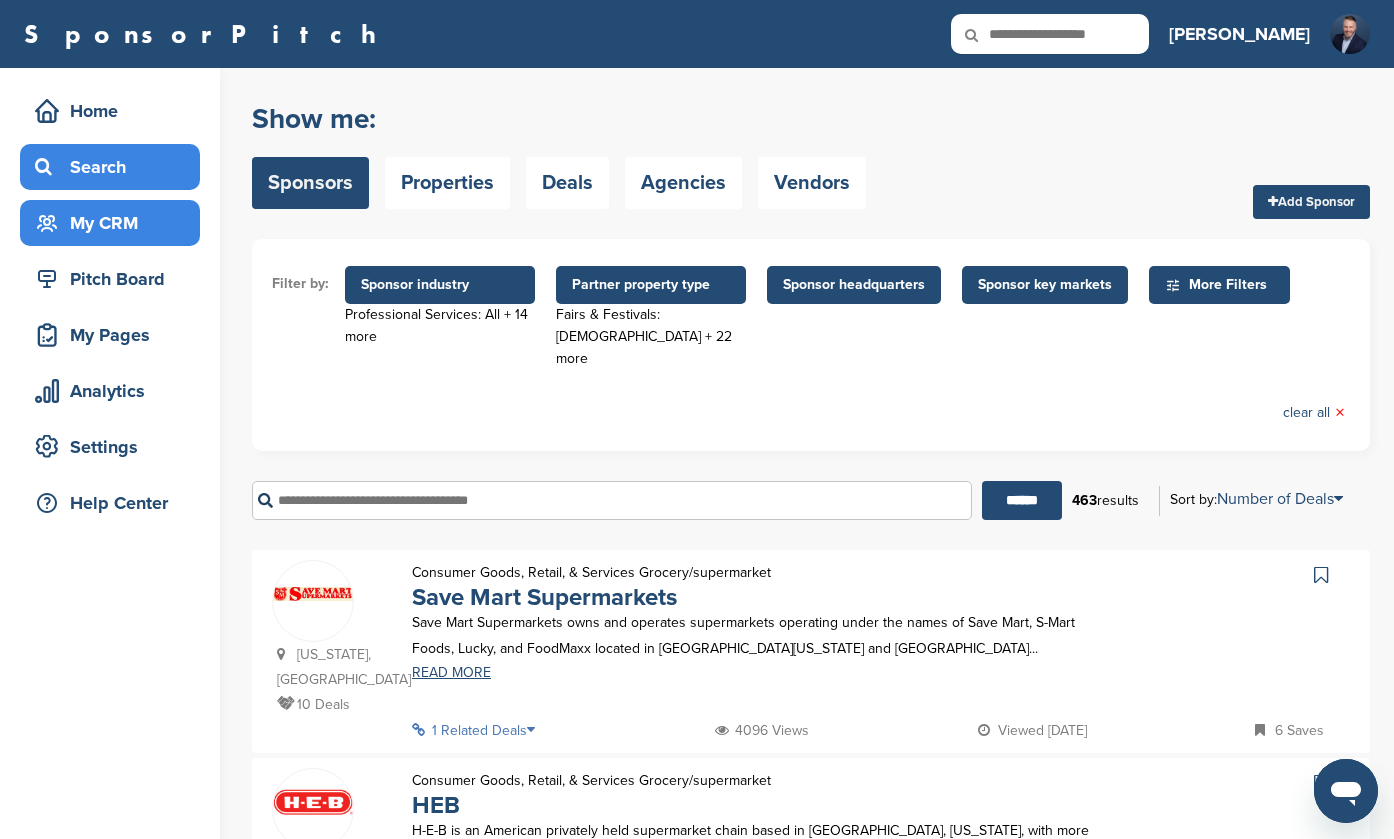 click on "My CRM" at bounding box center [115, 223] 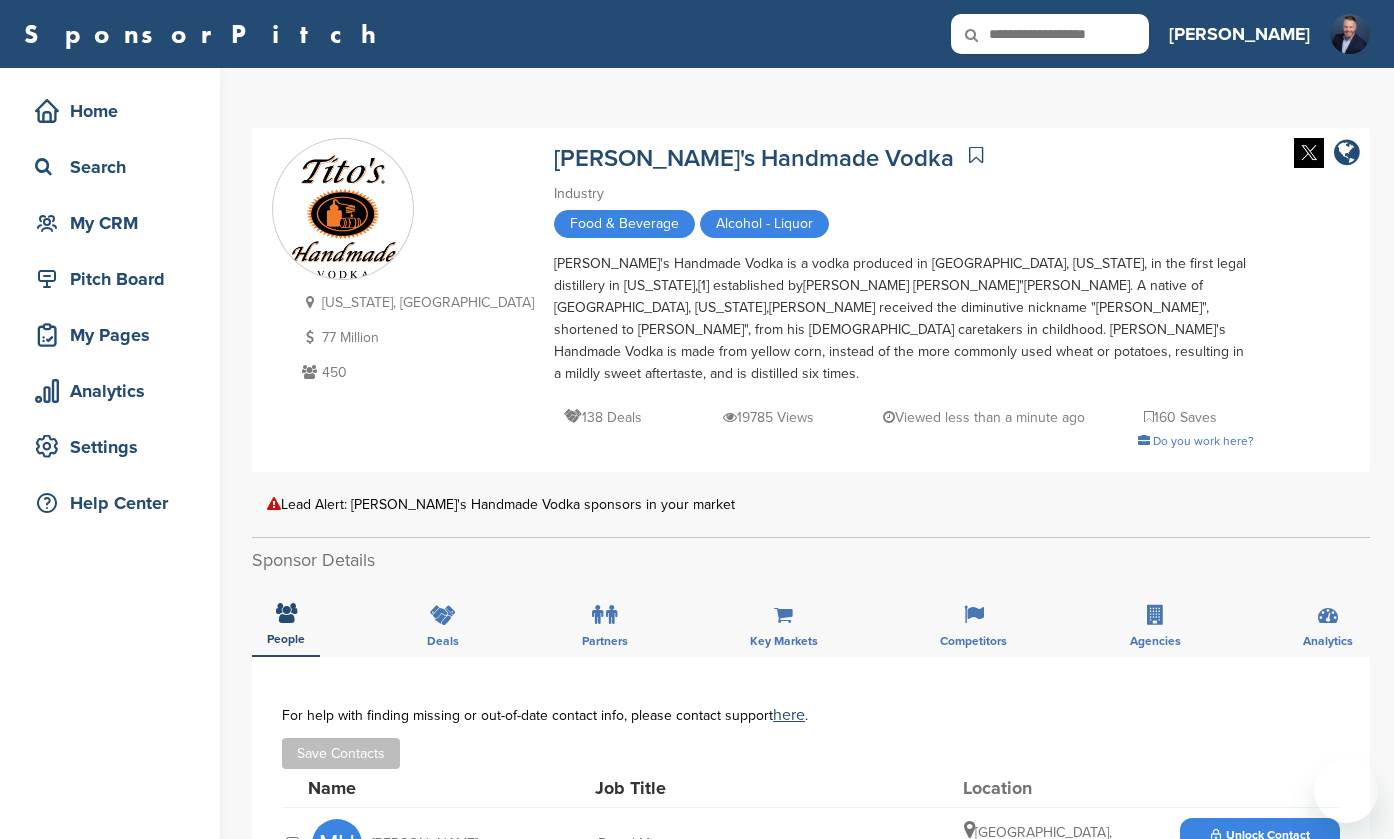 scroll, scrollTop: 0, scrollLeft: 0, axis: both 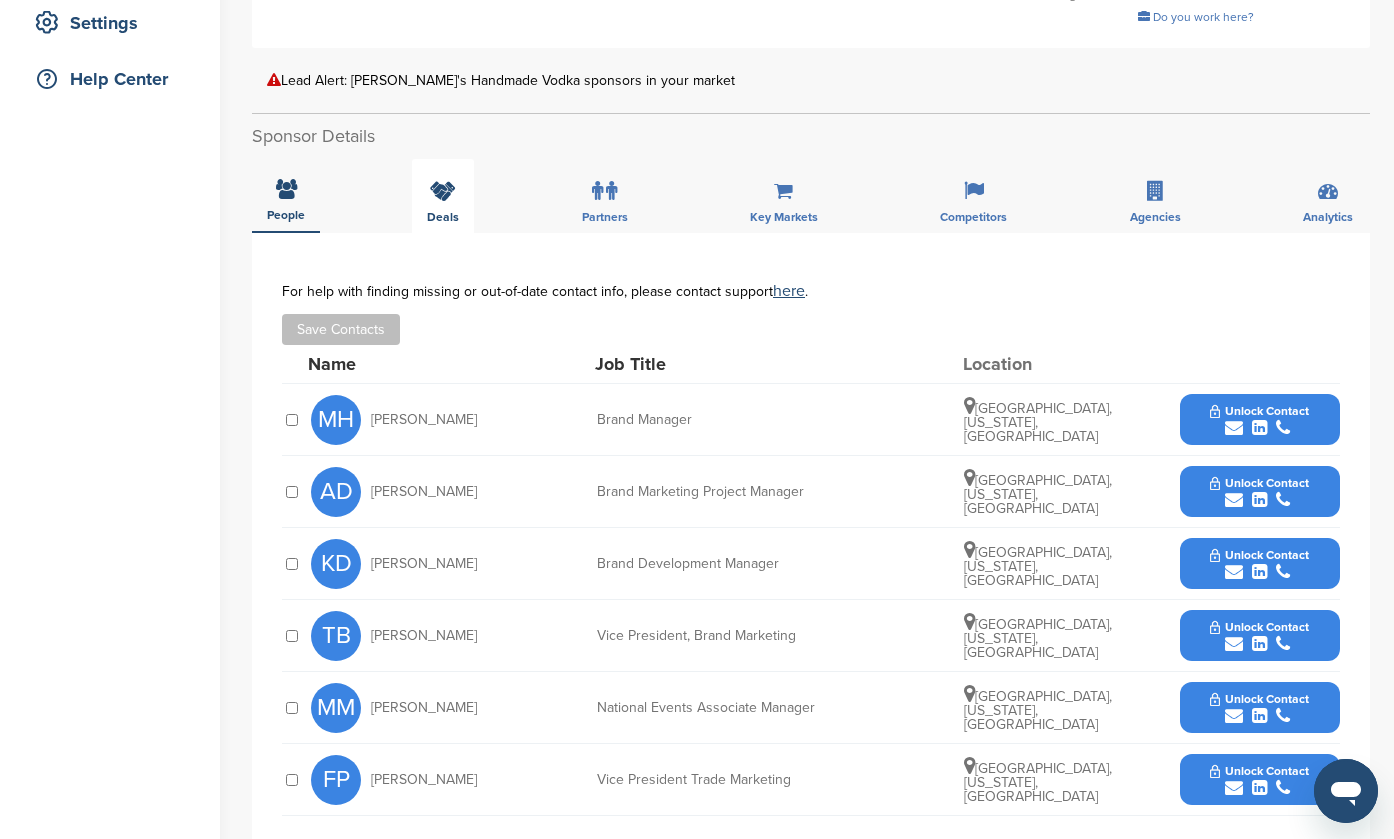 click on "Deals" at bounding box center (286, 215) 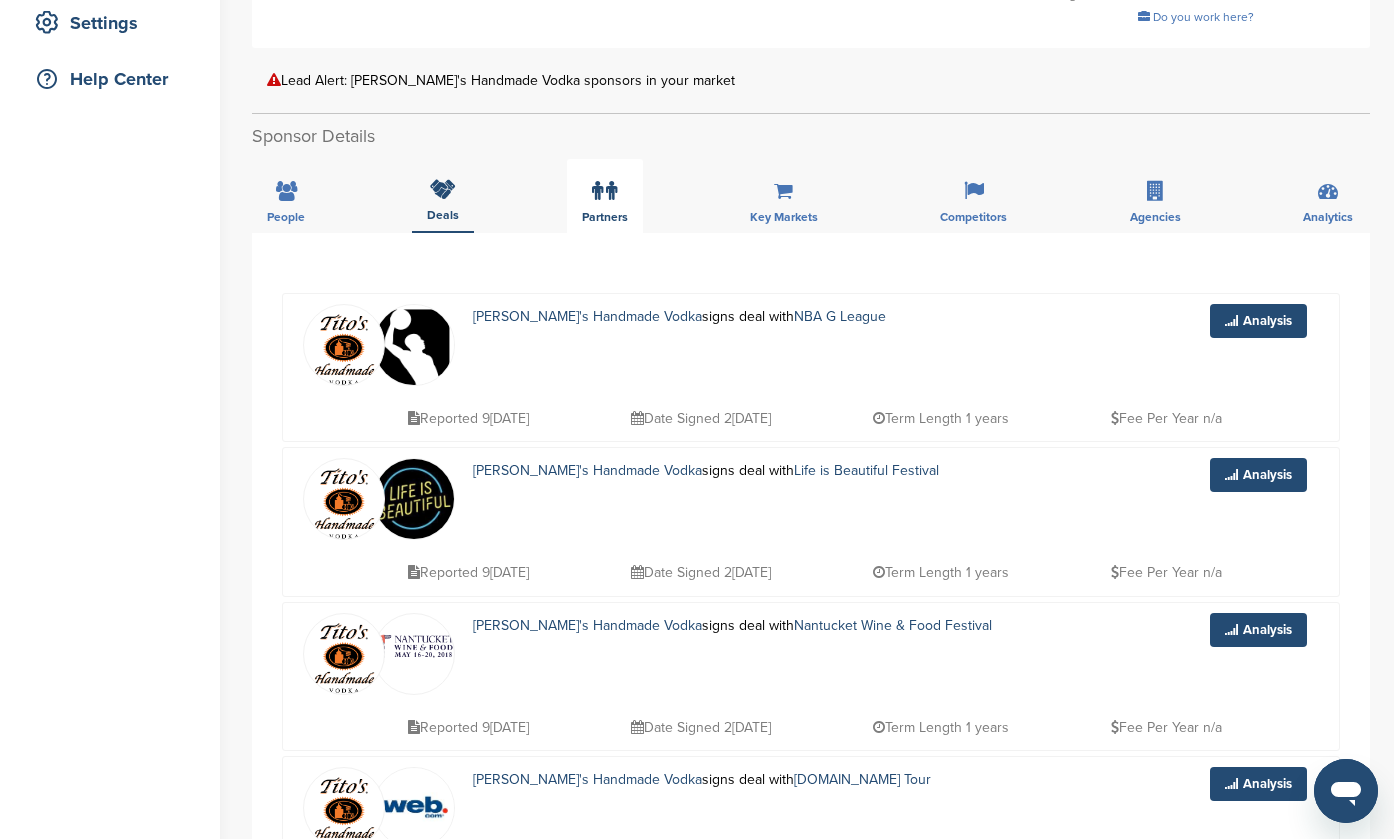click at bounding box center [604, 191] 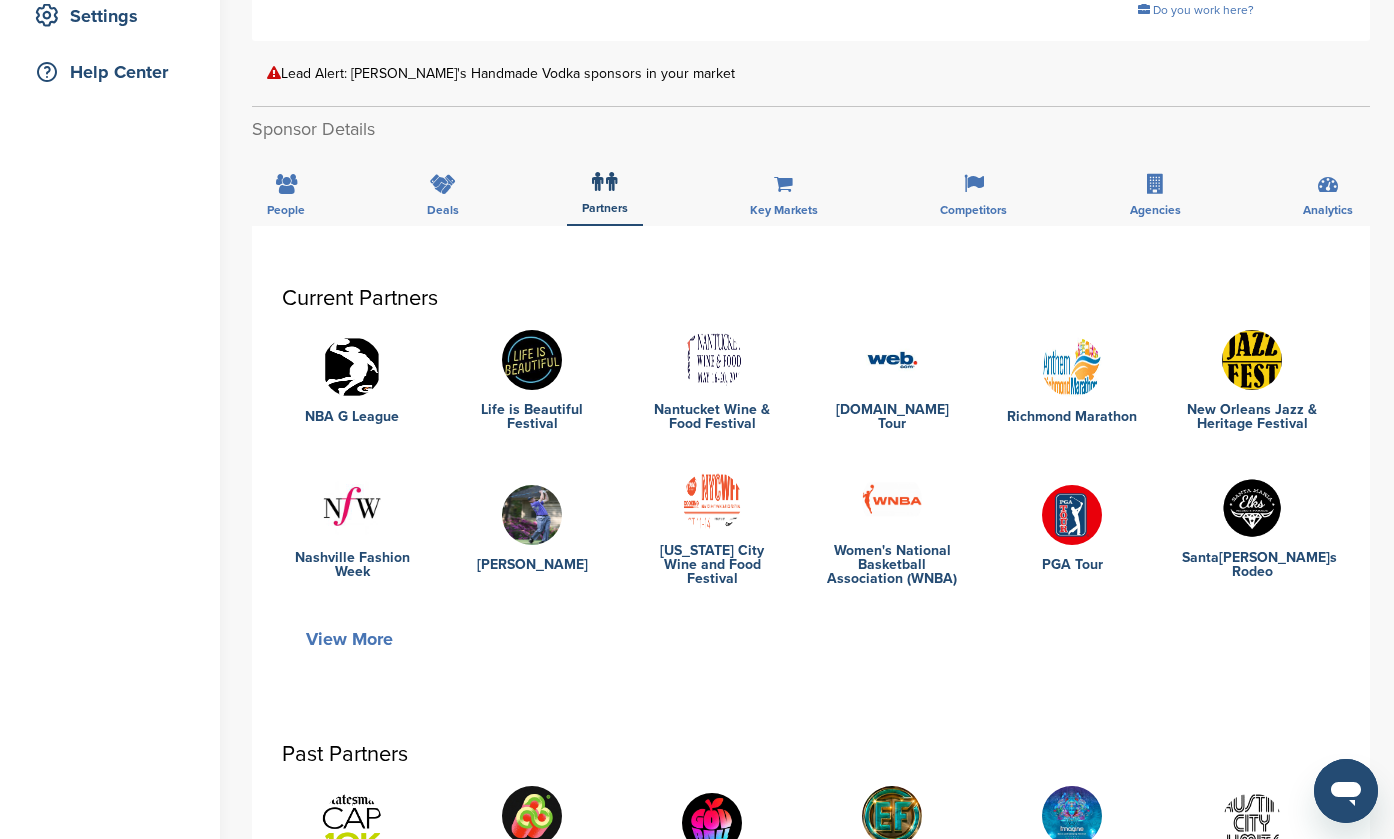 scroll, scrollTop: 406, scrollLeft: 0, axis: vertical 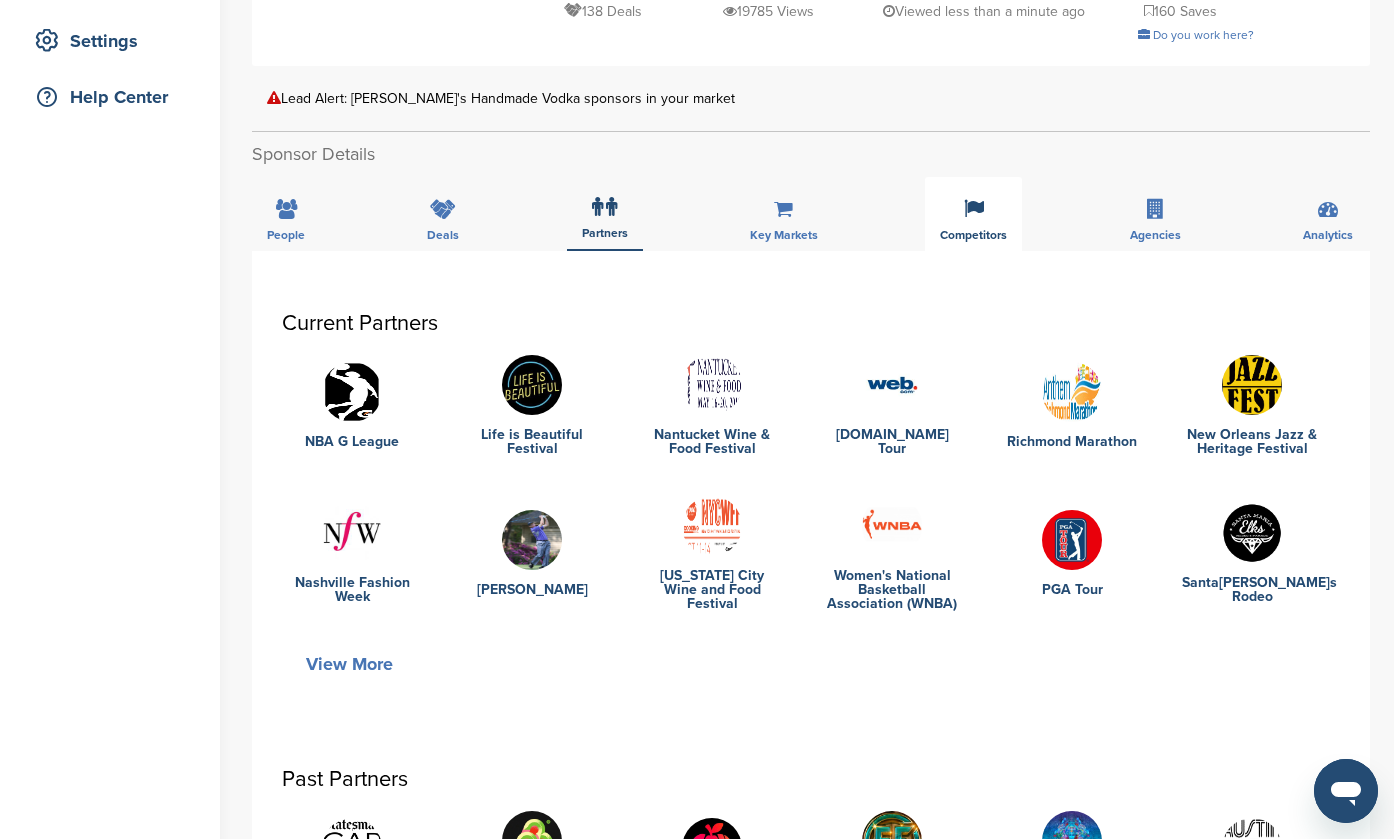 click on "Competitors" at bounding box center [973, 214] 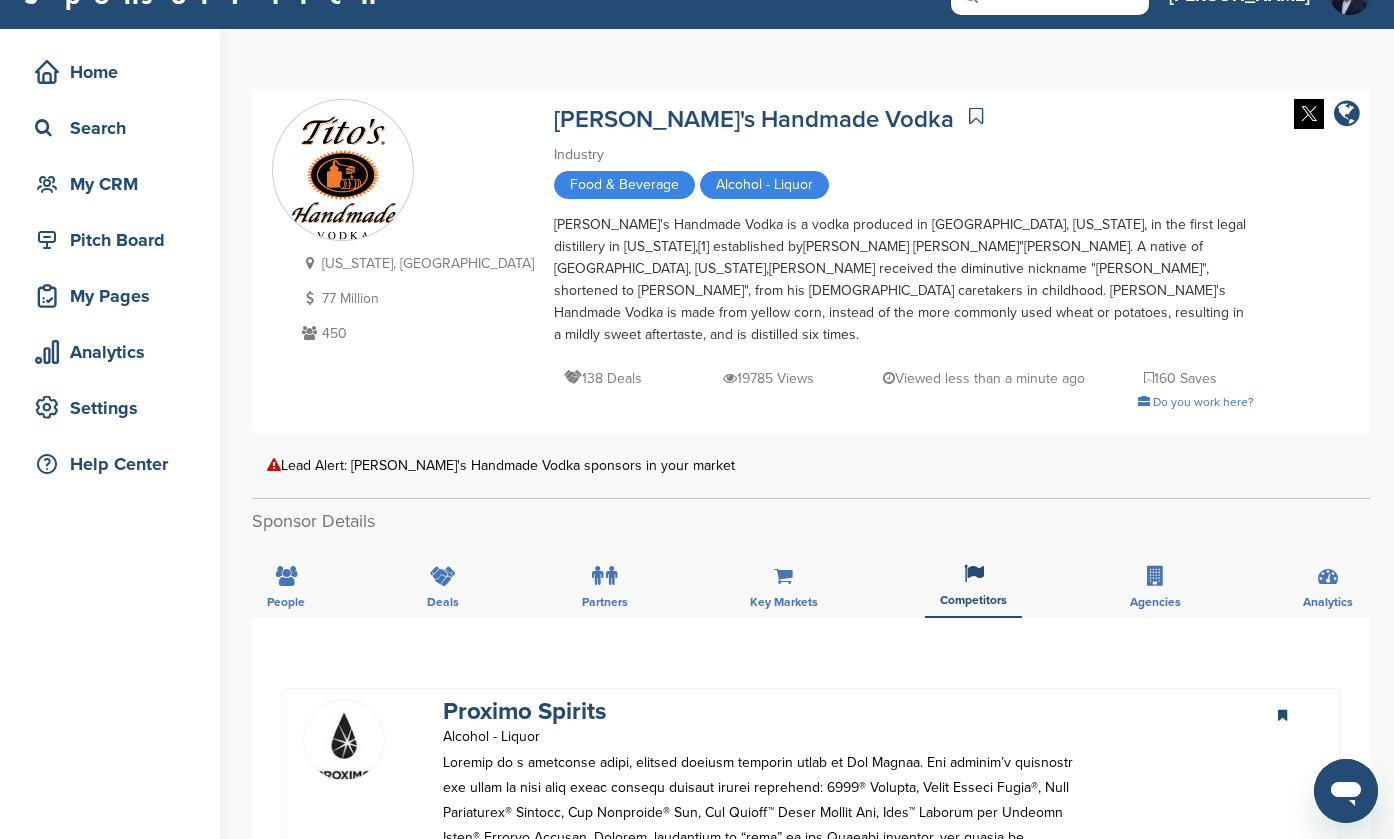 scroll, scrollTop: 63, scrollLeft: 0, axis: vertical 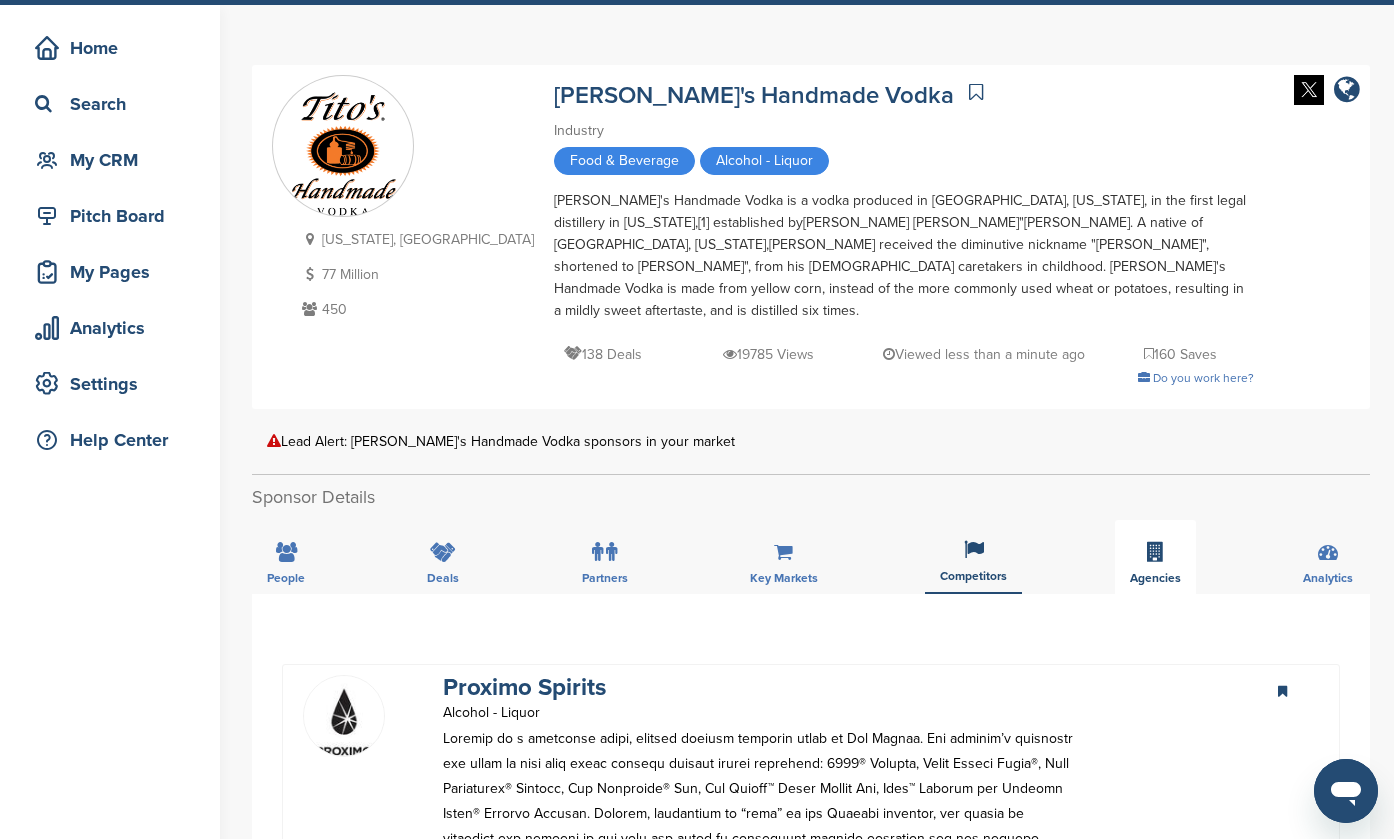 click at bounding box center [1155, 552] 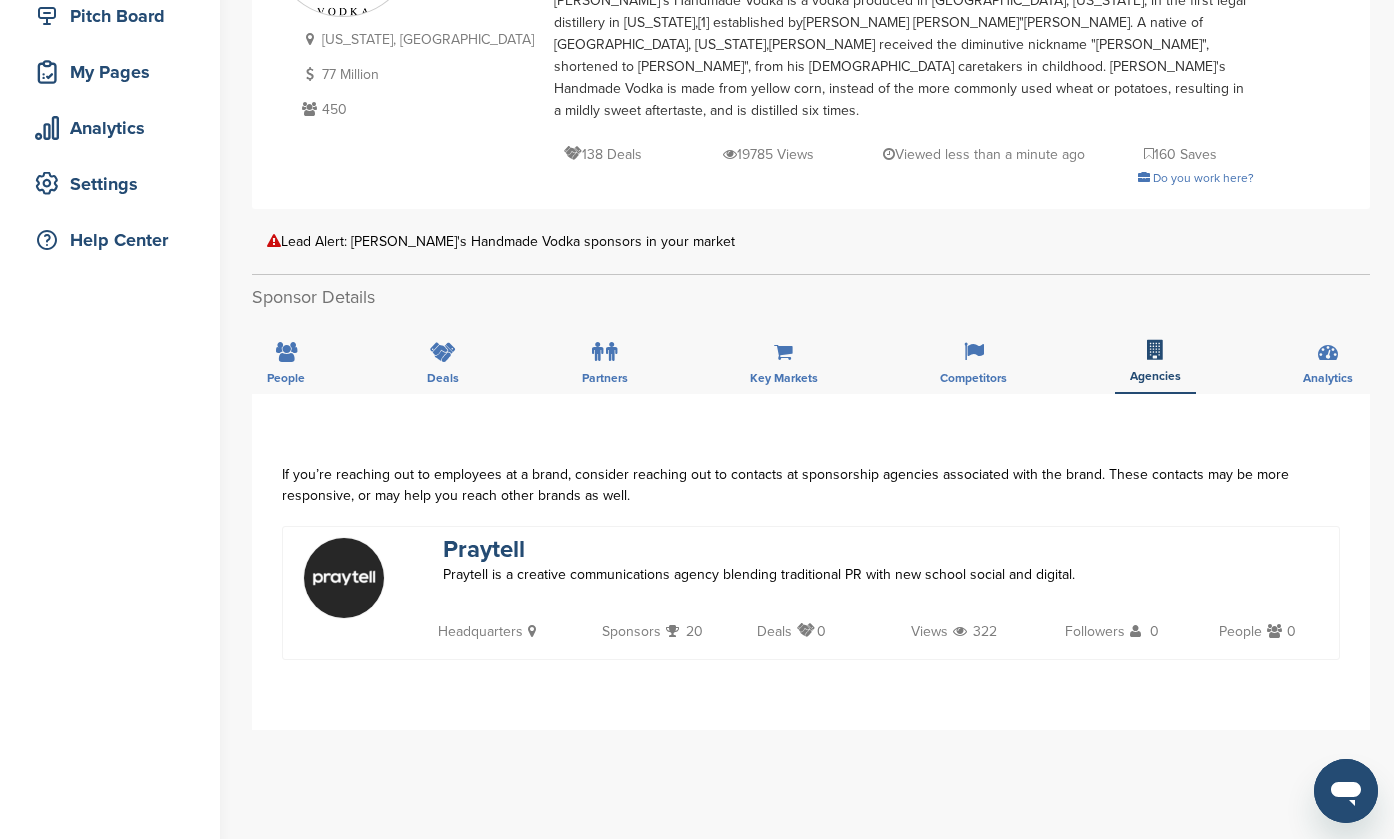 scroll, scrollTop: 270, scrollLeft: 0, axis: vertical 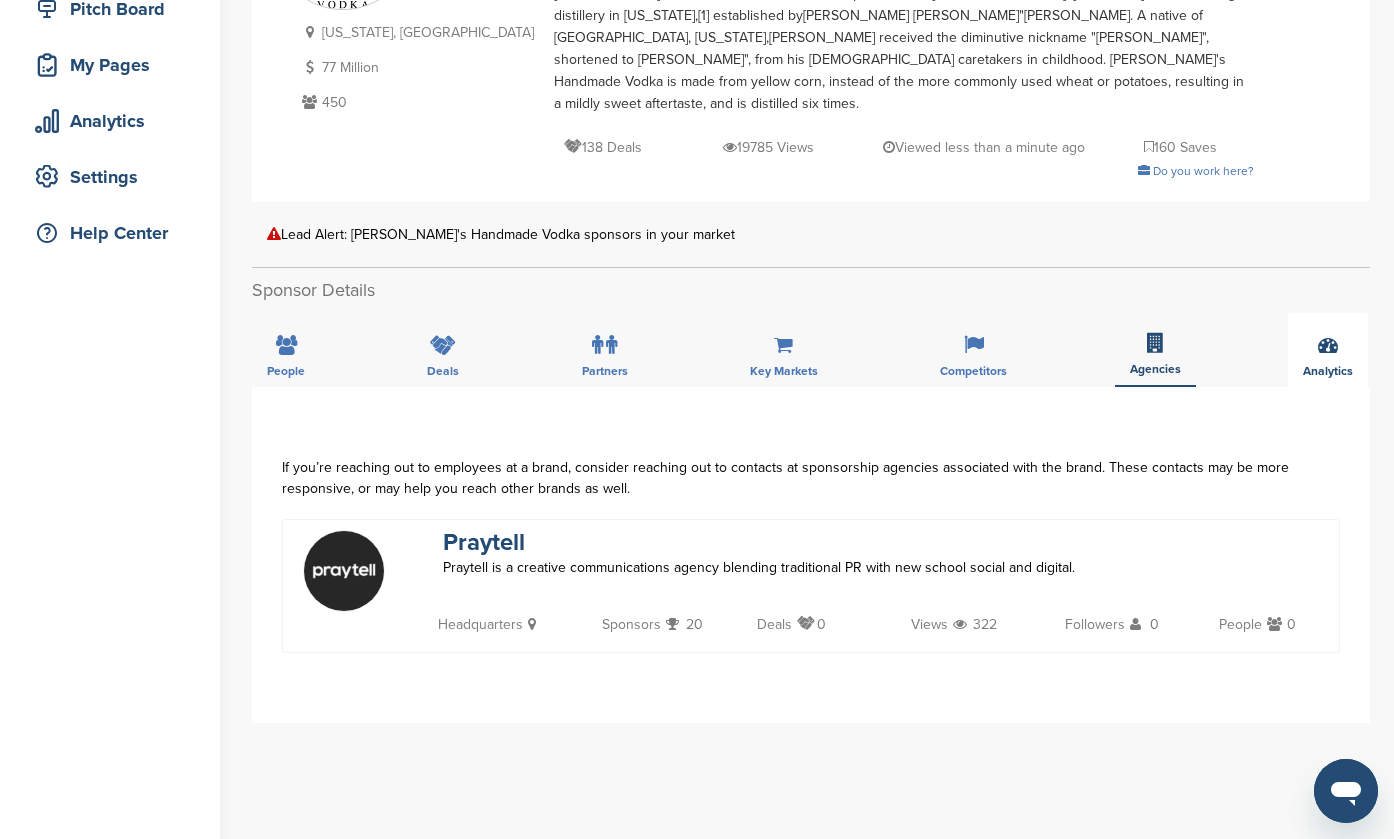 click at bounding box center (1328, 345) 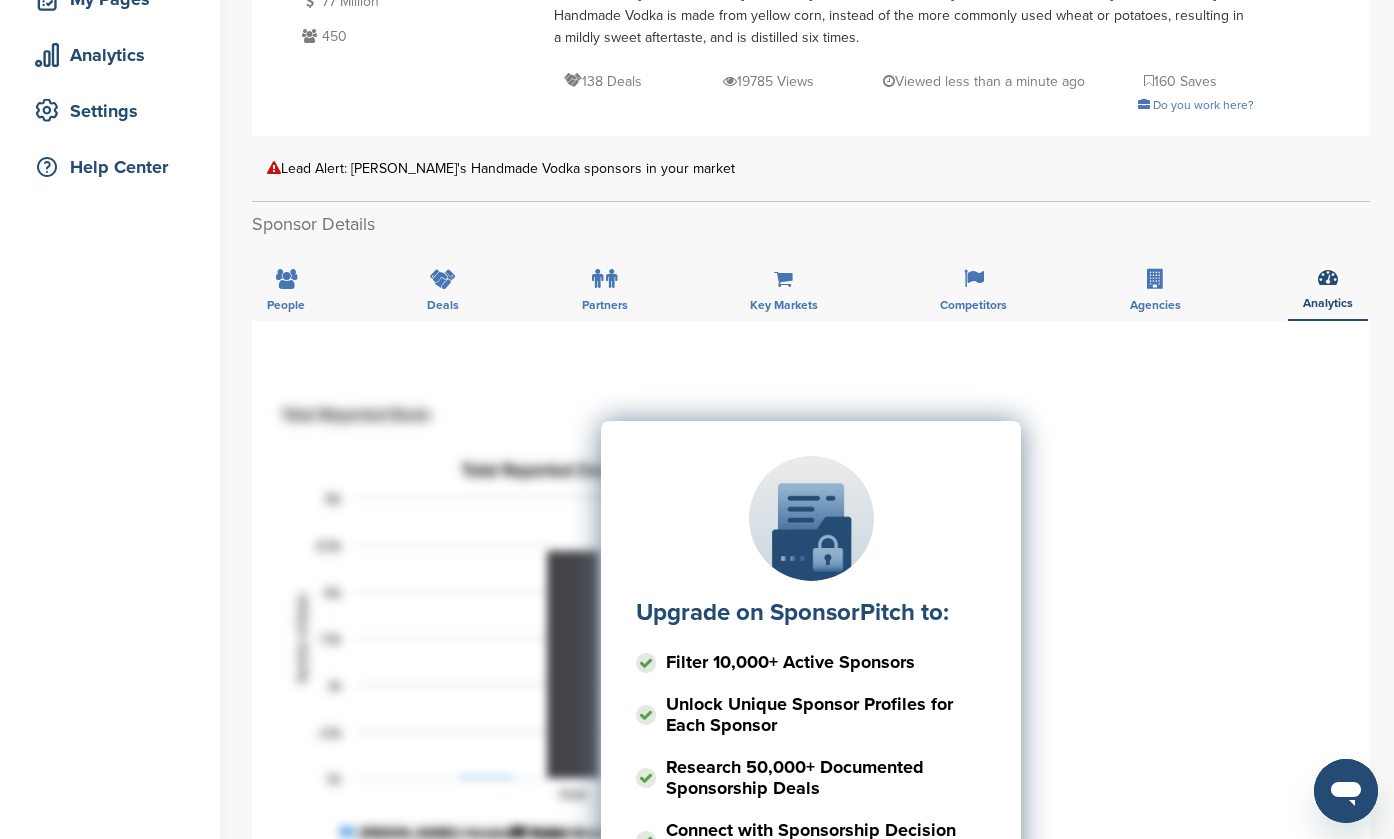 scroll, scrollTop: 333, scrollLeft: 0, axis: vertical 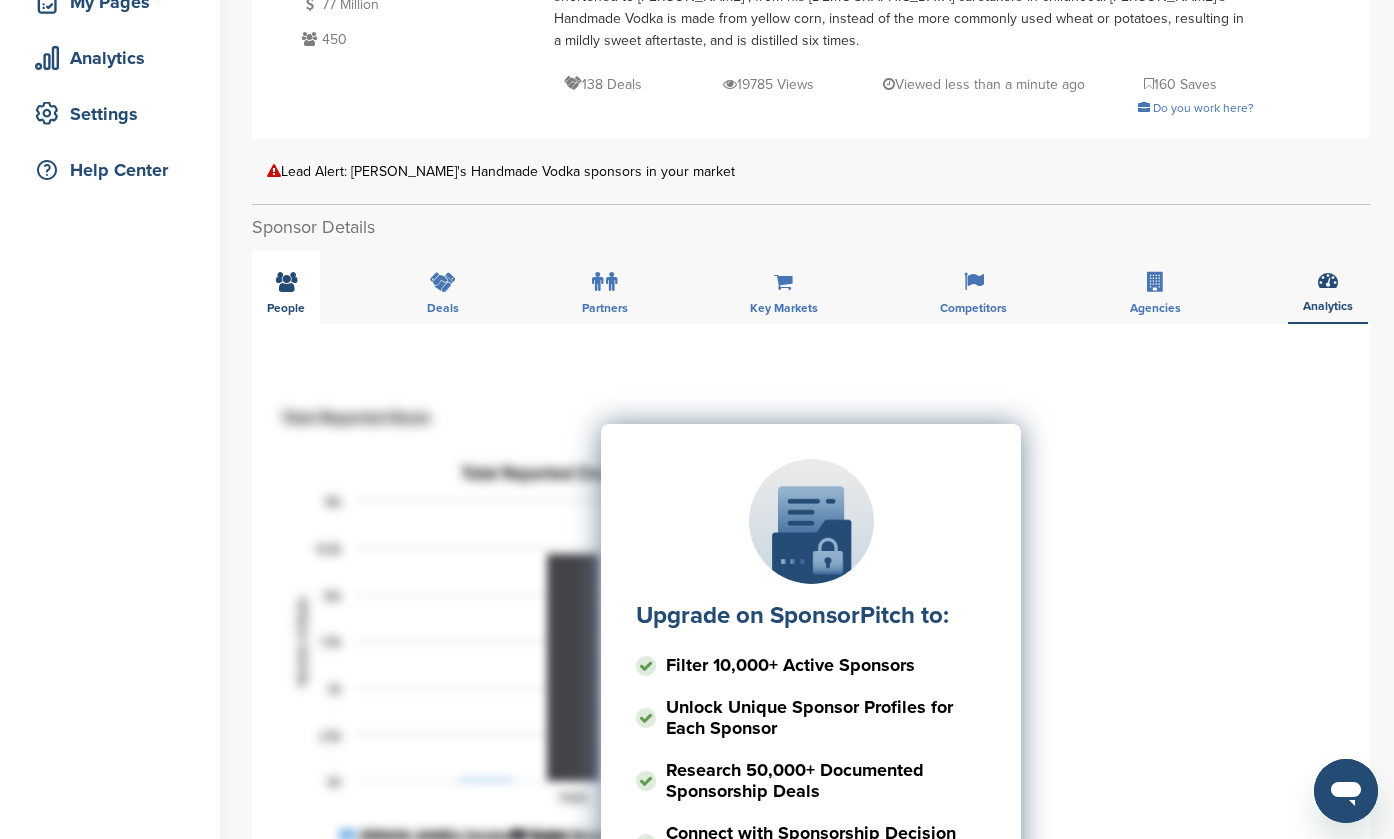 click at bounding box center (286, 282) 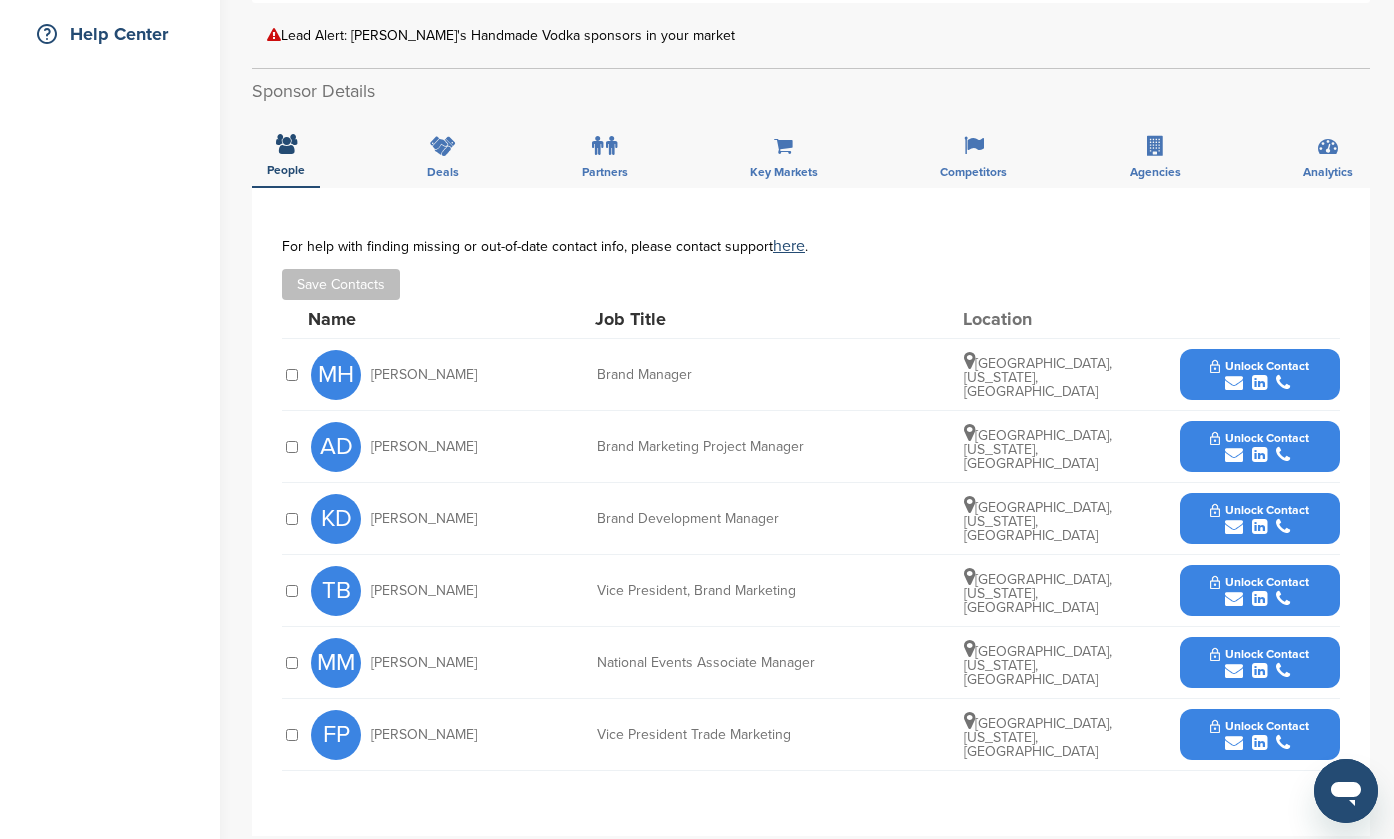 scroll, scrollTop: 482, scrollLeft: 0, axis: vertical 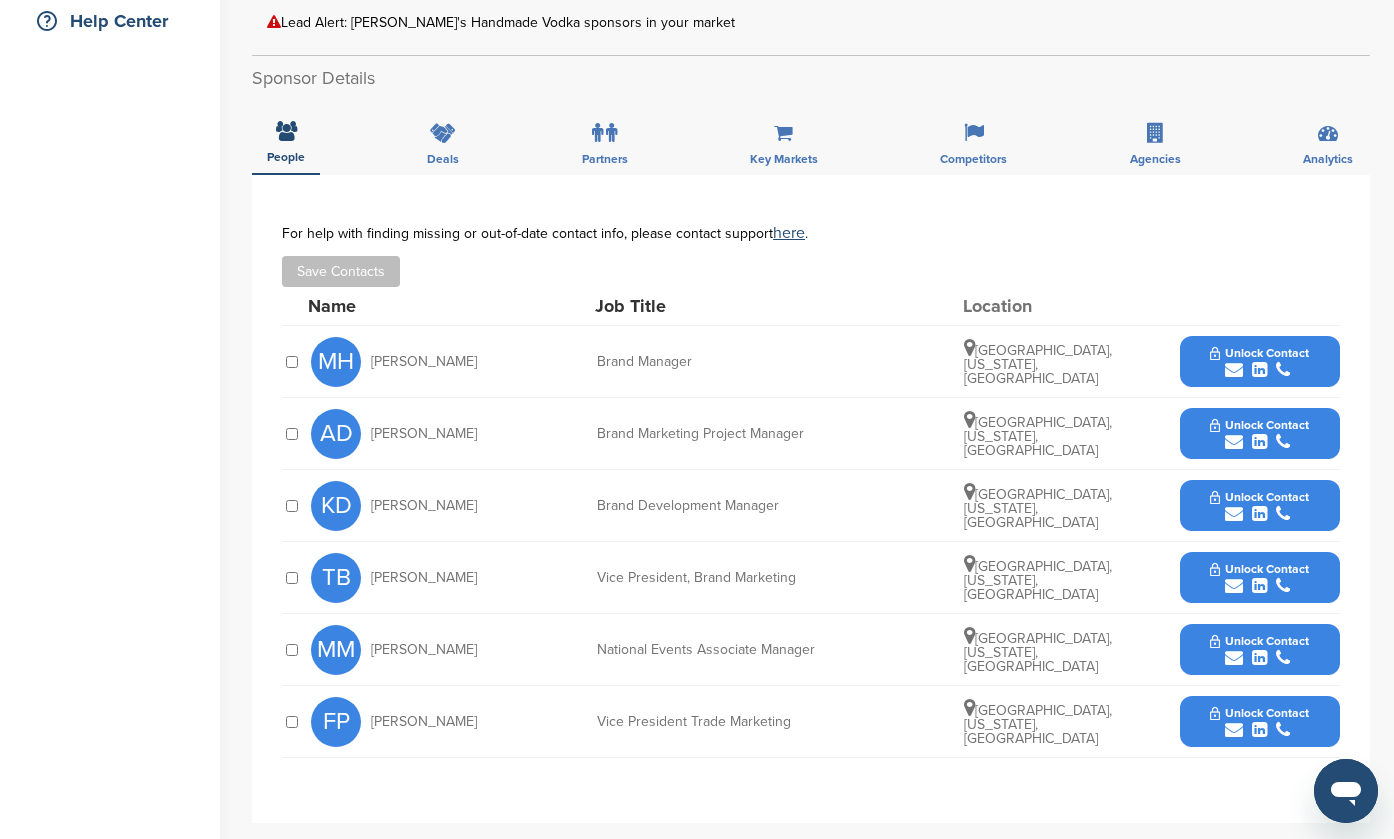 click at bounding box center [1234, 658] 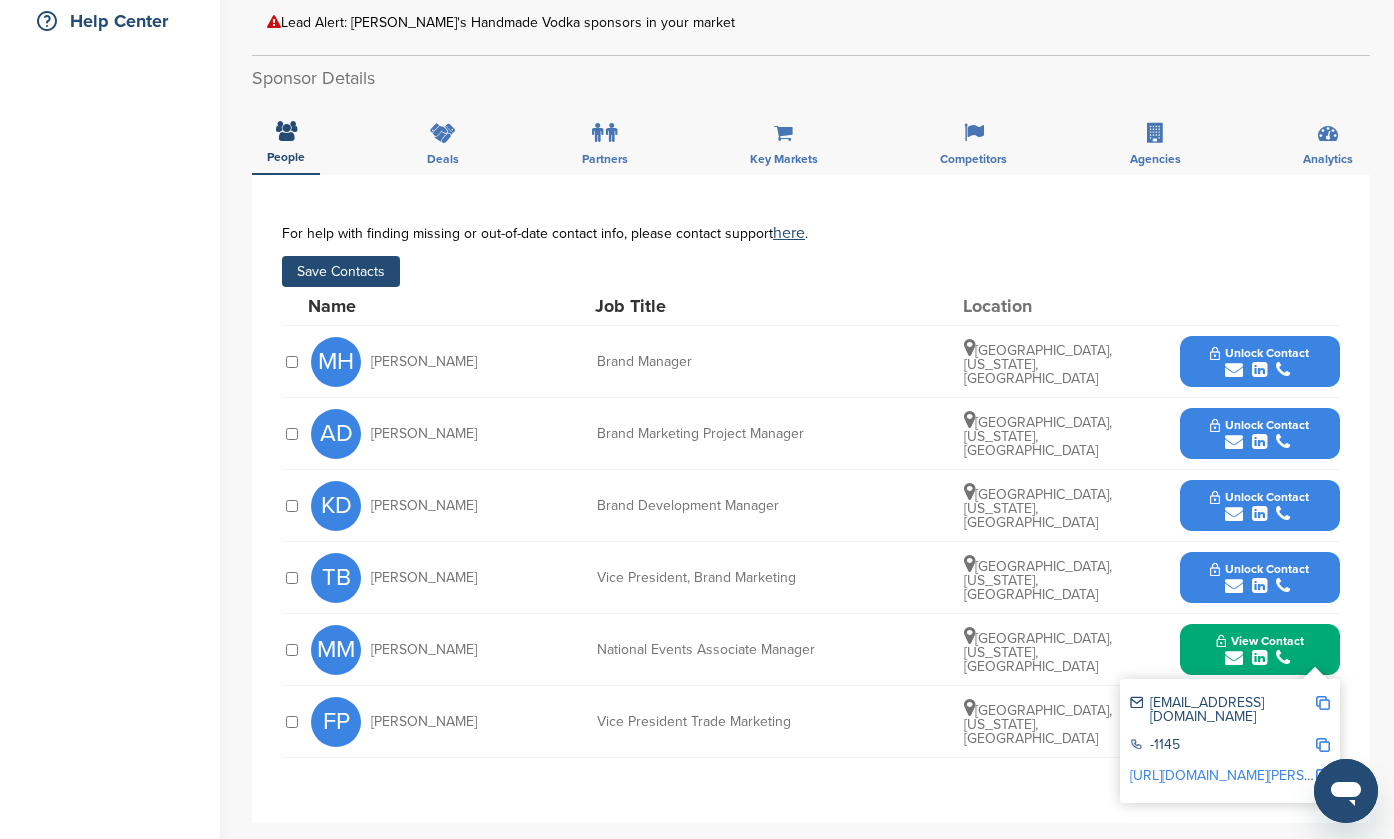 click on "Save Contacts" at bounding box center (341, 271) 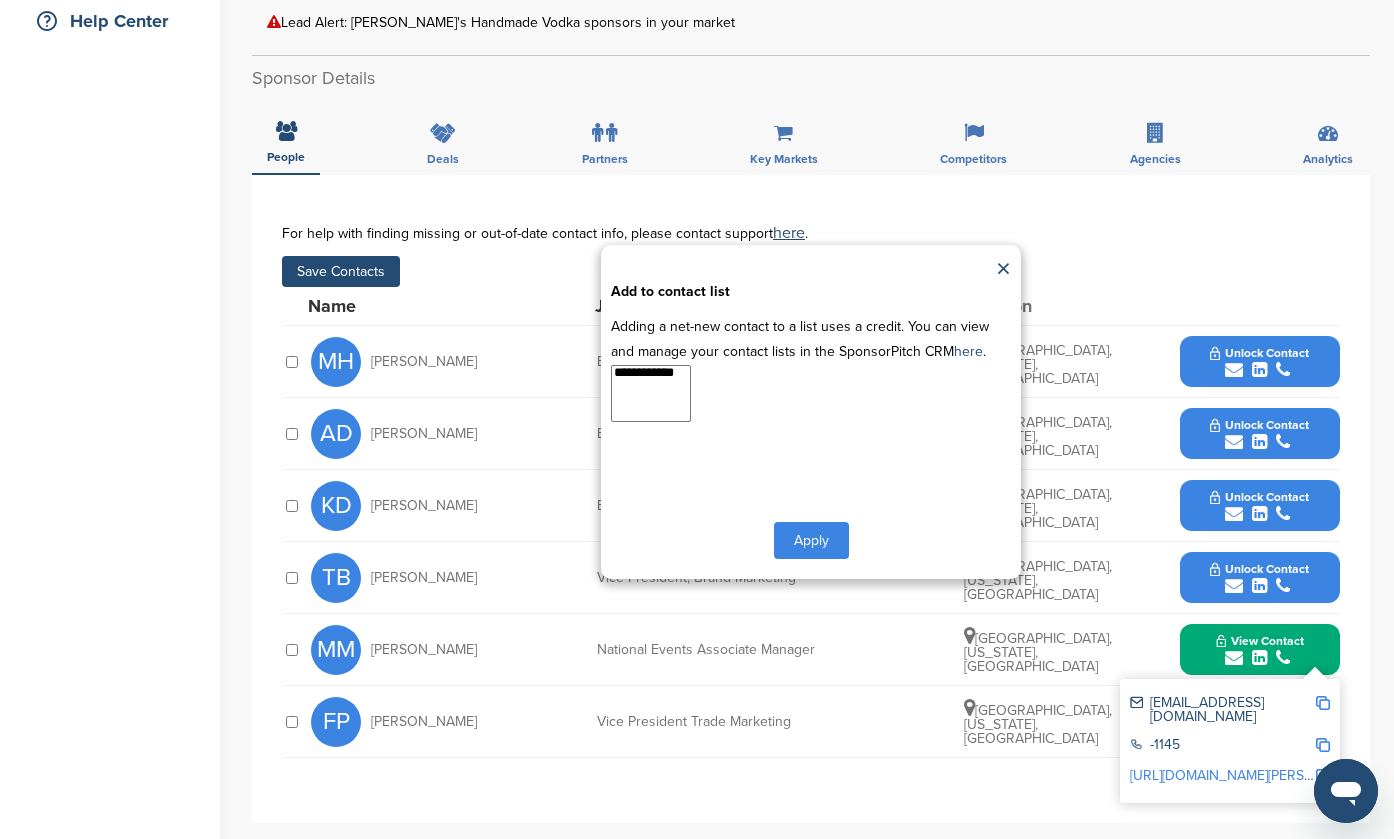 drag, startPoint x: 818, startPoint y: 519, endPoint x: 796, endPoint y: 510, distance: 23.769728 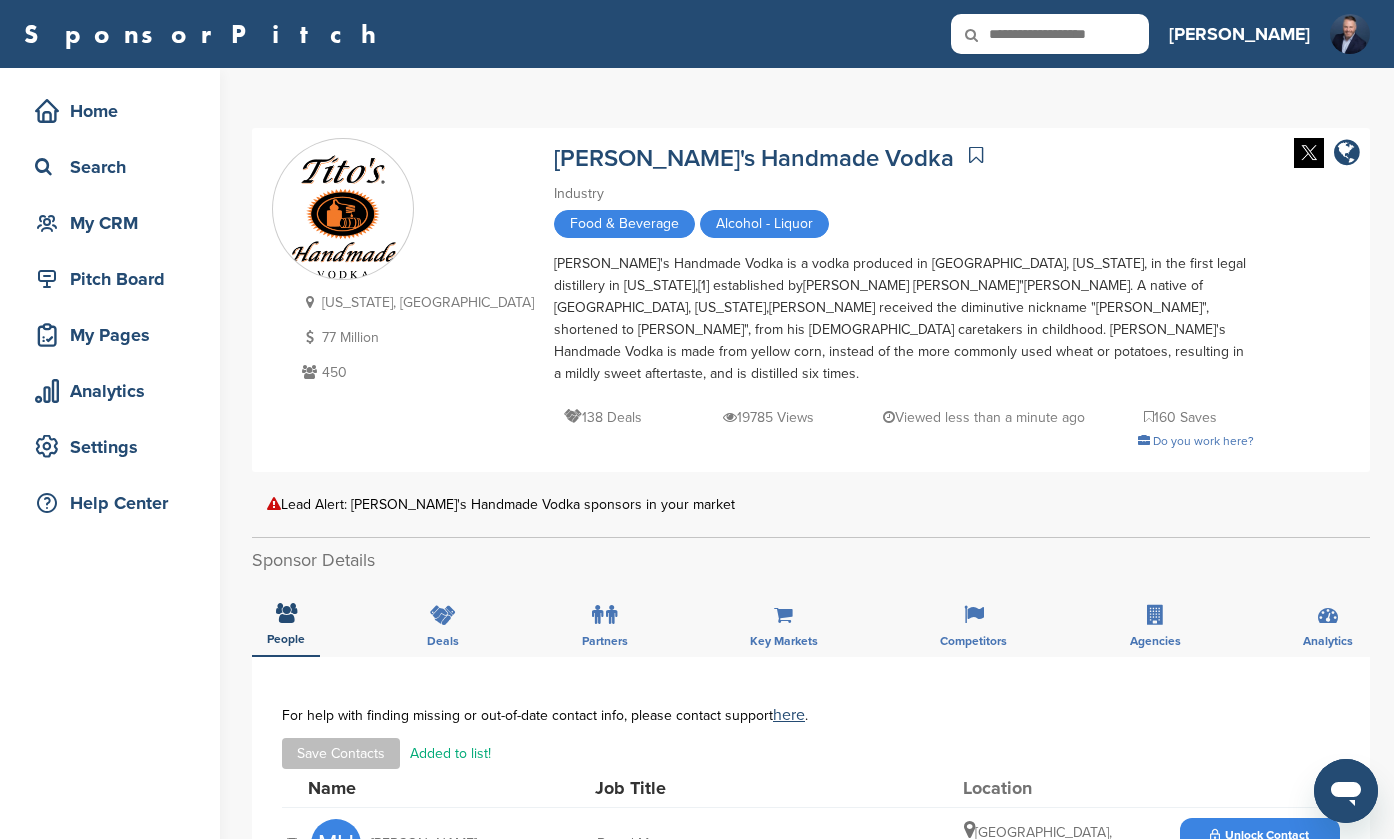 scroll, scrollTop: 0, scrollLeft: 0, axis: both 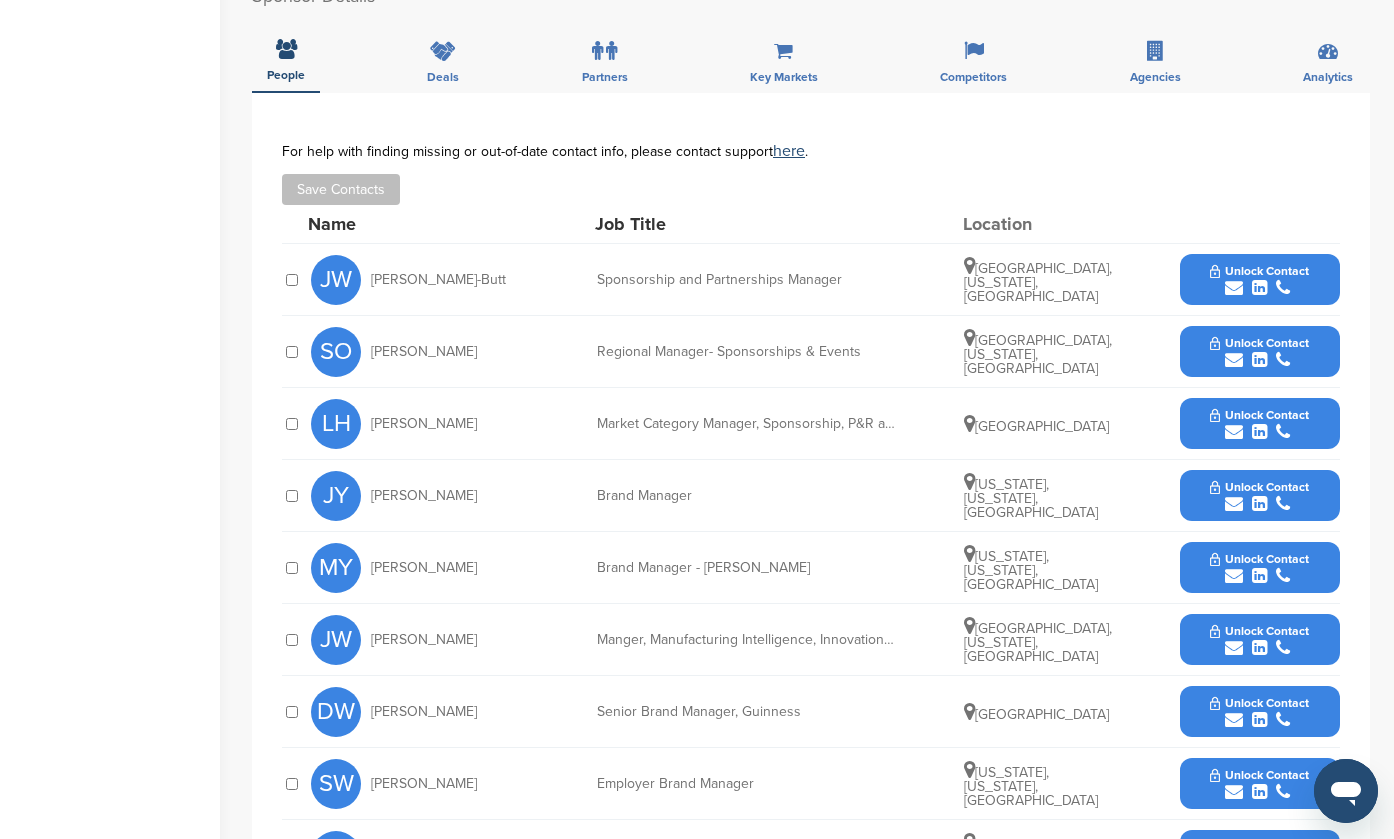 click at bounding box center [1234, 288] 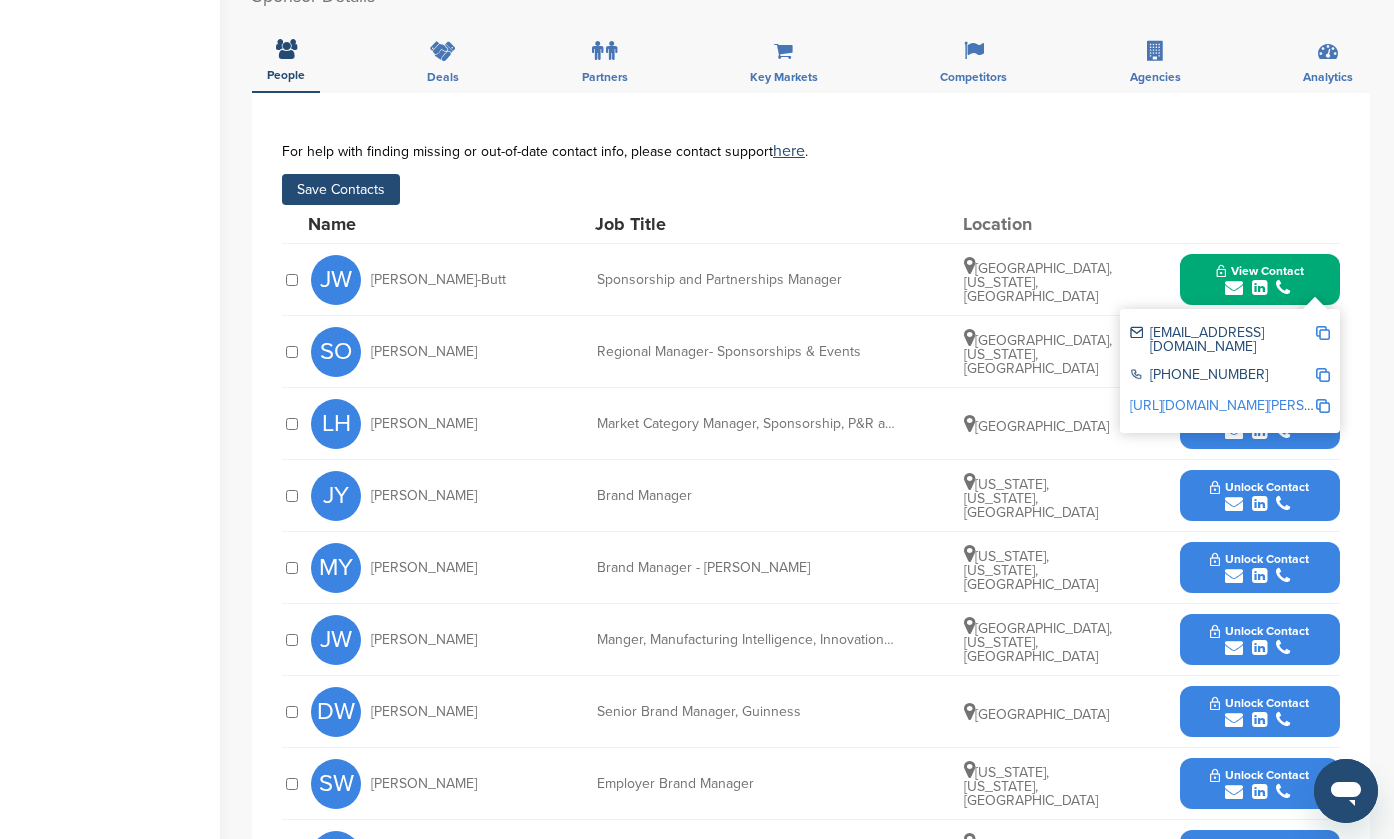 click on "Save Contacts" at bounding box center (341, 189) 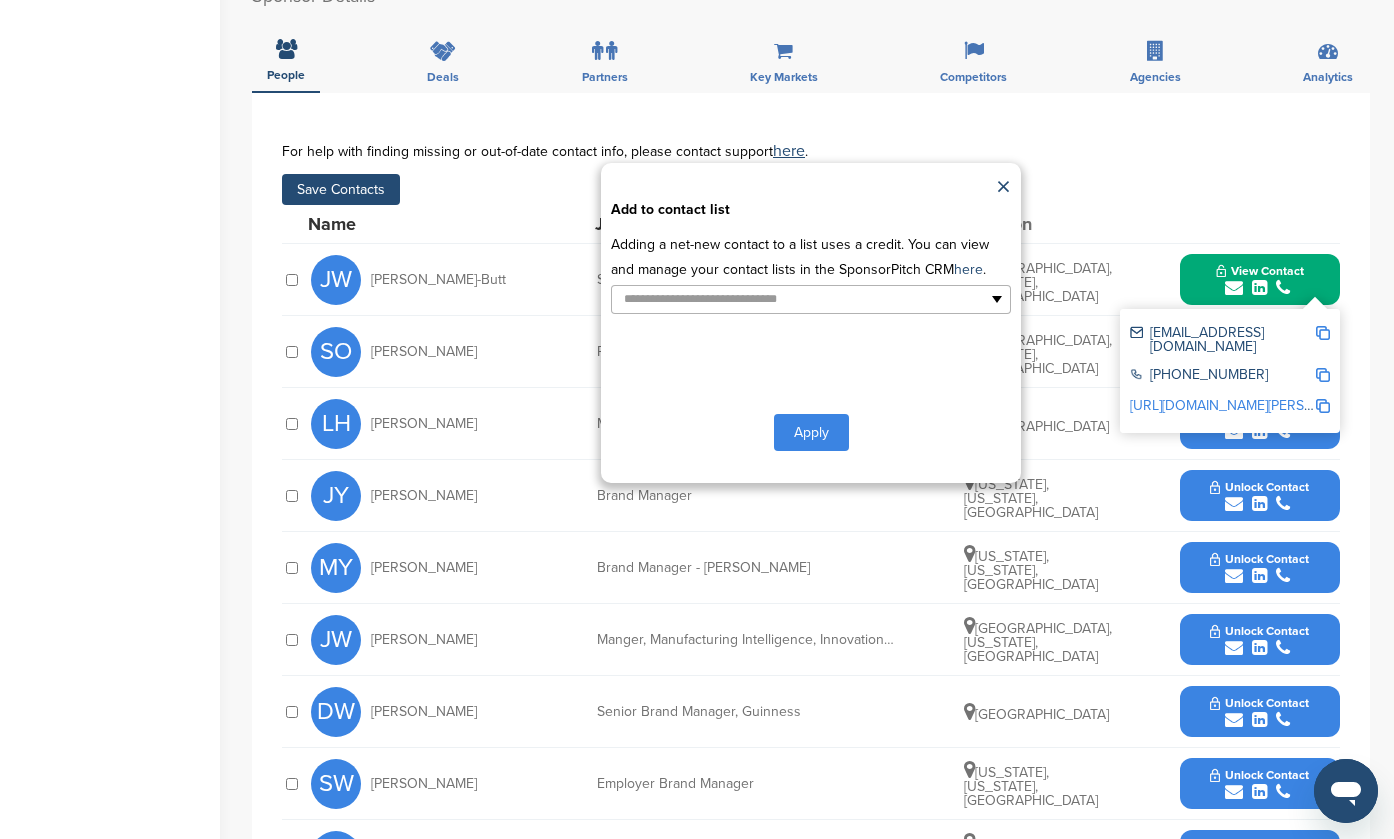 type 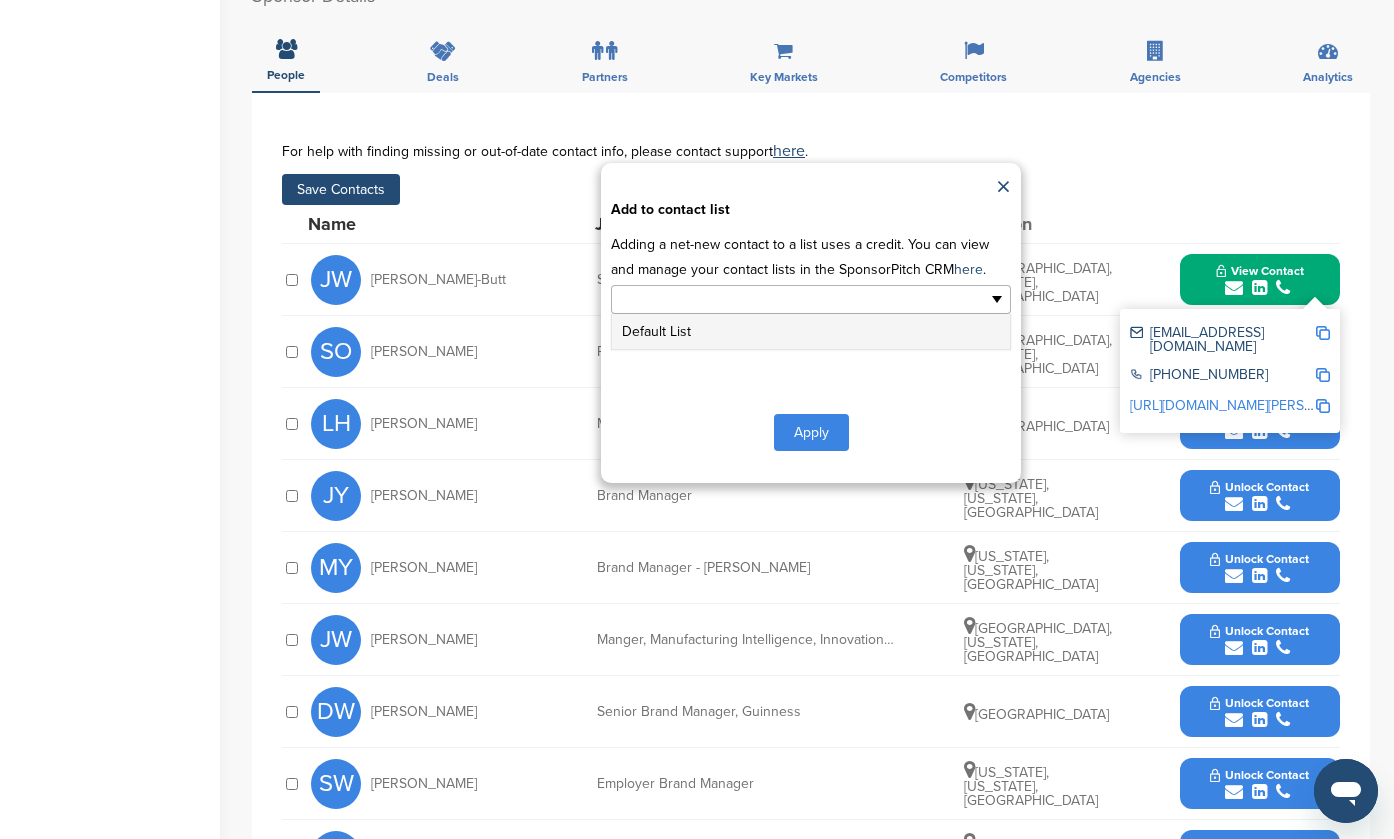click at bounding box center (724, 299) 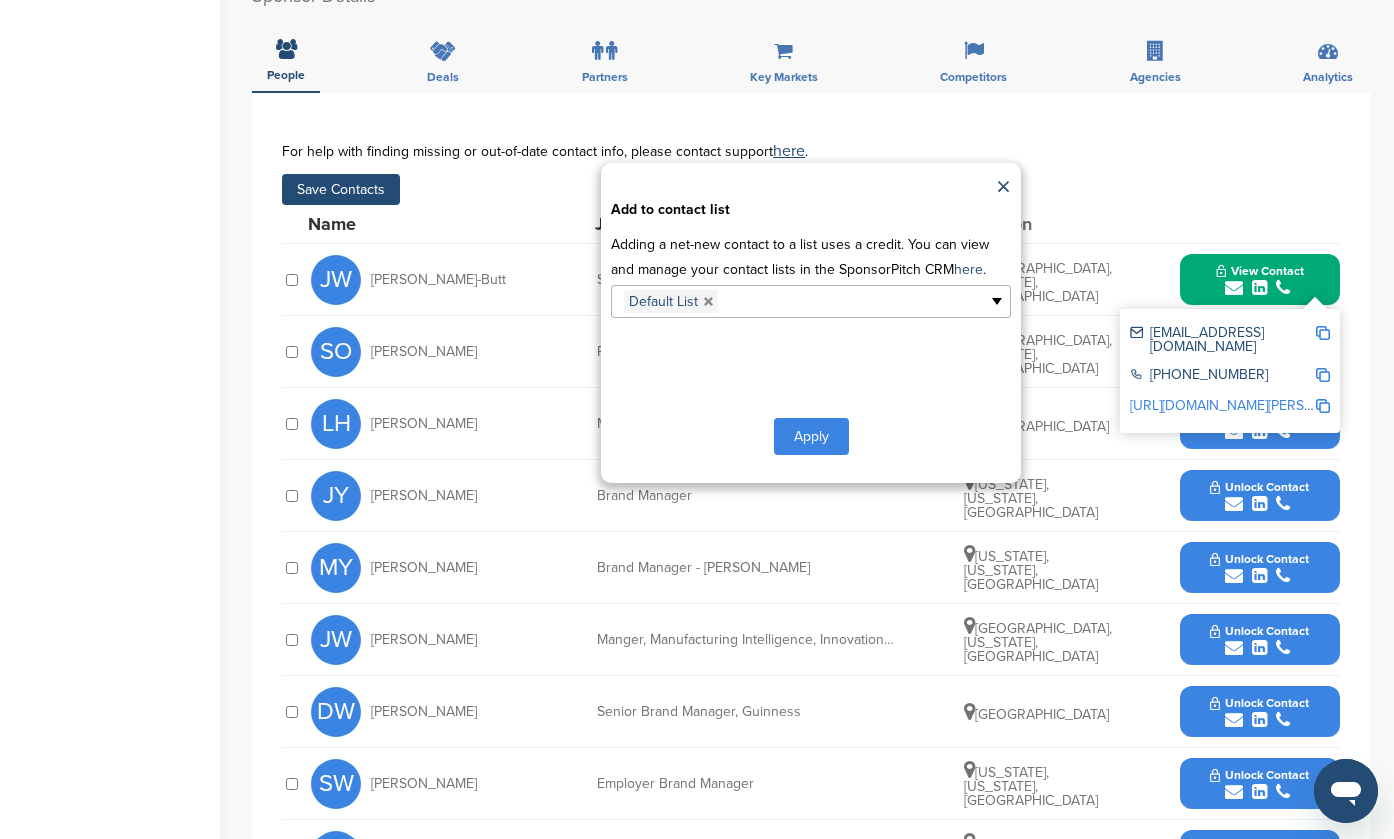 click on "Apply" at bounding box center (811, 436) 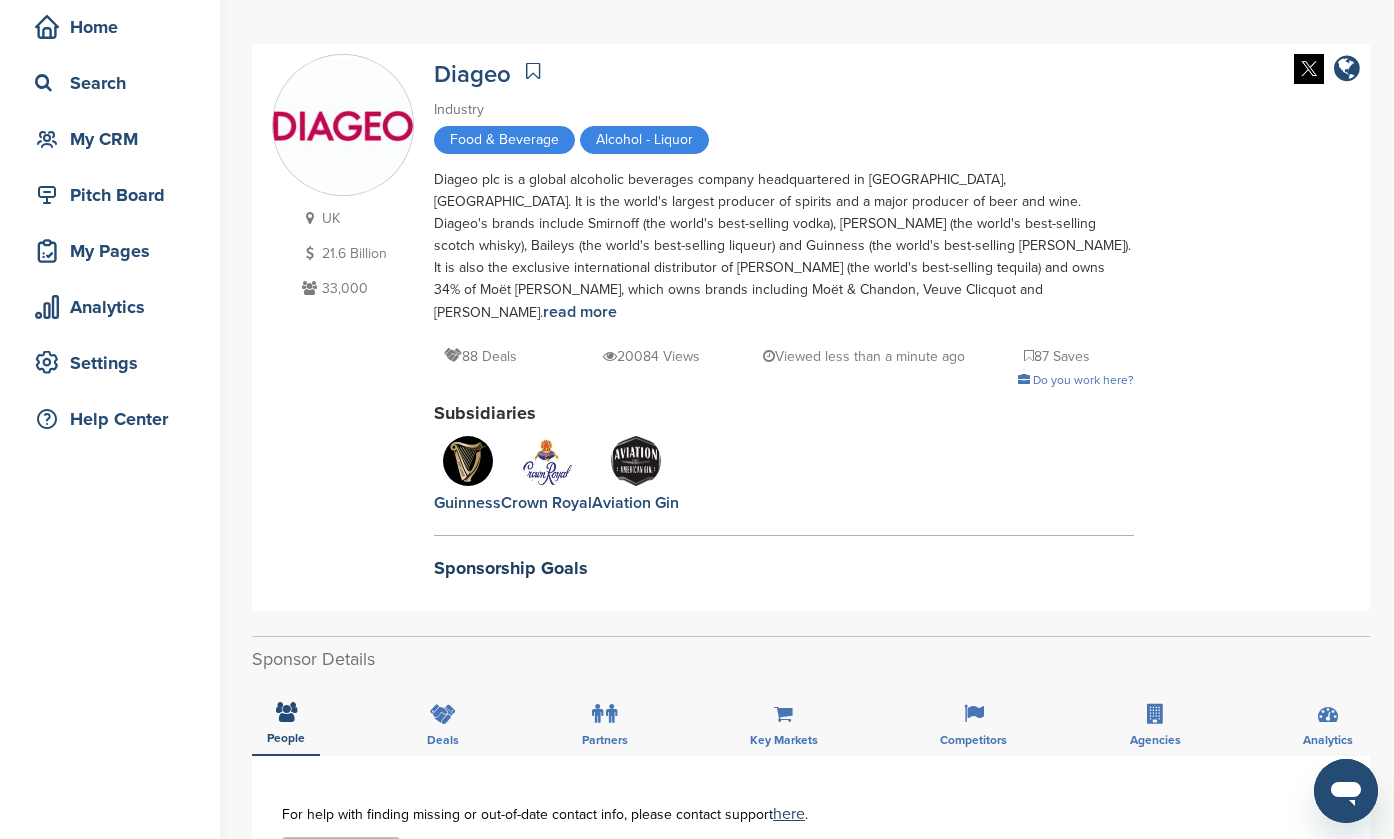 scroll, scrollTop: 69, scrollLeft: 0, axis: vertical 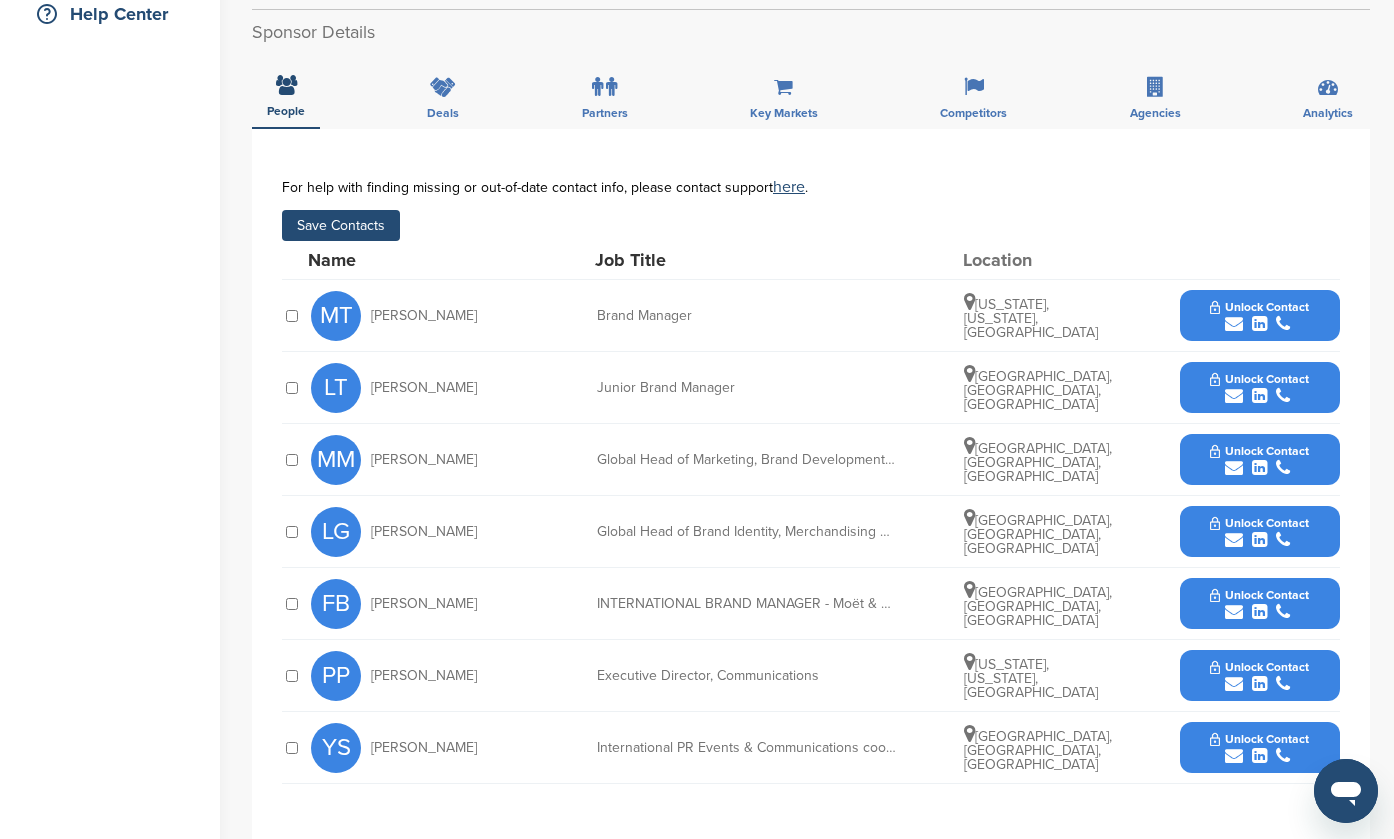 click at bounding box center (1234, 324) 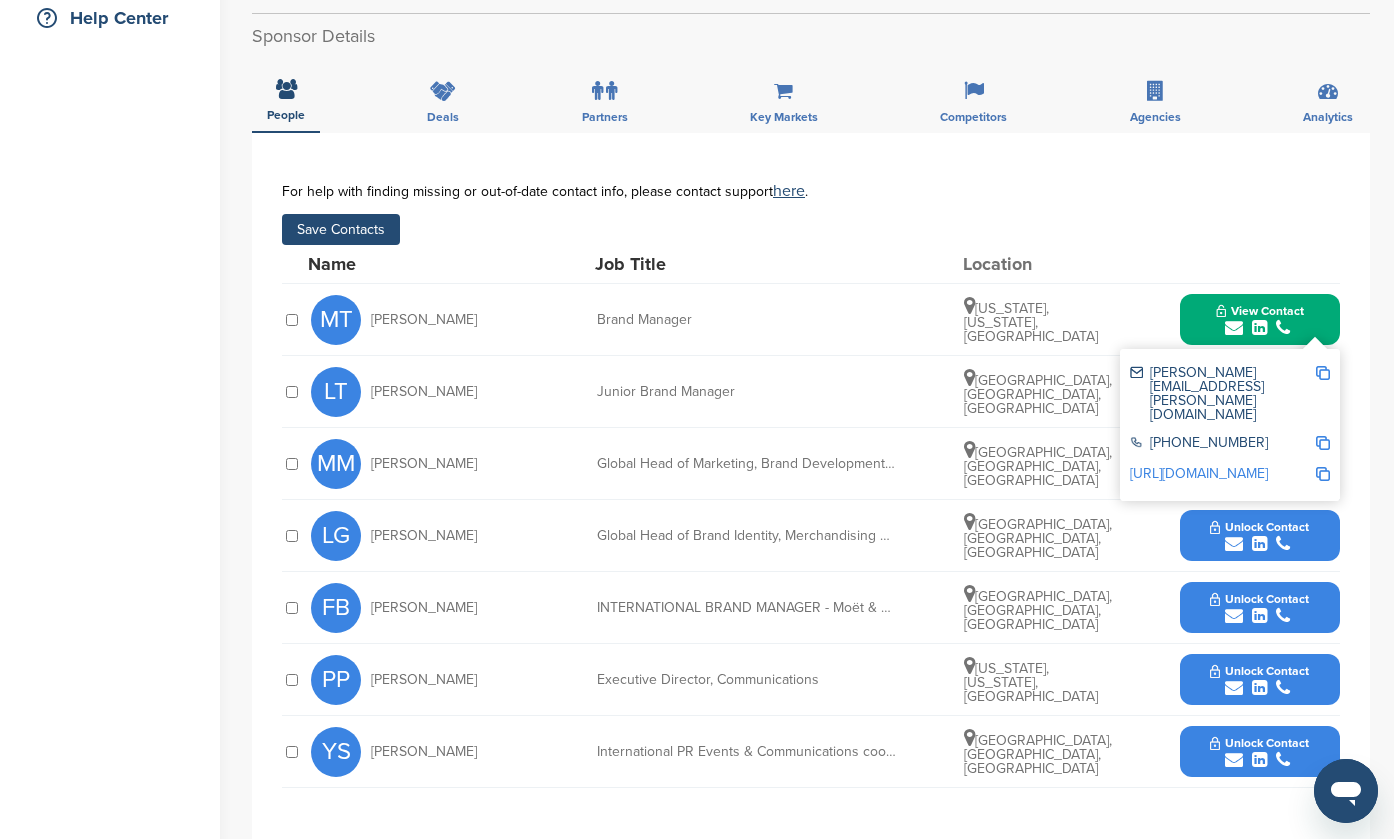 click on "Save Contacts" at bounding box center [341, 229] 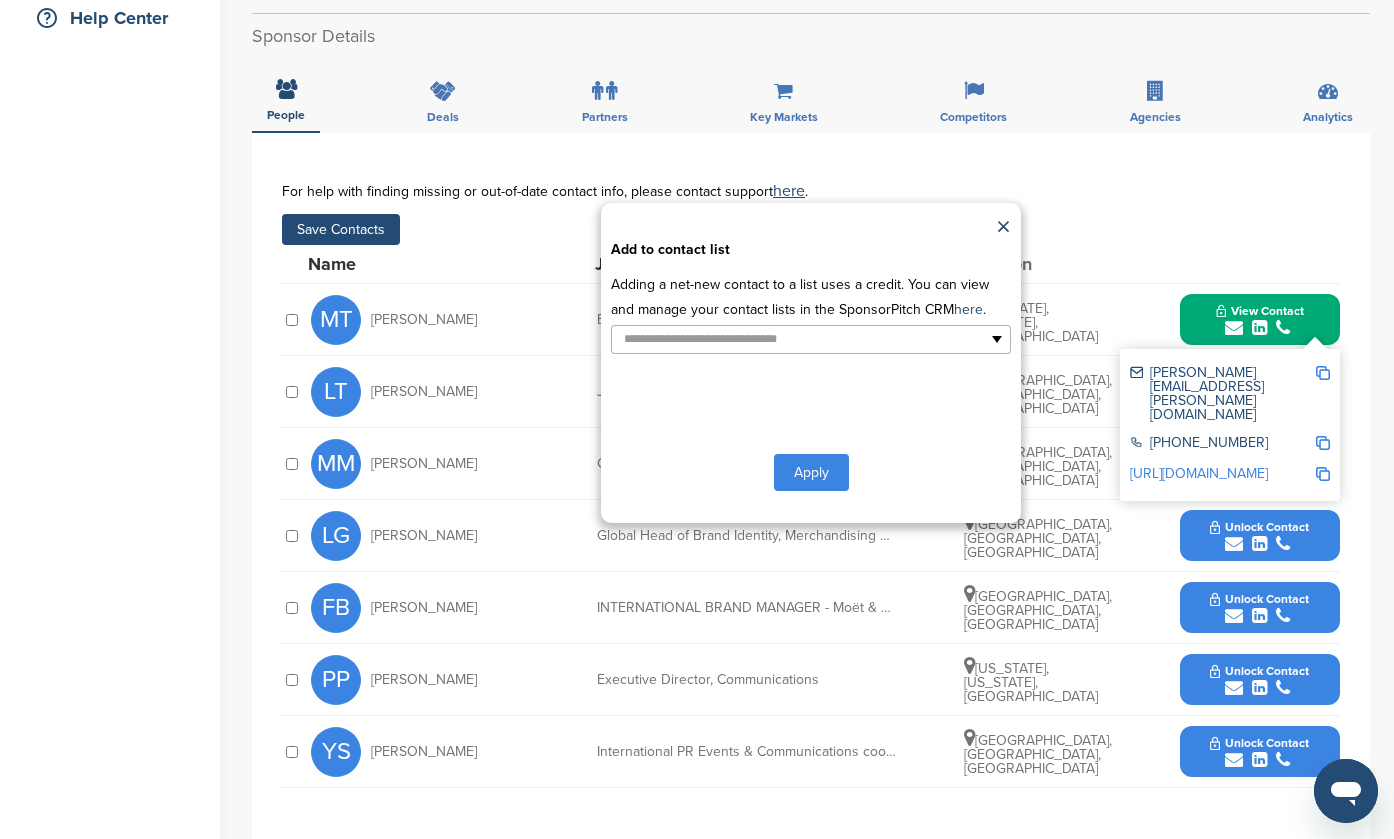 type 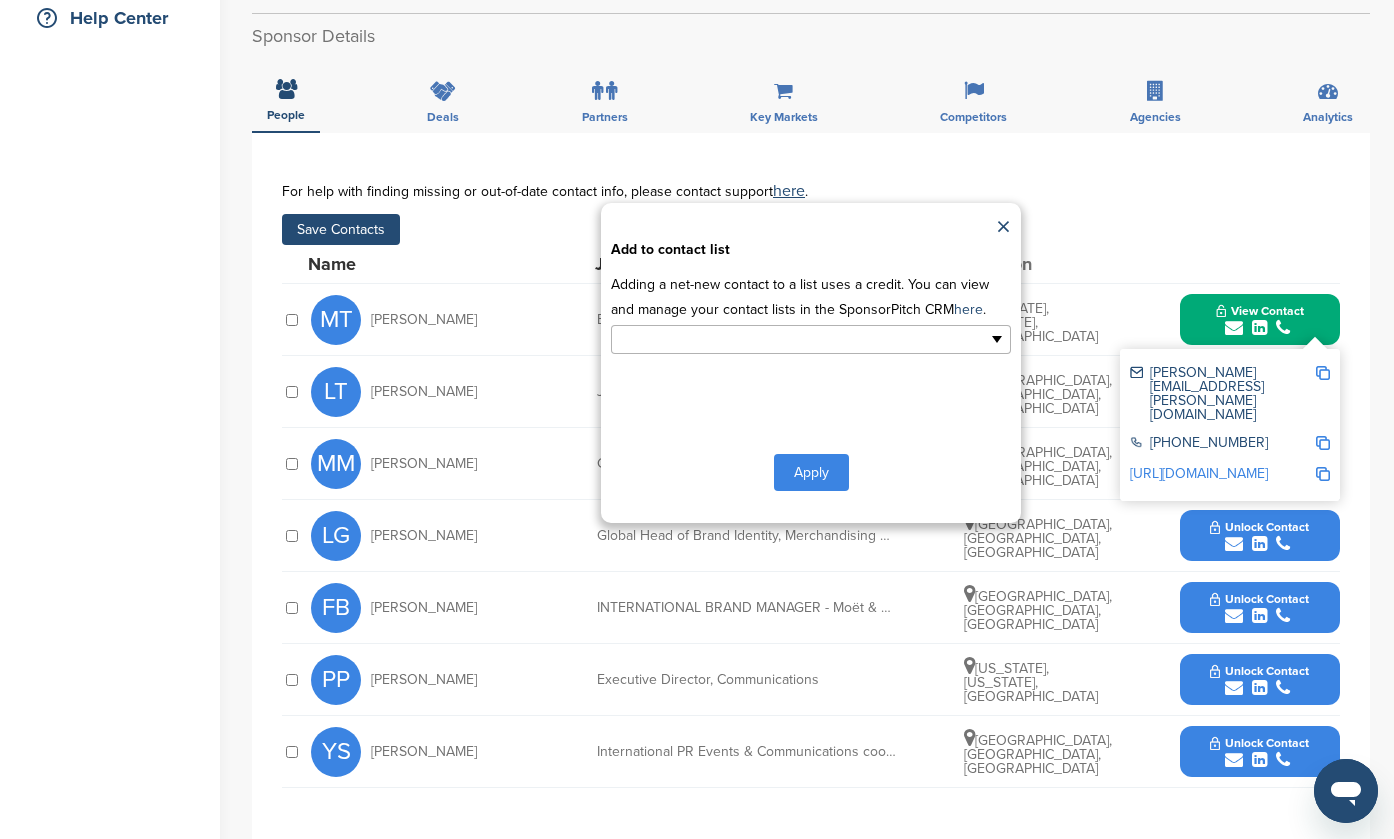 click at bounding box center [724, 339] 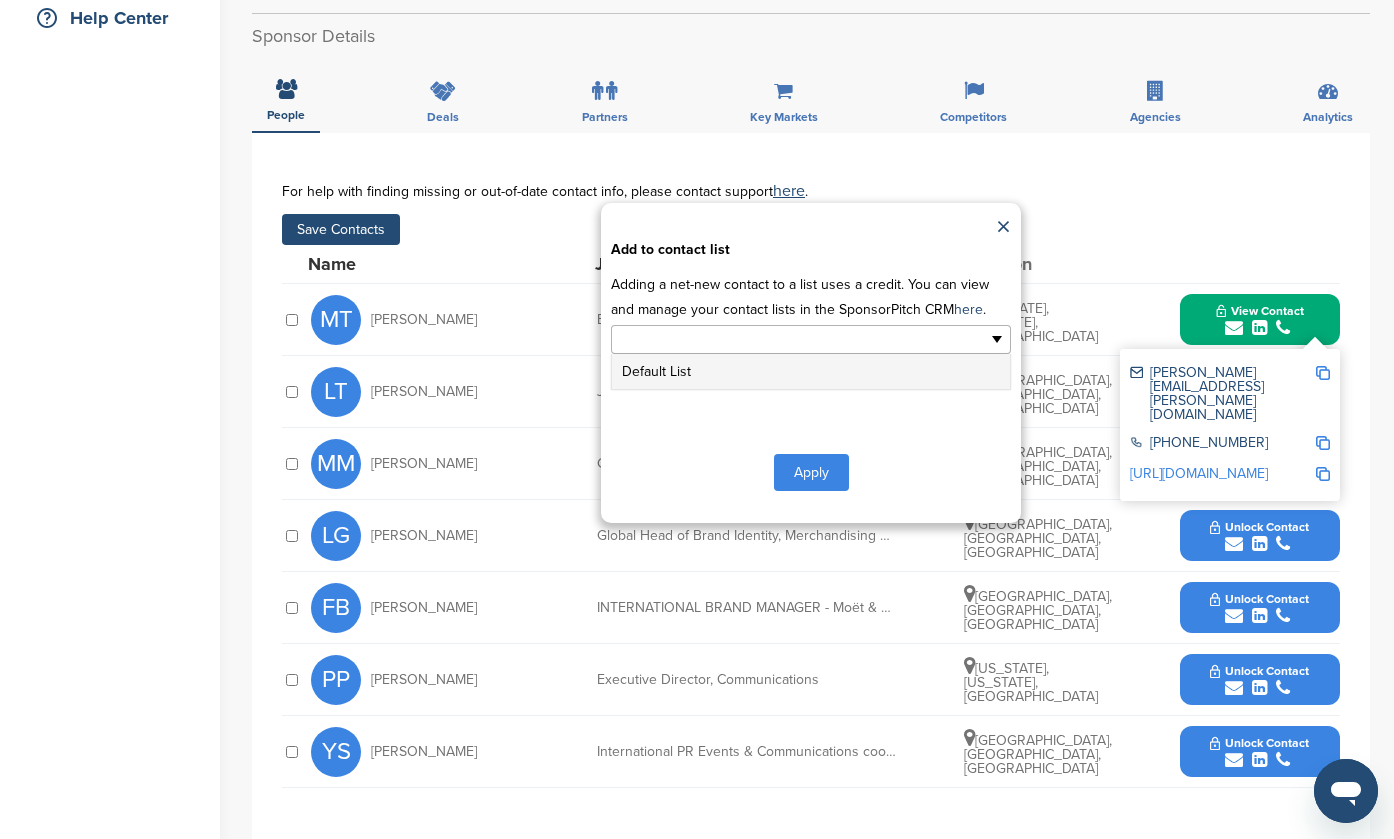 click on "Default List" at bounding box center (811, 371) 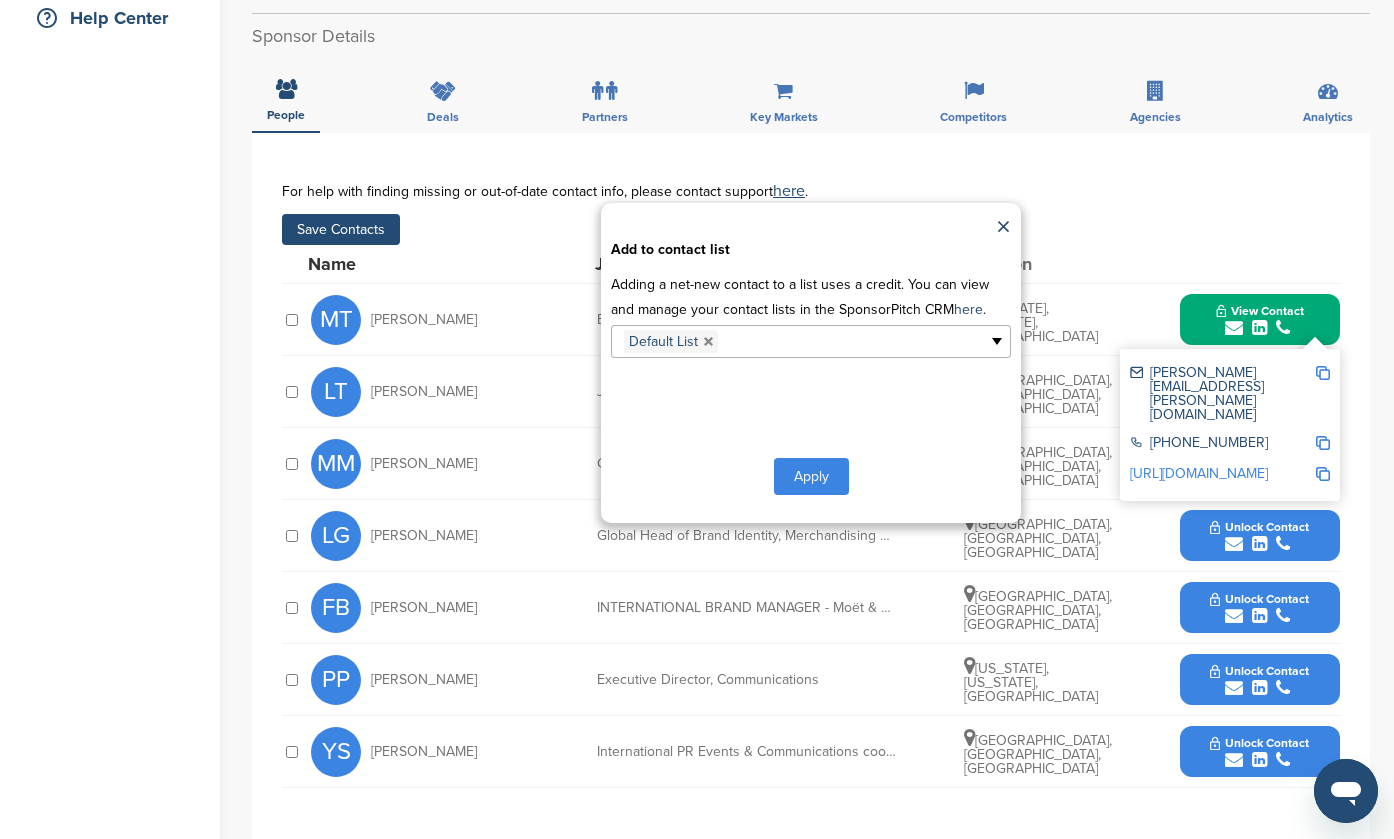 drag, startPoint x: 815, startPoint y: 443, endPoint x: 786, endPoint y: 415, distance: 40.311287 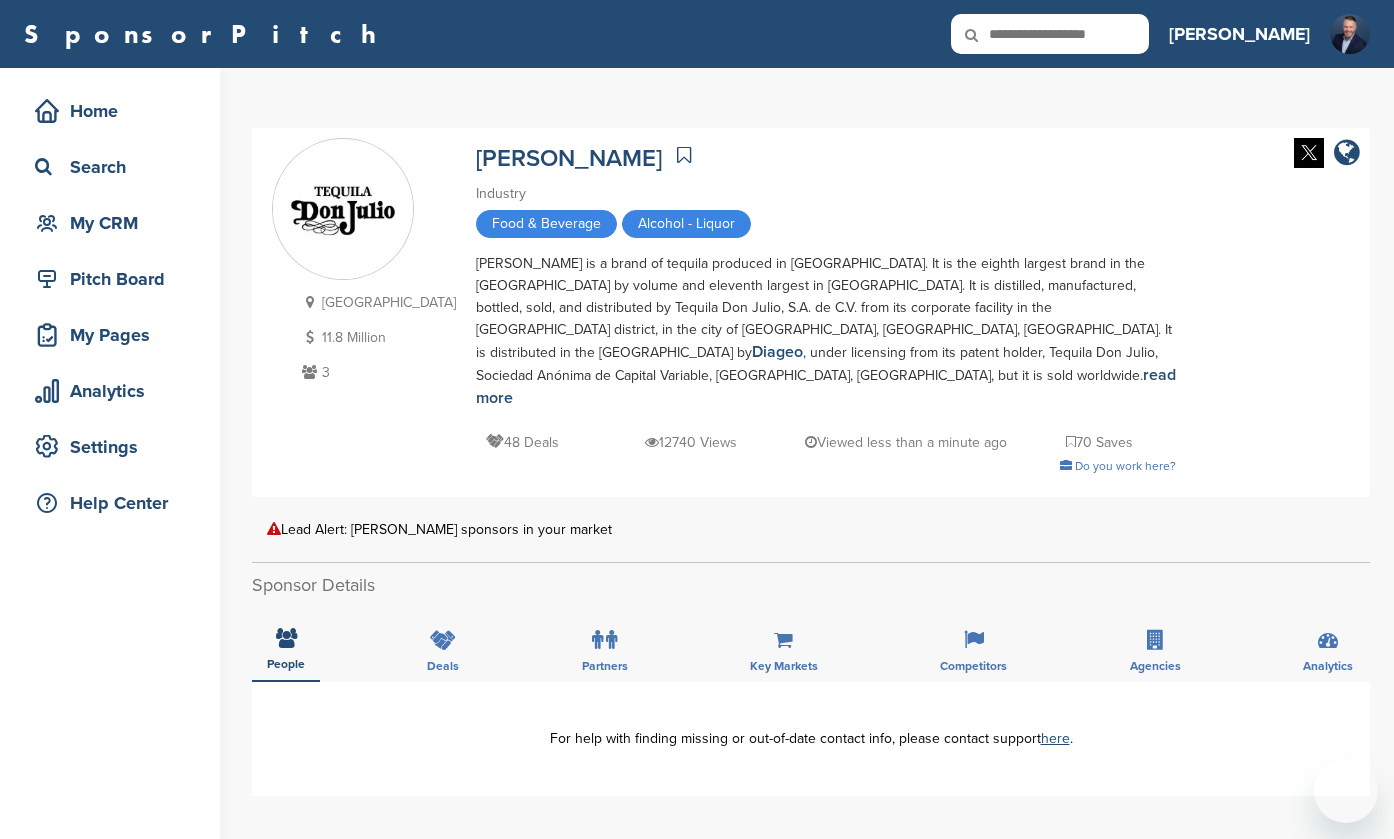 scroll, scrollTop: 0, scrollLeft: 0, axis: both 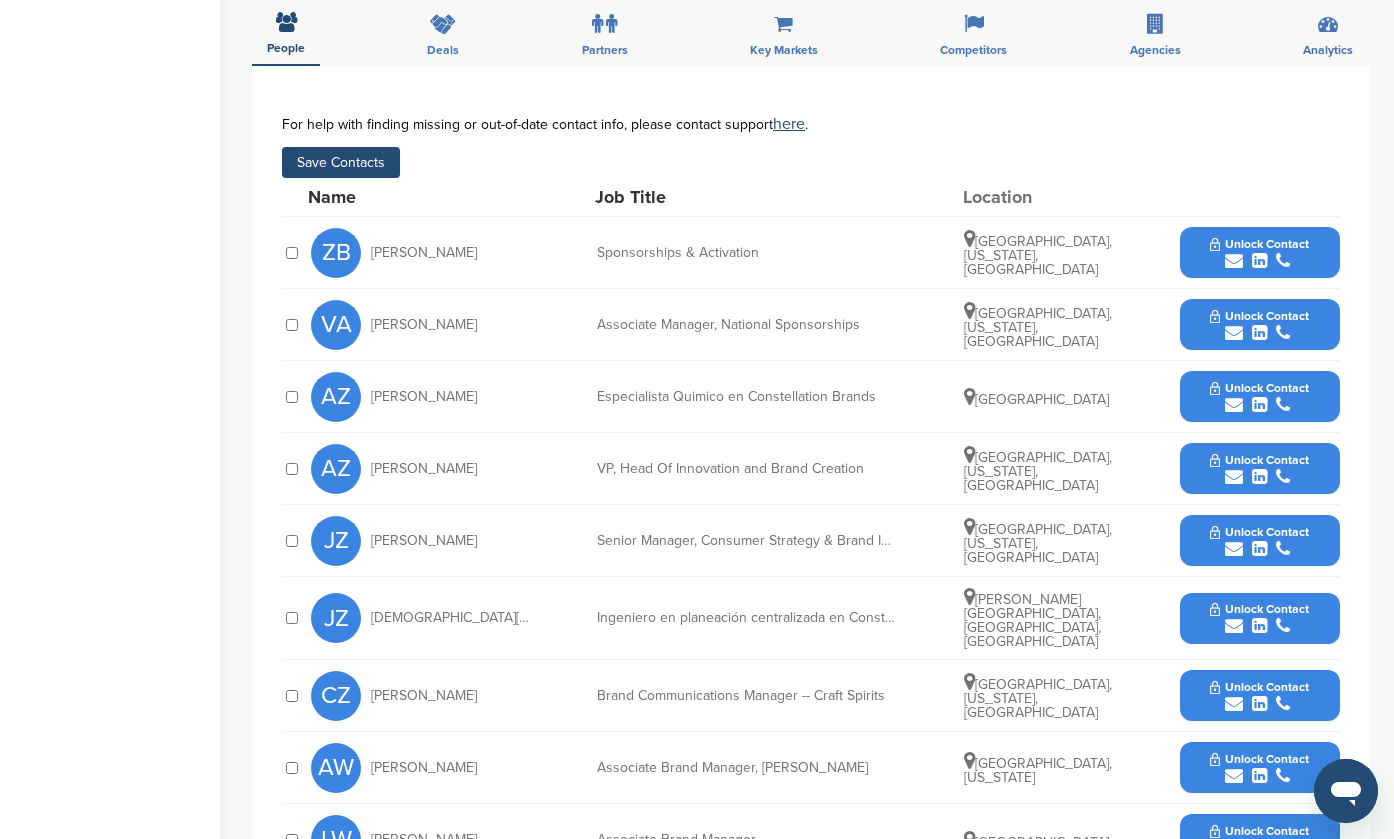 click at bounding box center [1259, 261] 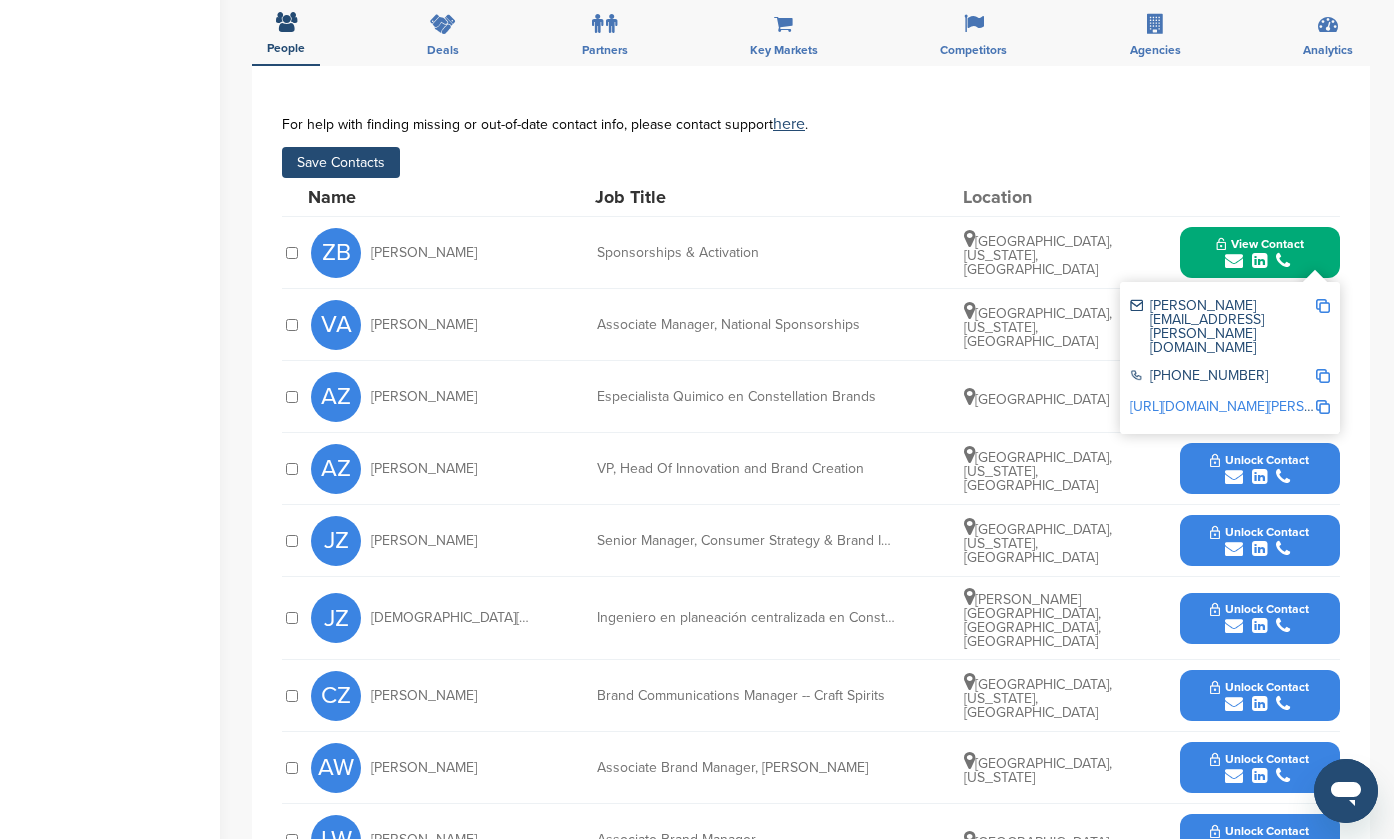 click on "Save Contacts" at bounding box center (341, 162) 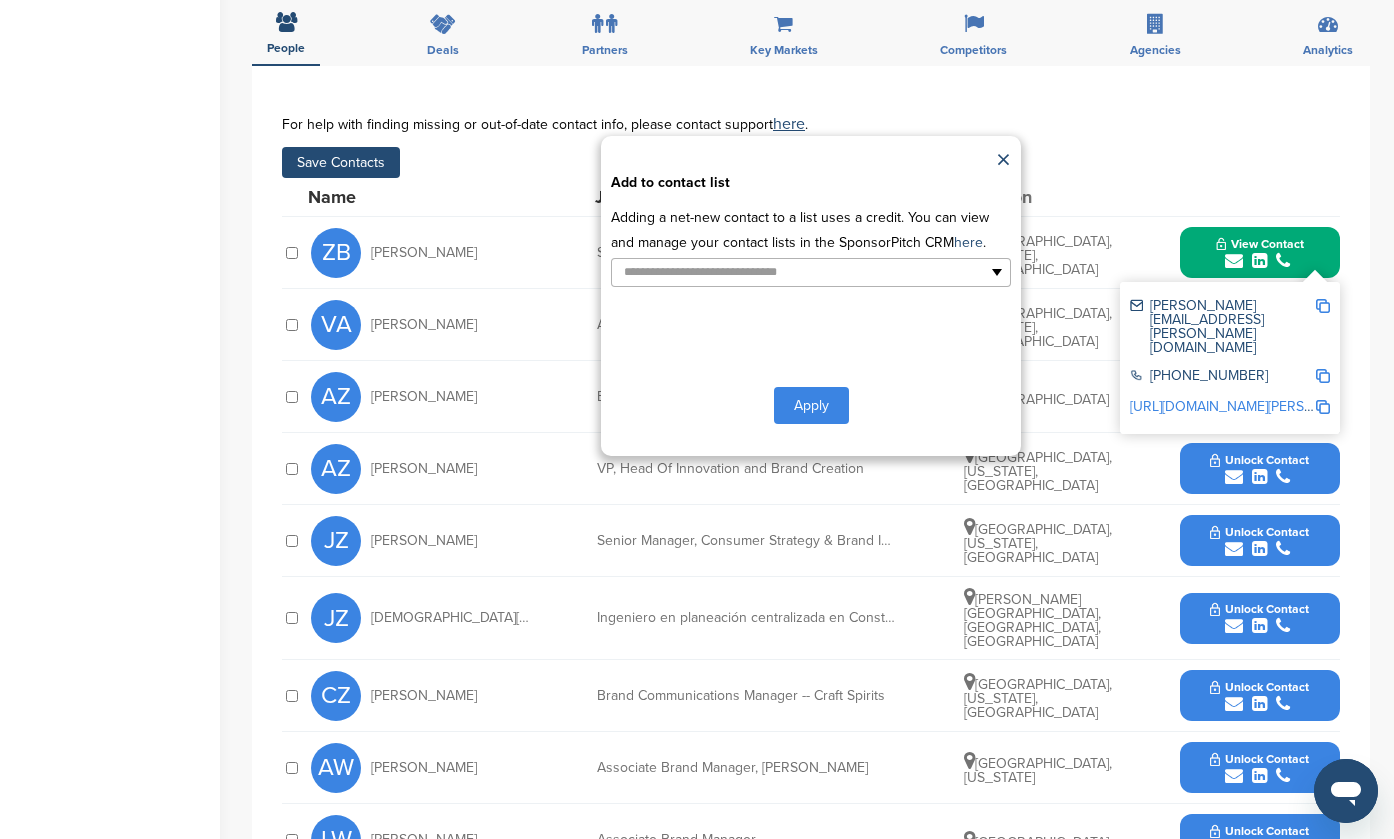 type 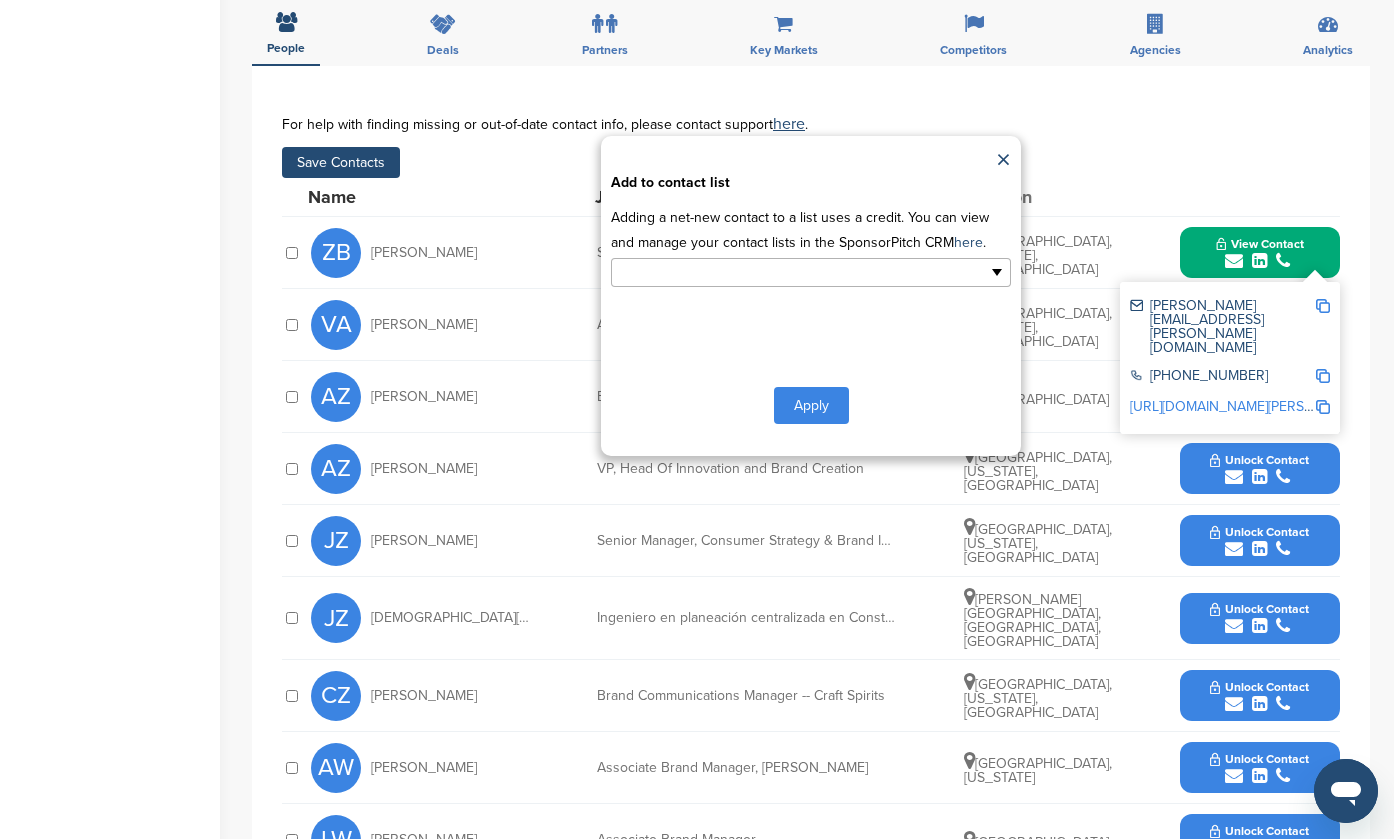 click at bounding box center [724, 272] 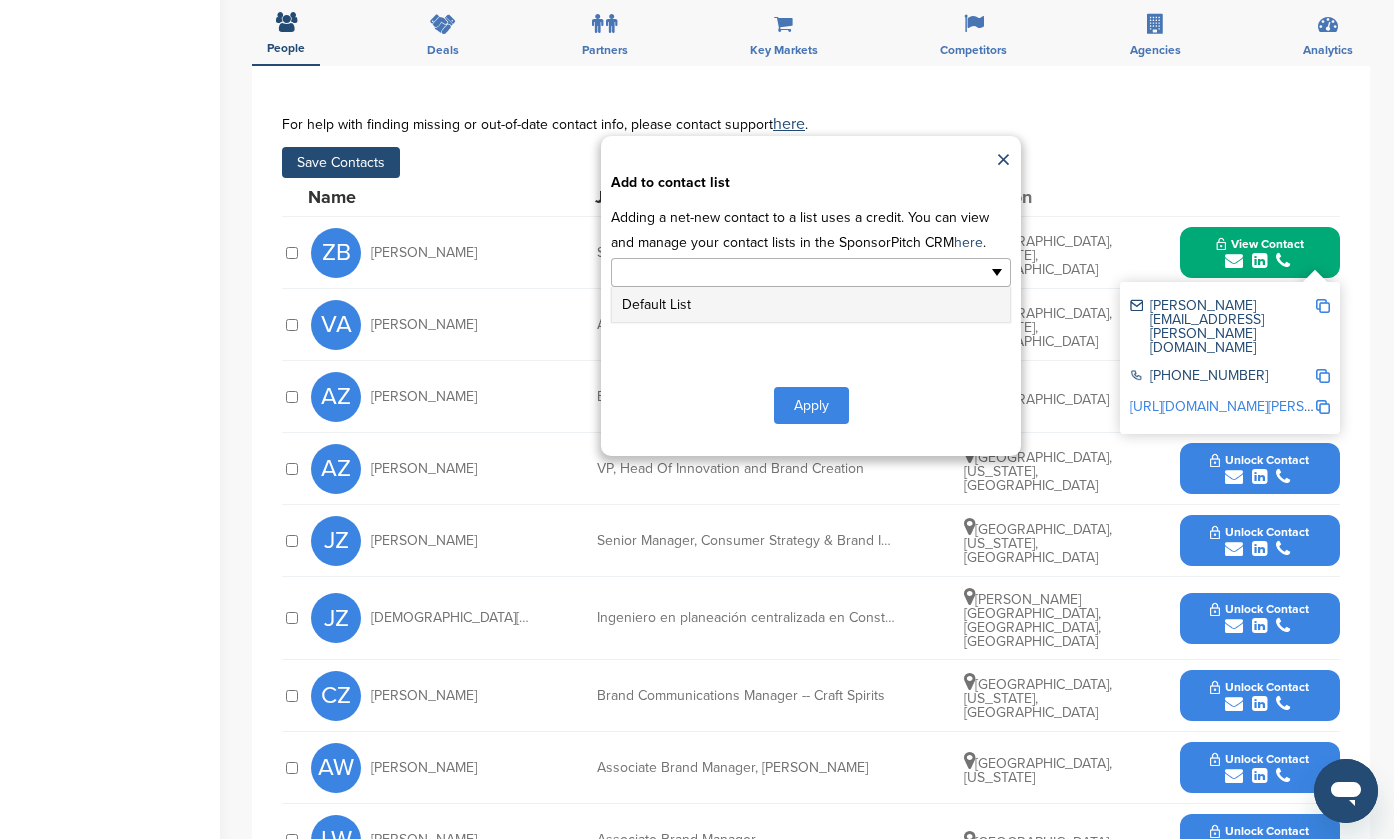 drag, startPoint x: 767, startPoint y: 302, endPoint x: 777, endPoint y: 319, distance: 19.723083 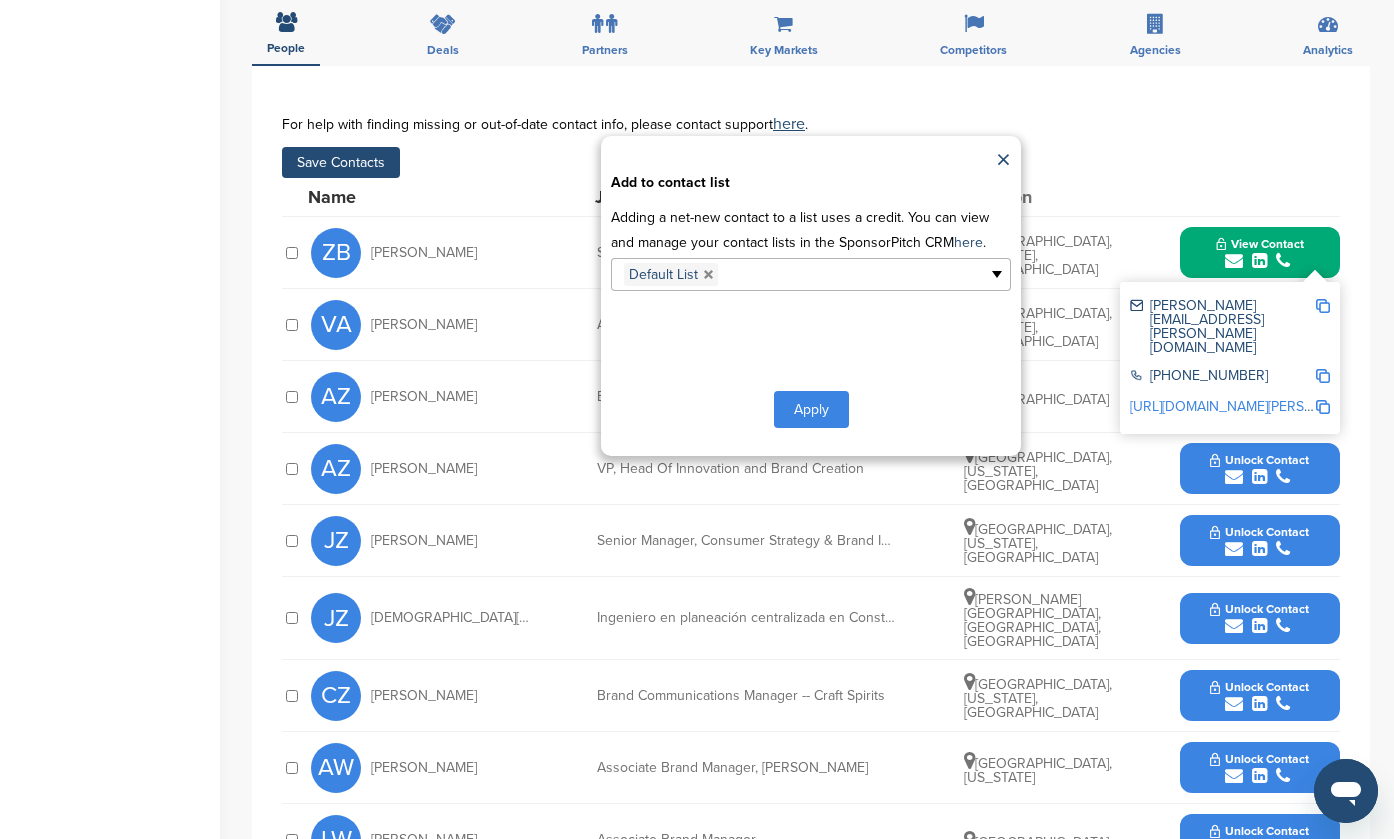 click on "Apply" at bounding box center [811, 409] 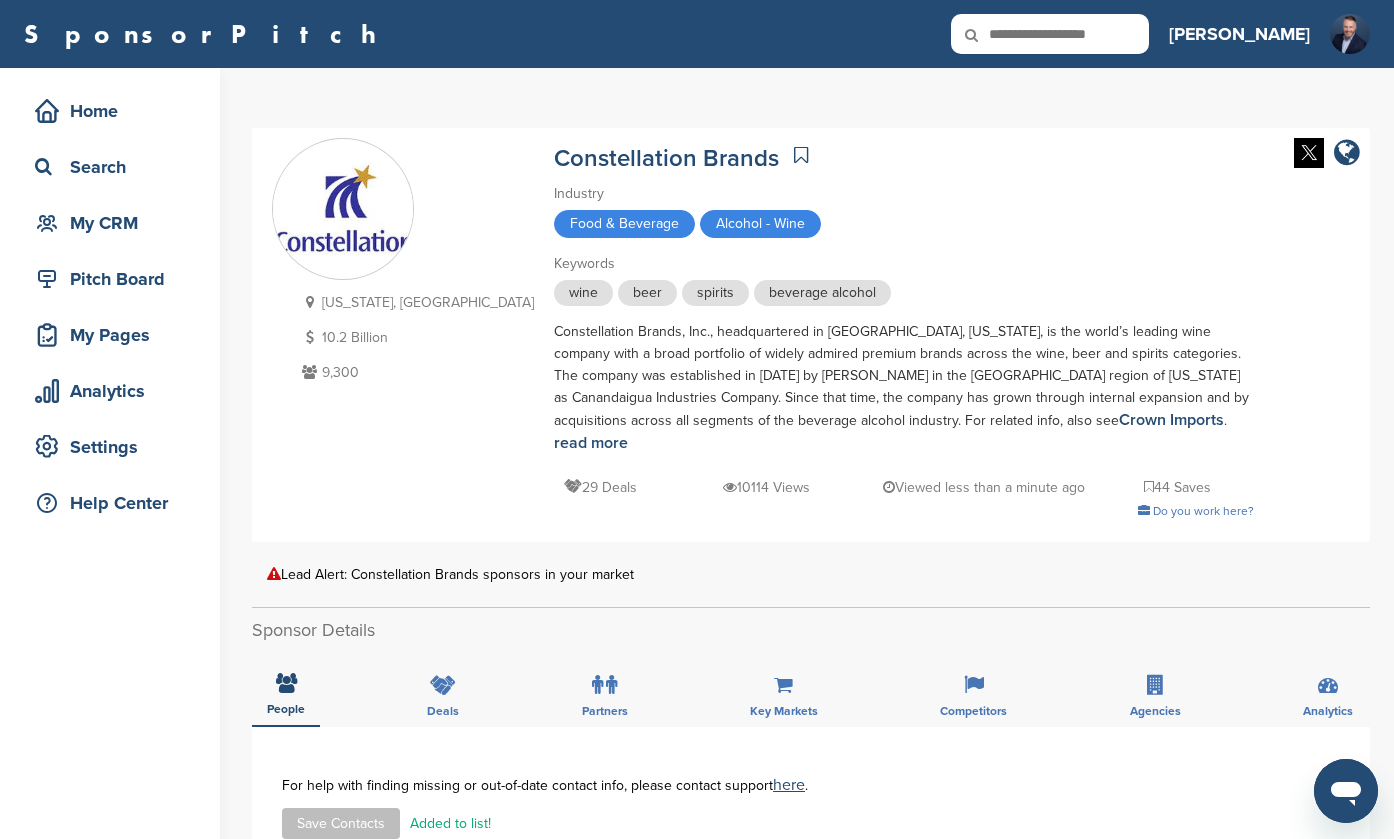 scroll, scrollTop: 0, scrollLeft: 0, axis: both 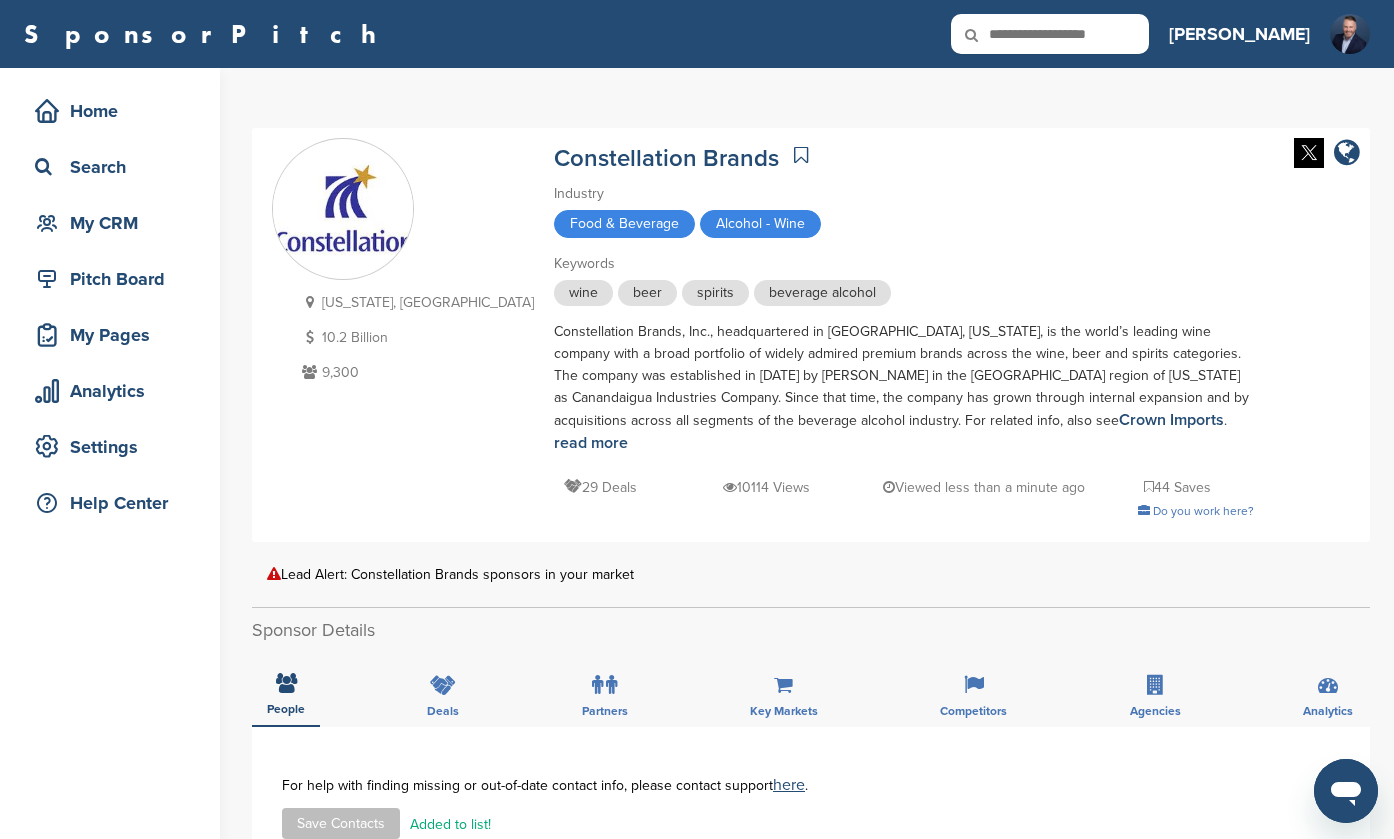 click on "SponsorPitch
Home
Search
My CRM
Pitch Board
My Pages
Analytics
Settings
Help Center
Tanner
Getting Started
CRM
Settings
Profile
Messages
Plans & Pricing
Sign Out
Tanner
Getting Started
CRM
Settings
Profile
Messages
0
Plans & Pricing
Sign Out" at bounding box center [697, 34] 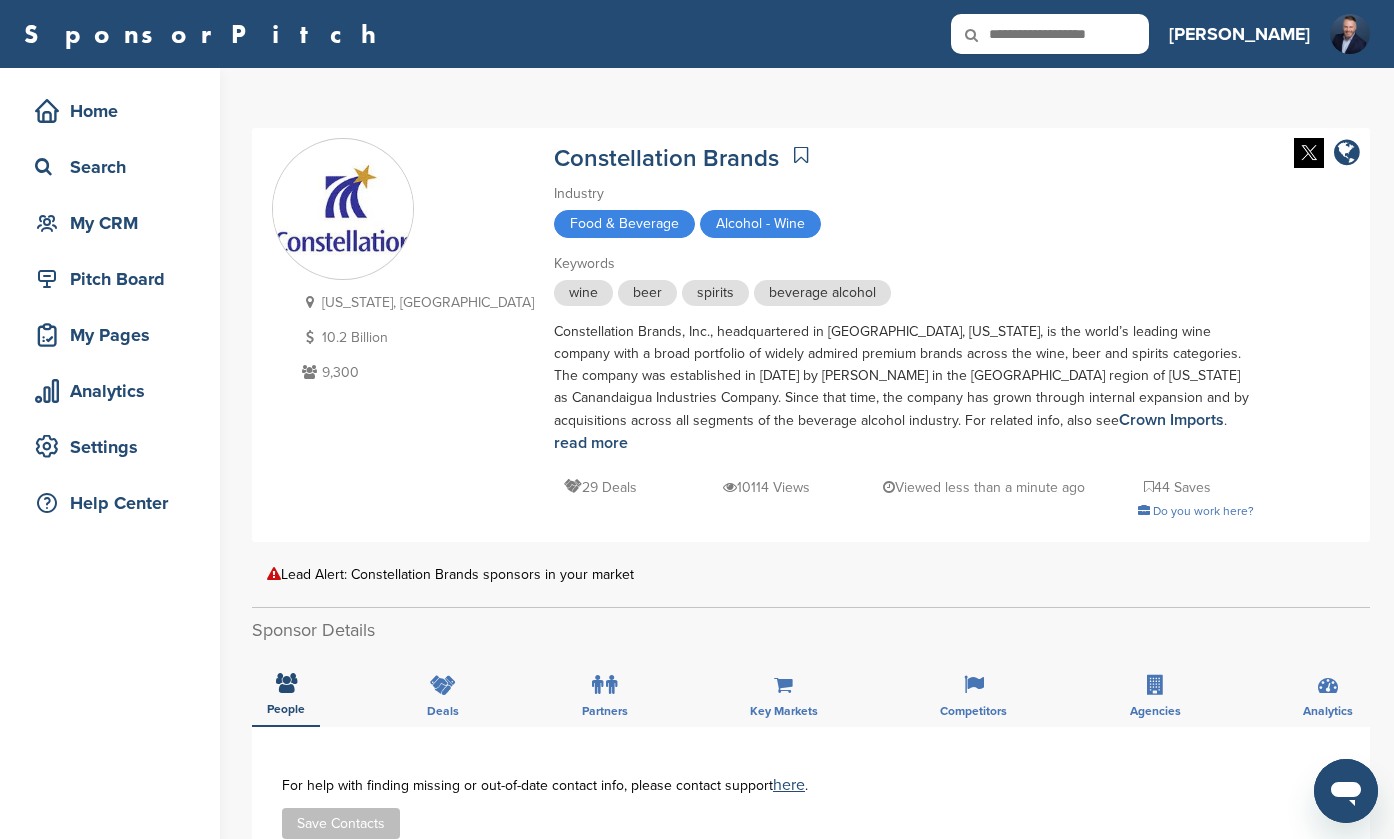 scroll, scrollTop: 0, scrollLeft: 0, axis: both 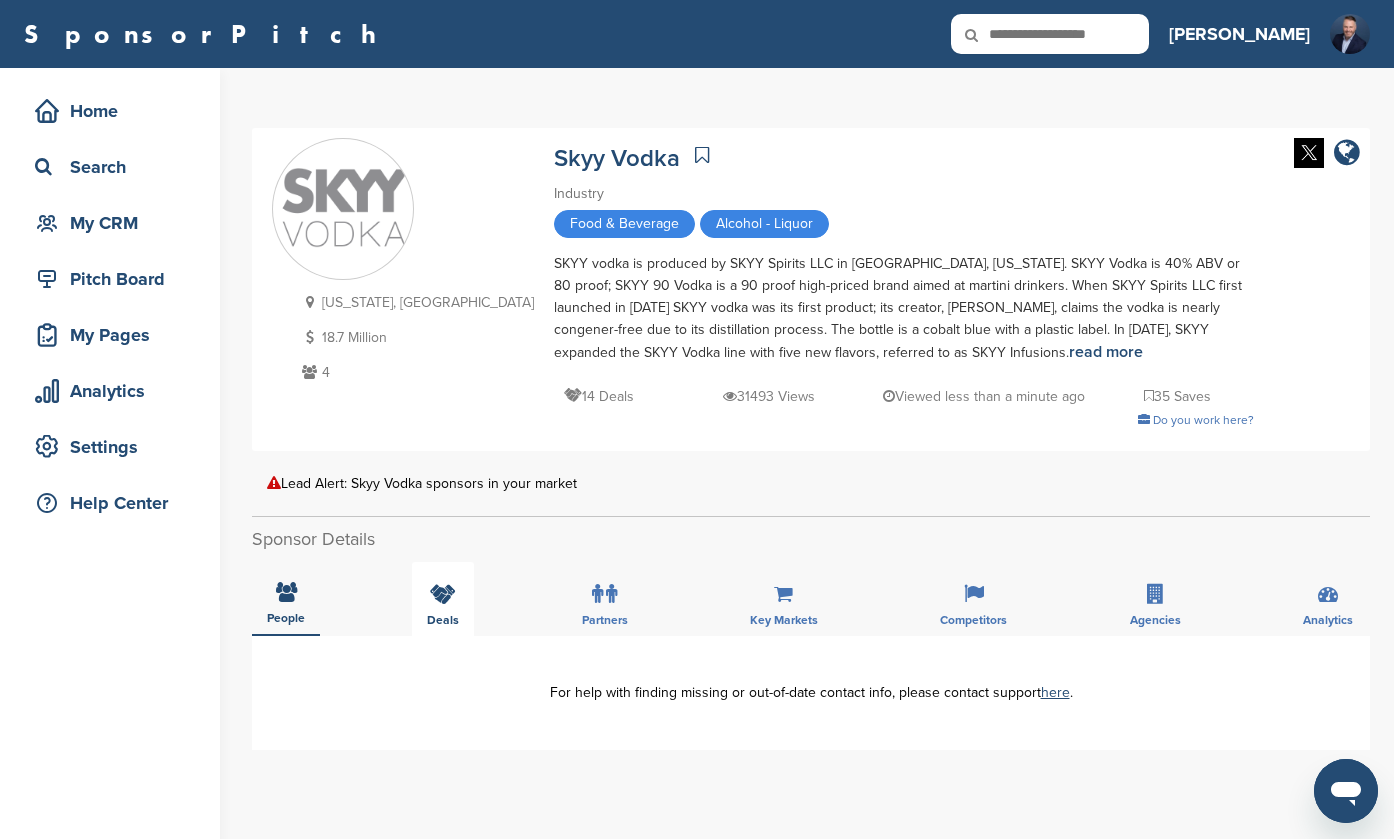 click on "Deals" at bounding box center (443, 599) 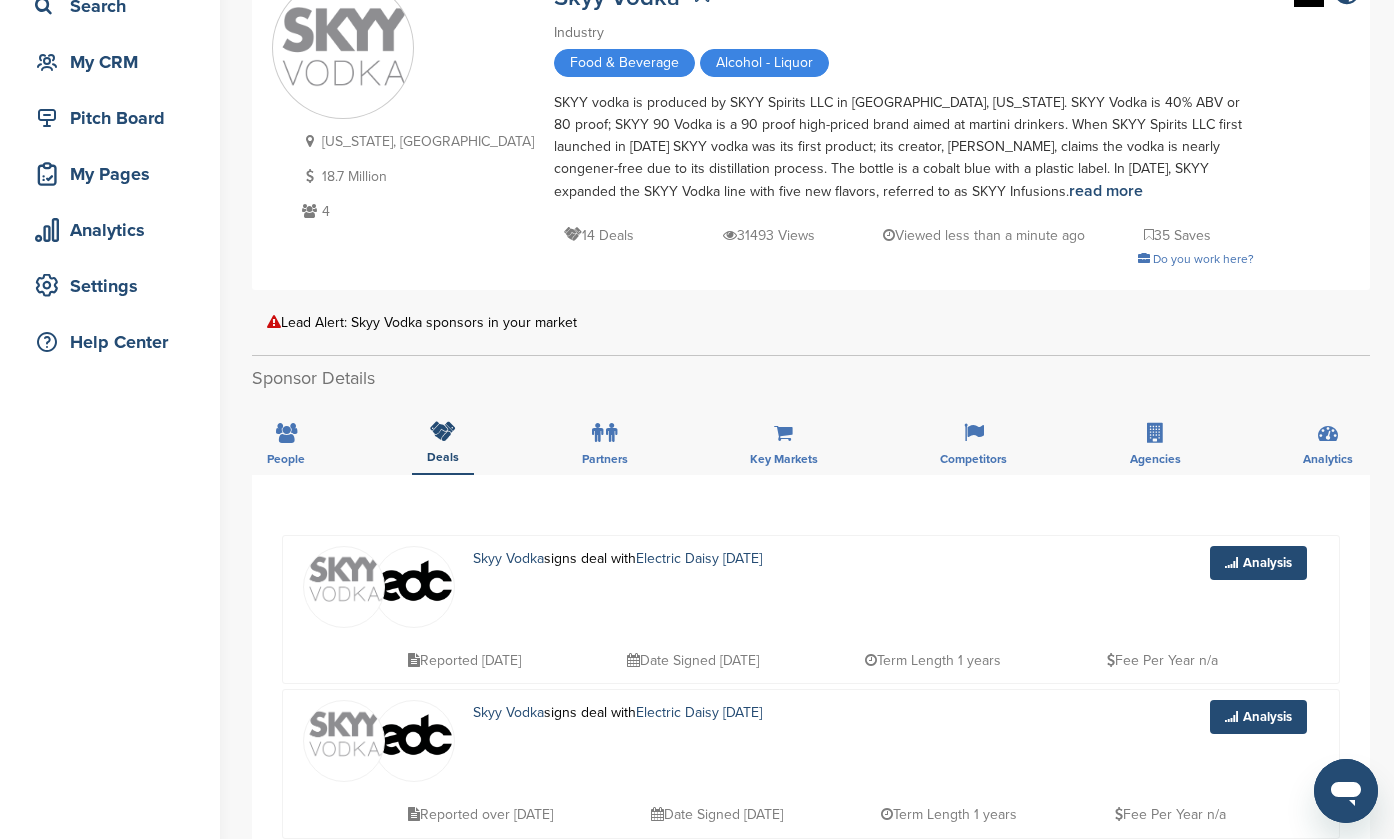 scroll, scrollTop: 277, scrollLeft: 0, axis: vertical 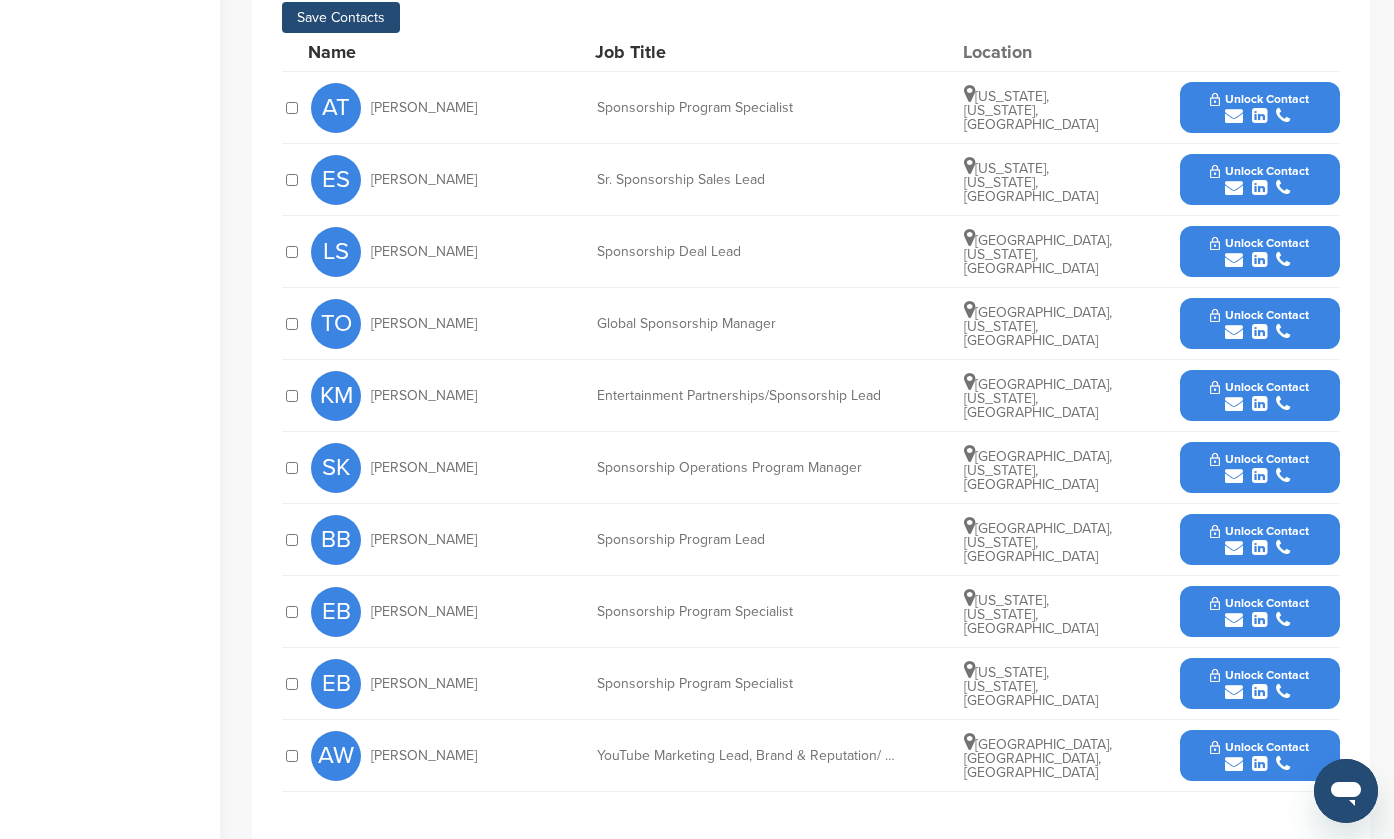click at bounding box center (1259, 476) 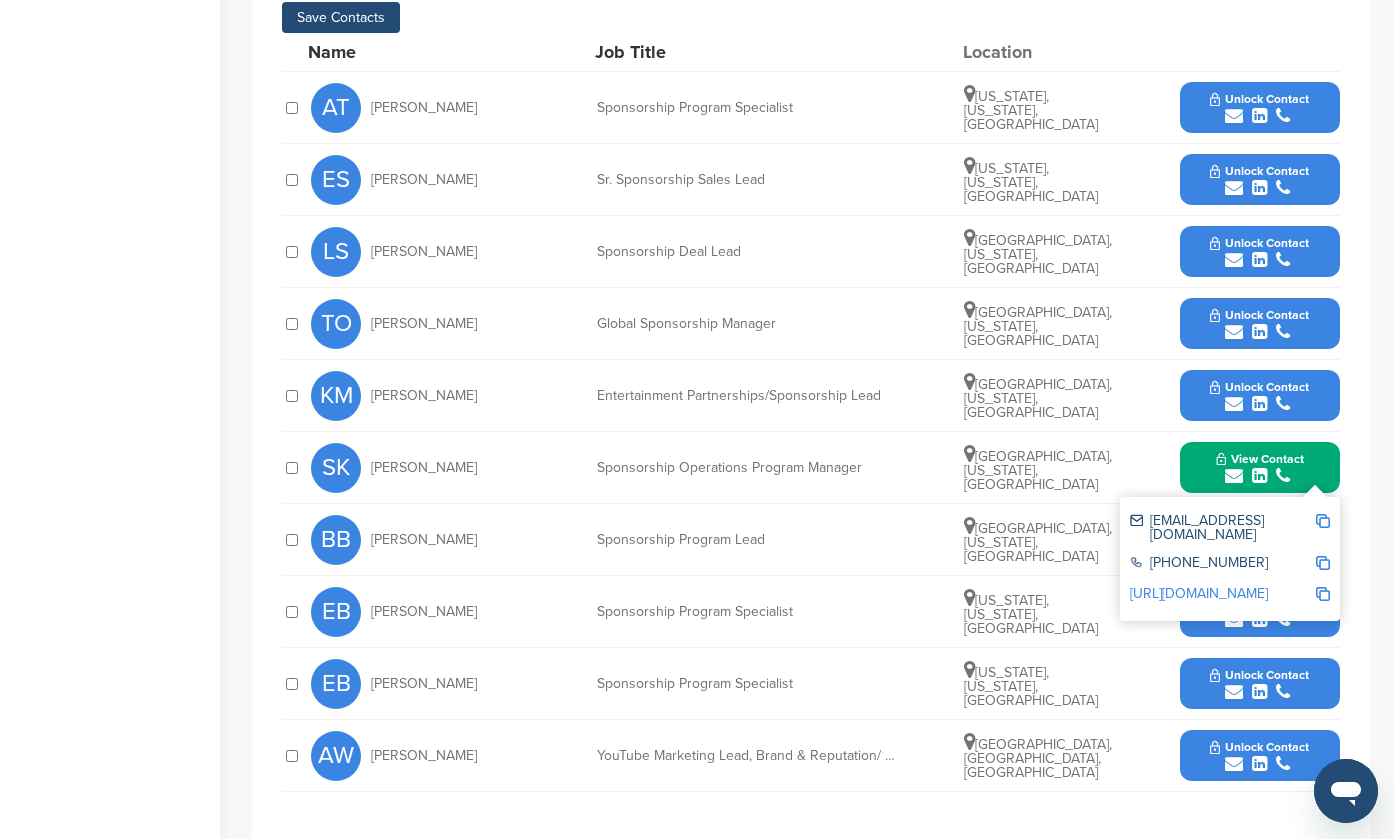 click on "Save Contacts" at bounding box center [341, 17] 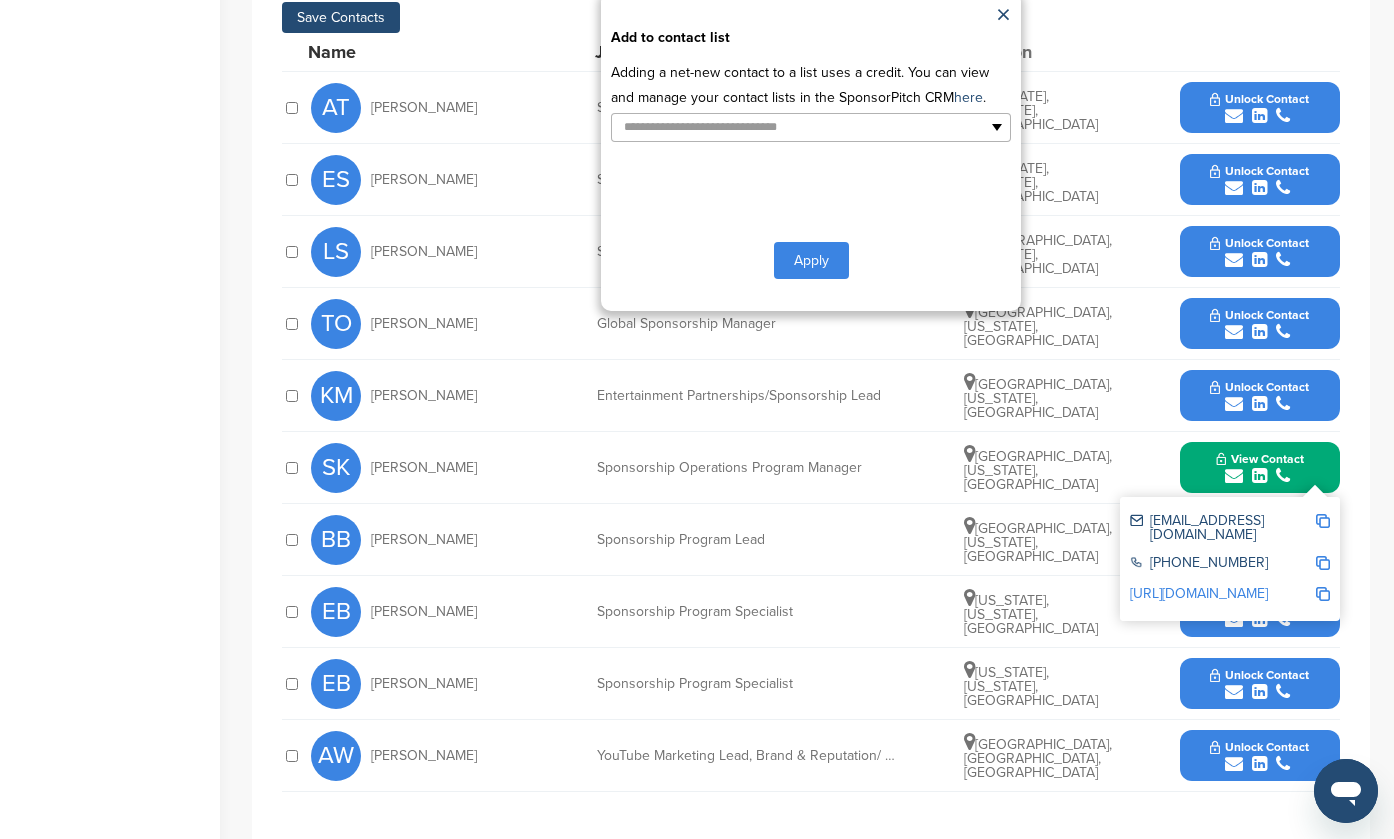 type 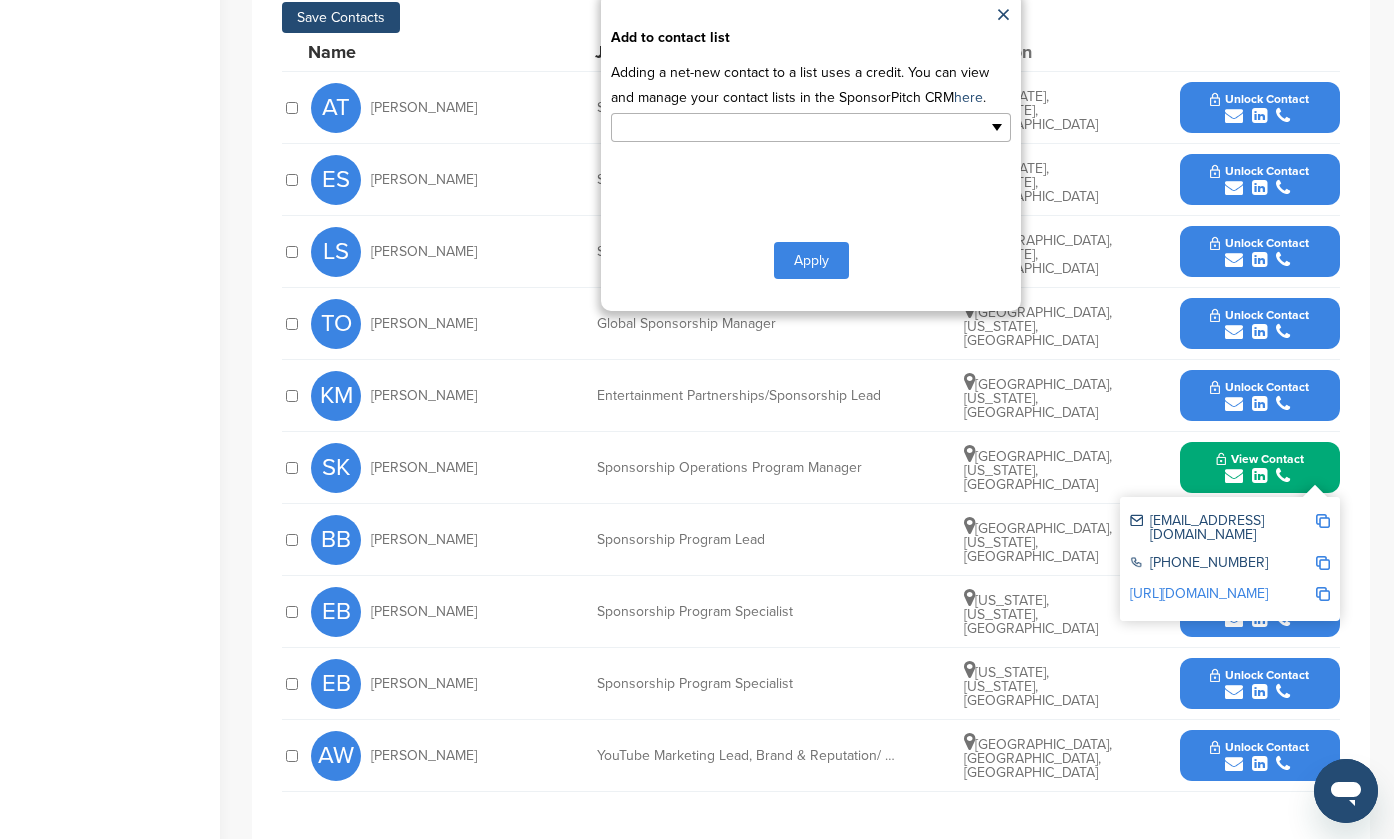 click at bounding box center (724, 127) 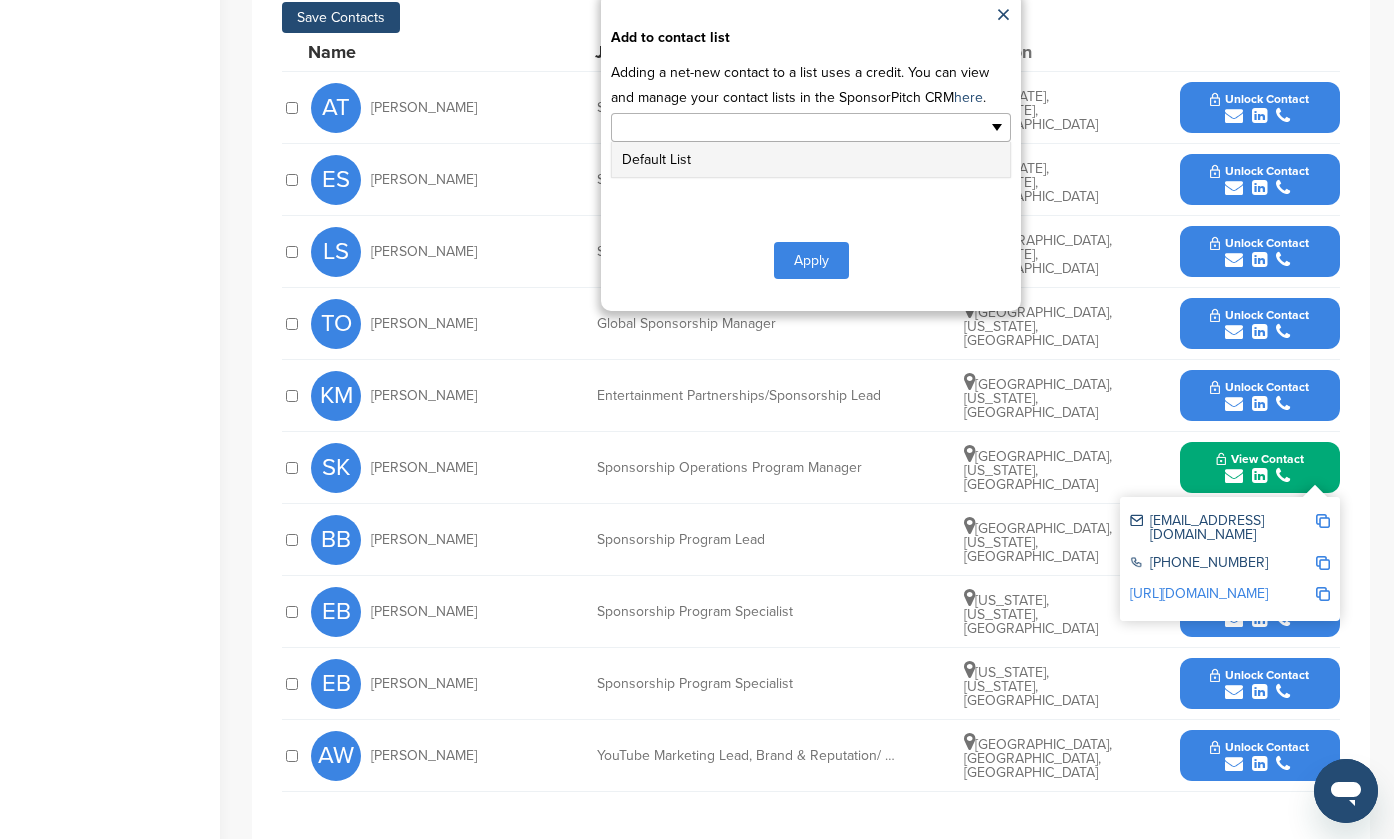 click on "Default List" at bounding box center (811, 159) 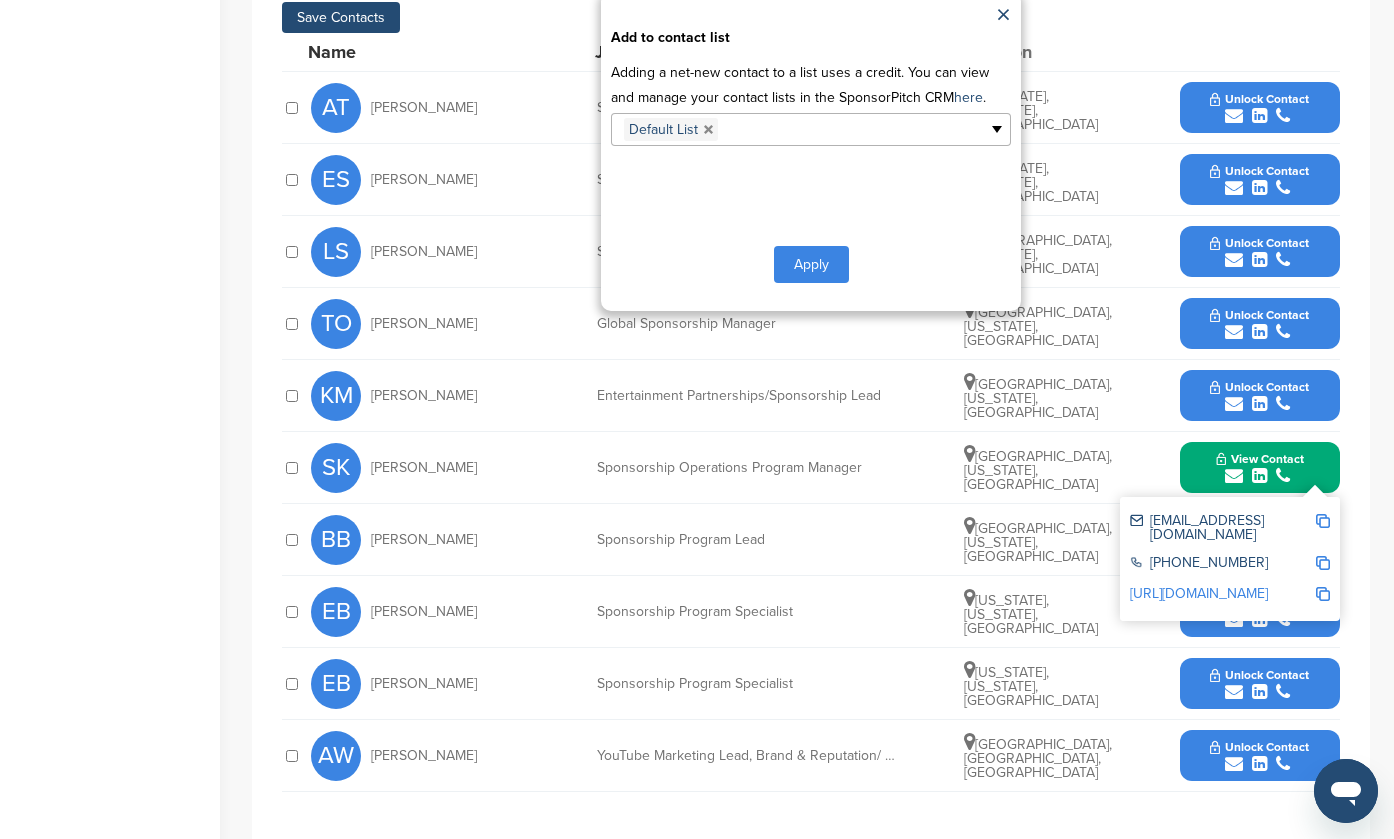 drag, startPoint x: 807, startPoint y: 263, endPoint x: 763, endPoint y: 240, distance: 49.648766 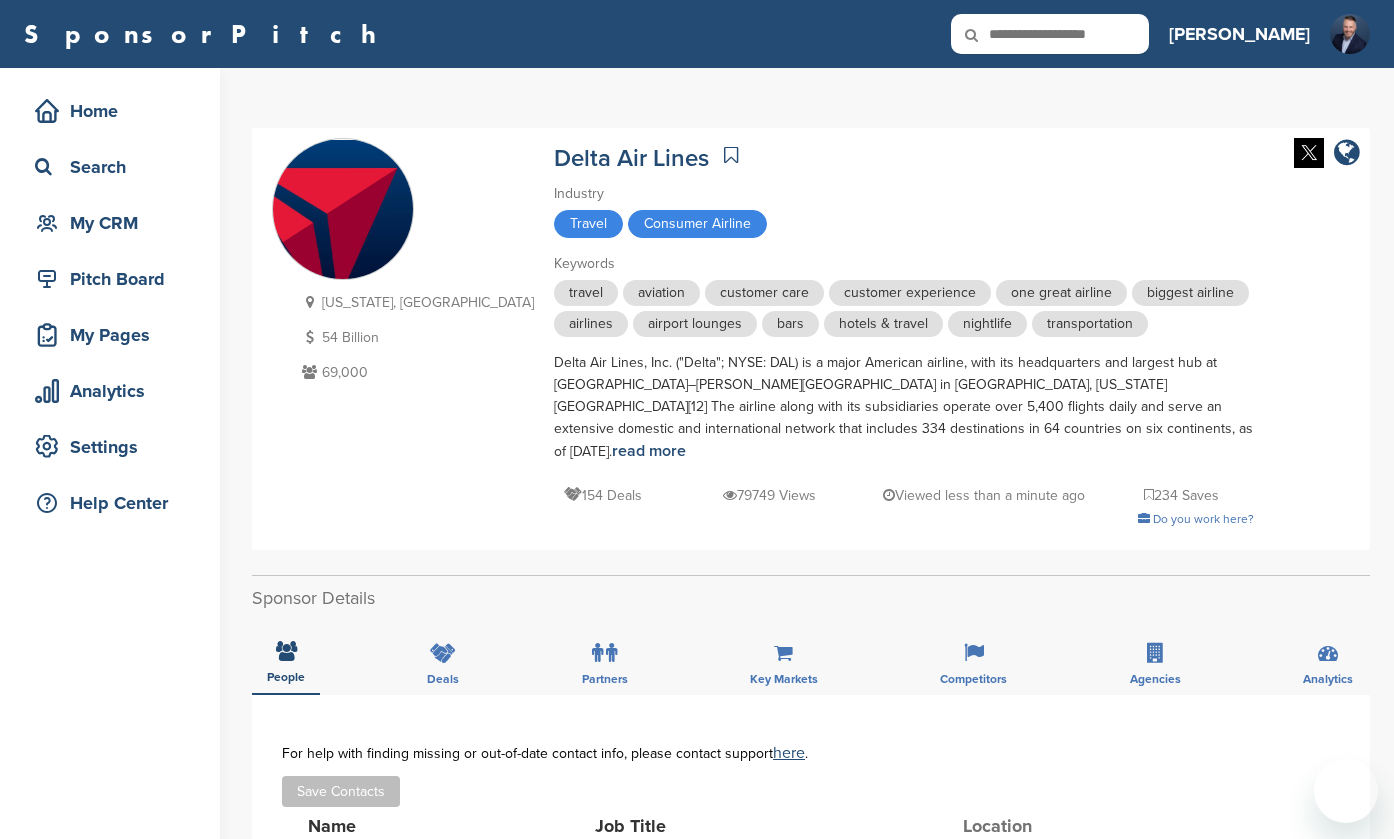 scroll, scrollTop: 0, scrollLeft: 0, axis: both 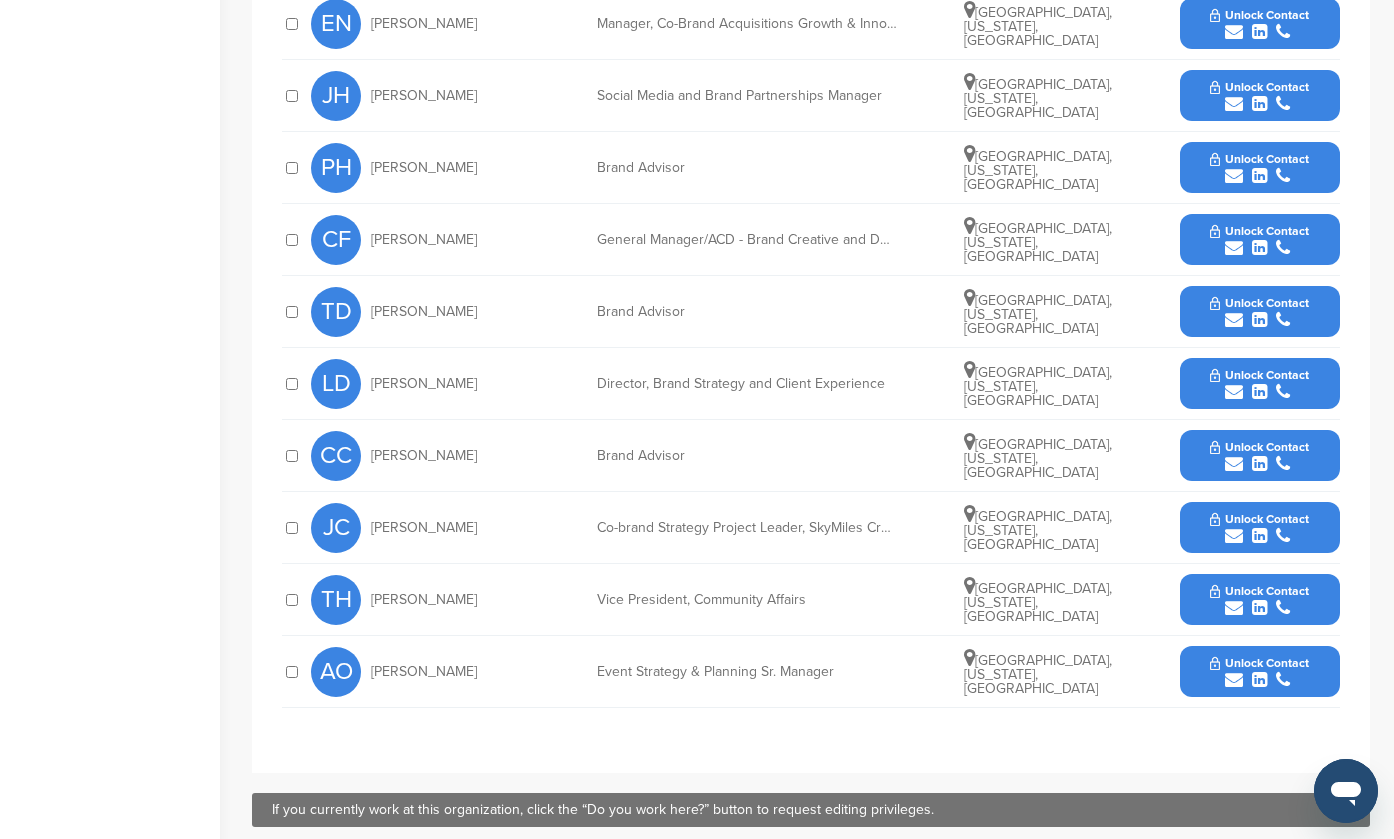 click on "Unlock Contact" at bounding box center [1259, 591] 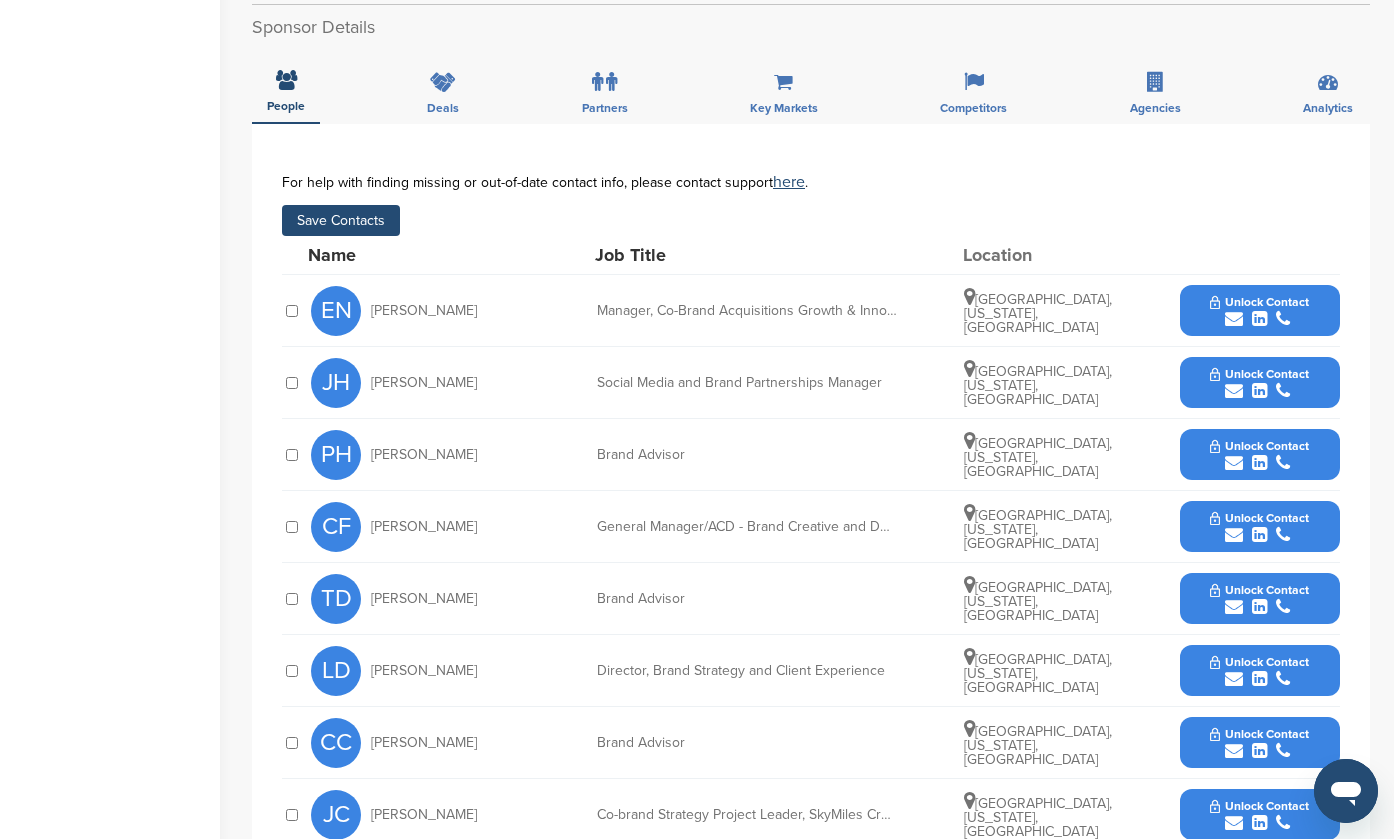 scroll, scrollTop: 532, scrollLeft: 0, axis: vertical 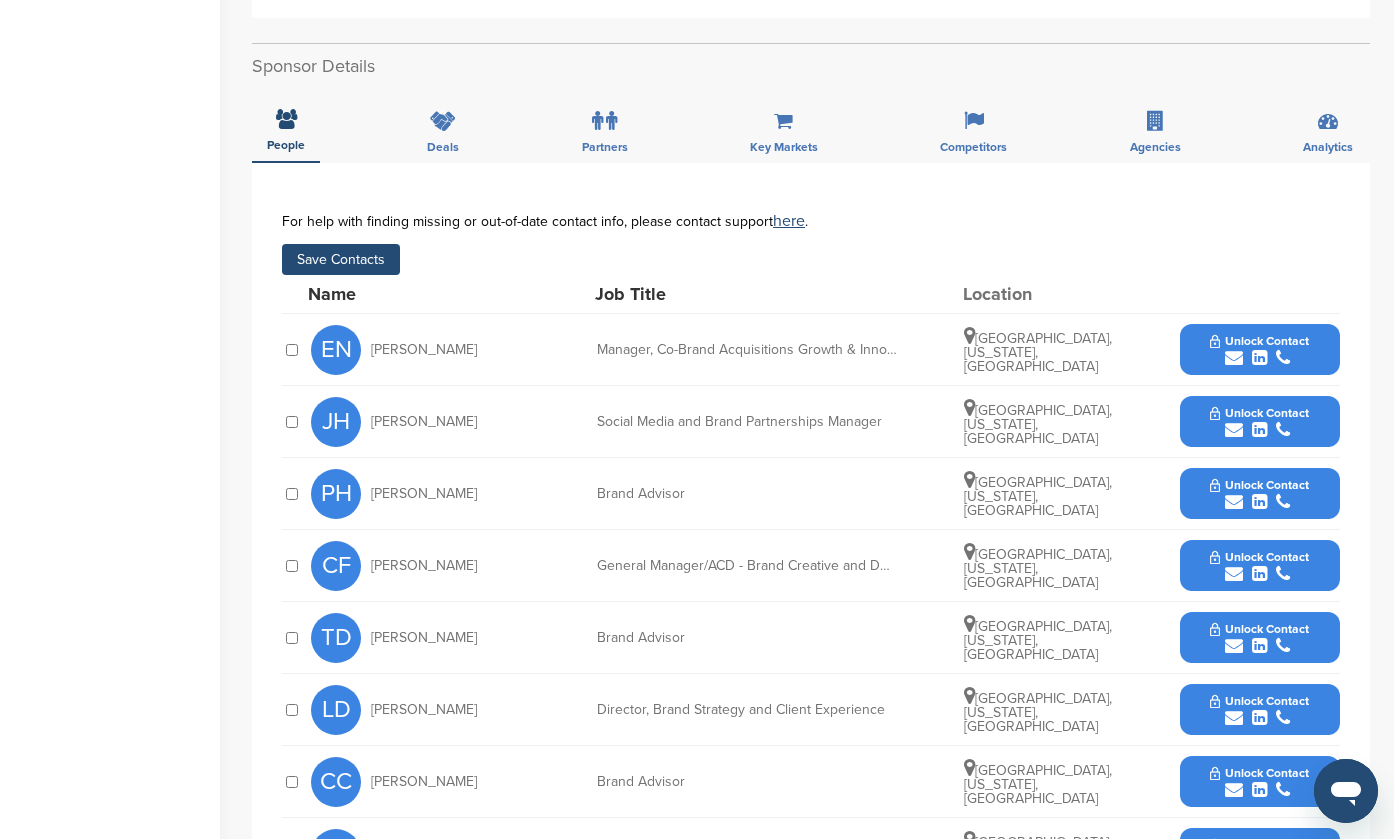 click on "Save Contacts" at bounding box center [341, 259] 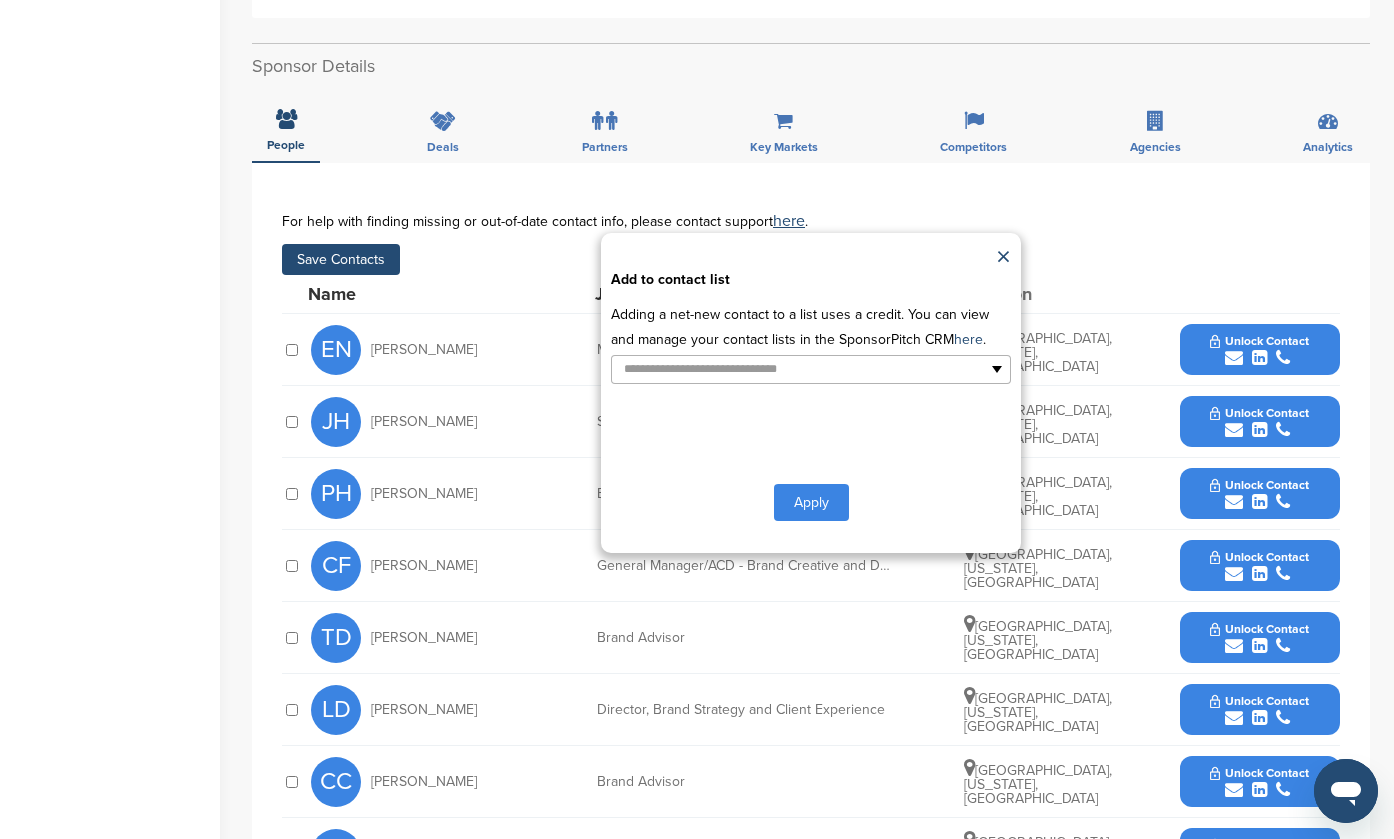 type 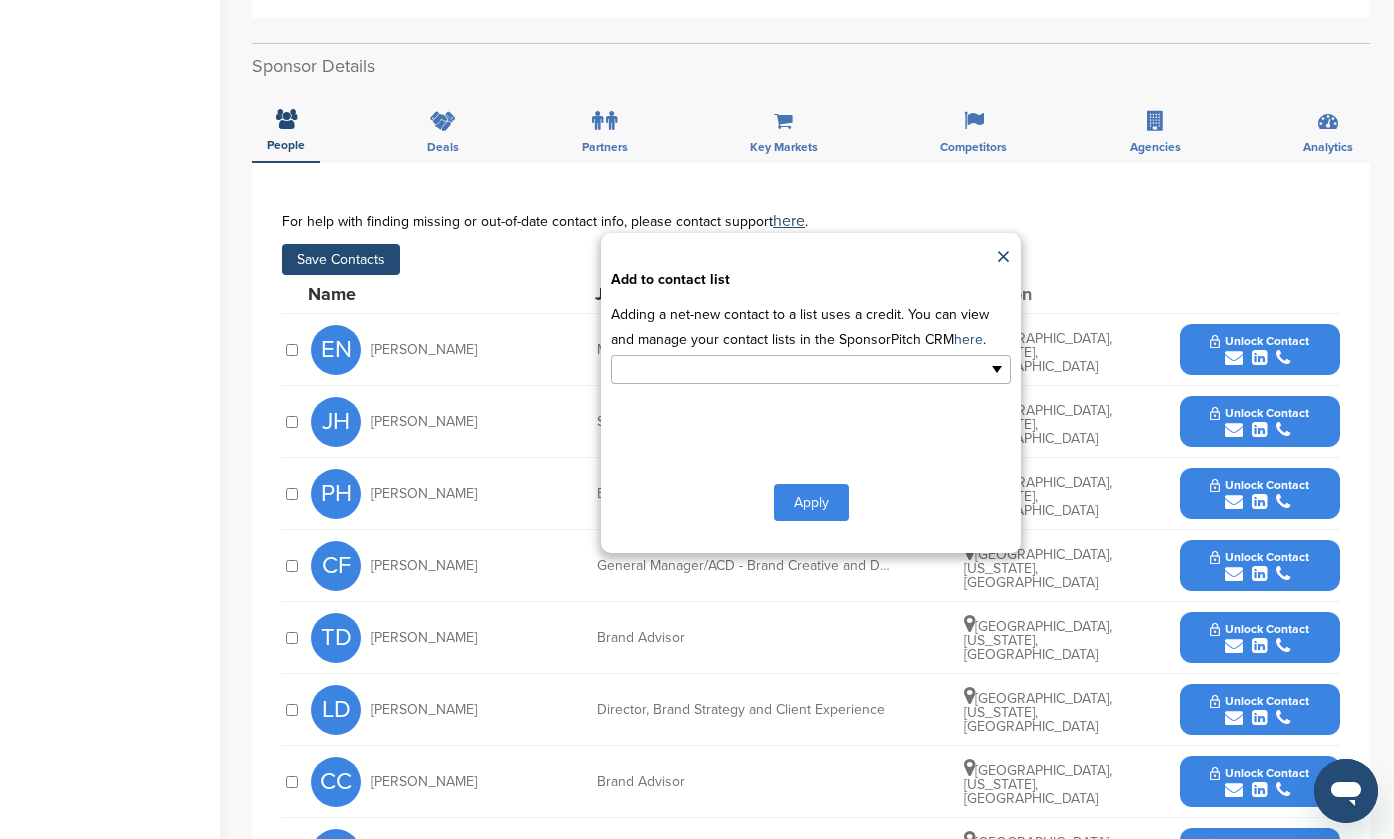 click at bounding box center (724, 369) 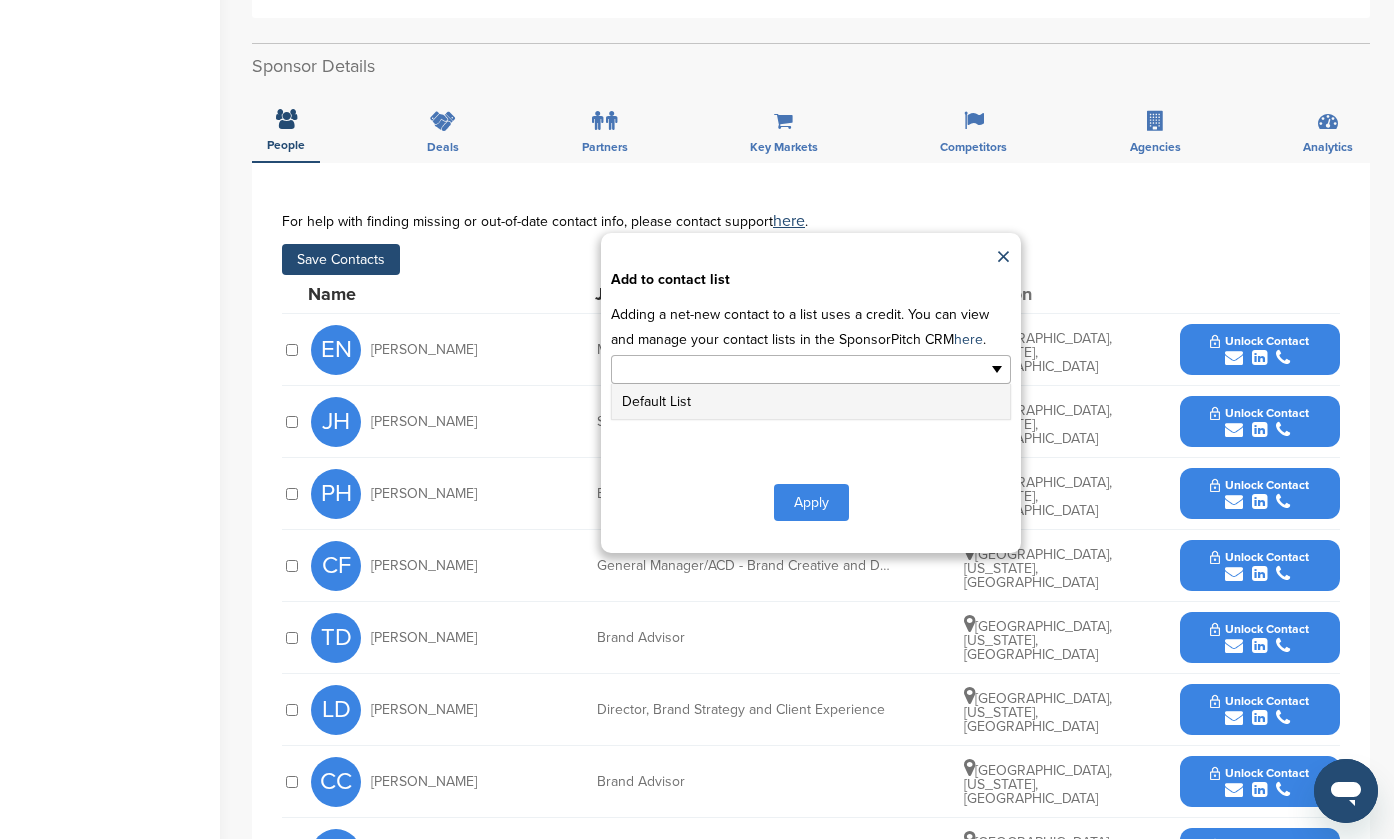 click on "Default List" at bounding box center (811, 401) 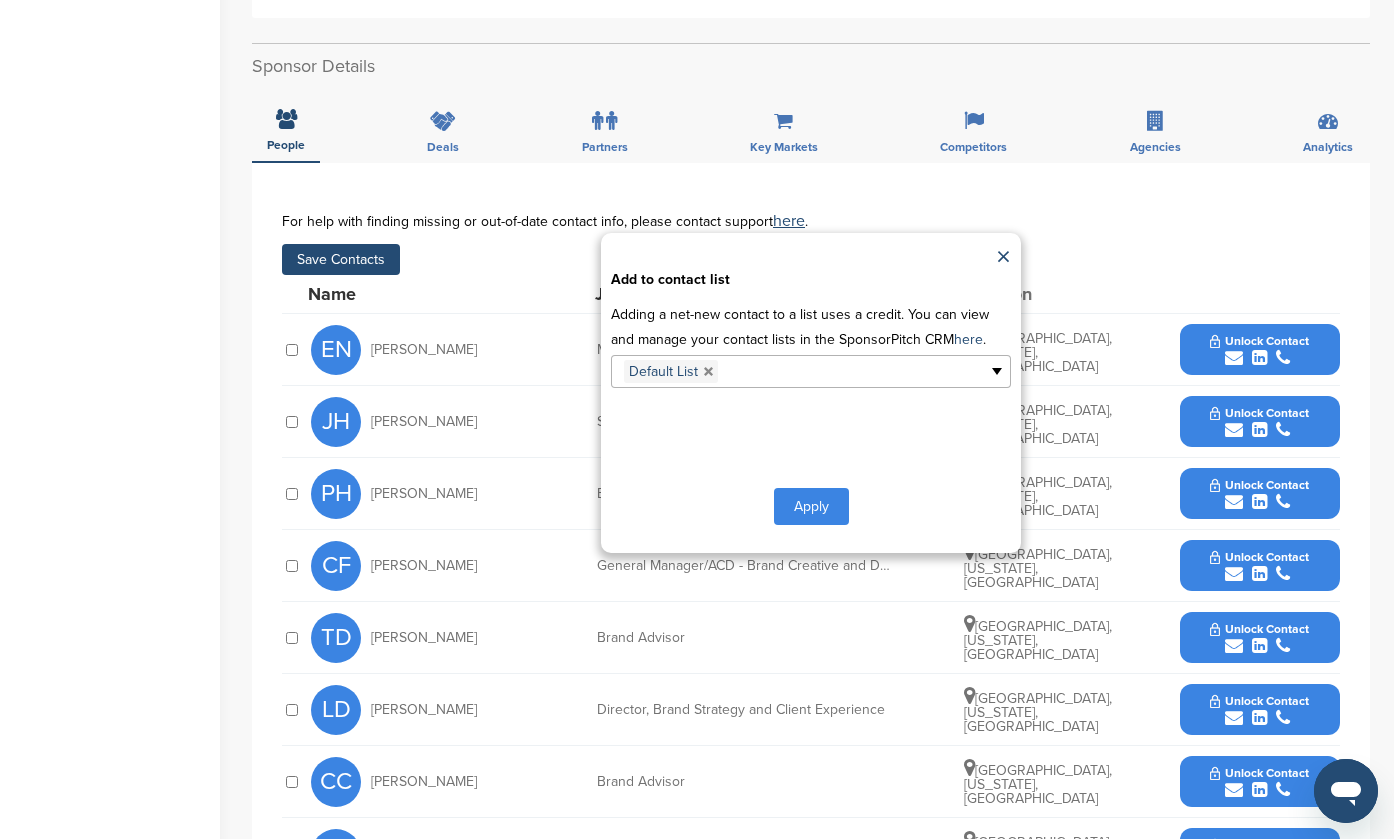 click on "Apply" at bounding box center [811, 506] 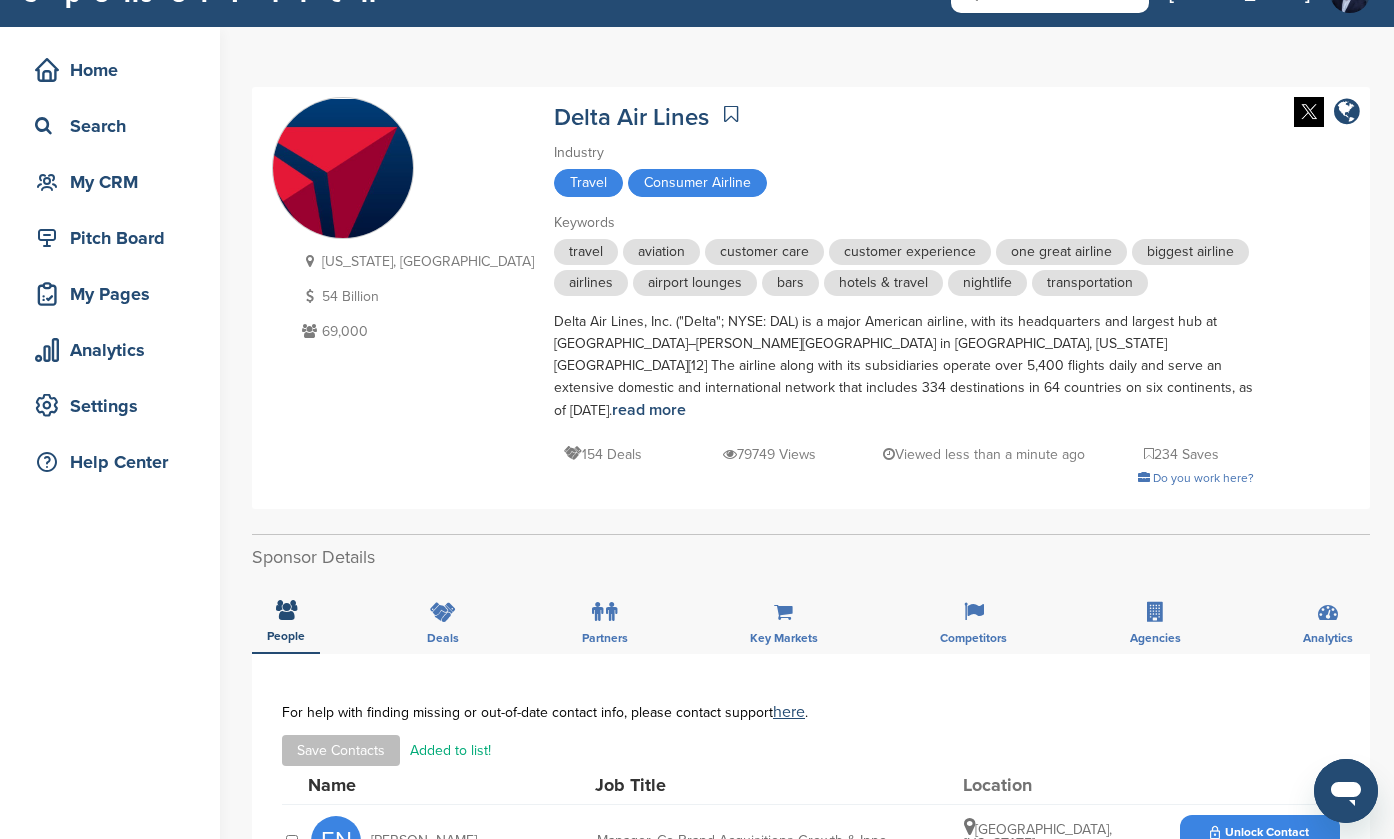 scroll, scrollTop: 38, scrollLeft: 0, axis: vertical 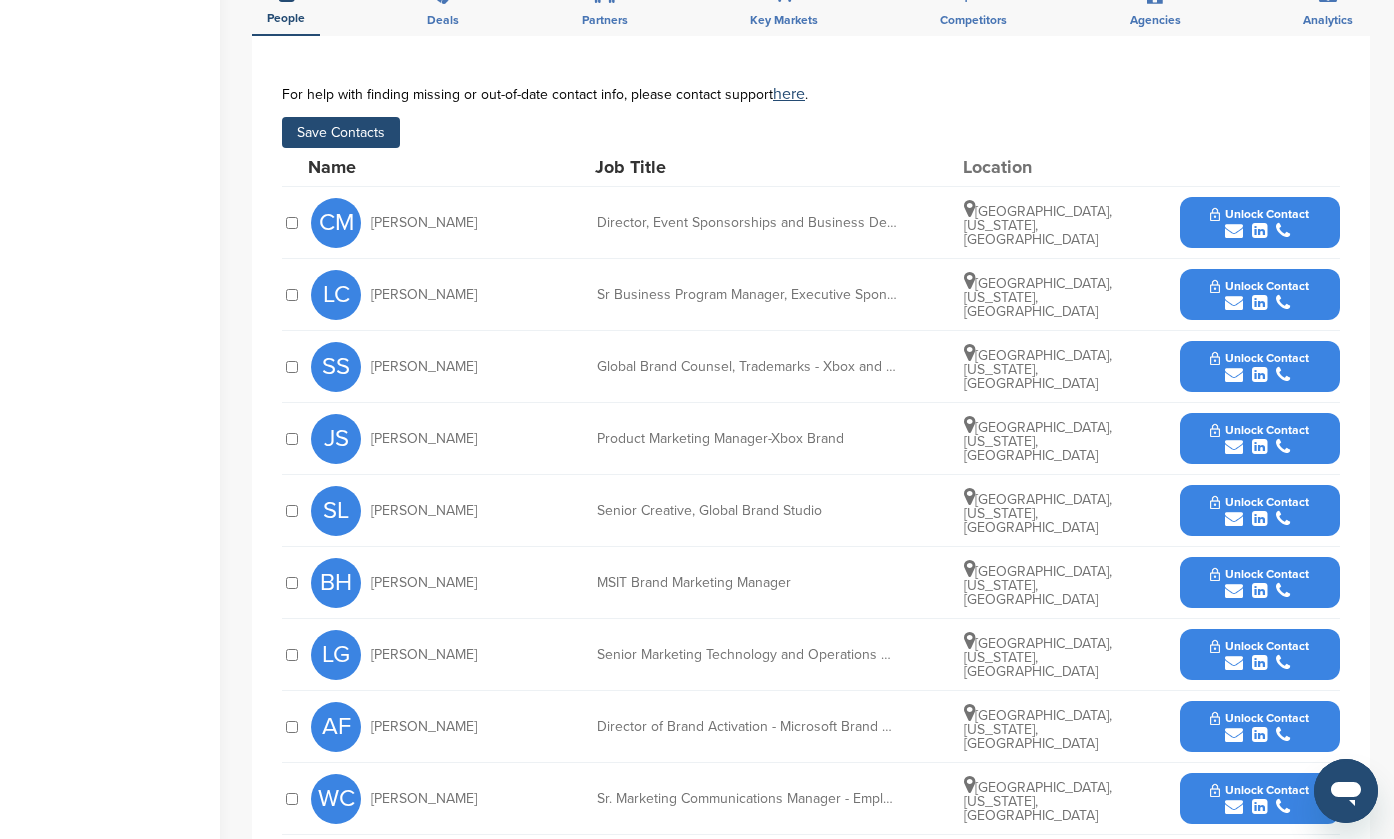 click at bounding box center (1259, 231) 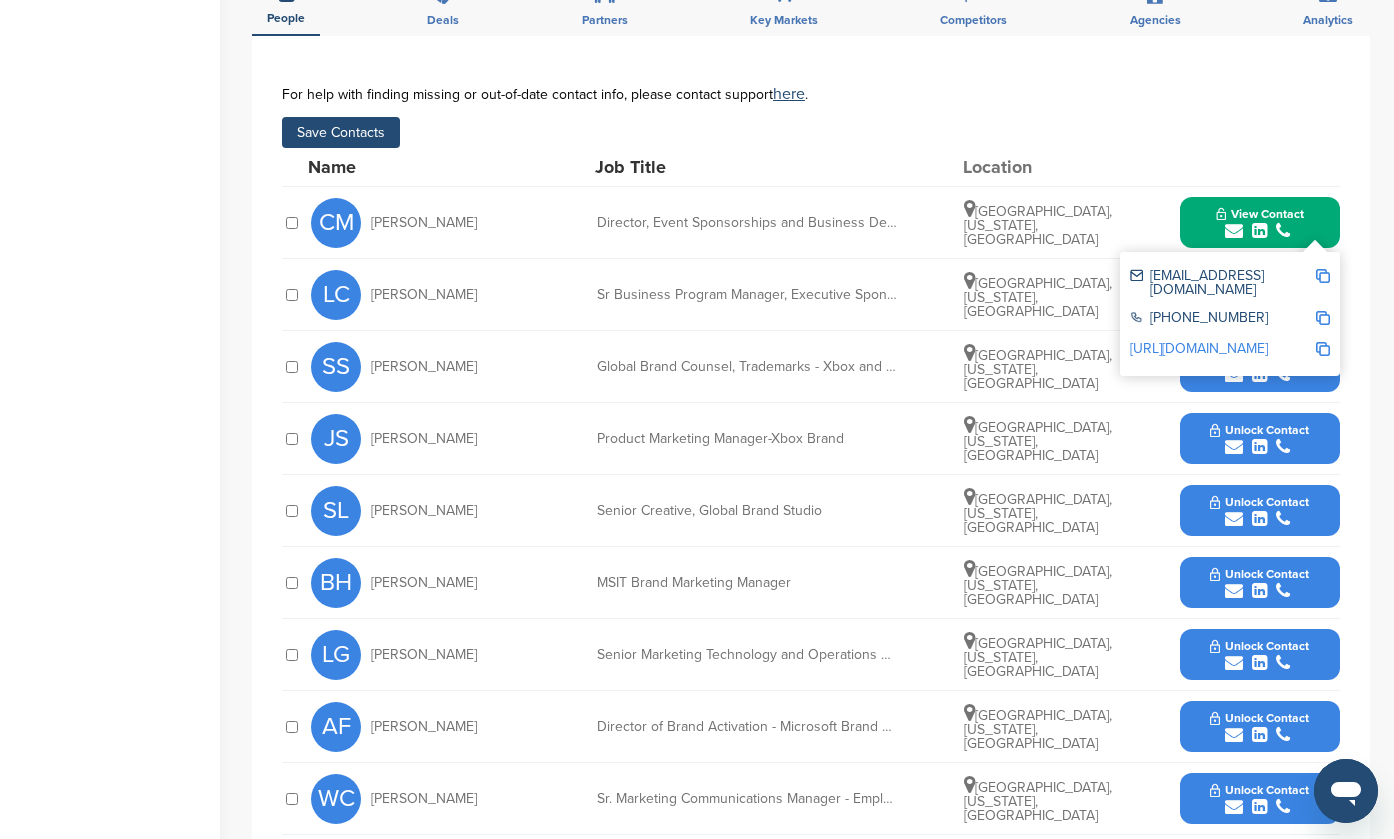 click on "Save Contacts" at bounding box center (341, 132) 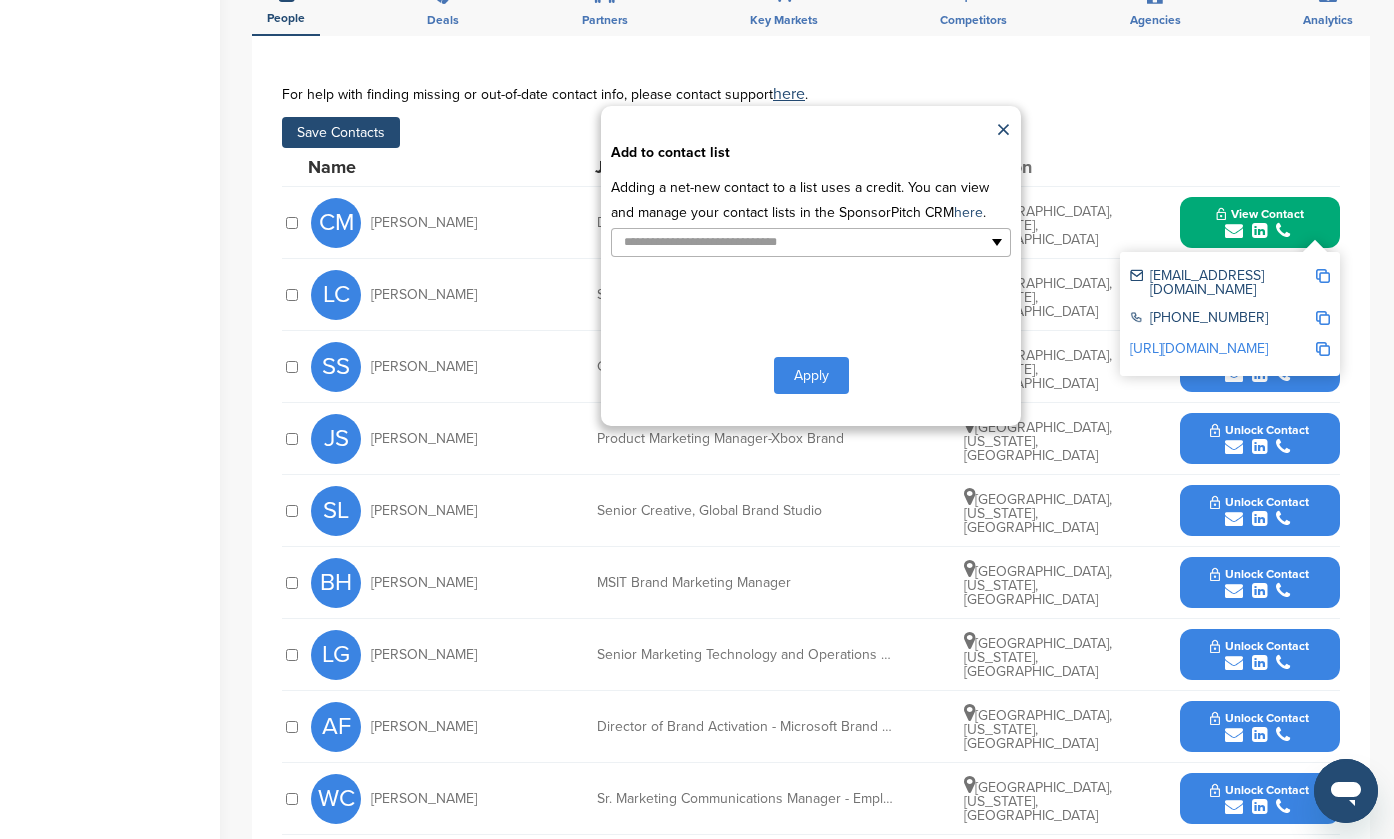 type 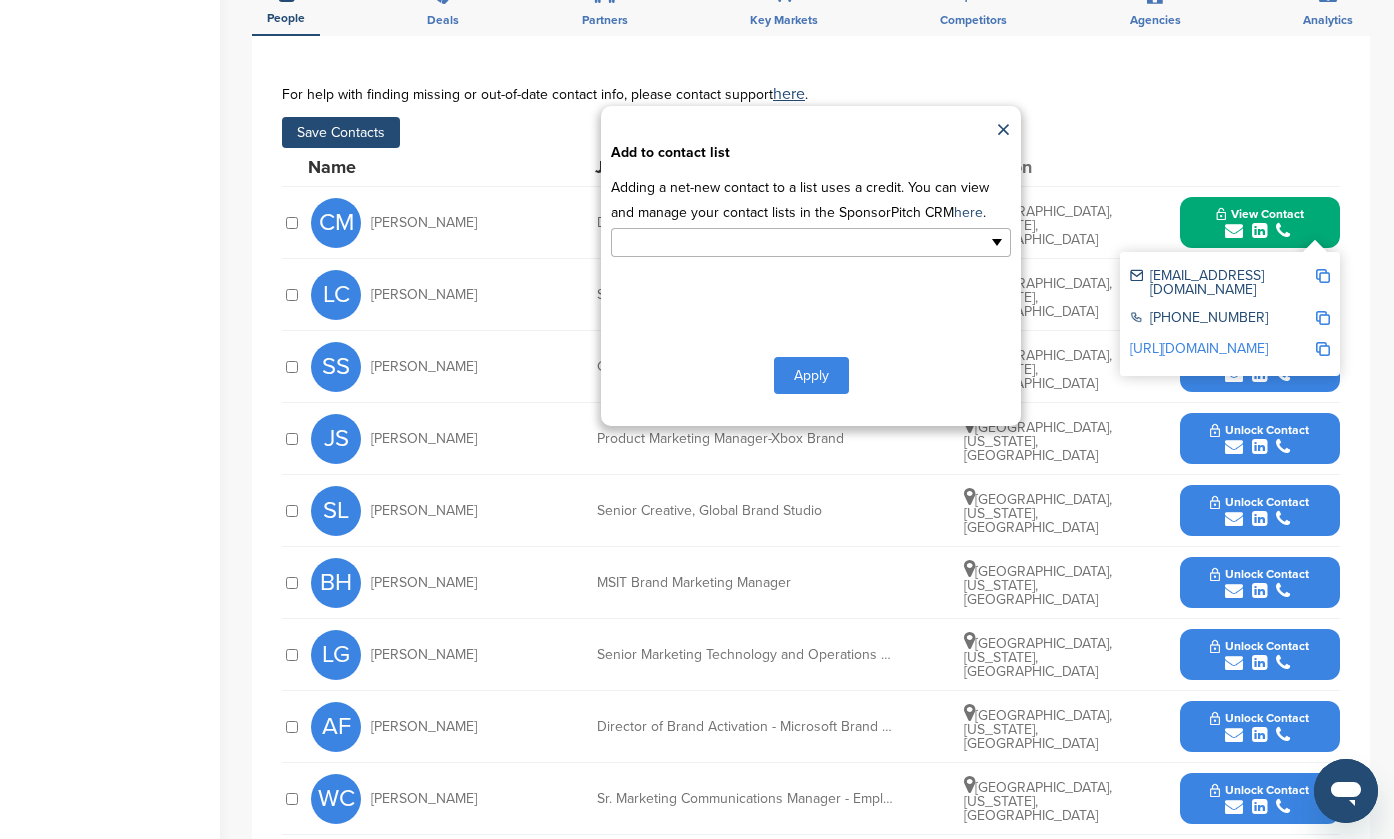 click at bounding box center [724, 242] 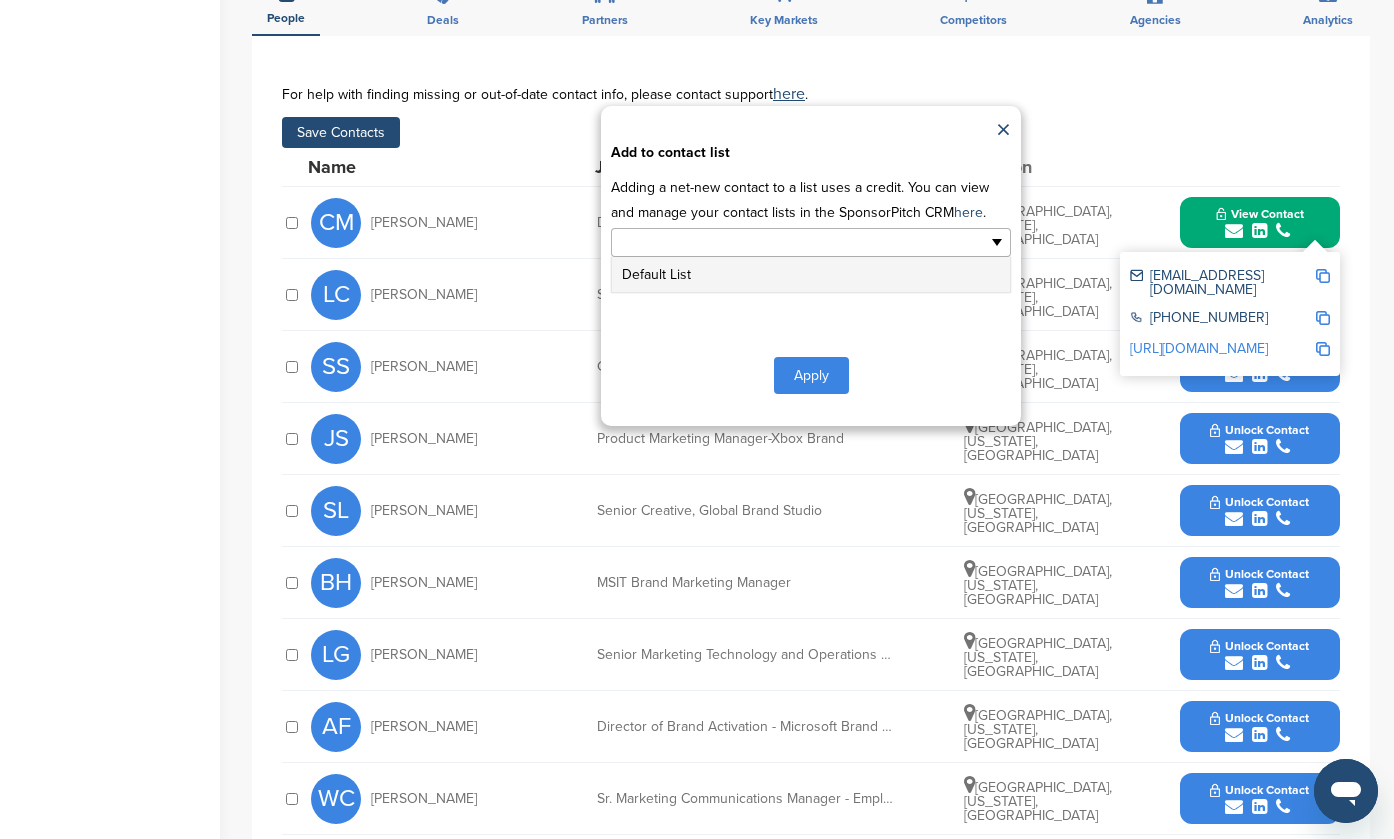 click on "Default List" at bounding box center (811, 274) 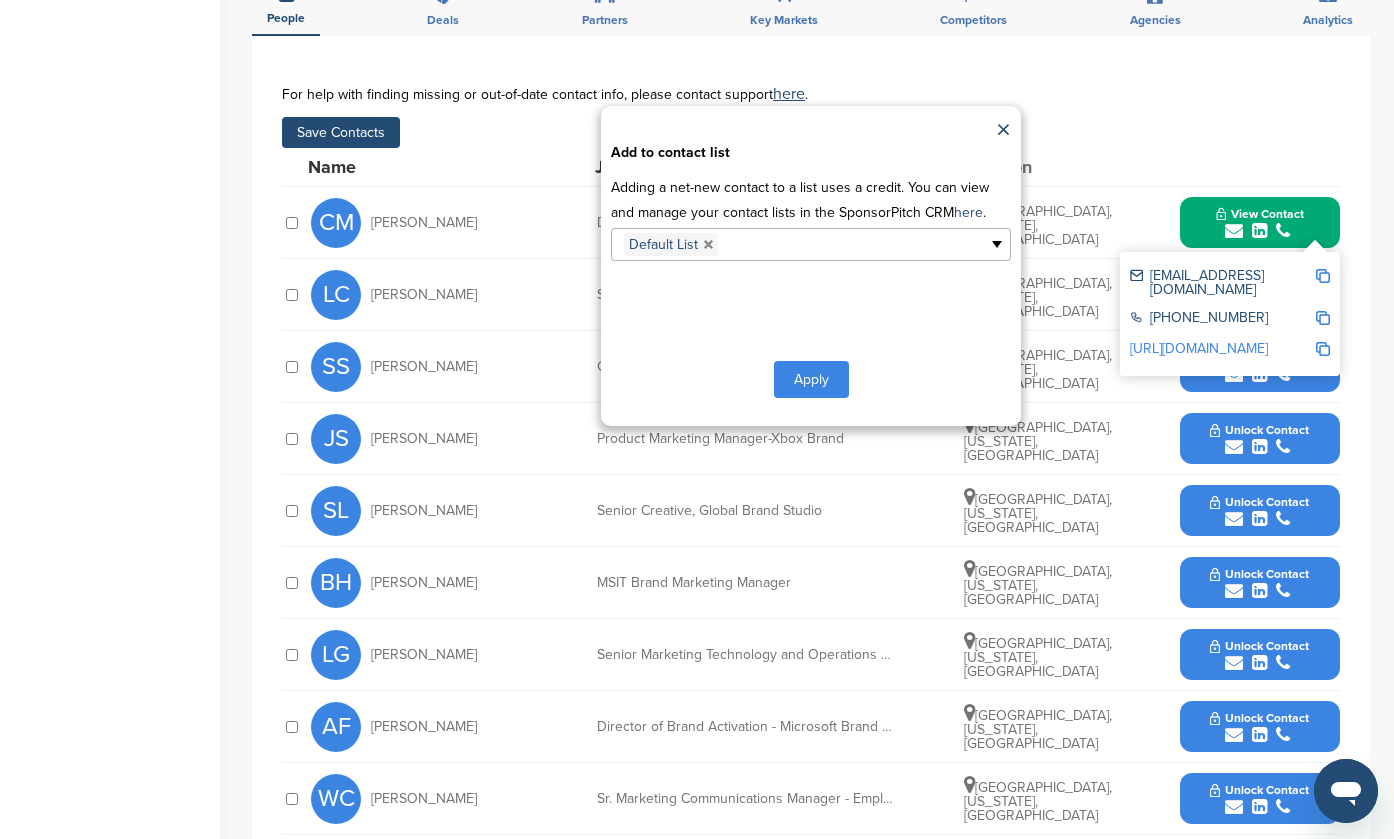 drag, startPoint x: 811, startPoint y: 381, endPoint x: 757, endPoint y: 339, distance: 68.41052 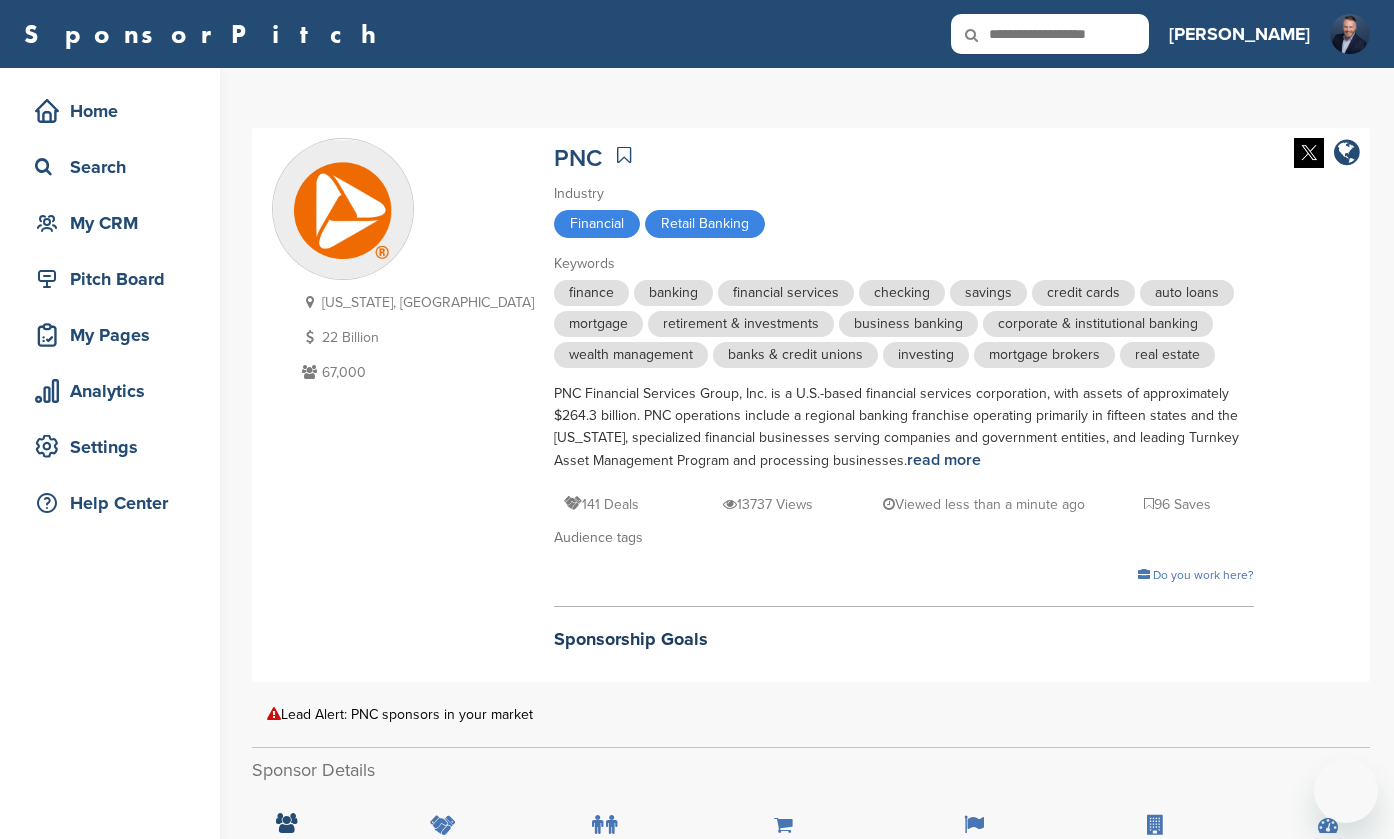 scroll, scrollTop: 0, scrollLeft: 0, axis: both 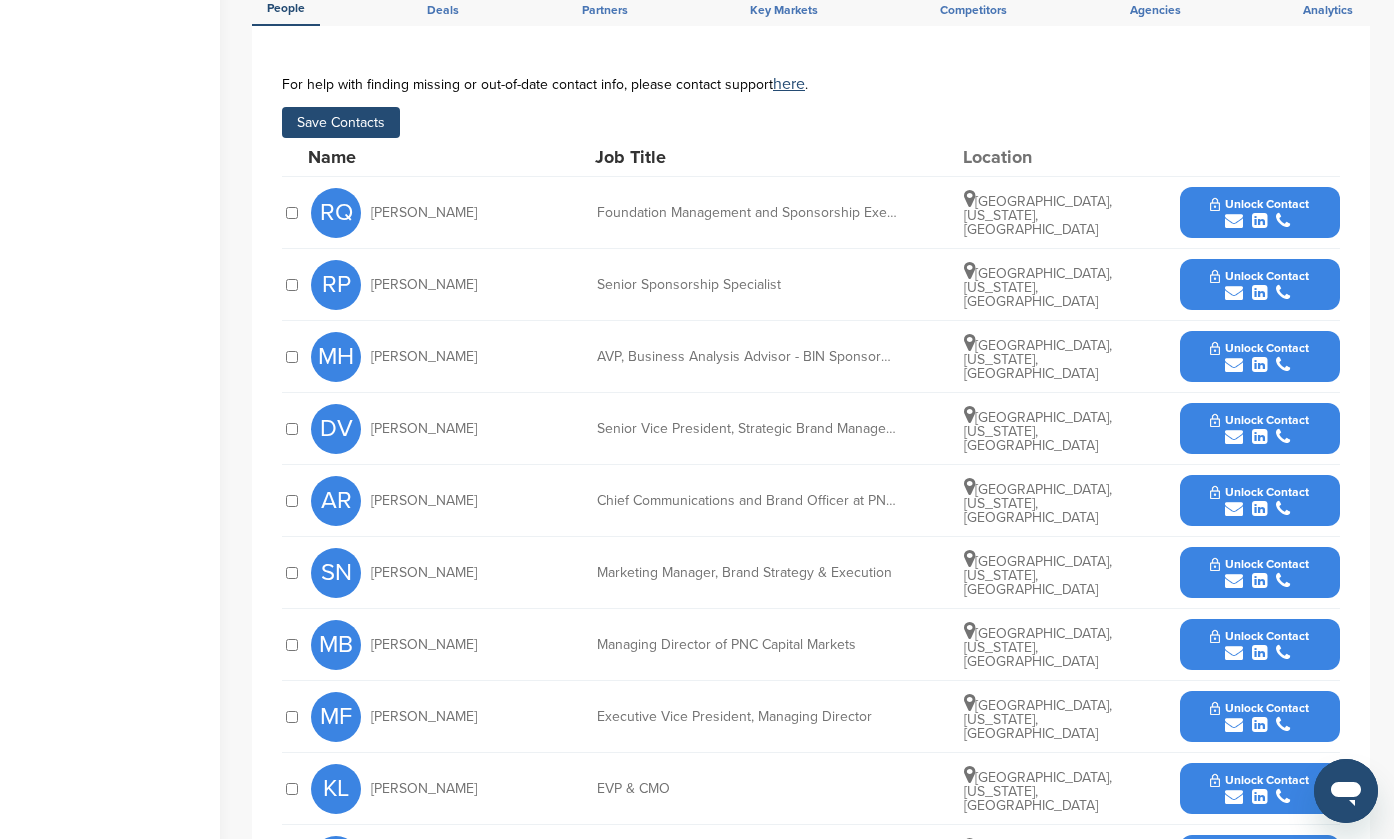 click on "Unlock Contact" at bounding box center [1259, 204] 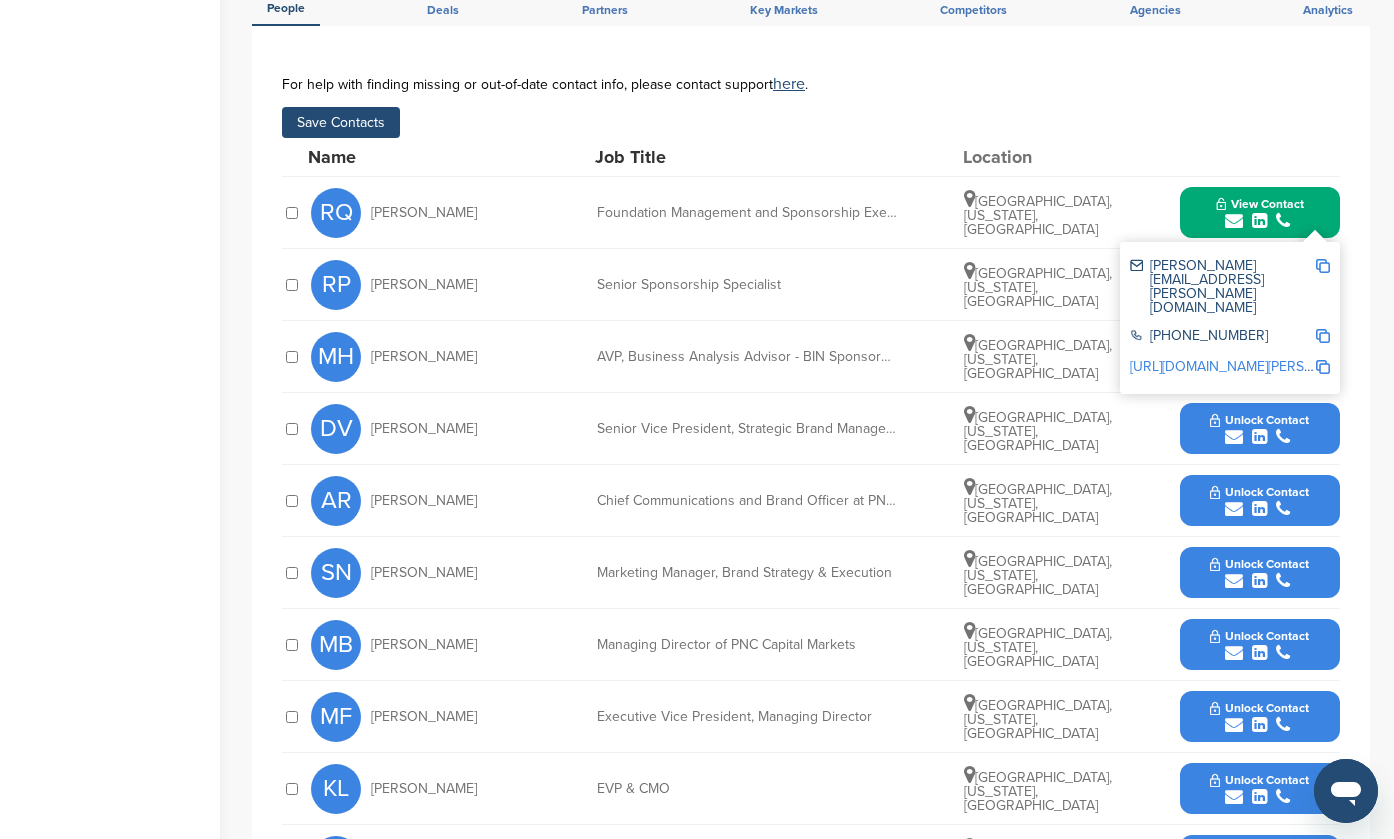 drag, startPoint x: 1149, startPoint y: 145, endPoint x: 1147, endPoint y: 175, distance: 30.066593 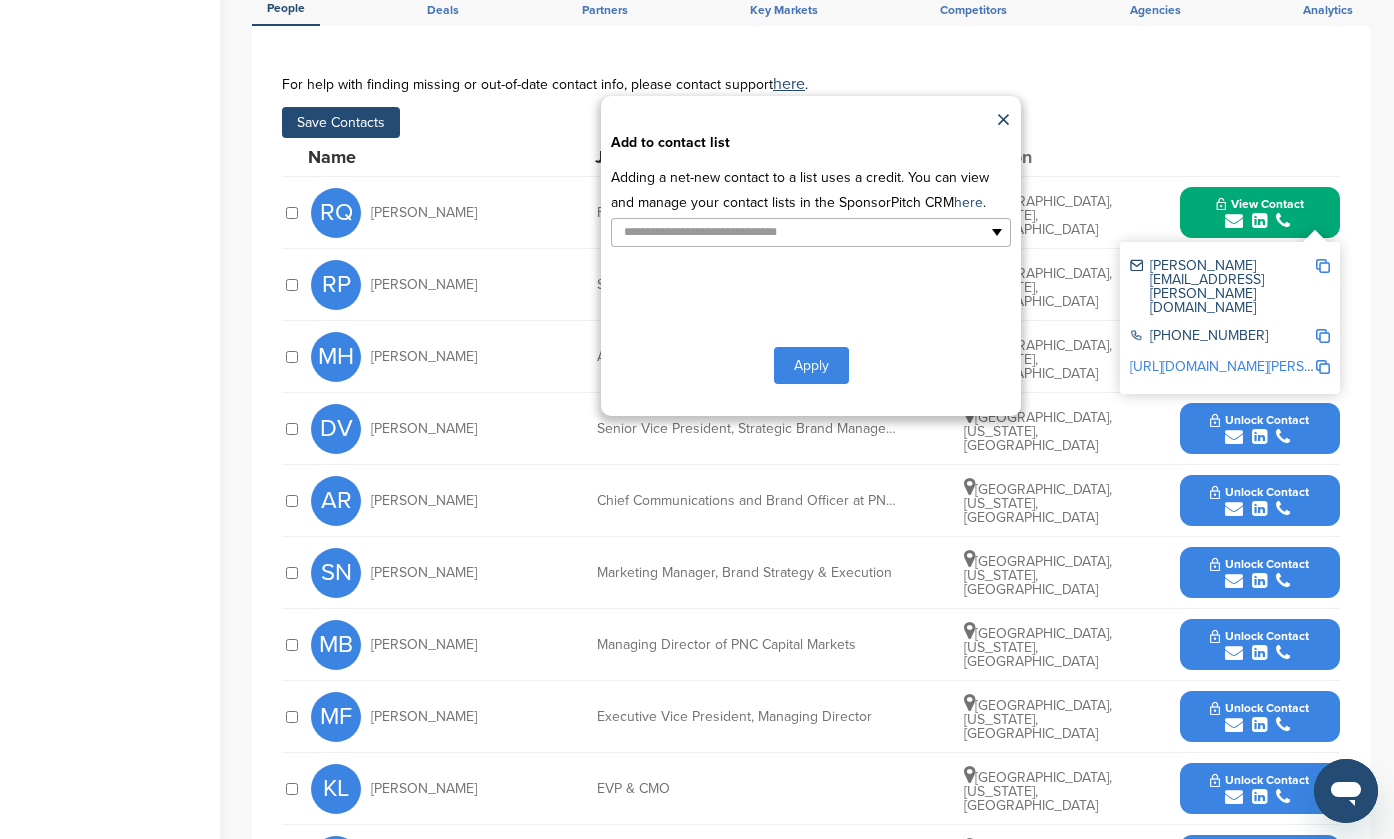 type 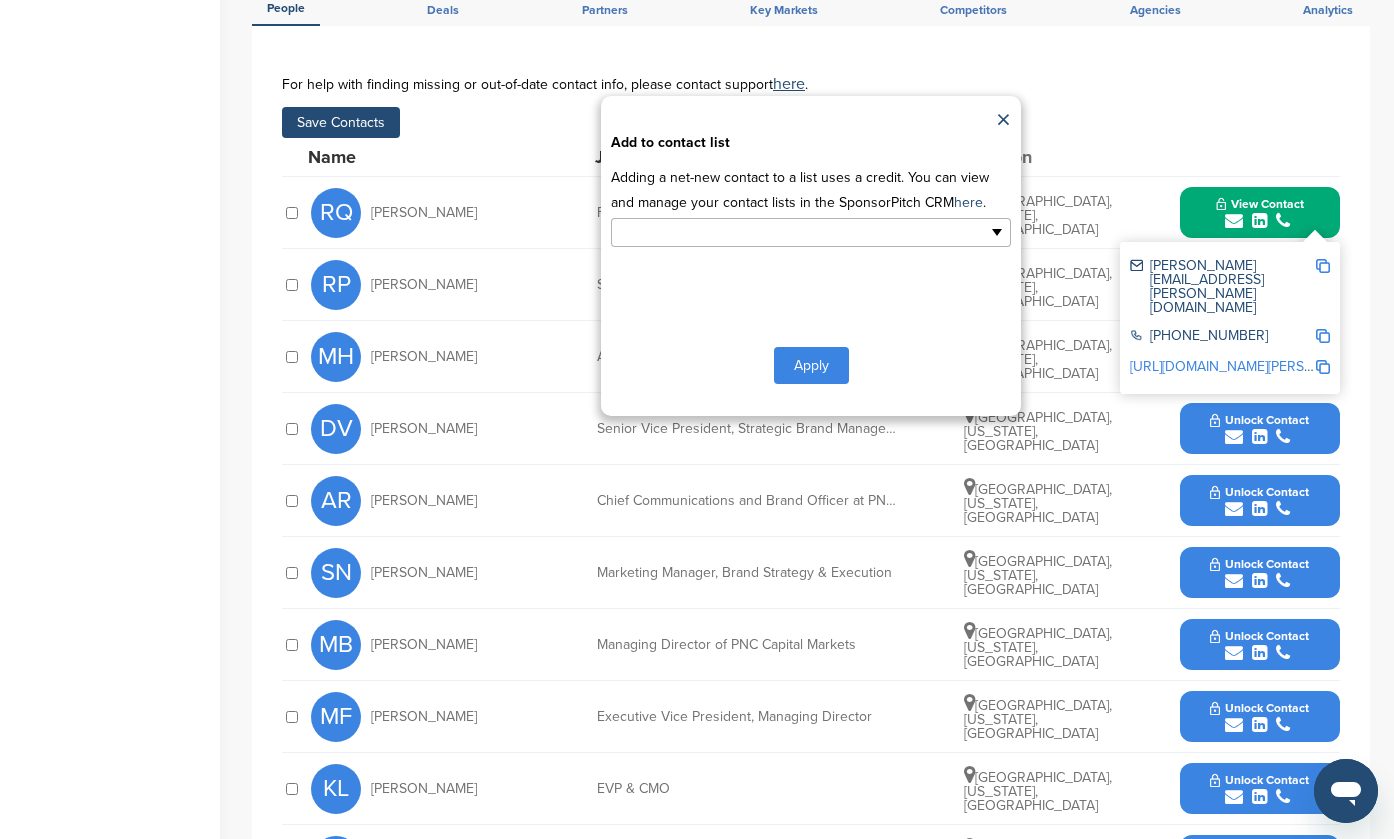 click at bounding box center [724, 232] 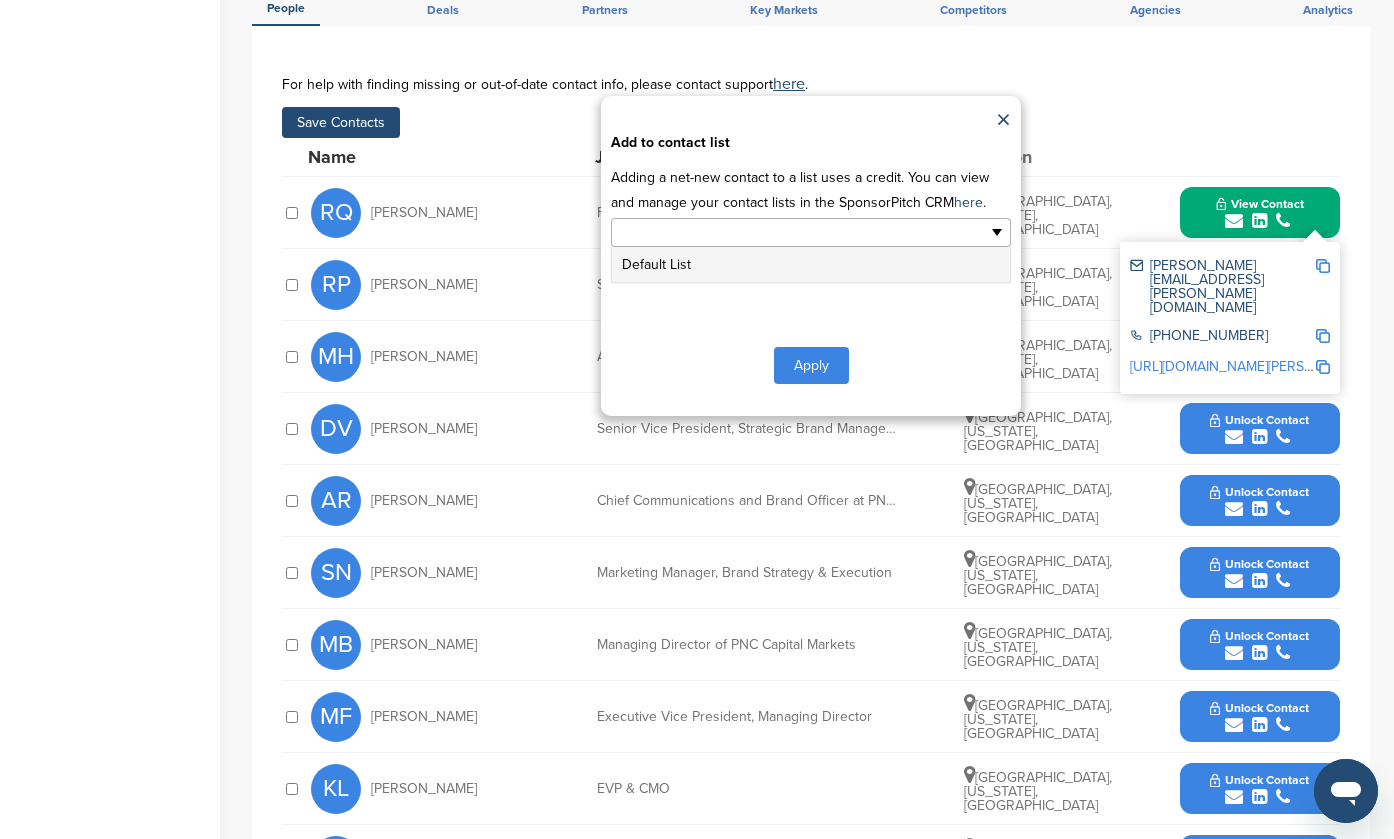 click on "Default List" at bounding box center (811, 264) 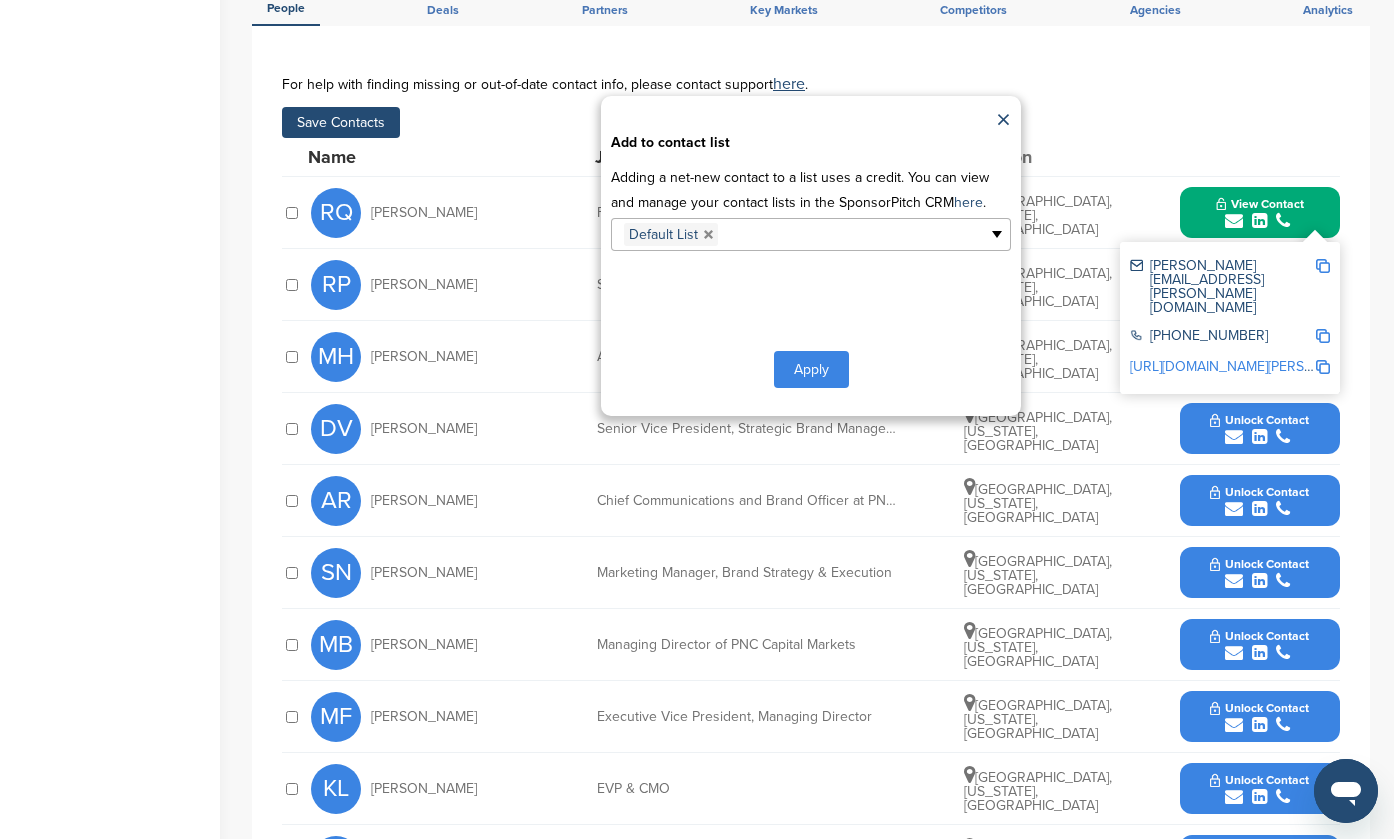 click on "Apply" at bounding box center (811, 369) 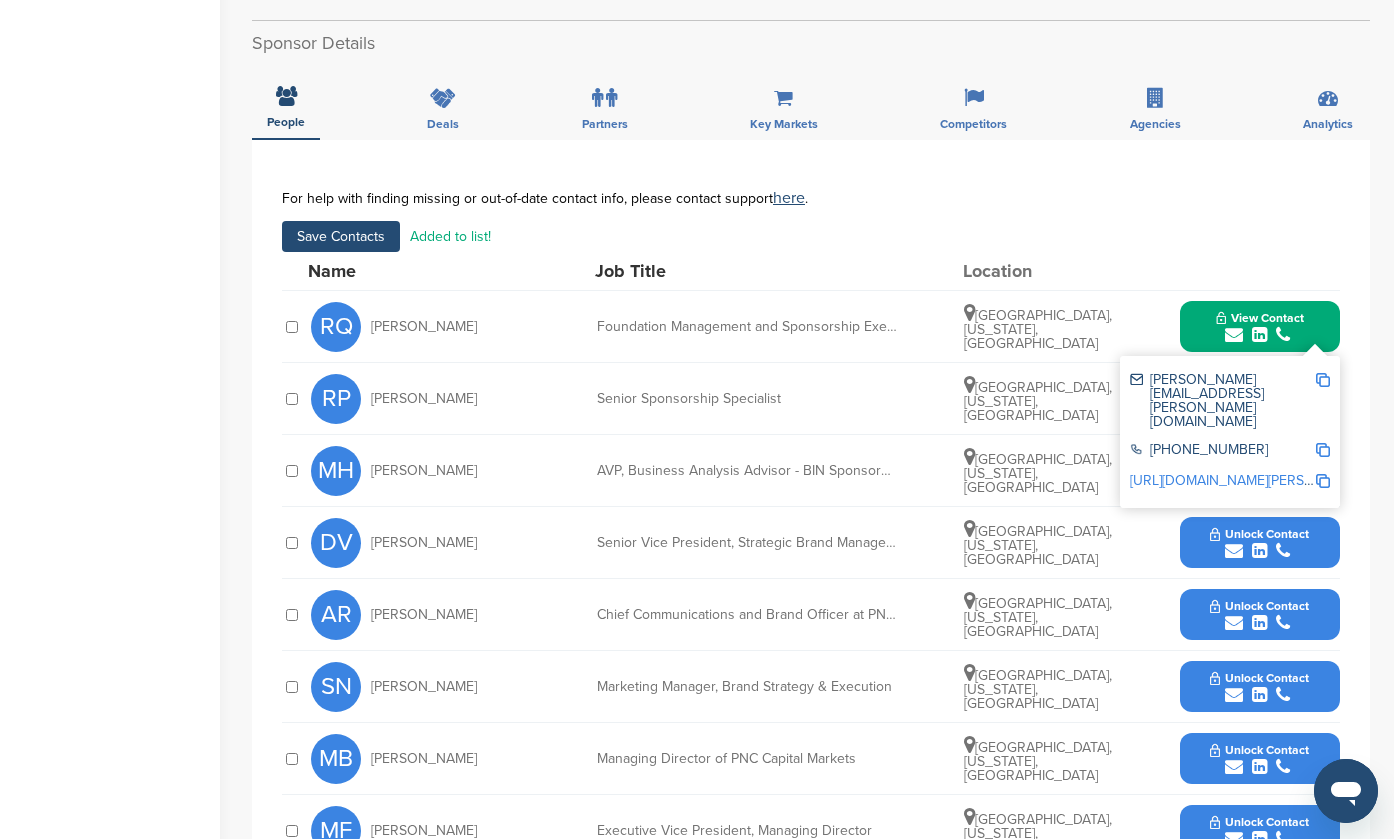 scroll, scrollTop: 522, scrollLeft: 0, axis: vertical 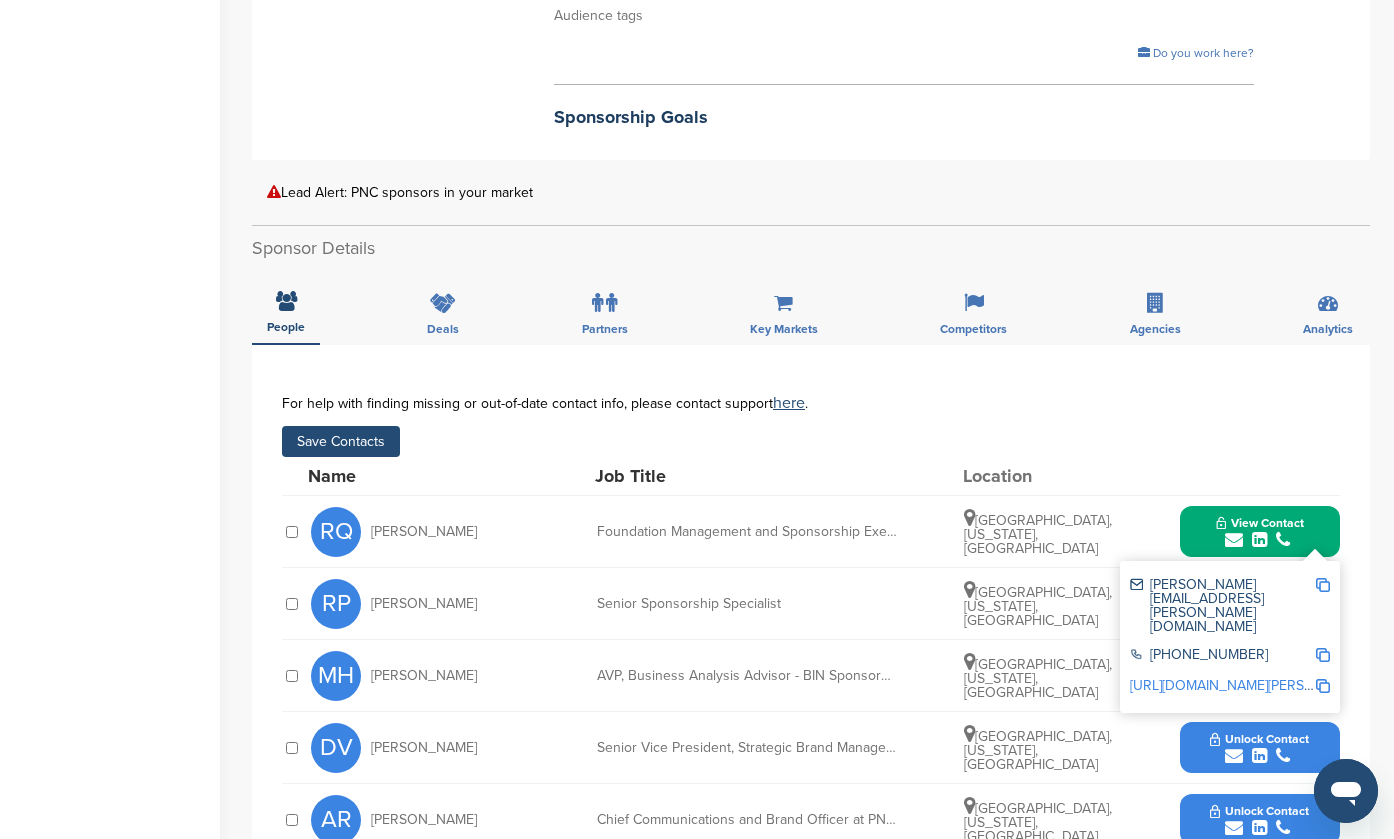 drag, startPoint x: 1163, startPoint y: 397, endPoint x: 1082, endPoint y: 354, distance: 91.706055 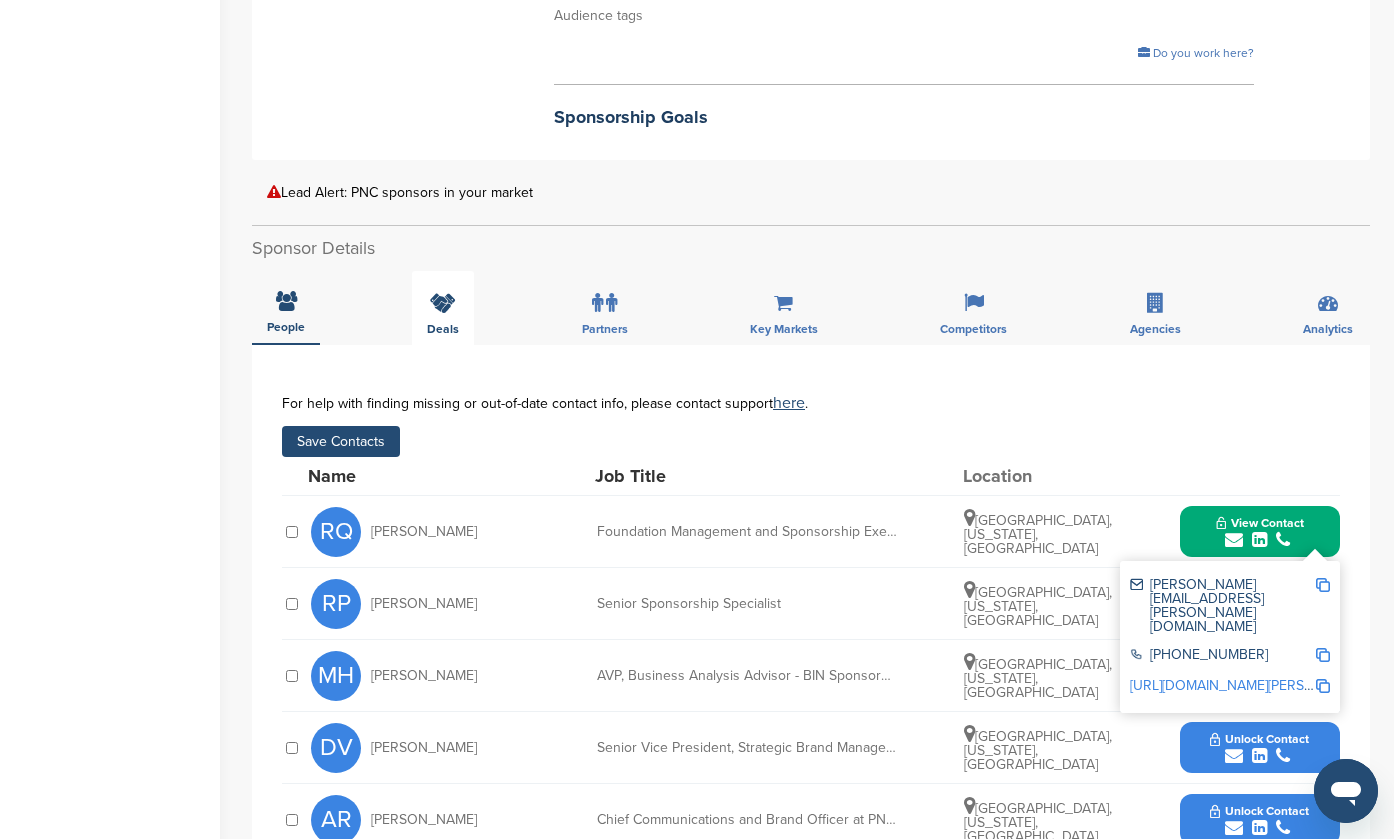 click on "Deals" at bounding box center [443, 308] 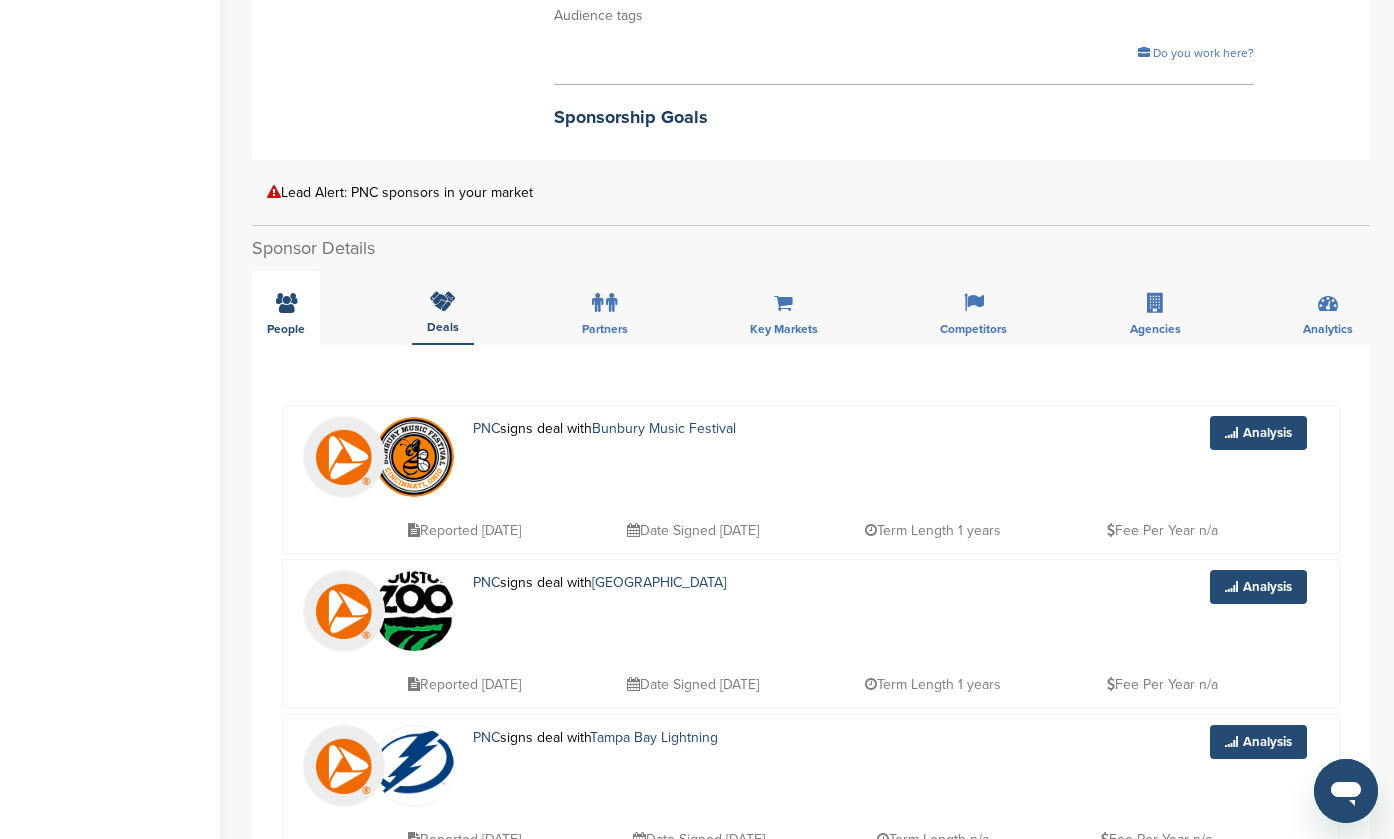 click at bounding box center (286, 303) 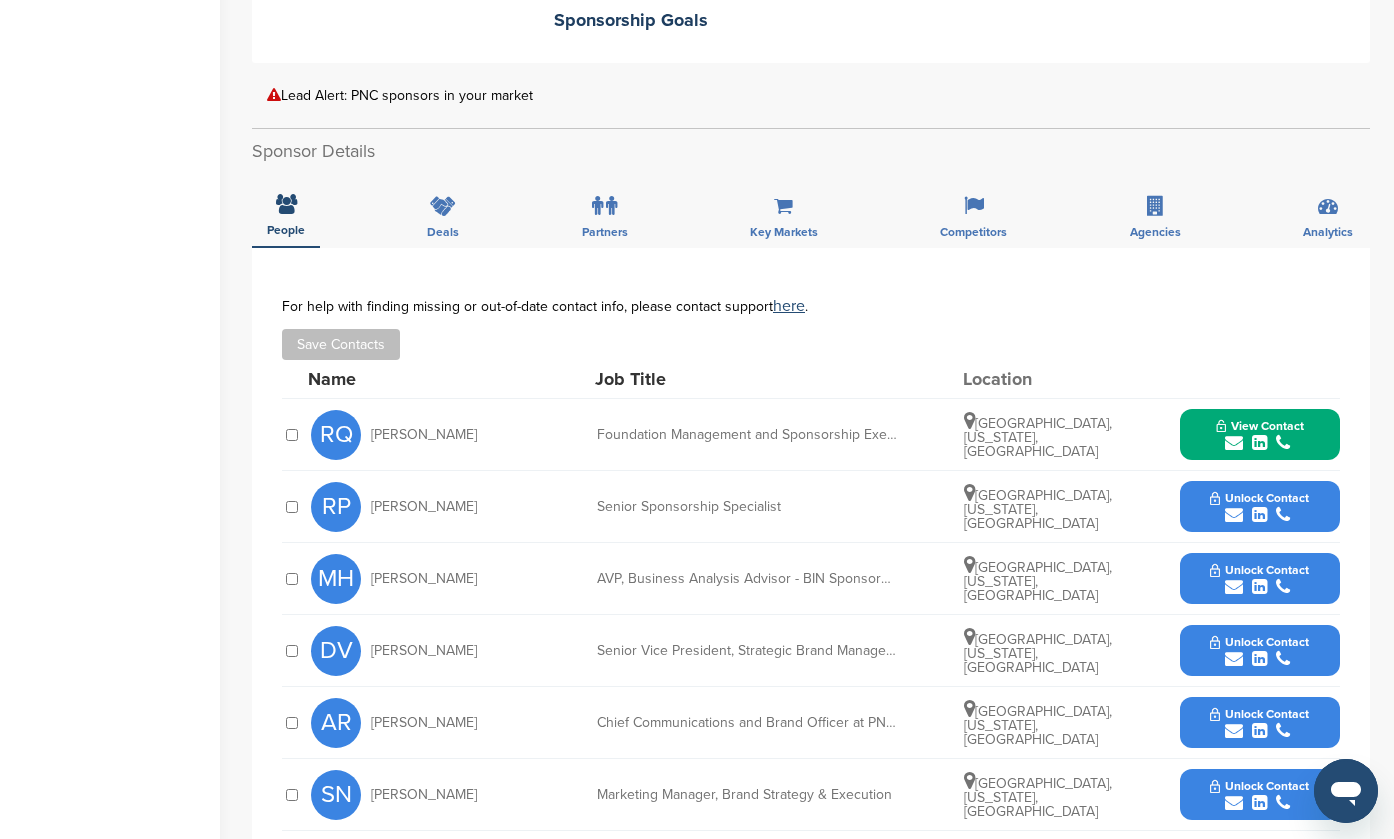 scroll, scrollTop: 623, scrollLeft: 0, axis: vertical 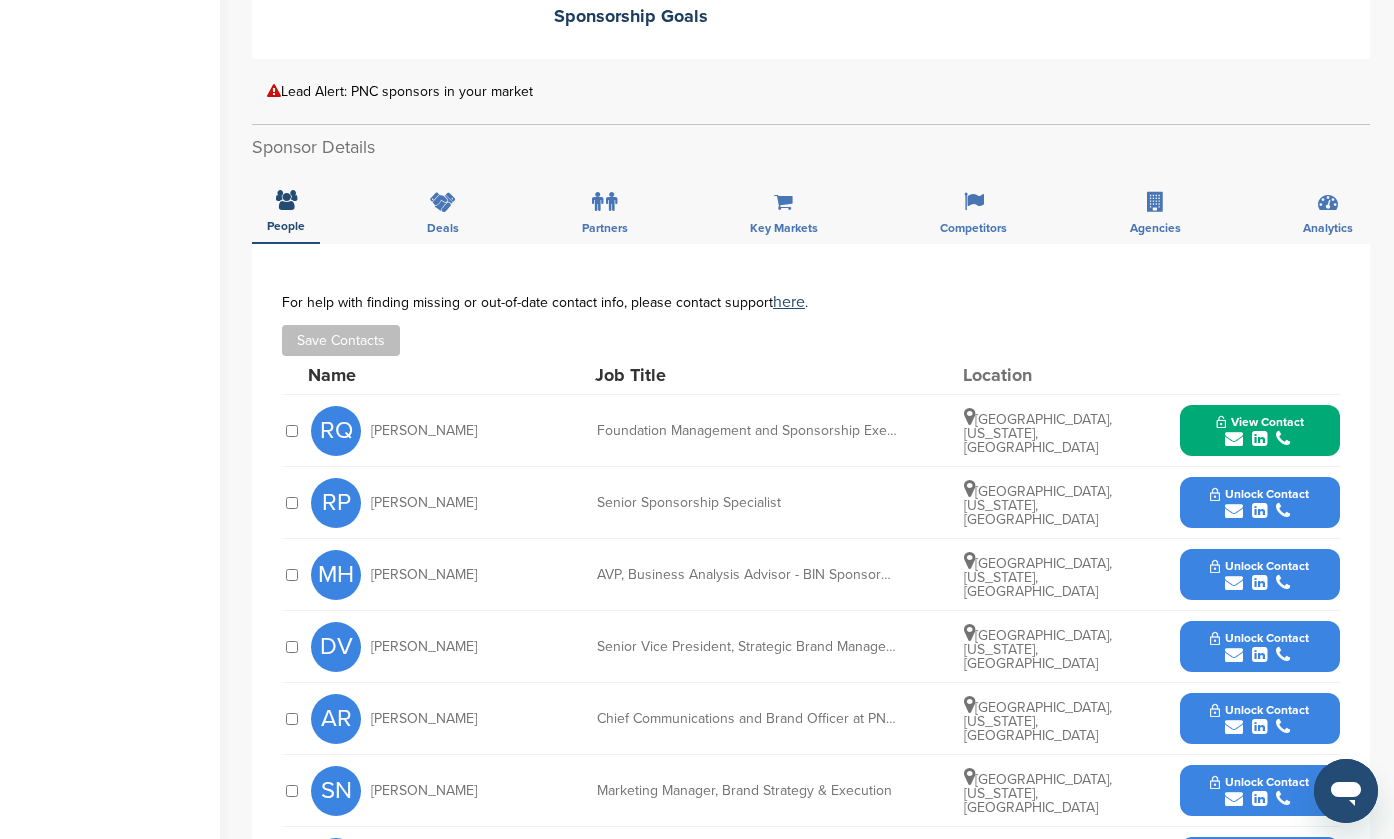 click on "Unlock Contact" at bounding box center [1259, 494] 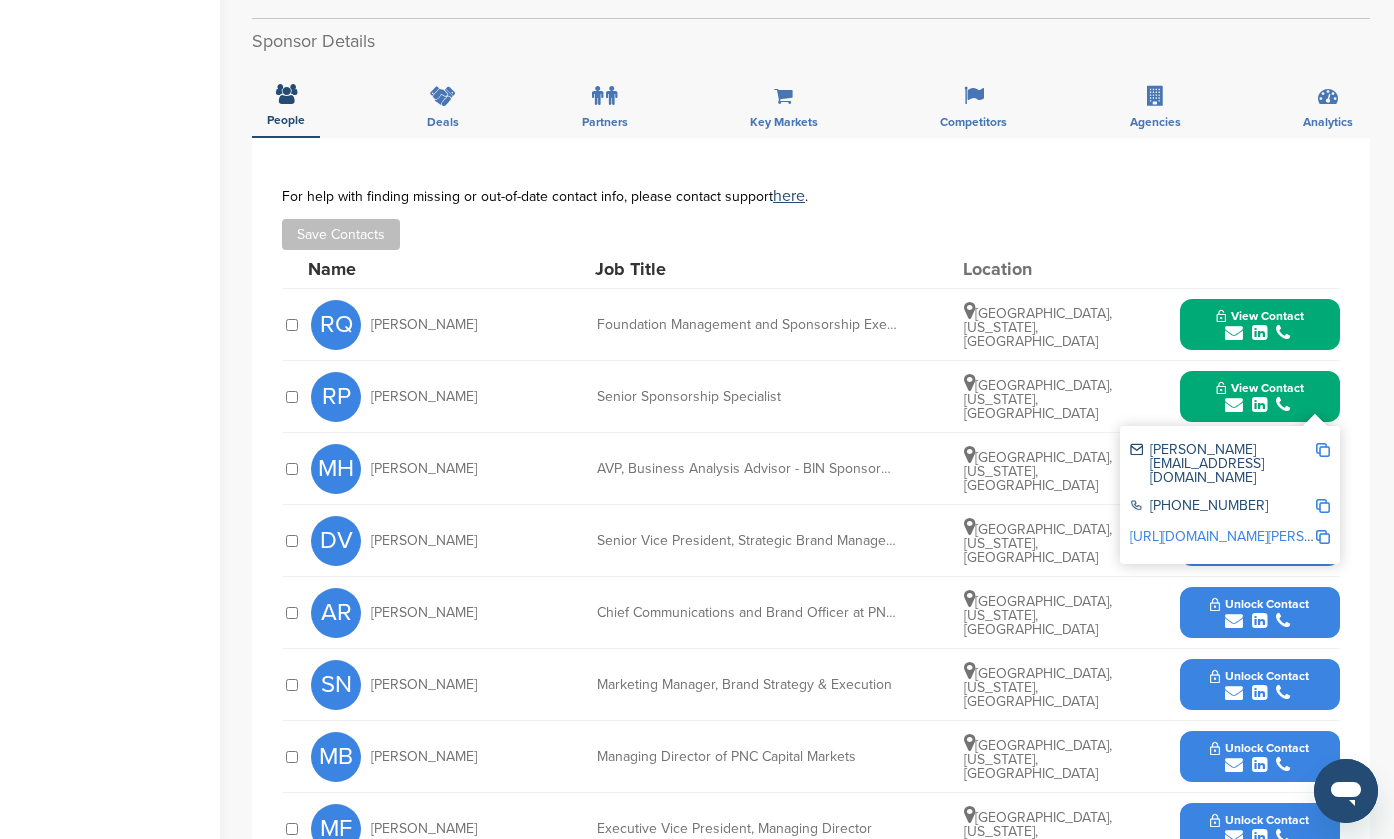scroll, scrollTop: 745, scrollLeft: 0, axis: vertical 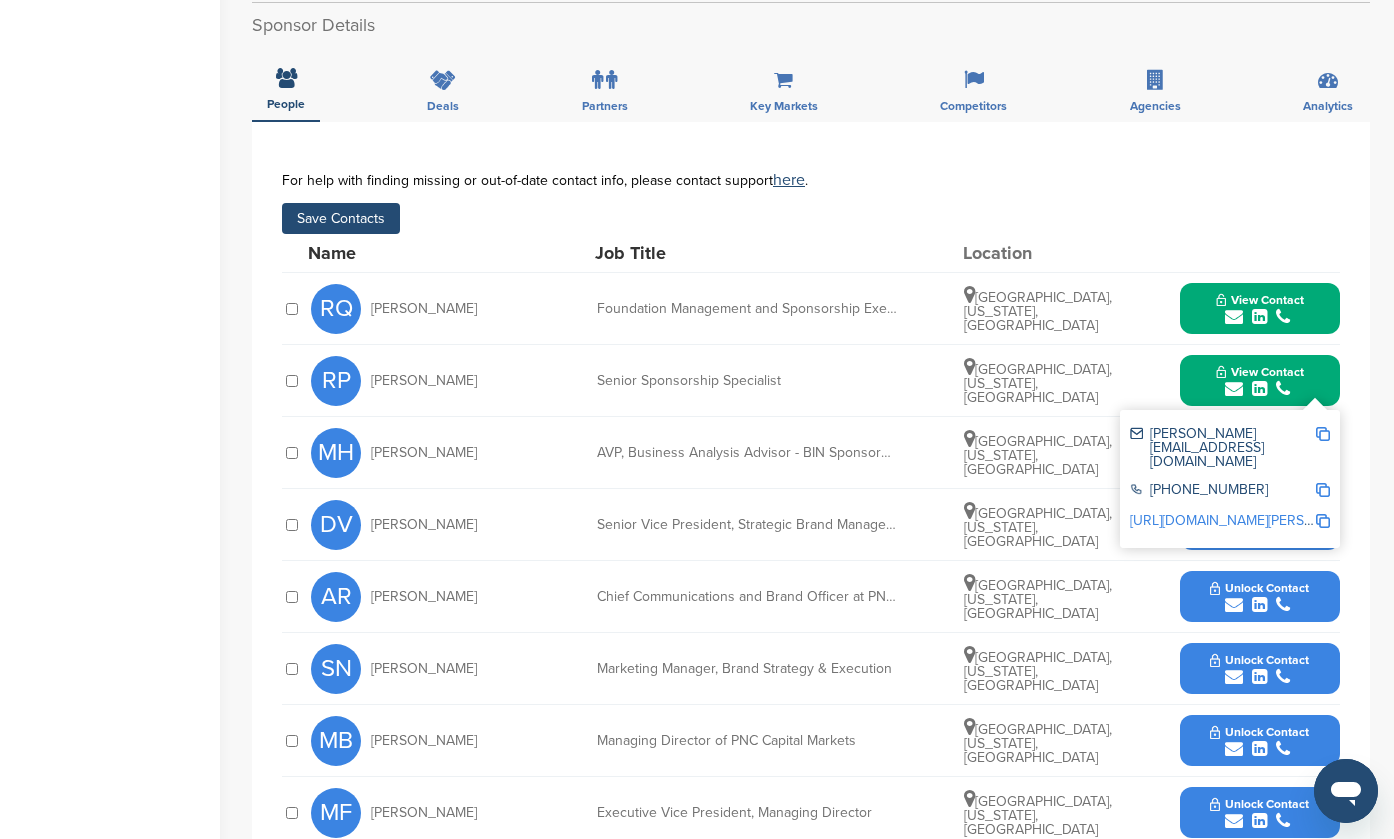 click on "Save Contacts" at bounding box center [341, 218] 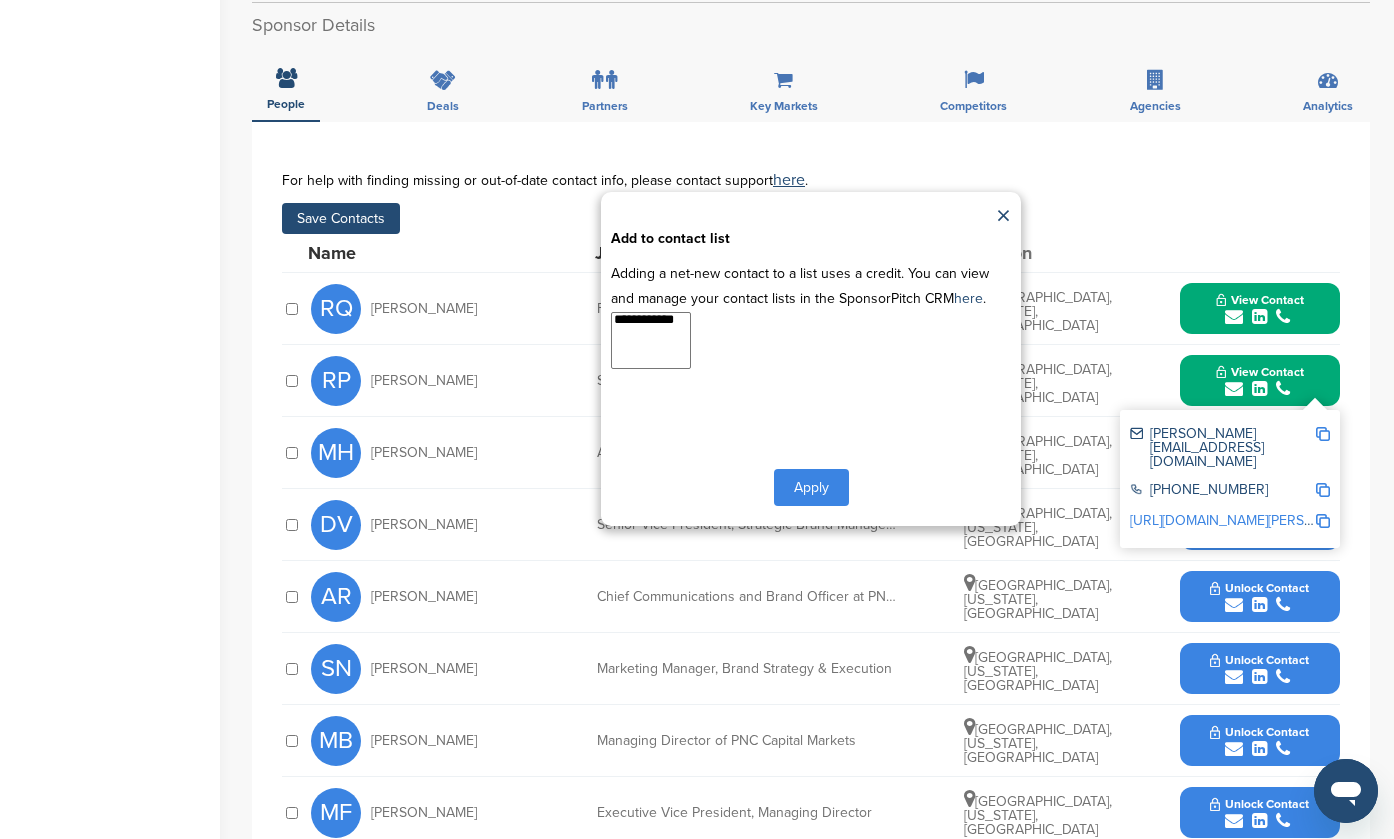 click on "**********" at bounding box center [651, 340] 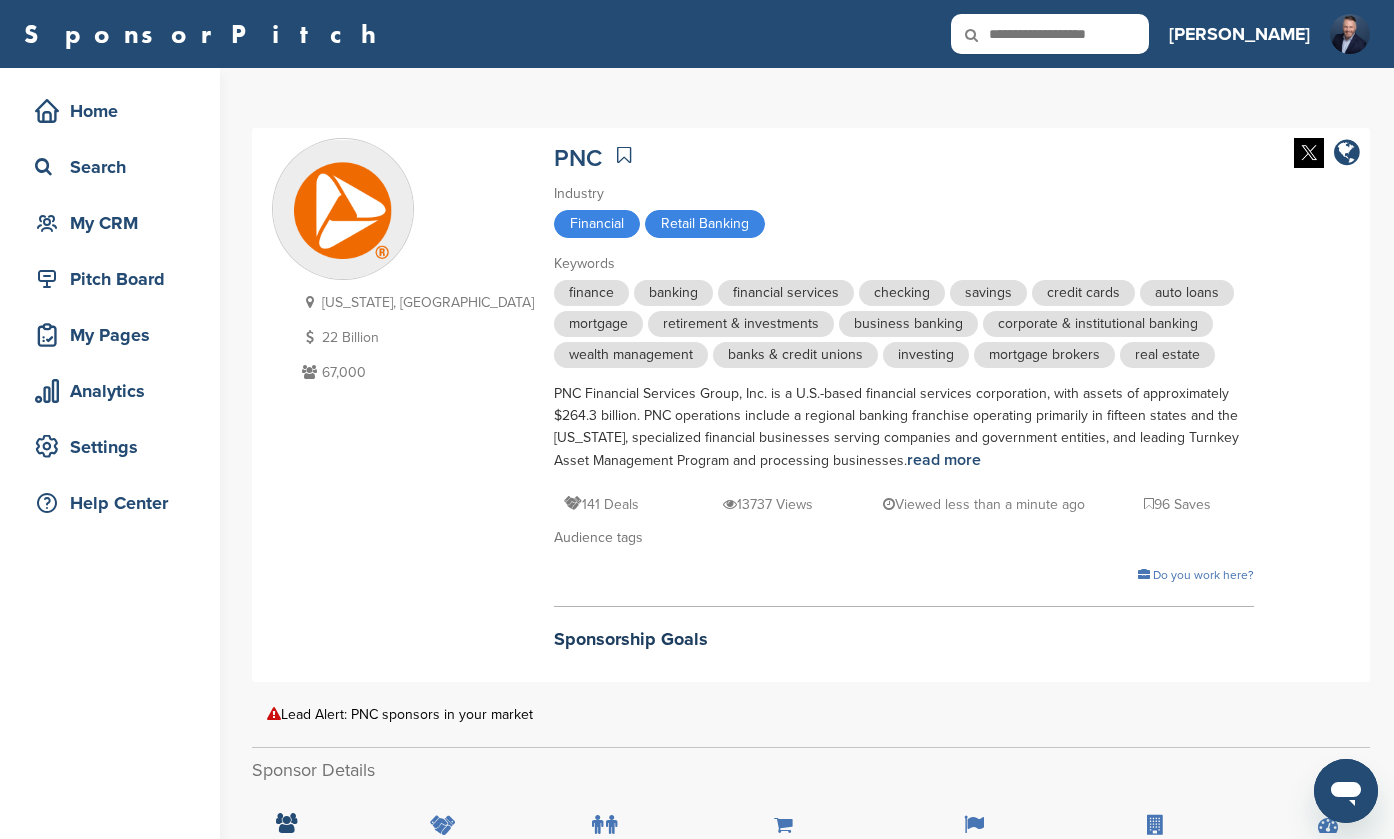 scroll, scrollTop: 0, scrollLeft: 0, axis: both 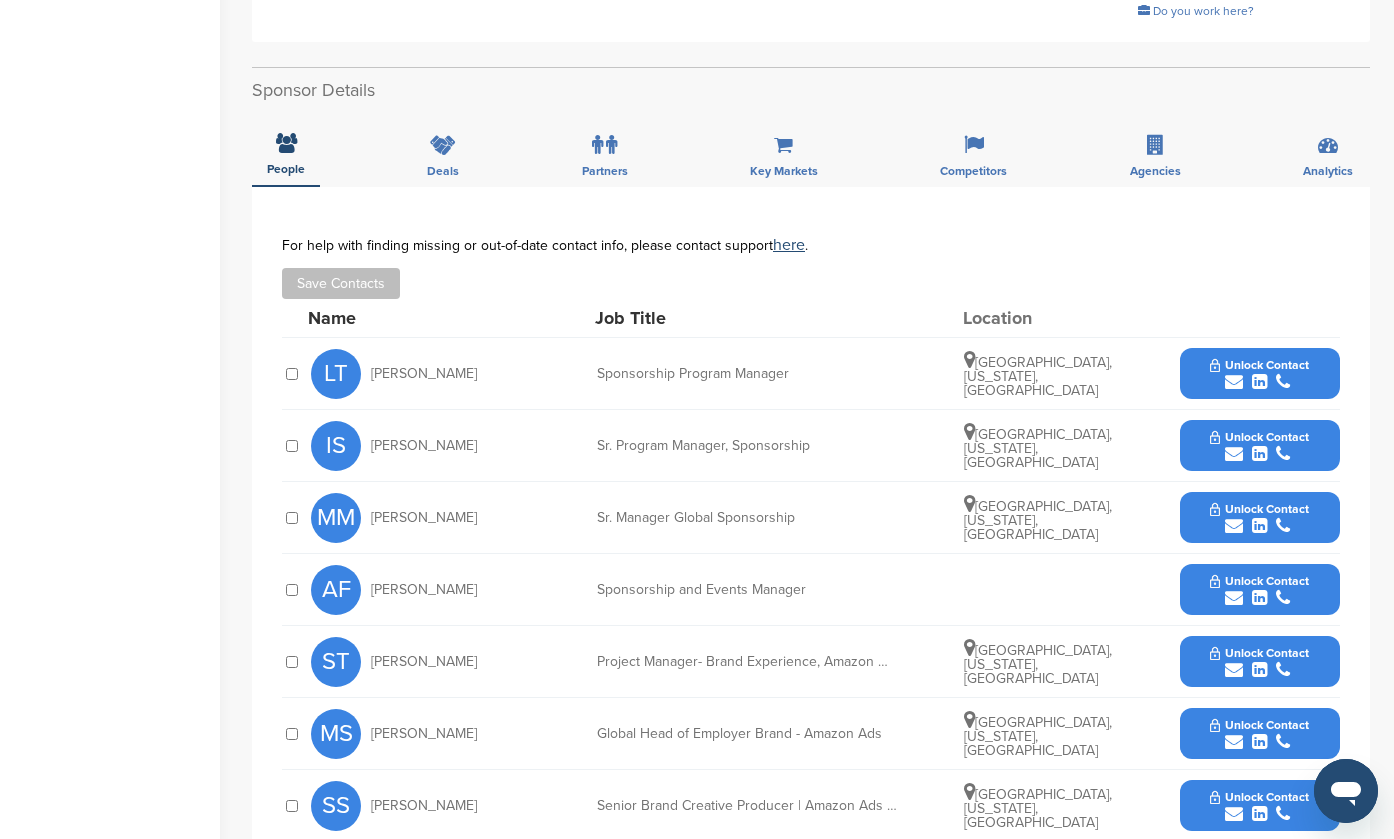 click on "LT
Lisa Tierney
Sponsorship Program Manager
Portland, Oregon, United States
Unlock Contact" at bounding box center [811, 374] 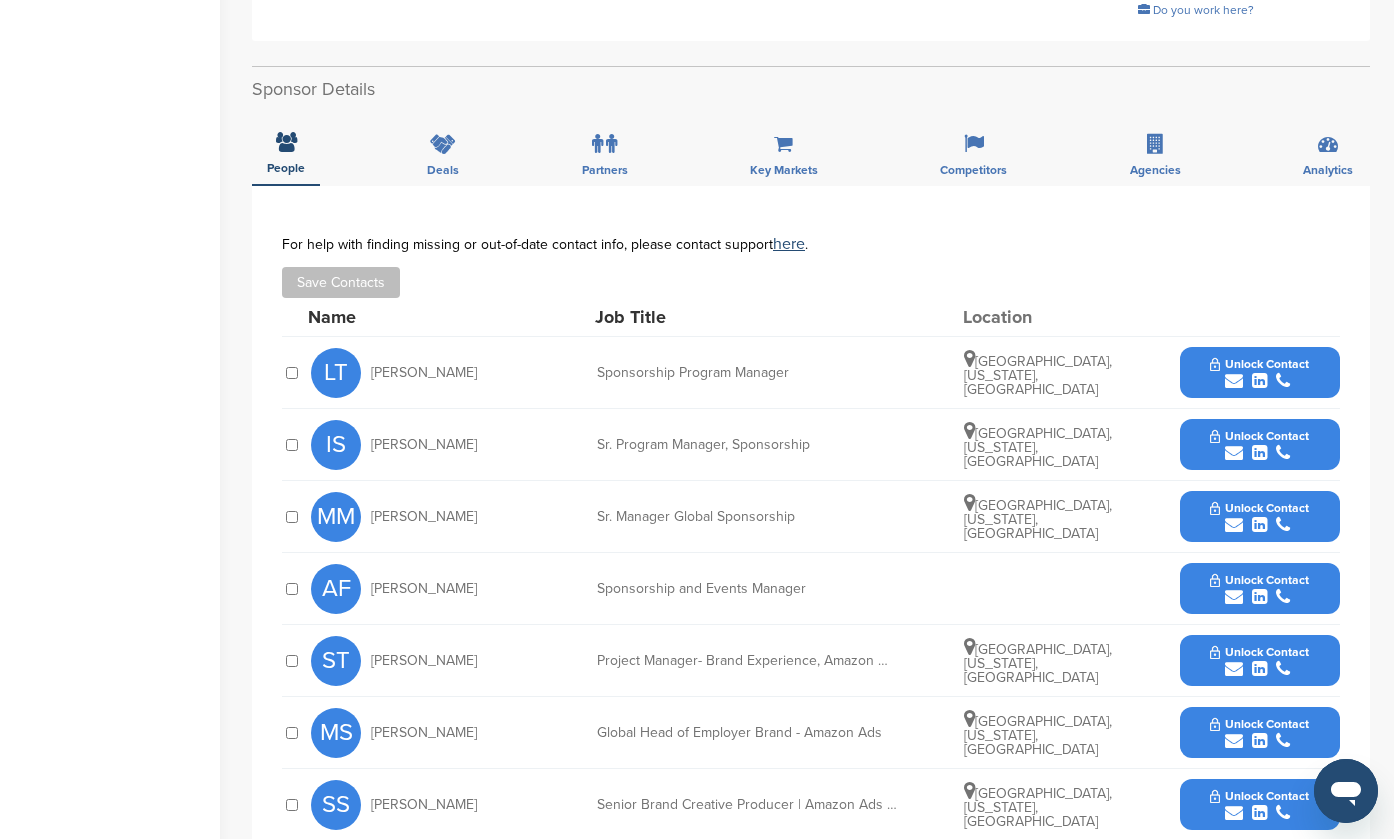 drag, startPoint x: 1264, startPoint y: 320, endPoint x: 1245, endPoint y: 317, distance: 19.235384 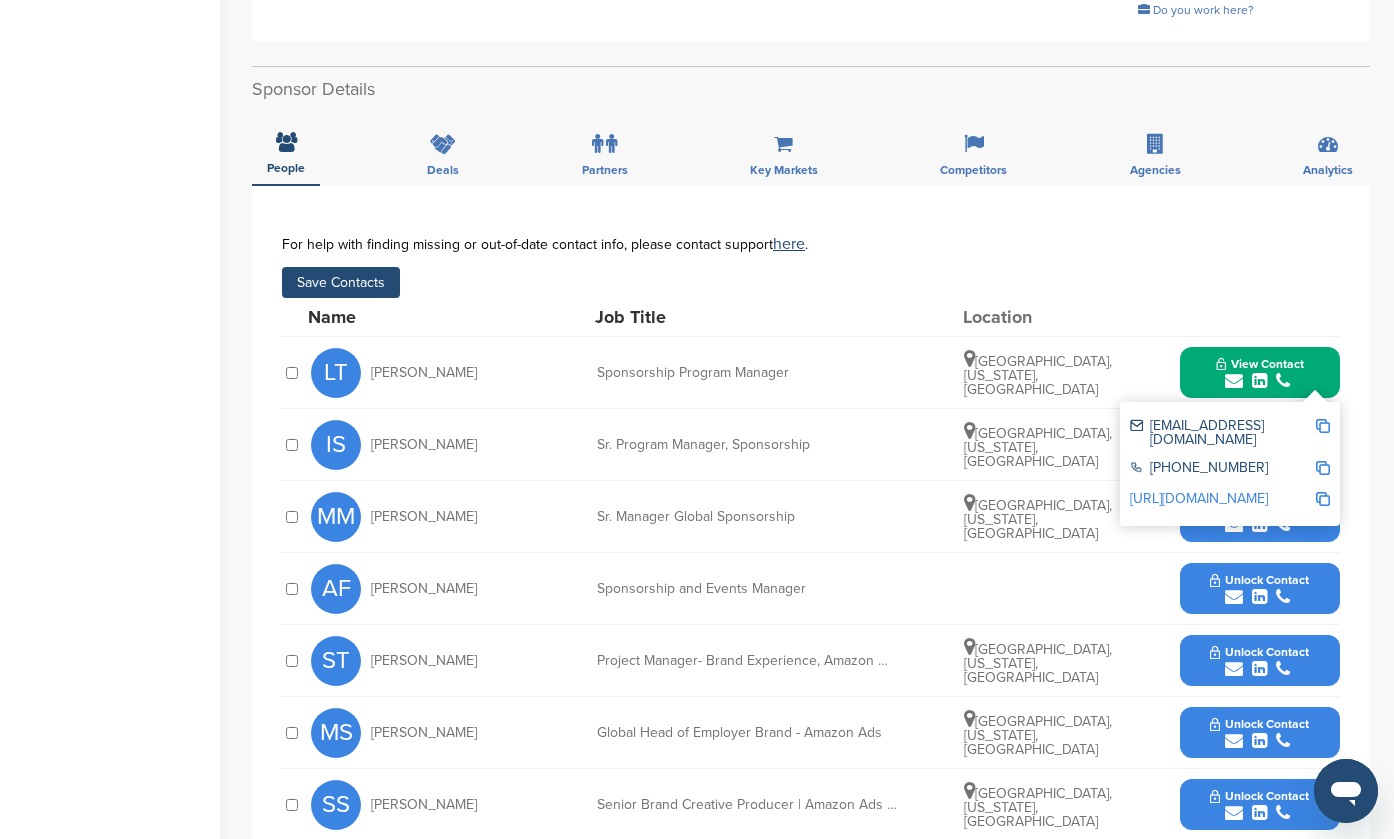click on "Save Contacts" at bounding box center [341, 282] 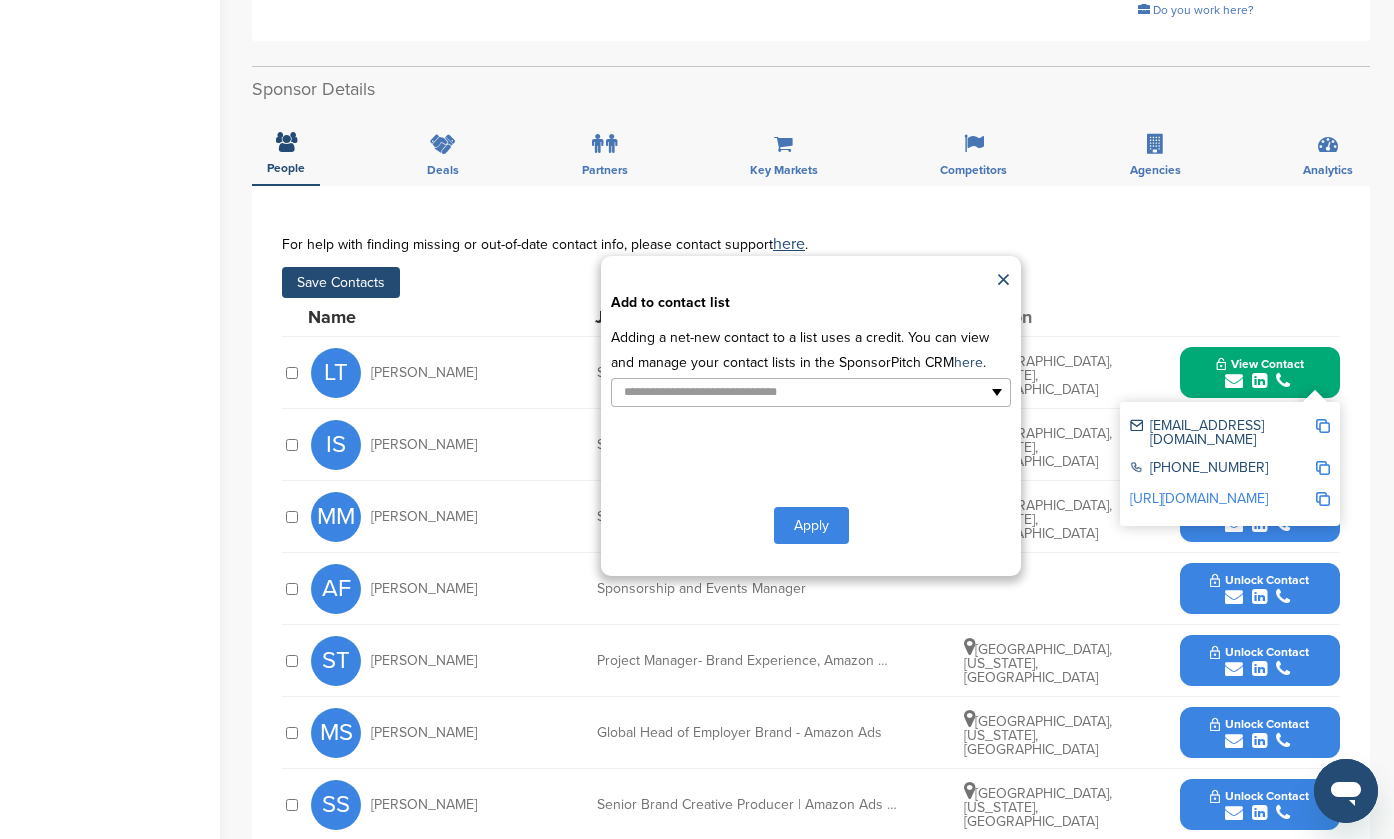 scroll, scrollTop: 517, scrollLeft: 0, axis: vertical 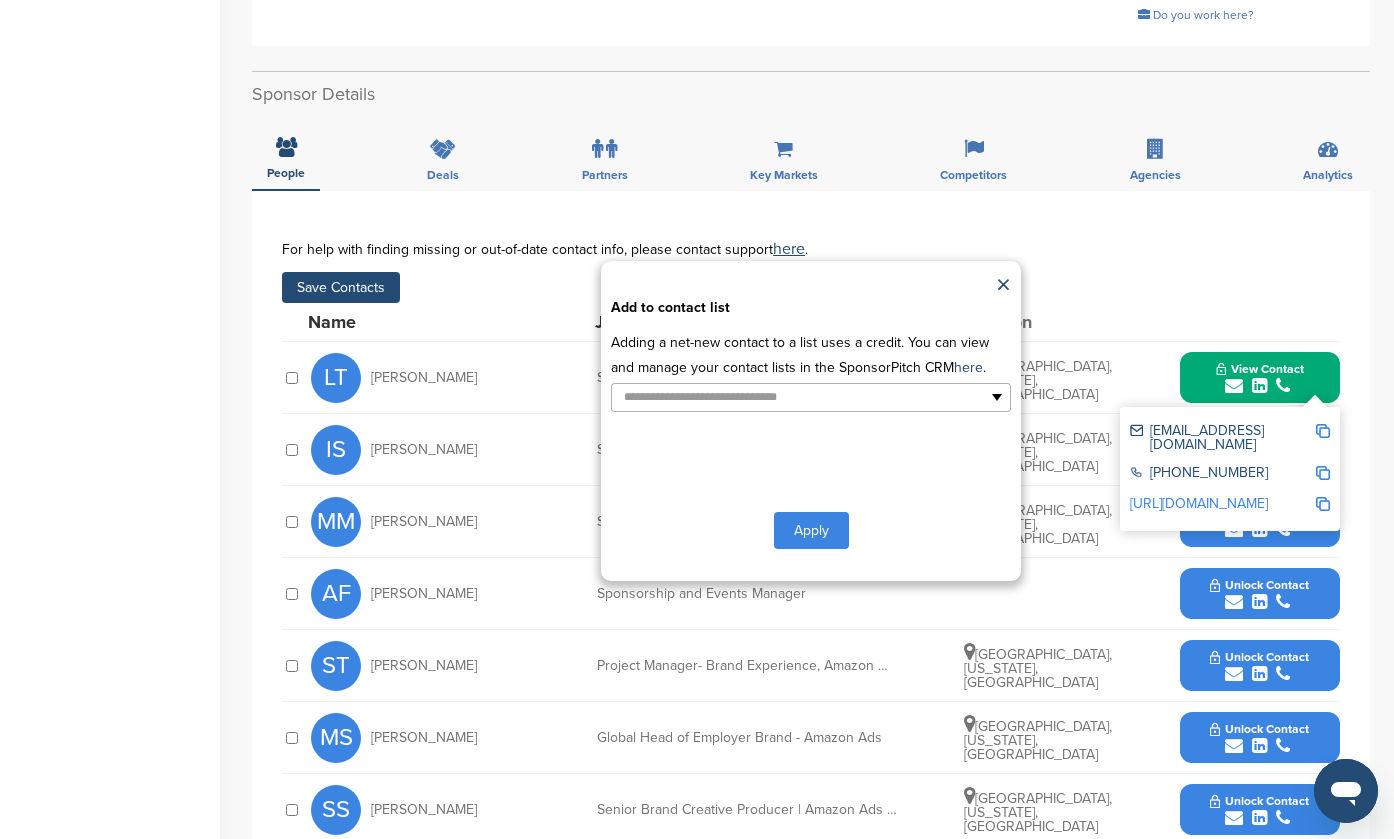 type 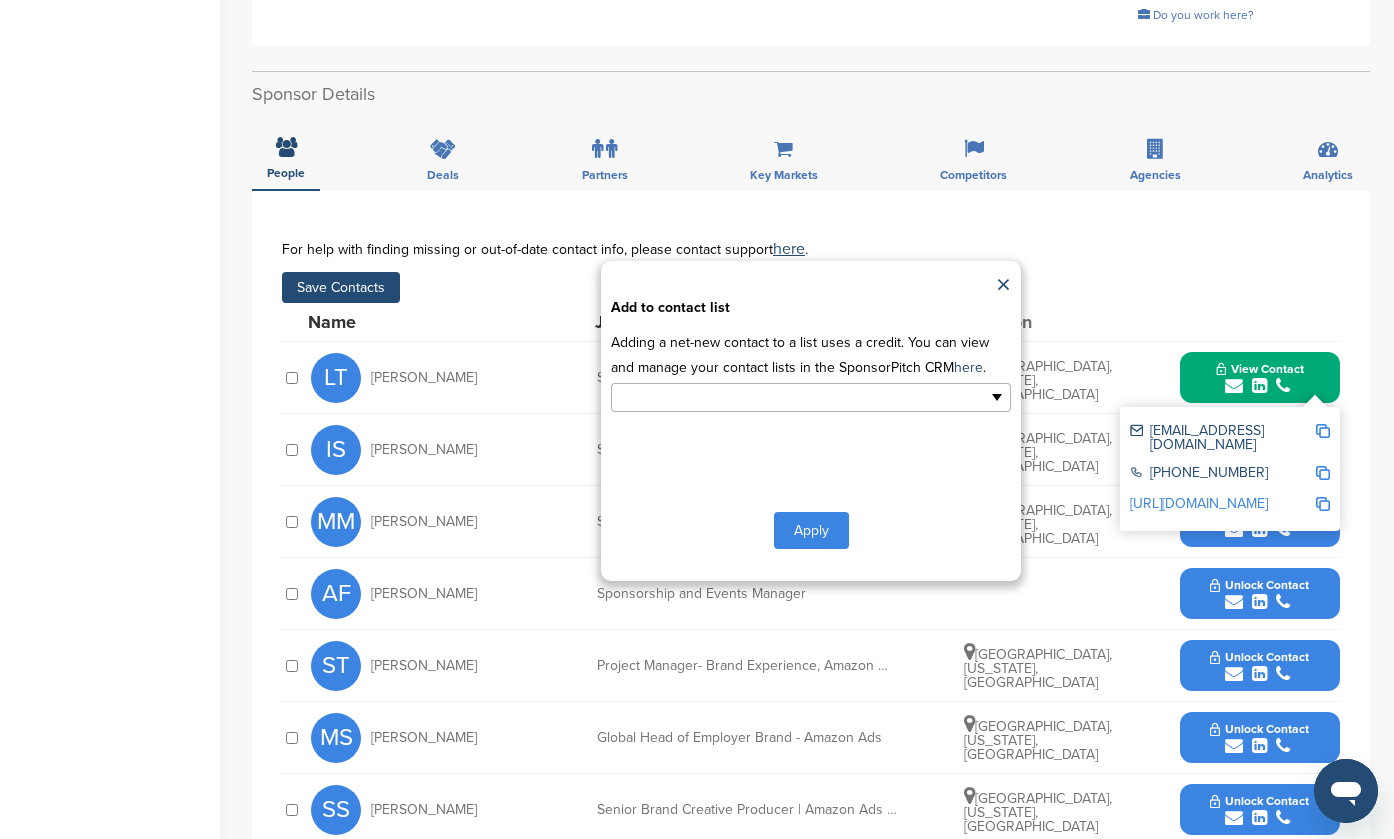 click at bounding box center [724, 397] 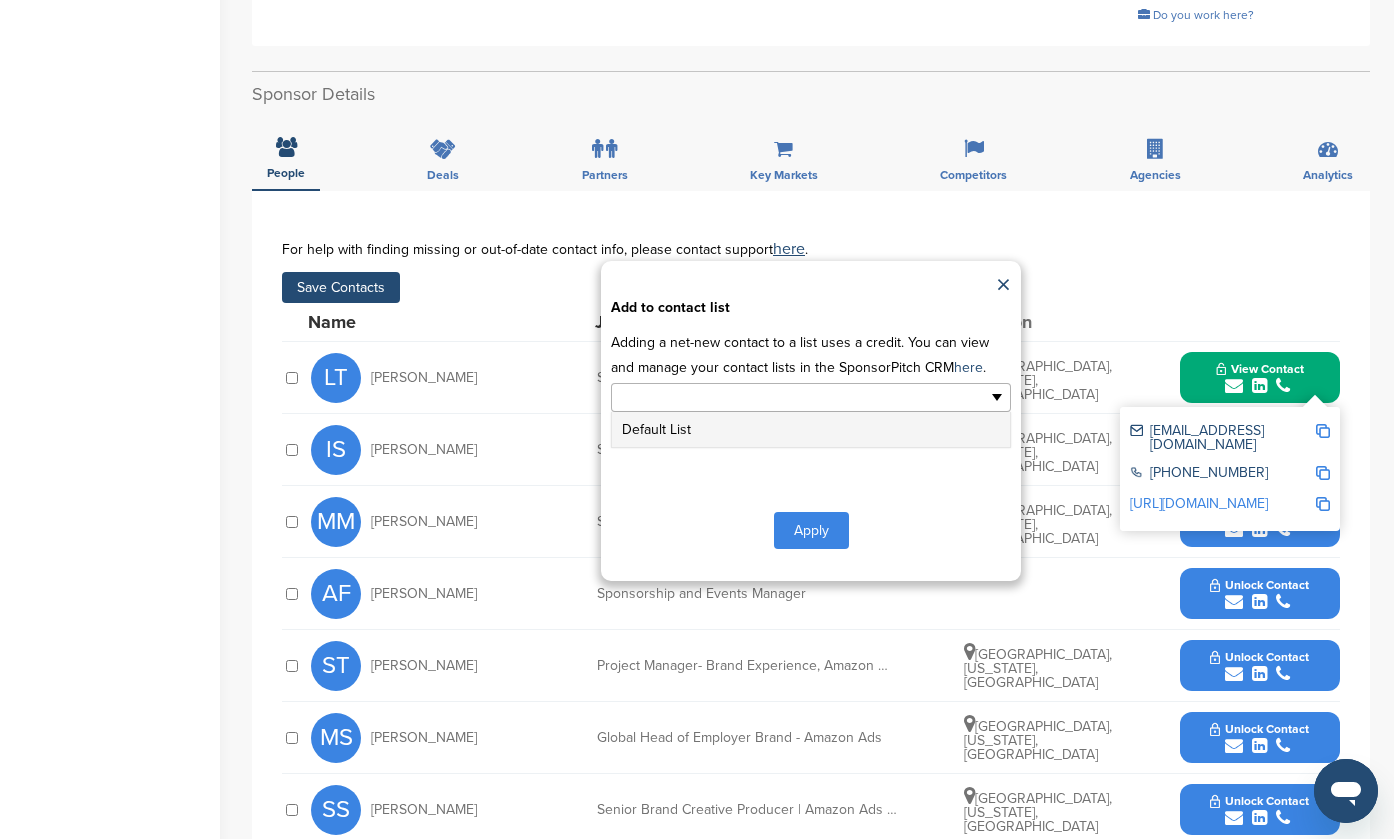click on "Default List" at bounding box center (811, 429) 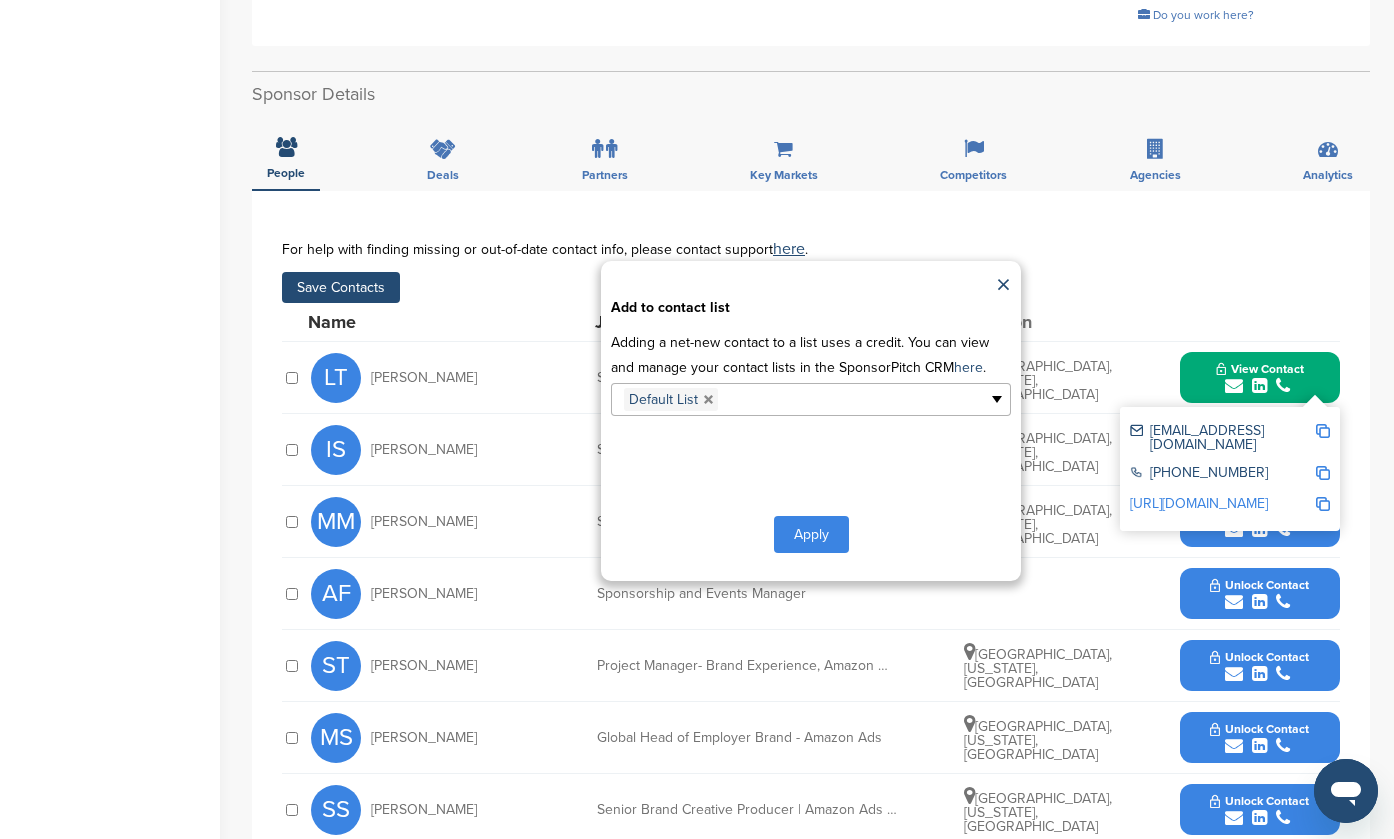 click on "Apply" at bounding box center [811, 534] 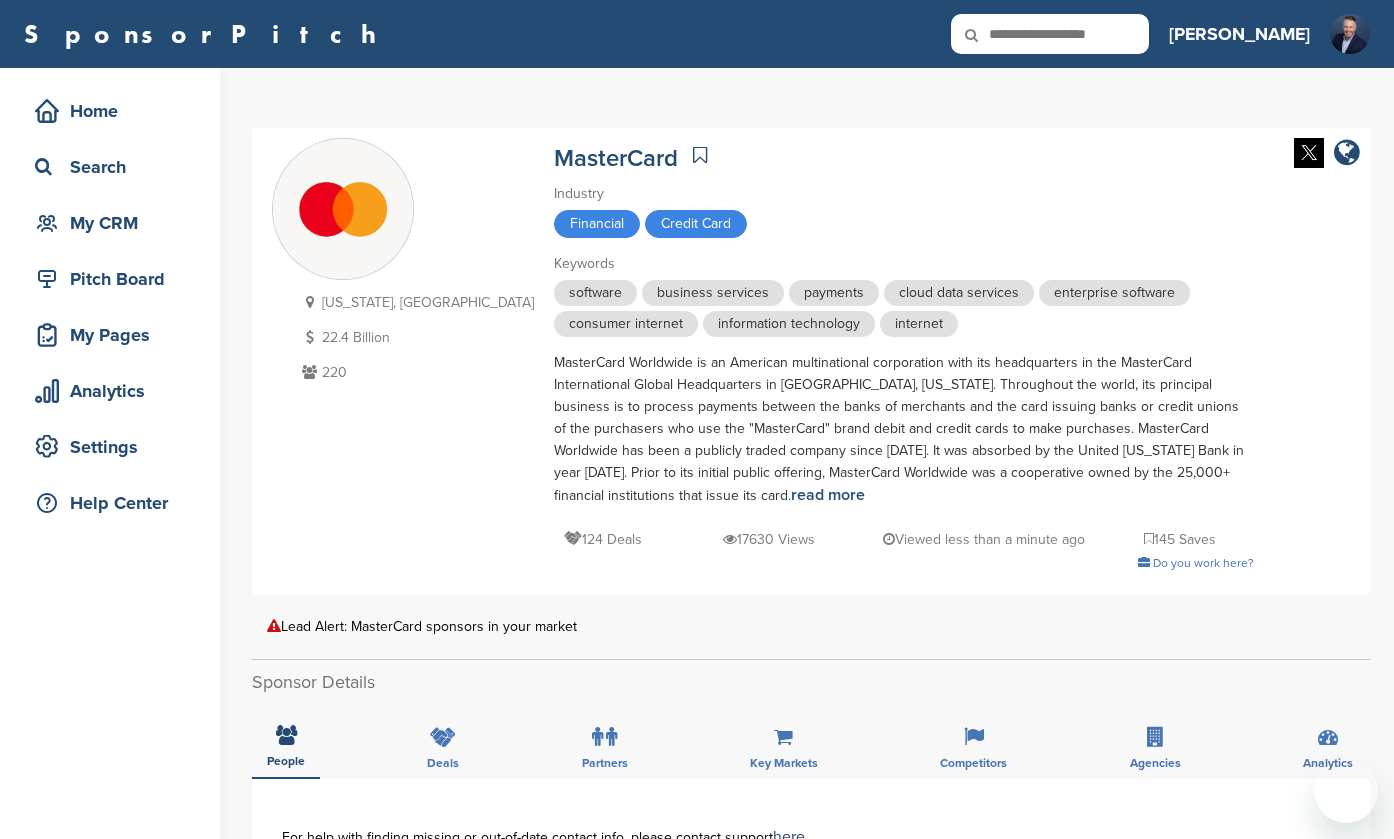scroll, scrollTop: 0, scrollLeft: 0, axis: both 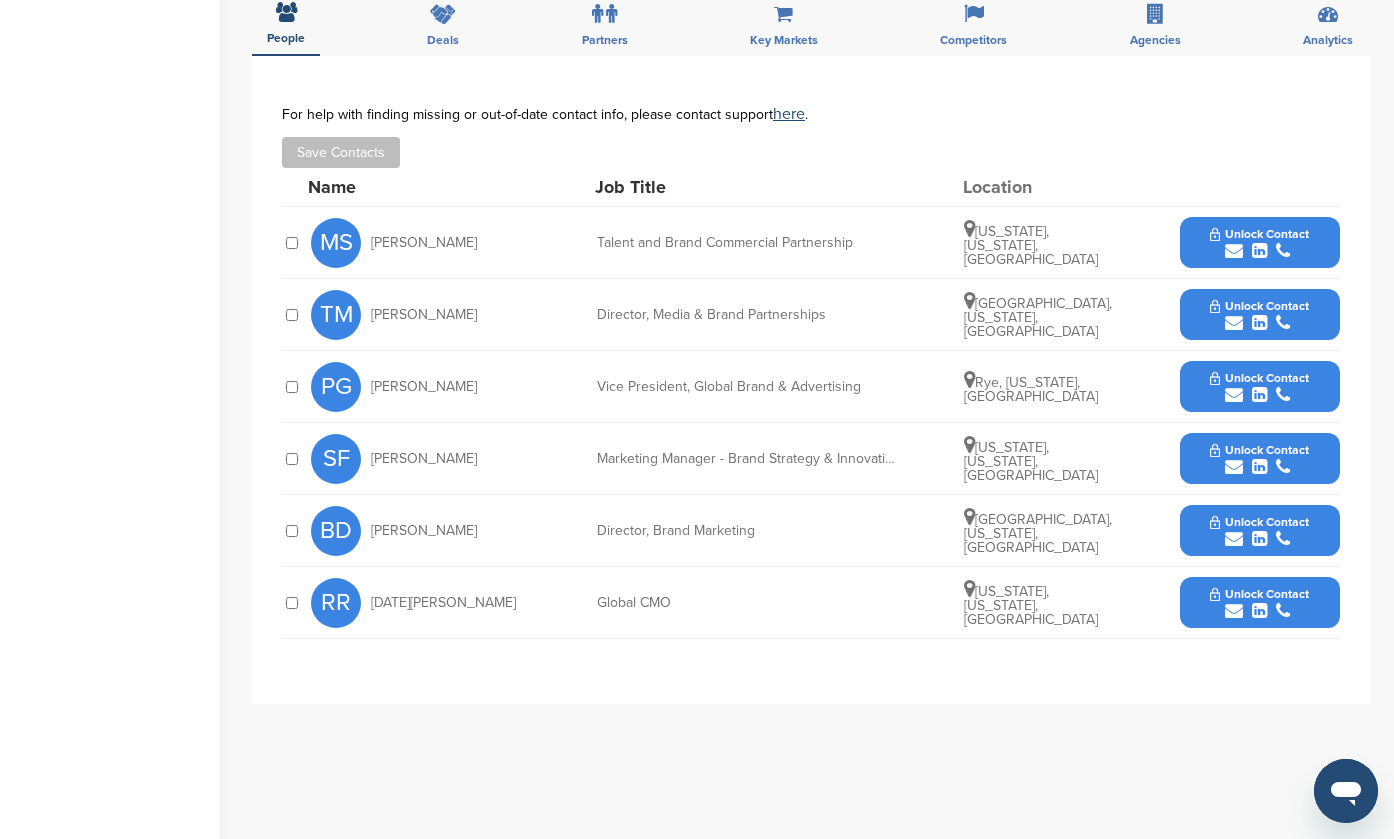 click on "Unlock Contact" at bounding box center (1259, 306) 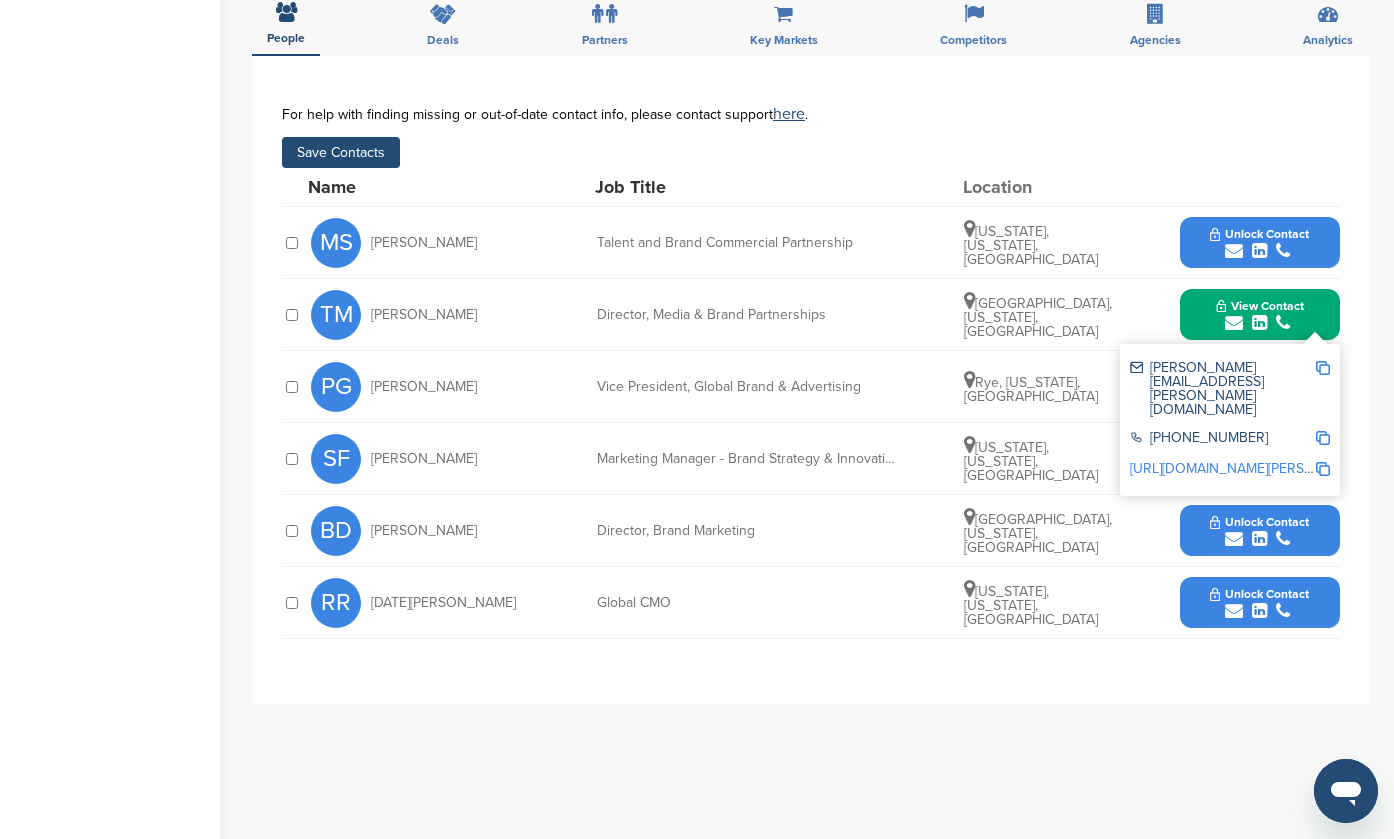 click on "Save Contacts" at bounding box center (341, 152) 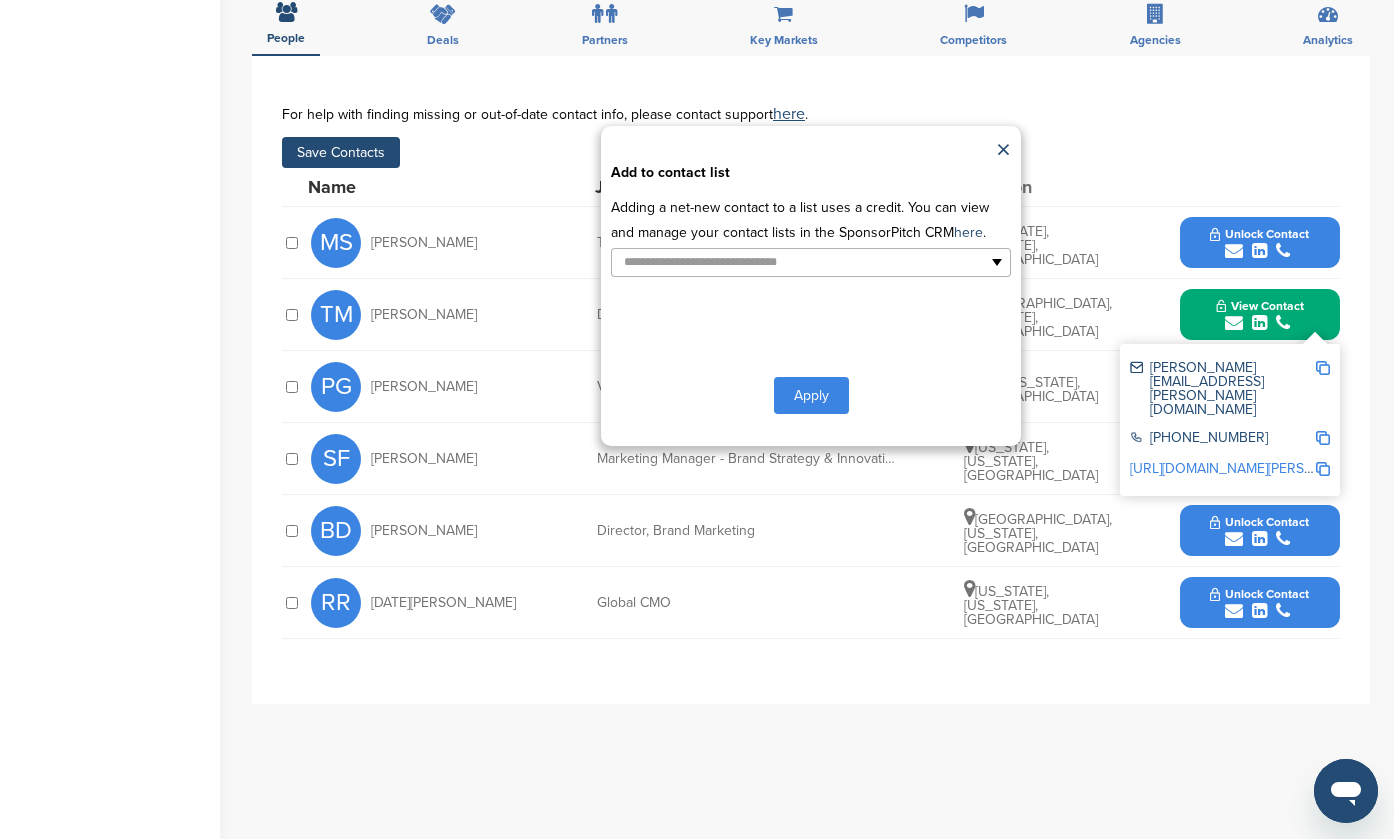 type 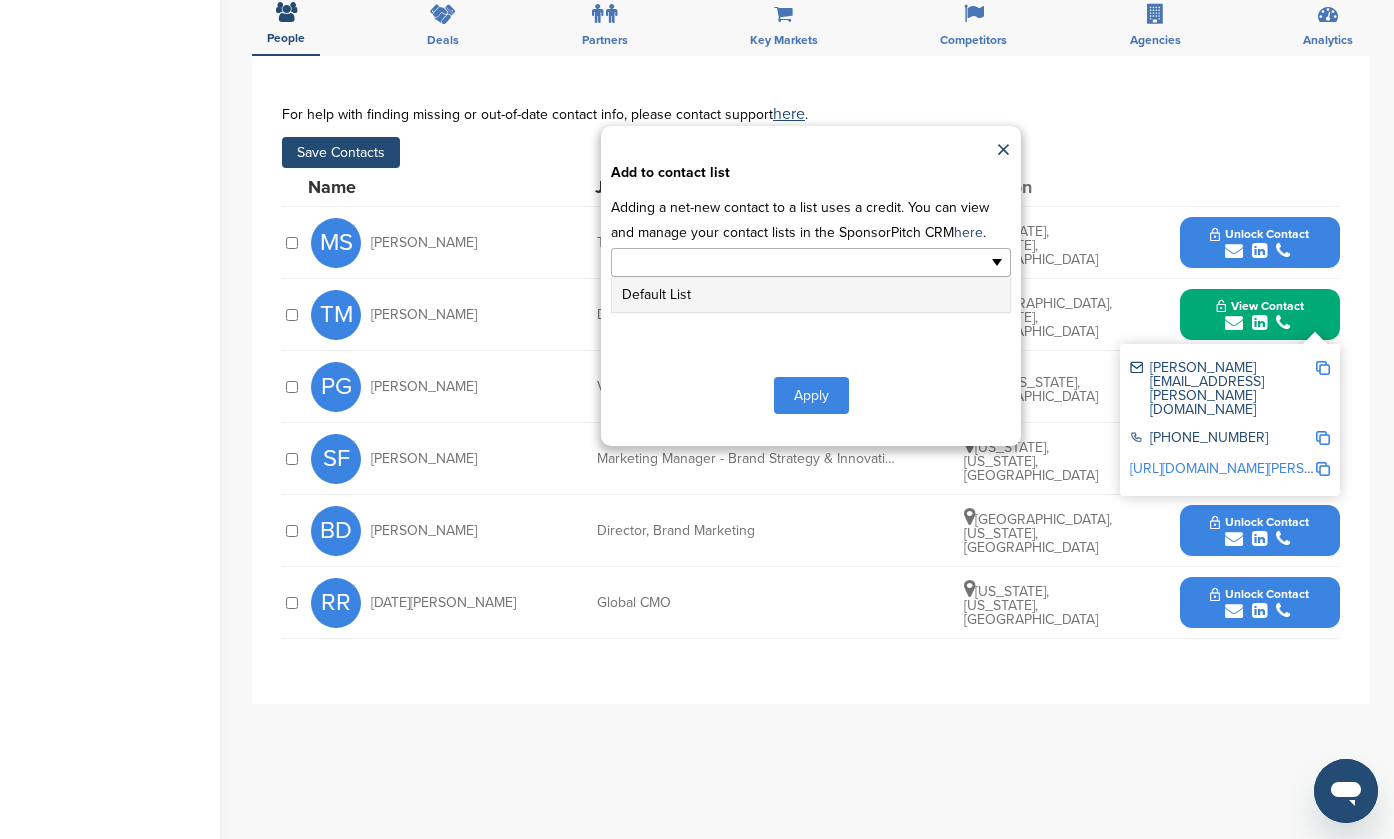 drag, startPoint x: 678, startPoint y: 252, endPoint x: 676, endPoint y: 266, distance: 14.142136 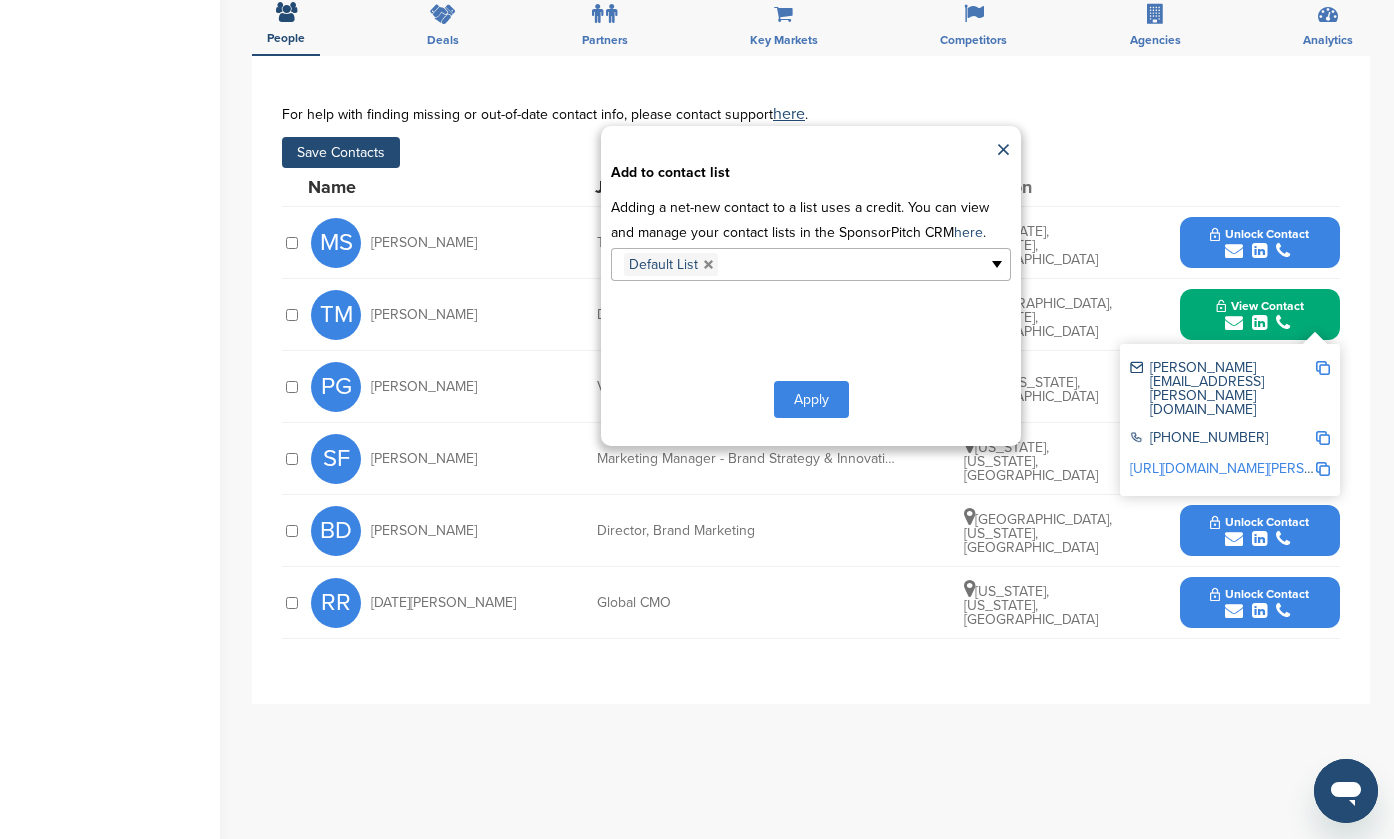 click on "Apply" at bounding box center (811, 399) 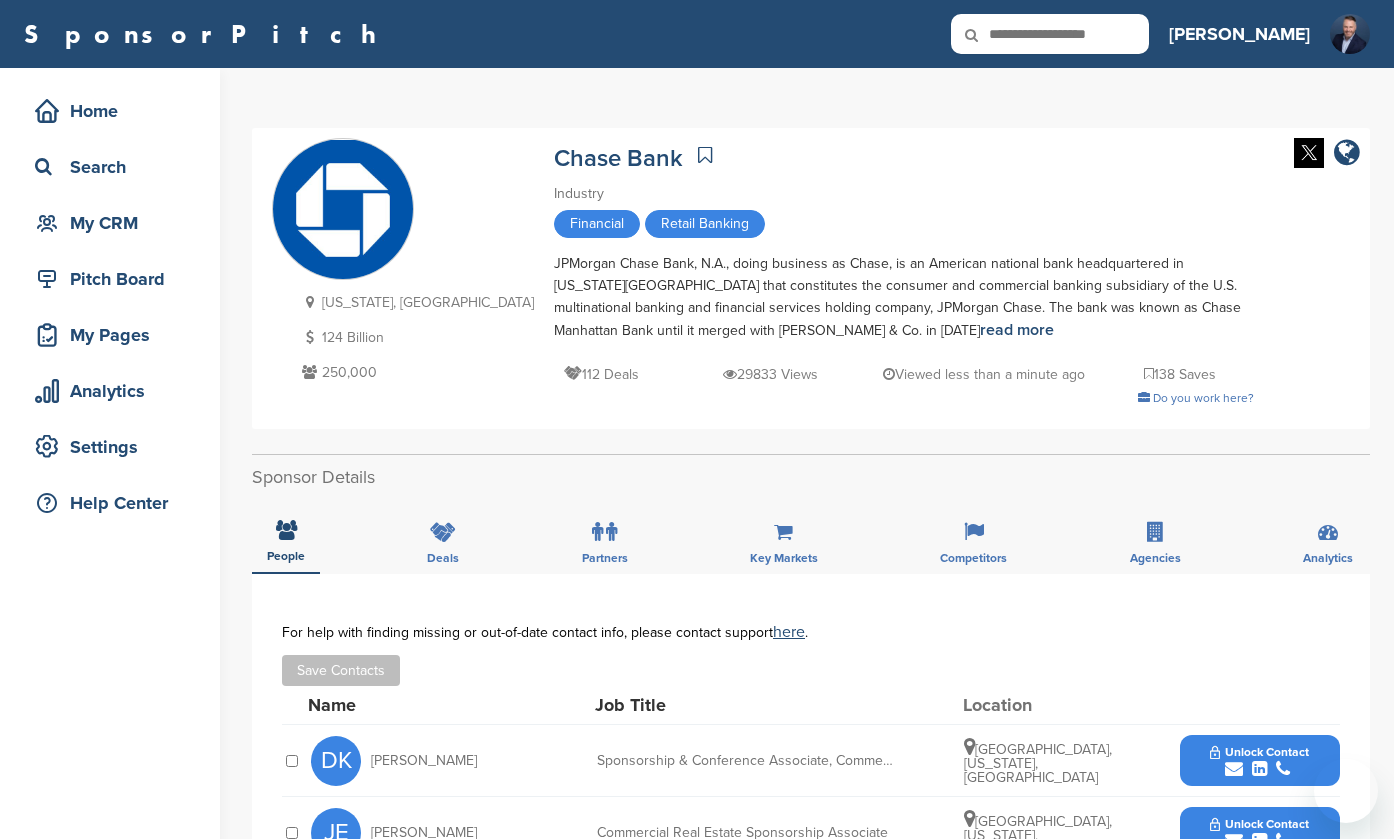 scroll, scrollTop: 0, scrollLeft: 0, axis: both 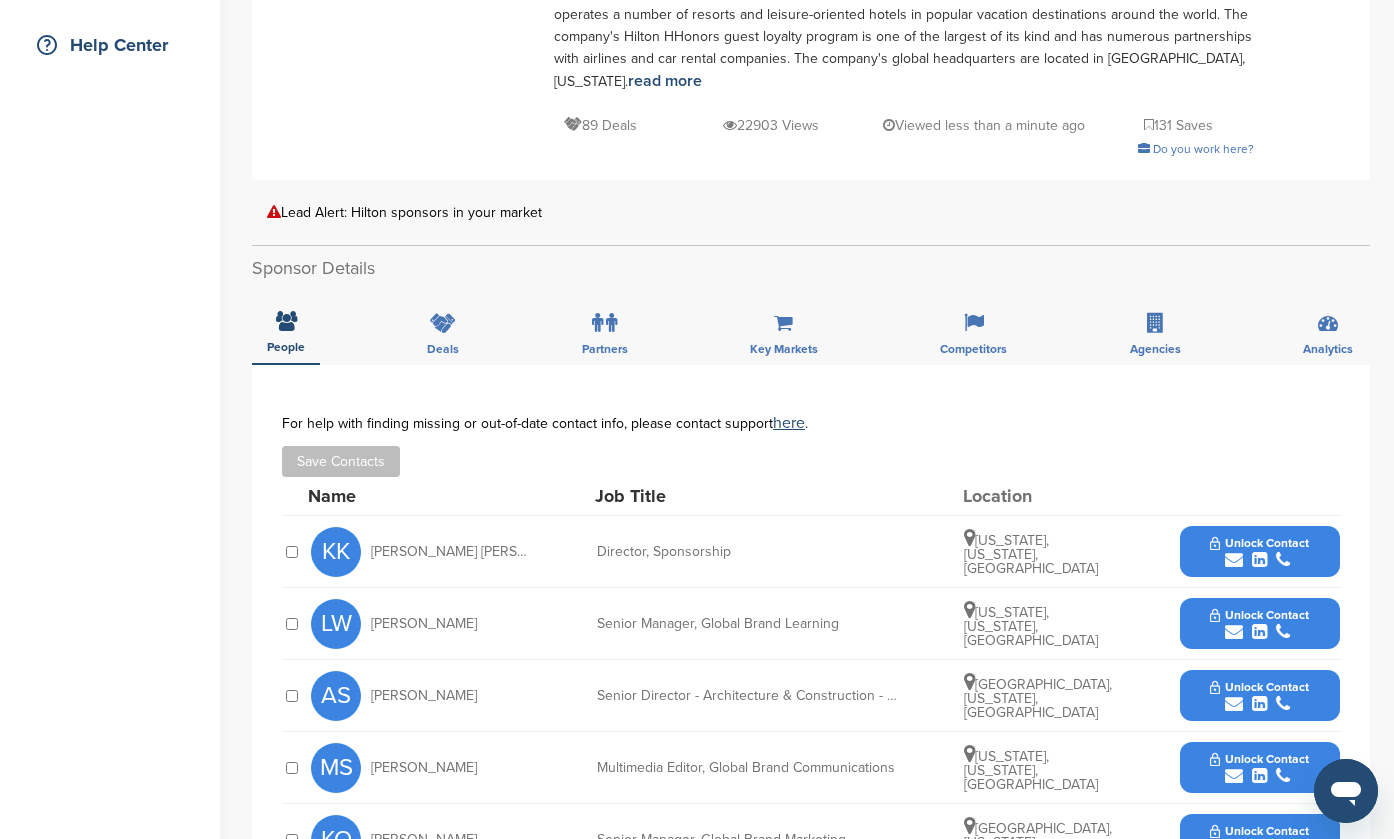 click on "Unlock Contact" at bounding box center [1259, 552] 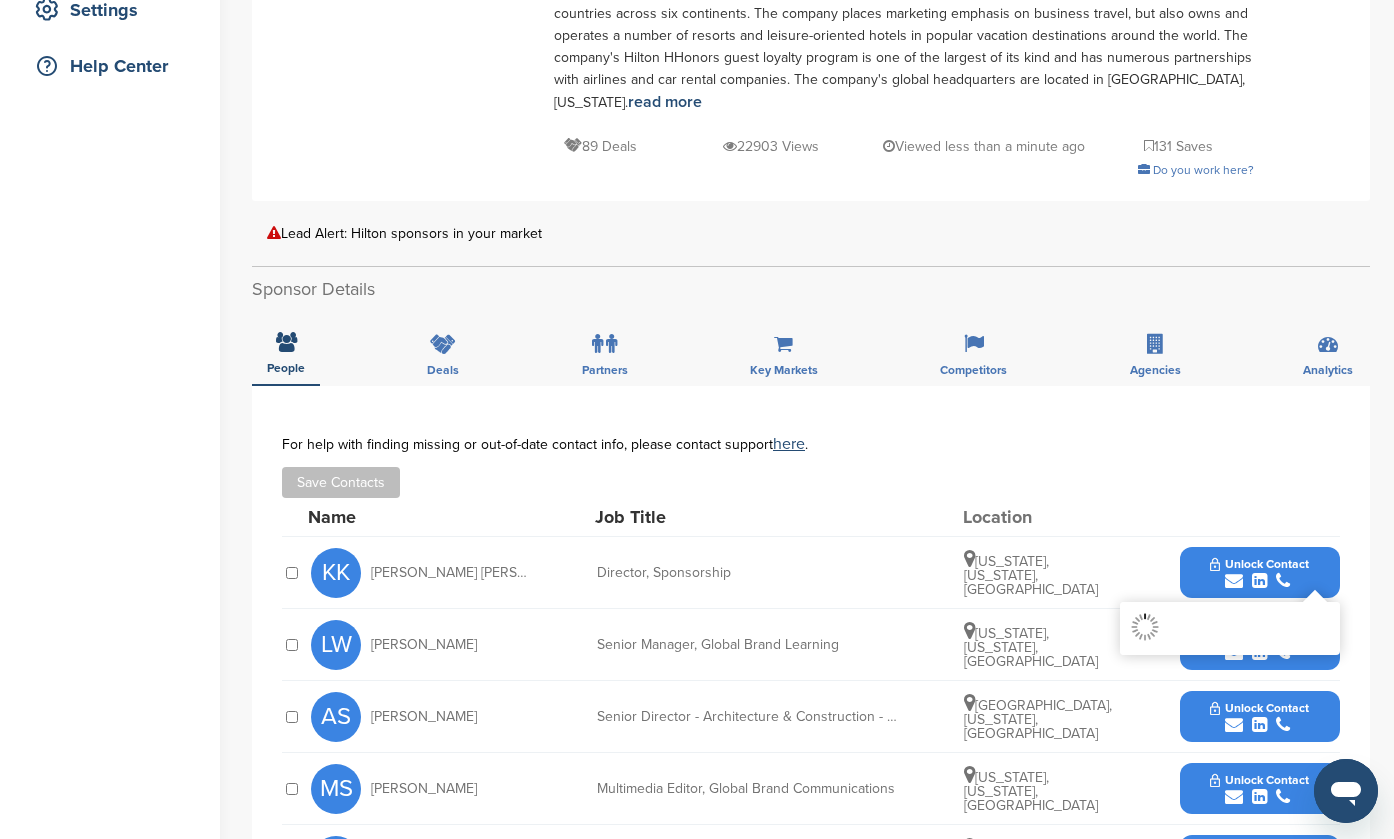 scroll, scrollTop: 430, scrollLeft: 0, axis: vertical 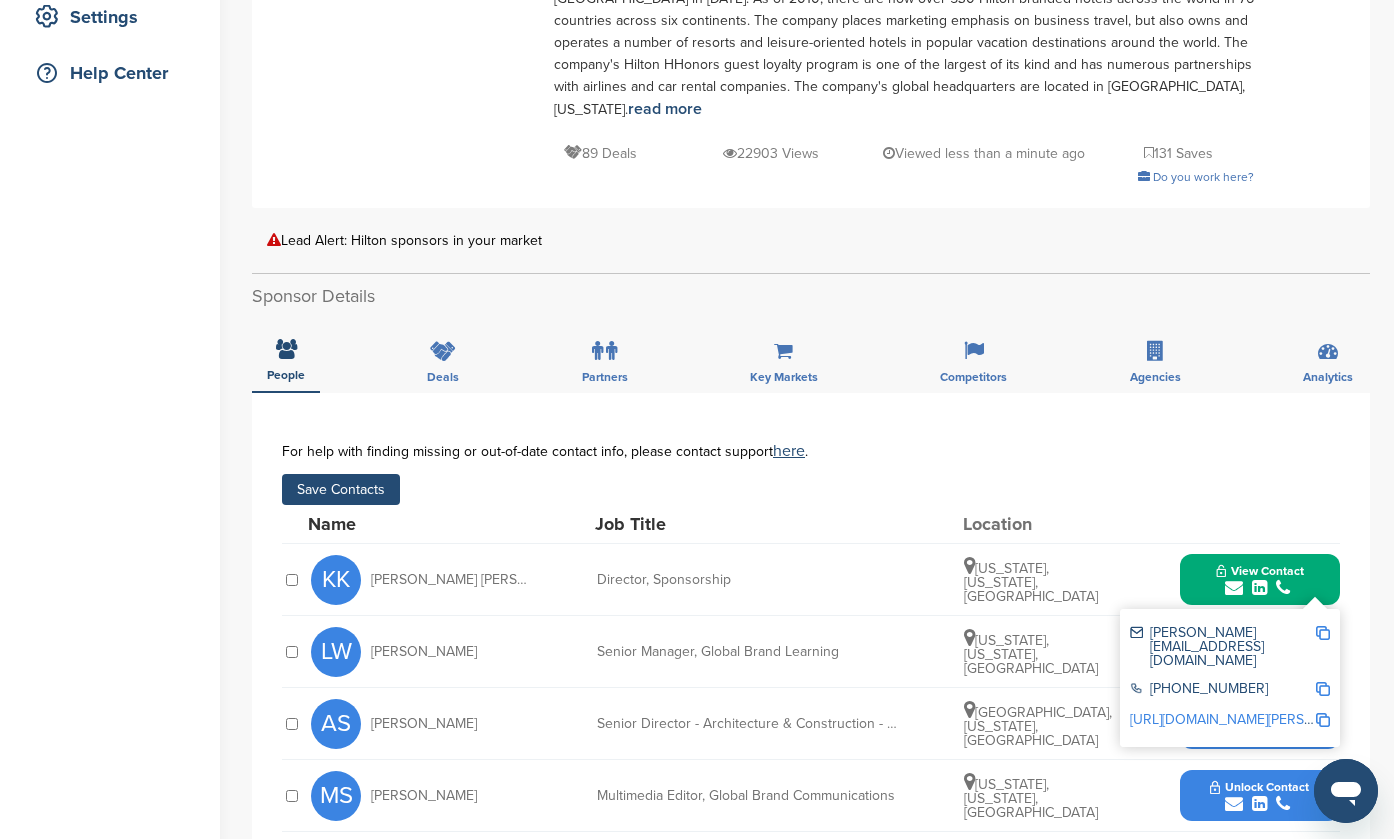 click on "Save Contacts" at bounding box center (341, 489) 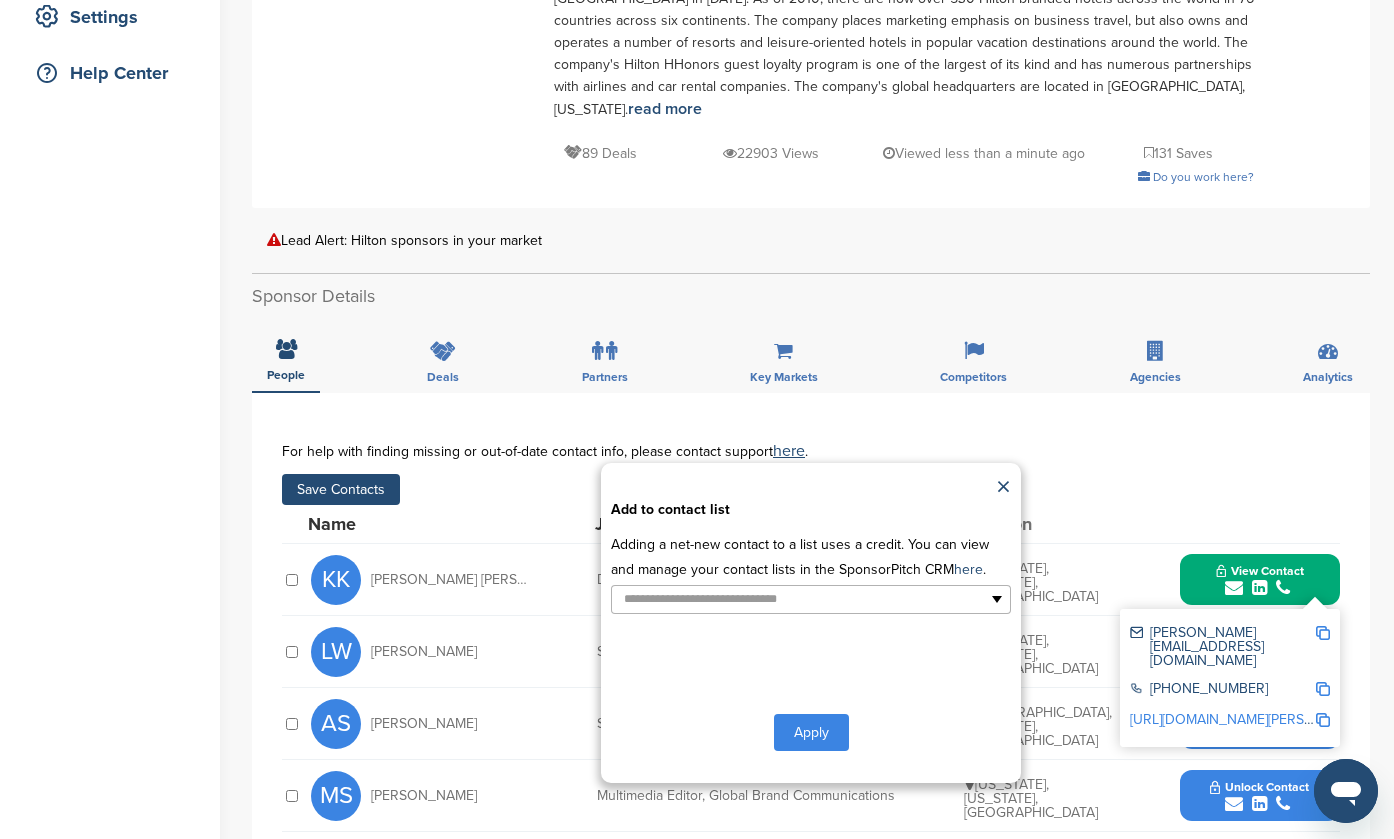 type 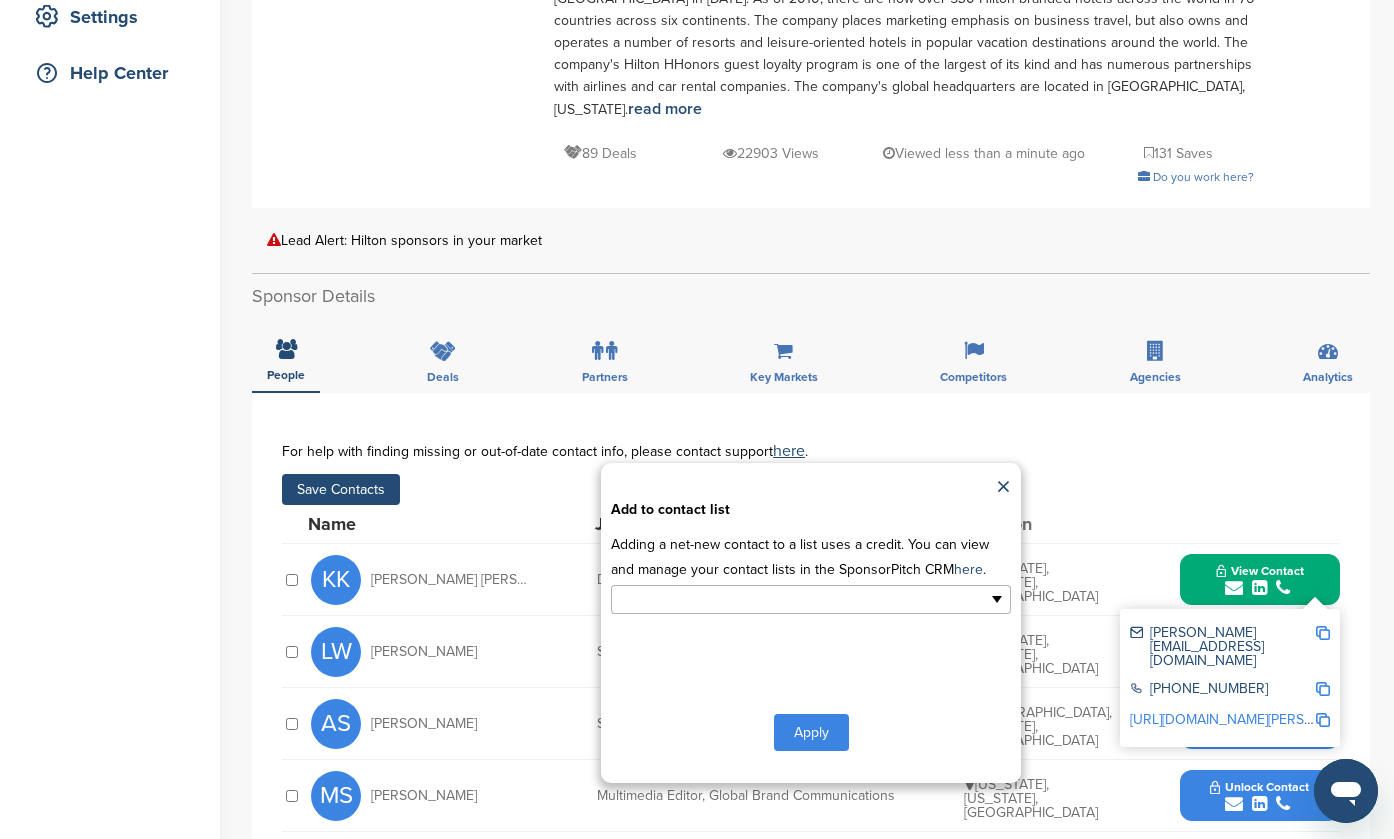 click at bounding box center [724, 599] 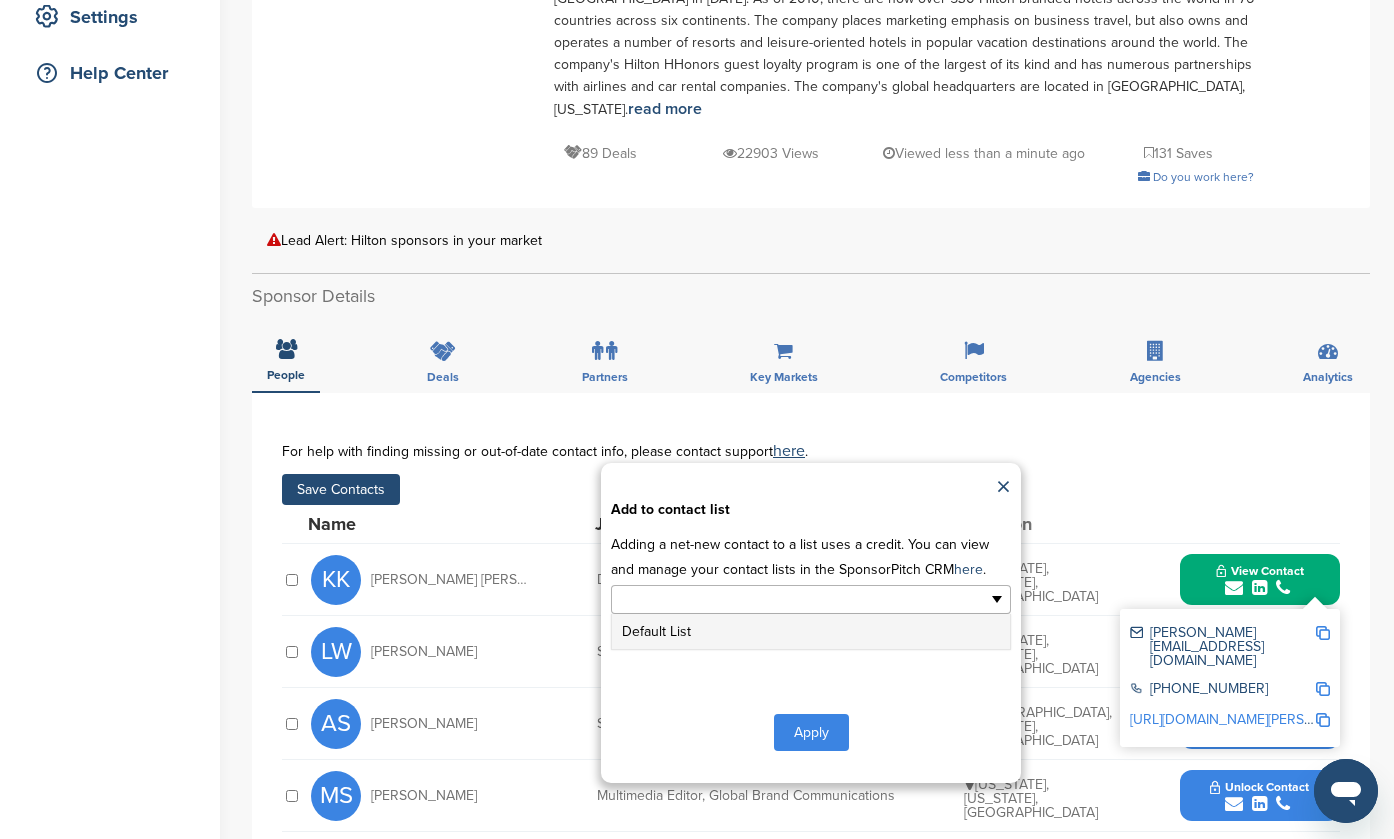 click on "Default List" at bounding box center (811, 631) 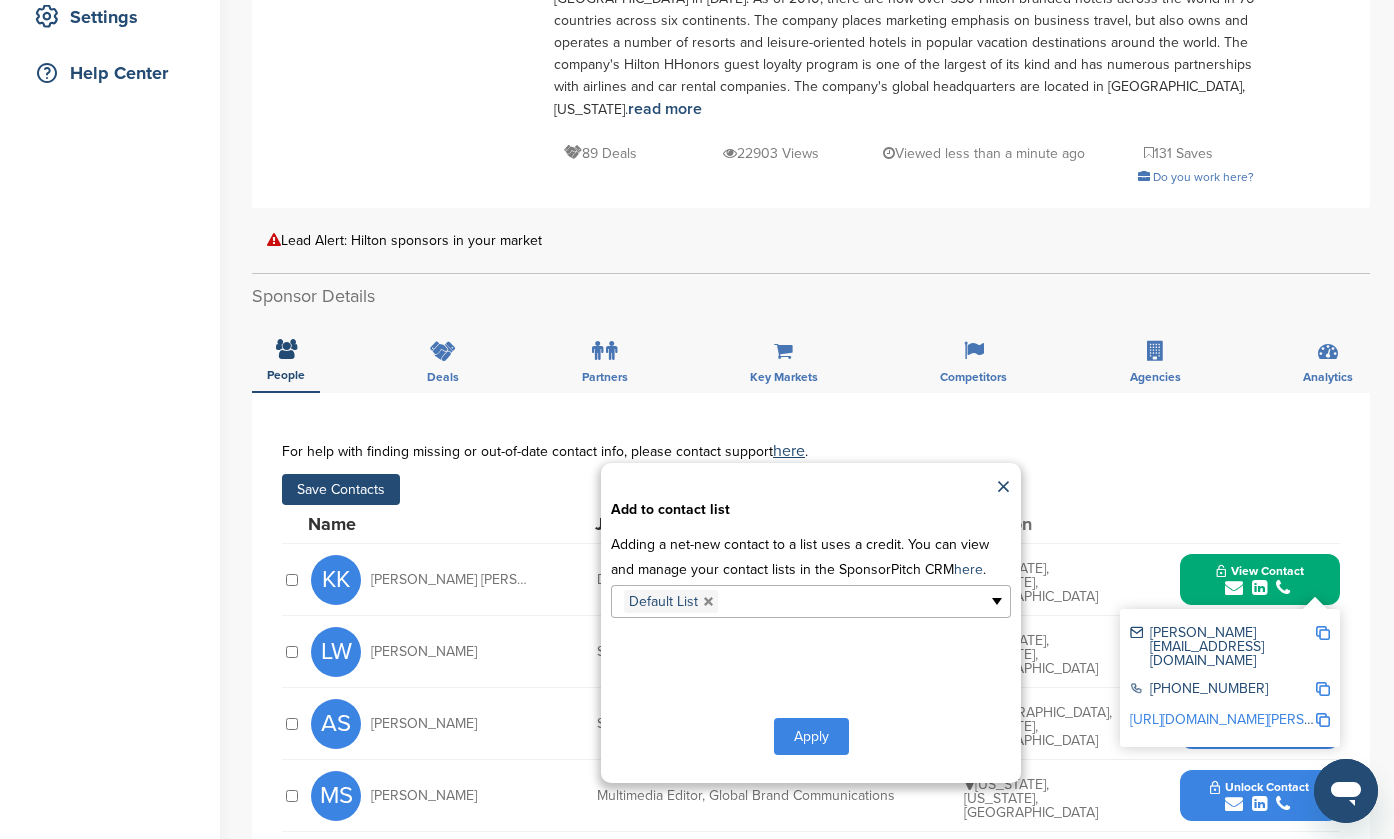 click on "Apply" at bounding box center (811, 736) 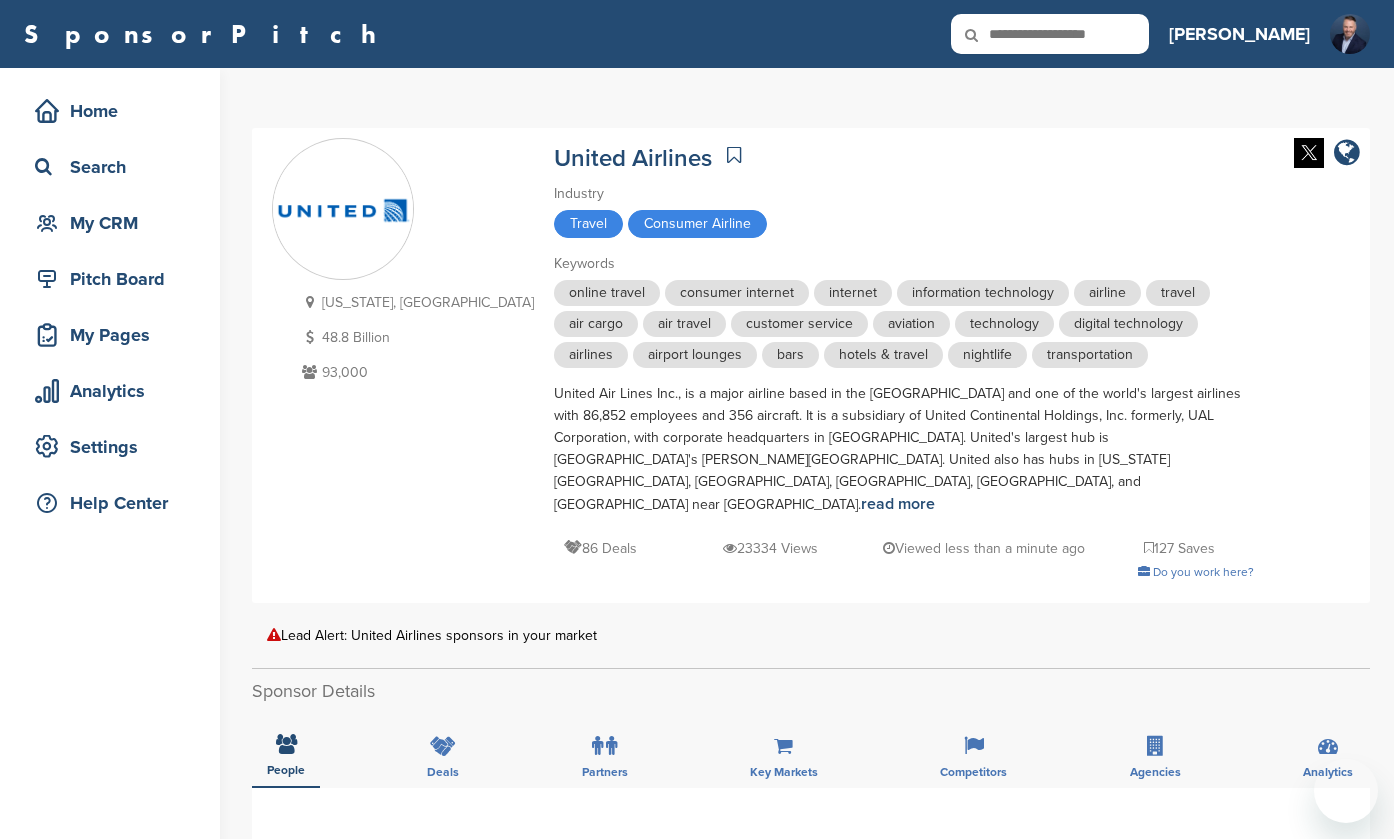scroll, scrollTop: 0, scrollLeft: 0, axis: both 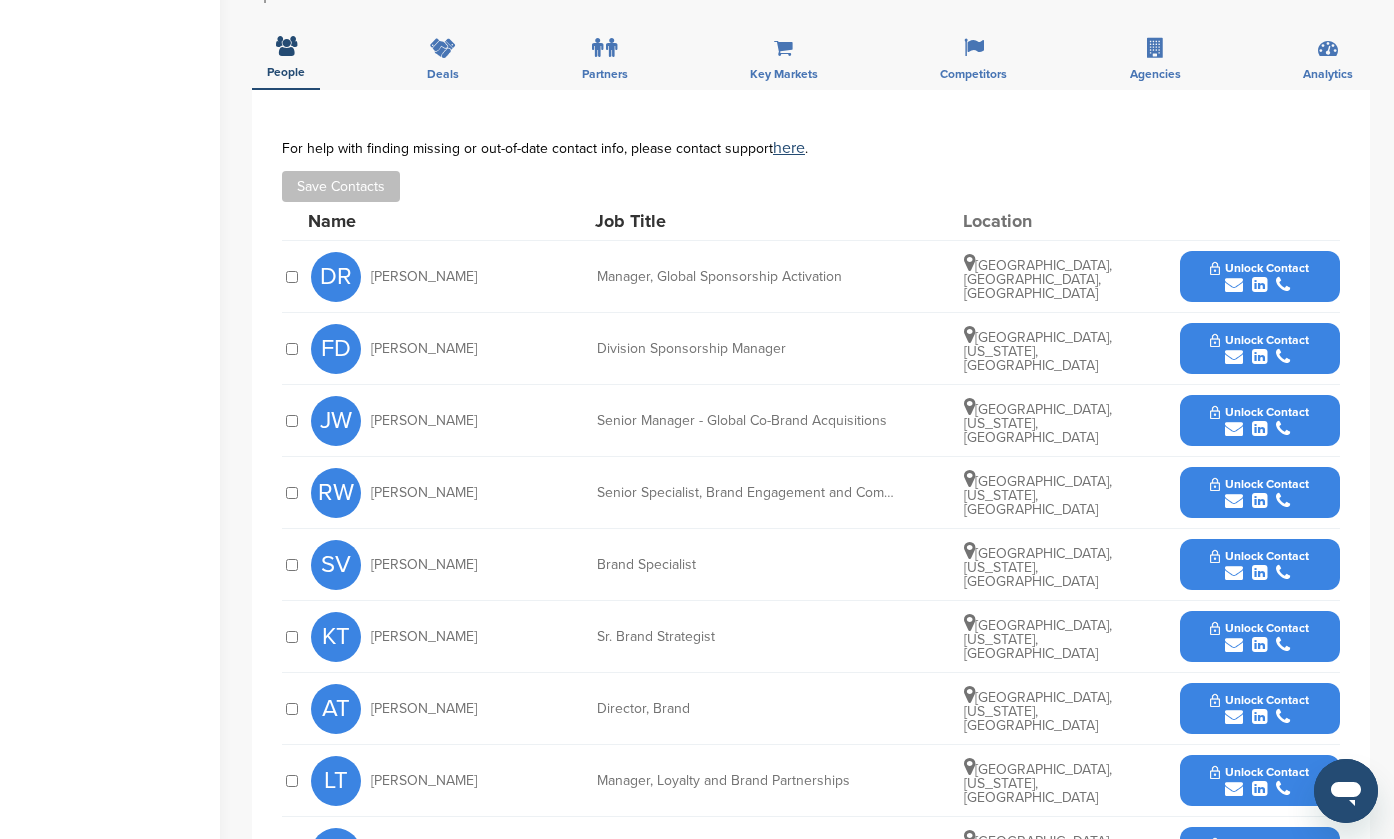 click on "Unlock Contact" at bounding box center (1259, 349) 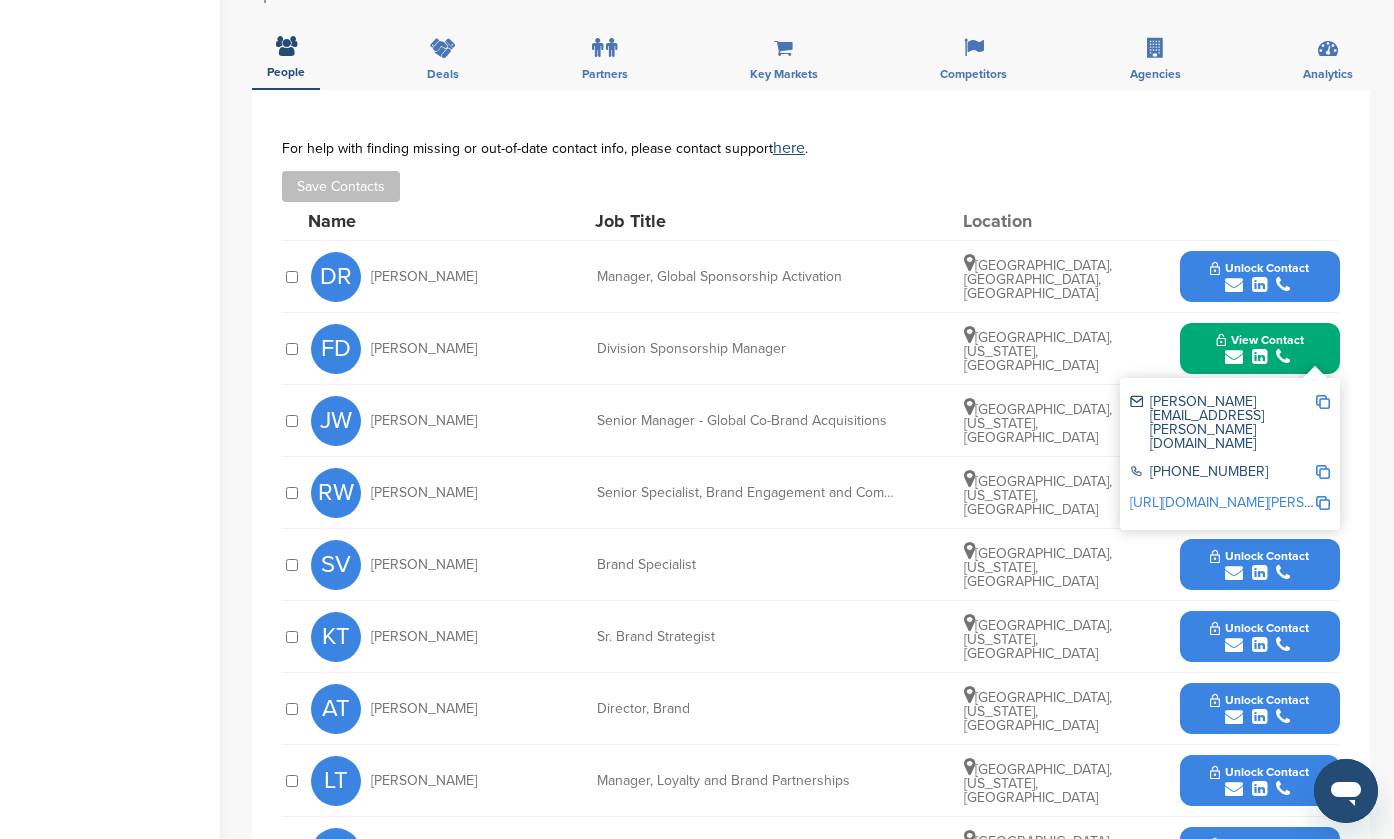 click at bounding box center [291, 349] 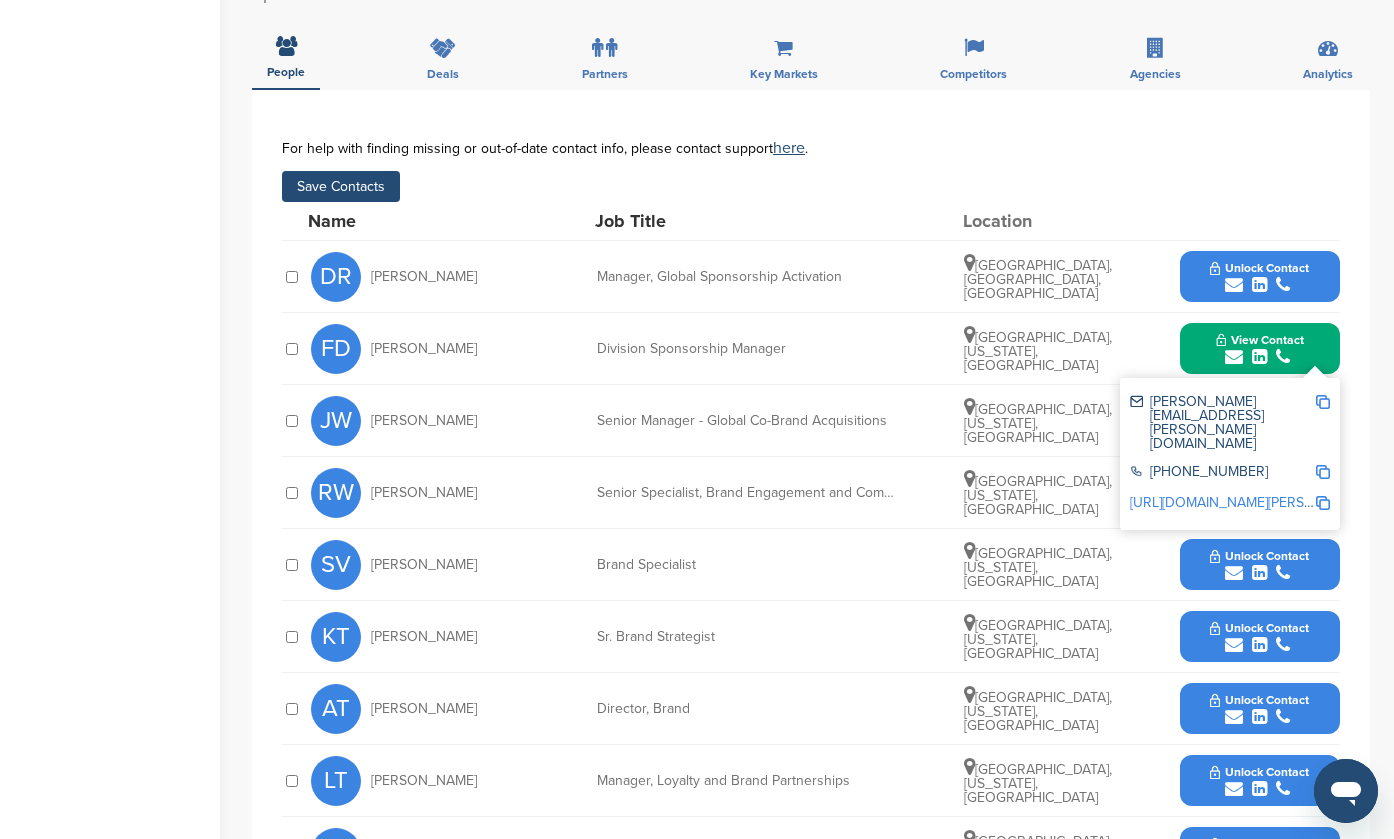 click on "Save Contacts" at bounding box center [341, 186] 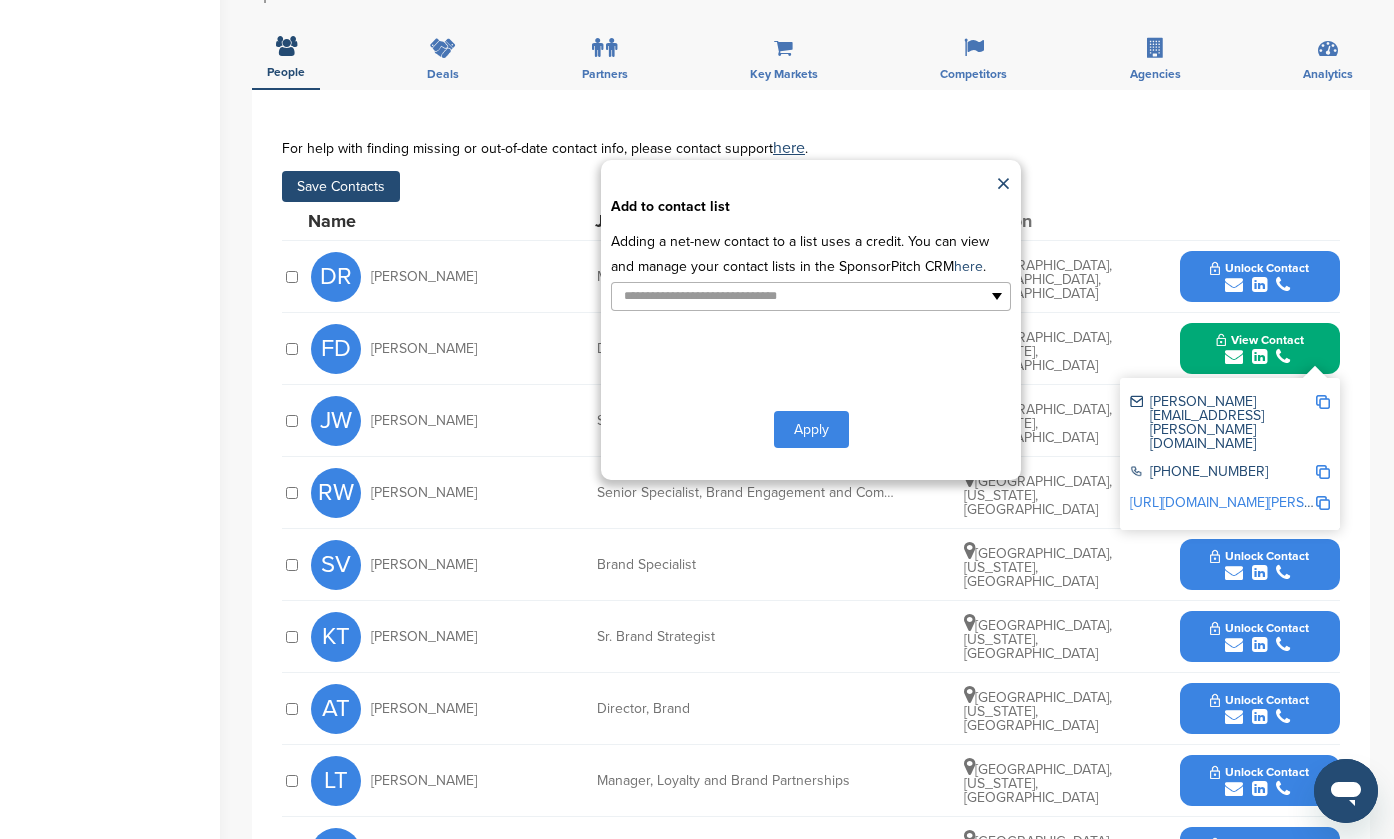 type 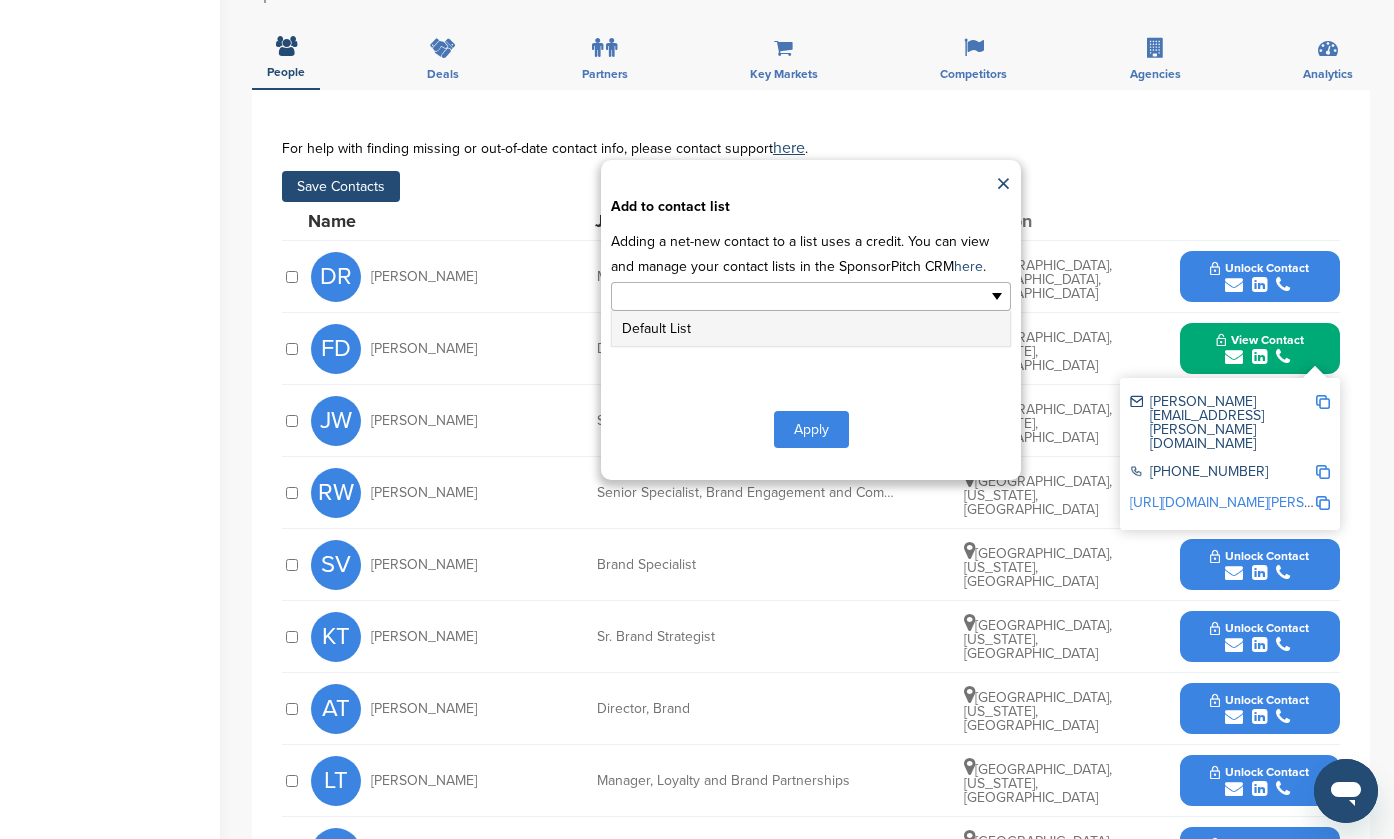 drag, startPoint x: 755, startPoint y: 293, endPoint x: 748, endPoint y: 311, distance: 19.313208 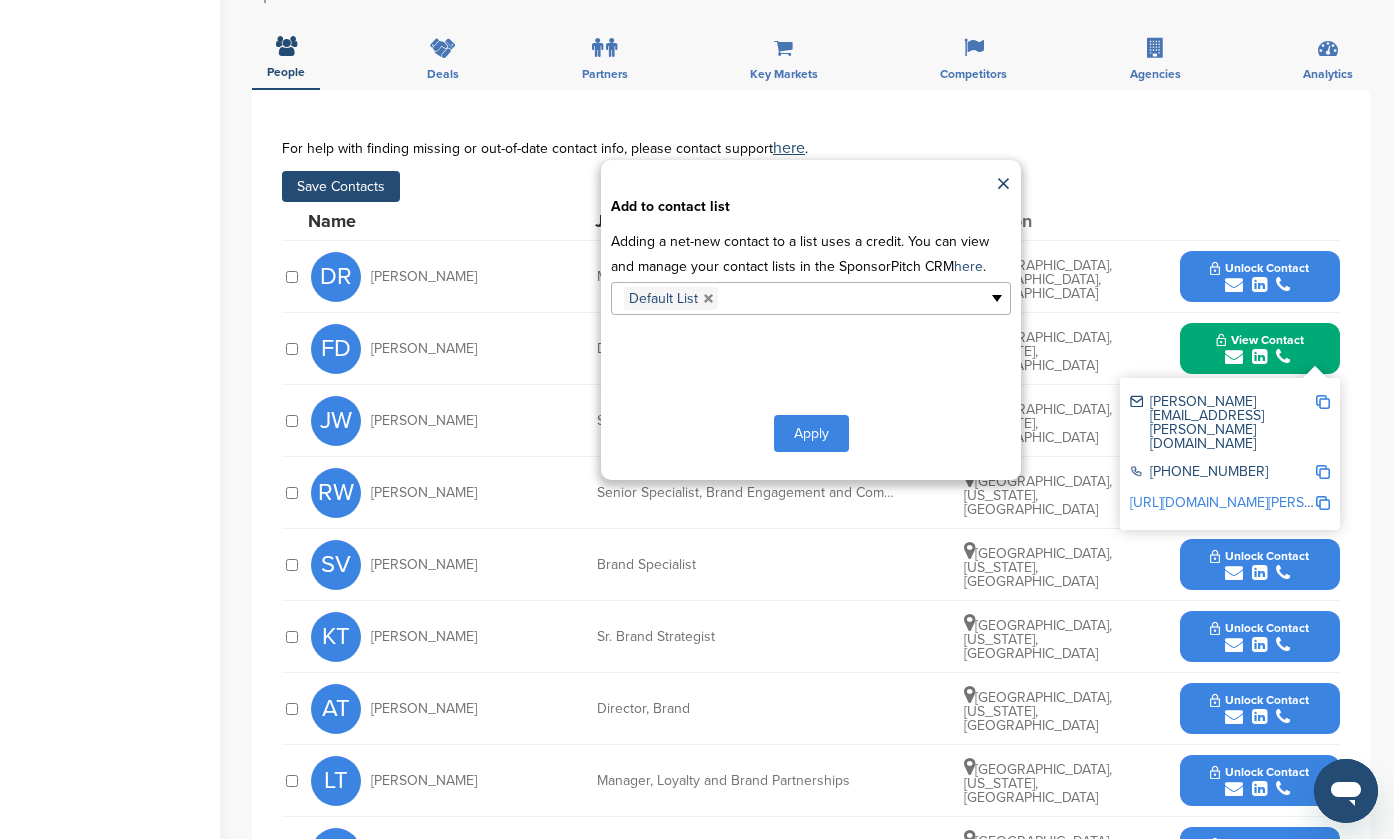 click on "Apply" at bounding box center (811, 433) 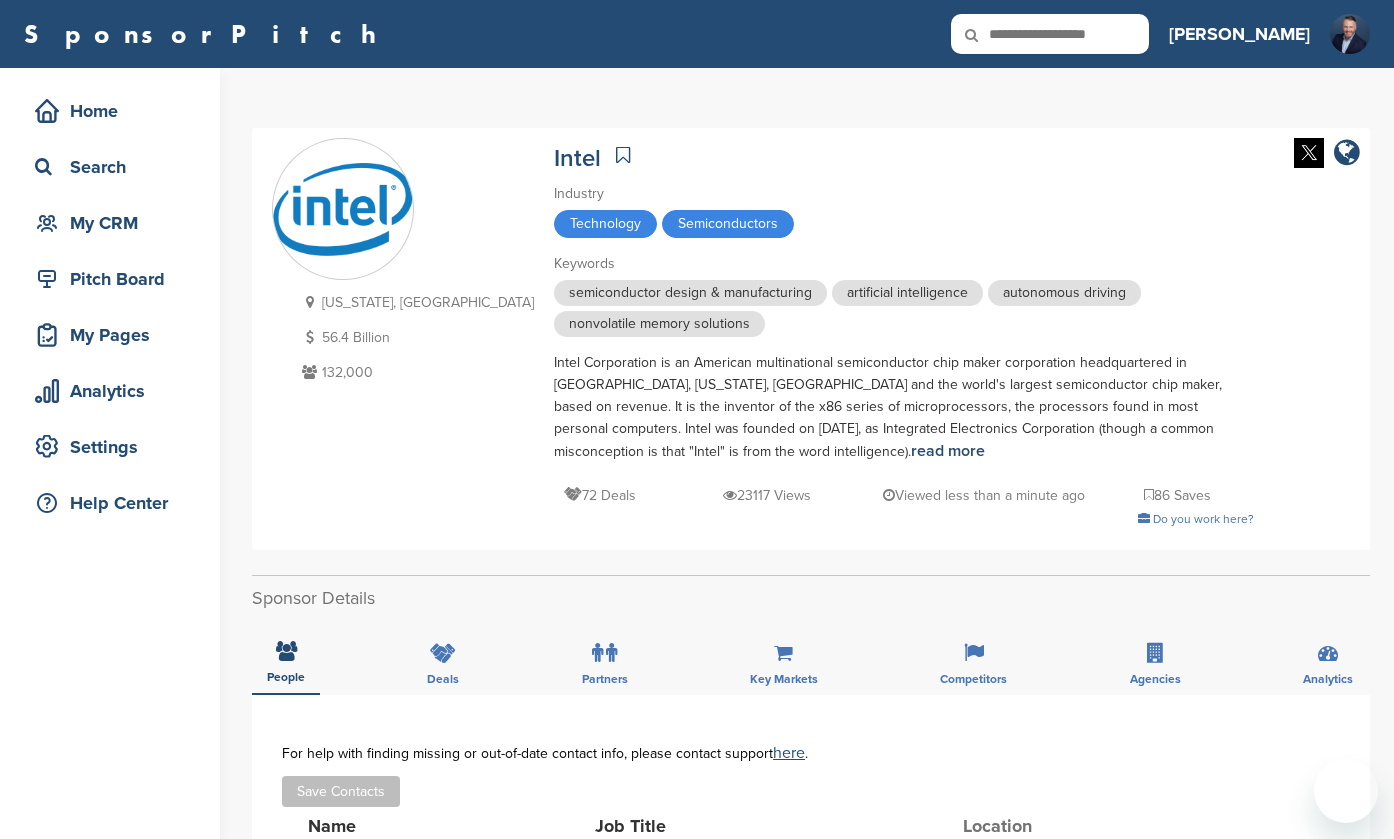 scroll, scrollTop: 0, scrollLeft: 0, axis: both 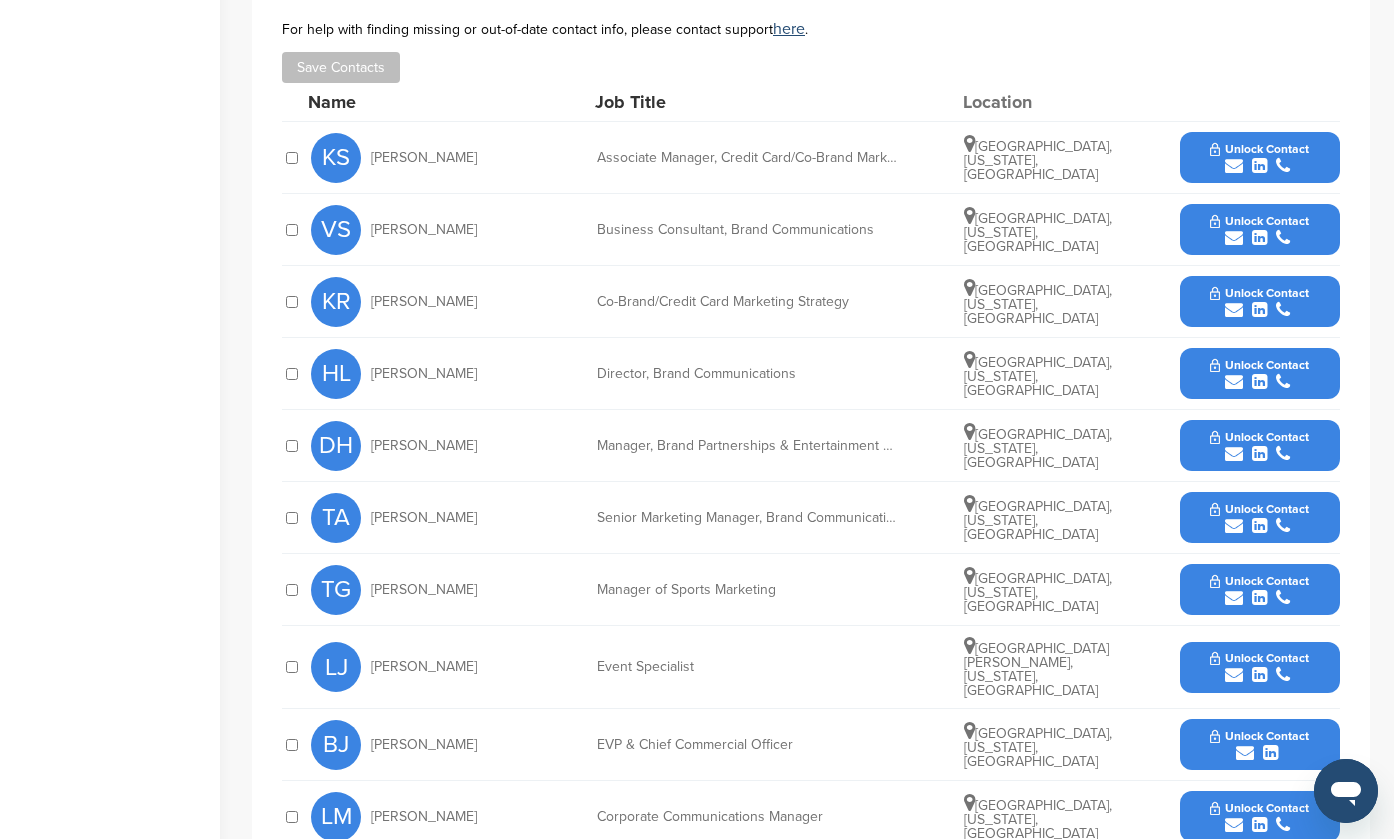 click on "Unlock Contact" at bounding box center (1259, 437) 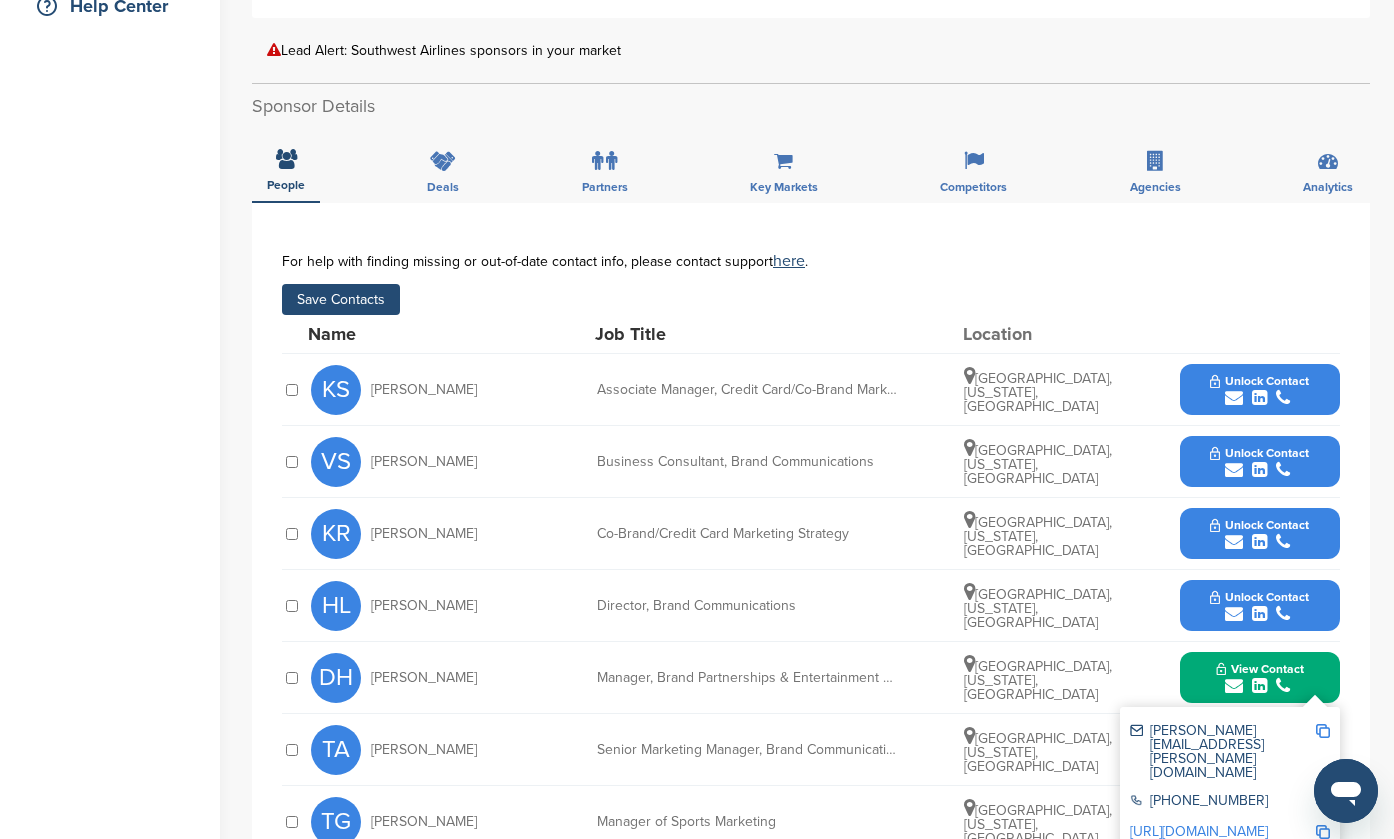 scroll, scrollTop: 321, scrollLeft: 0, axis: vertical 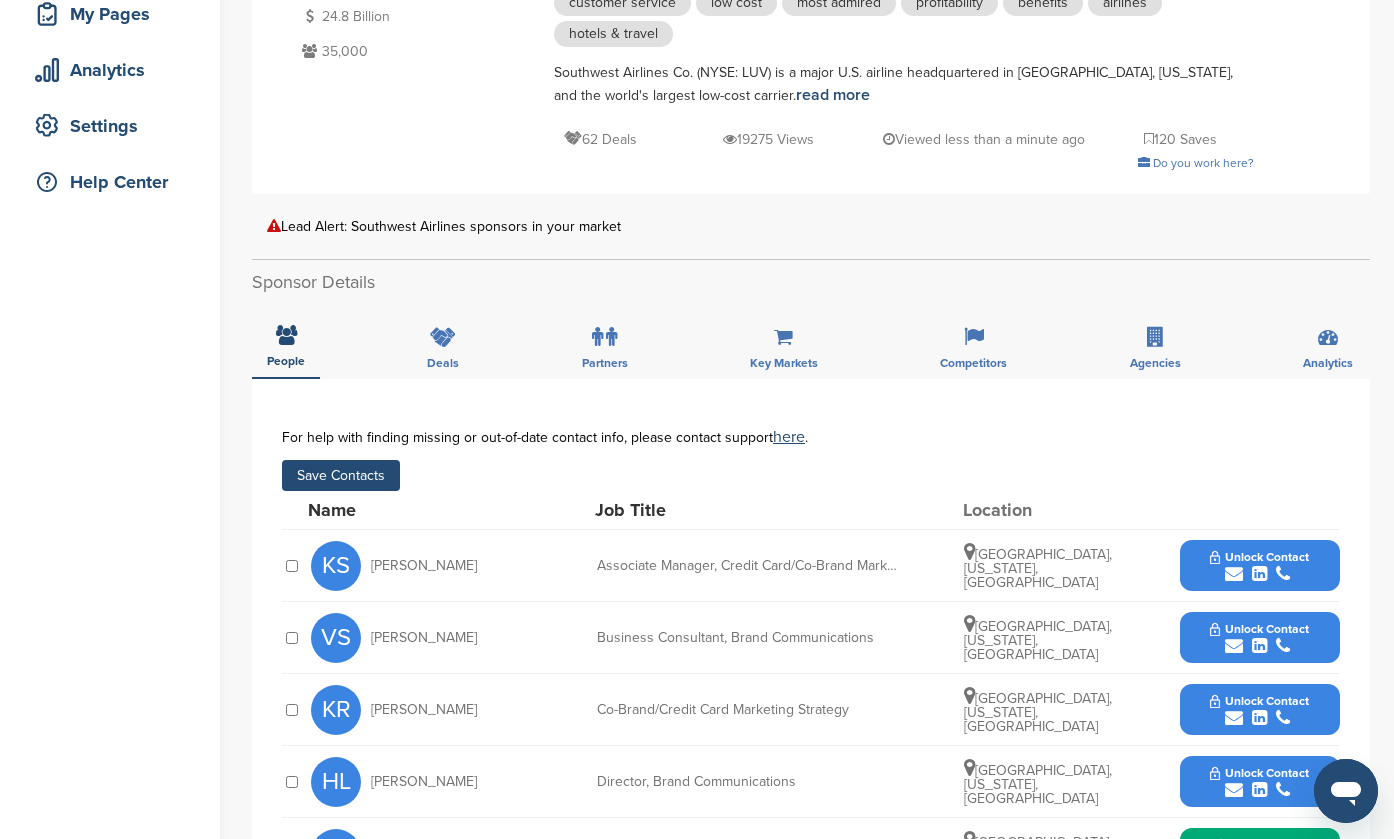 click on "Save Contacts" at bounding box center [341, 475] 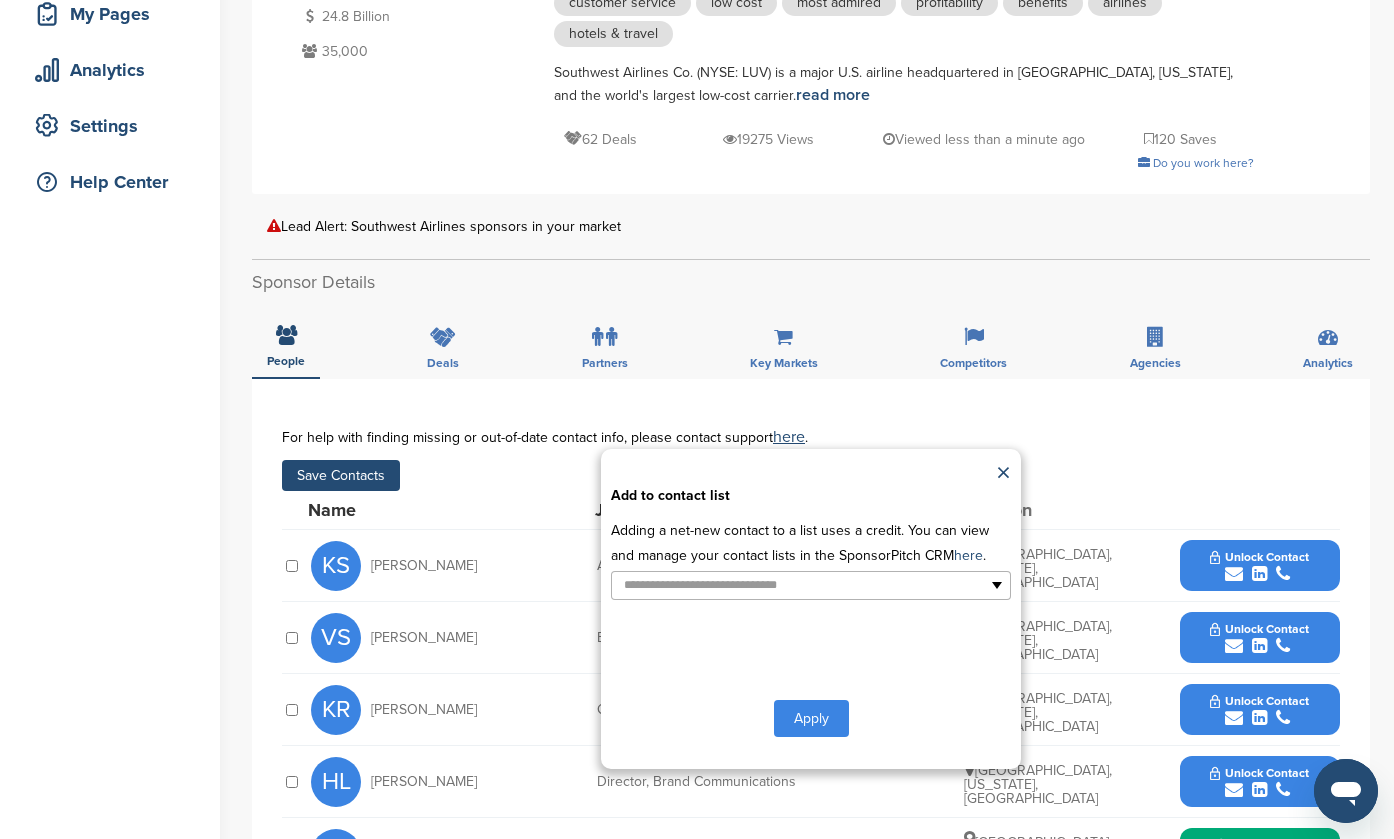 type 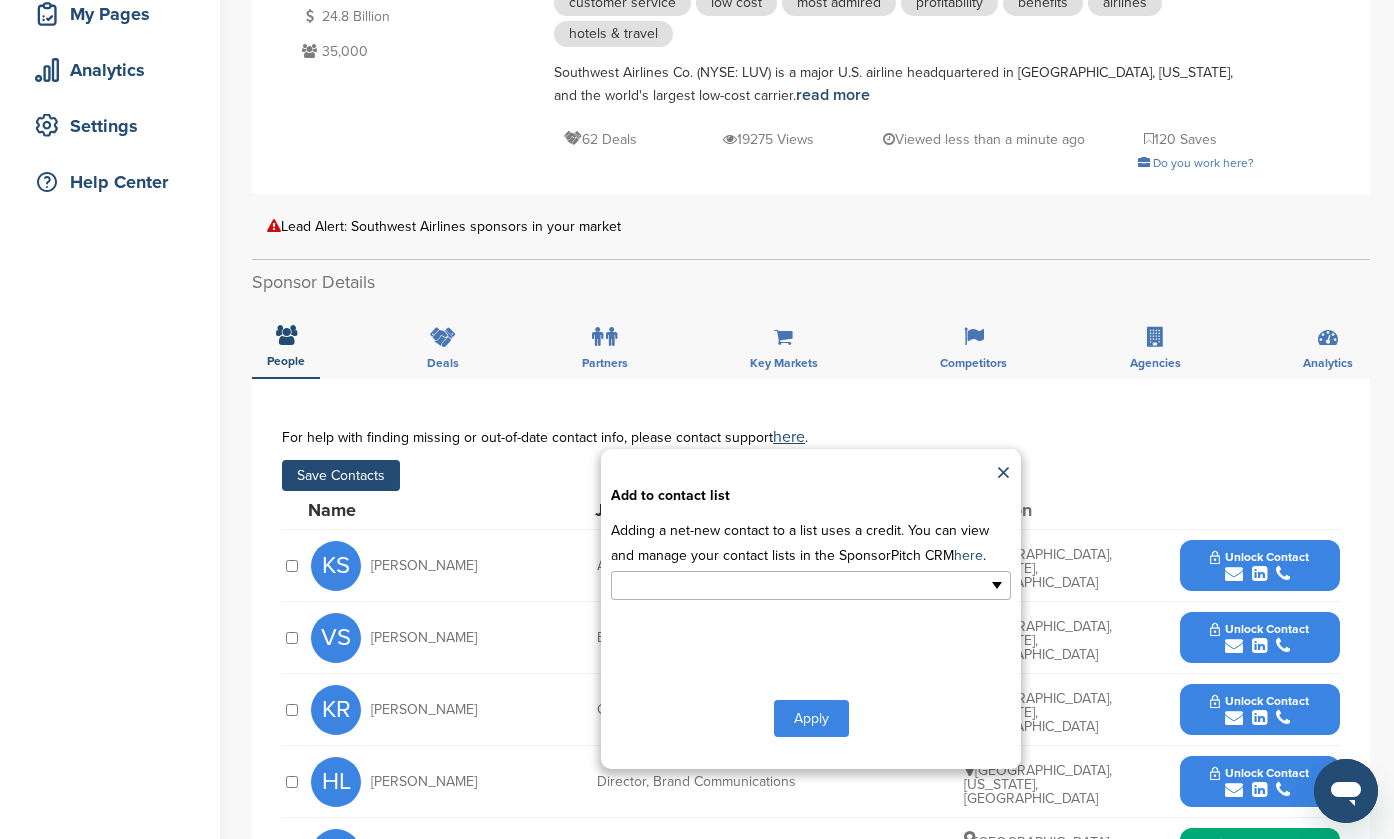 click at bounding box center (811, 585) 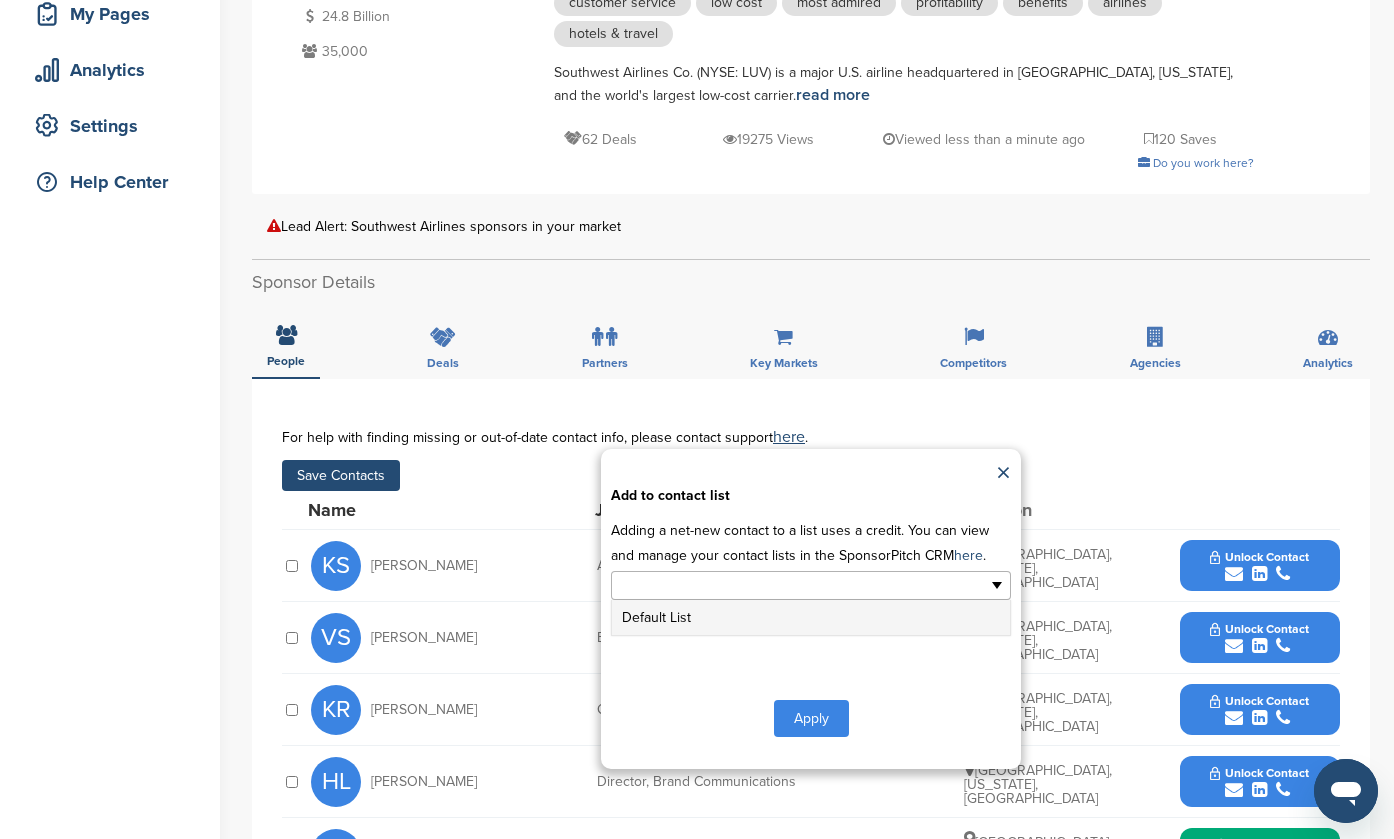 click on "Default List" at bounding box center [811, 617] 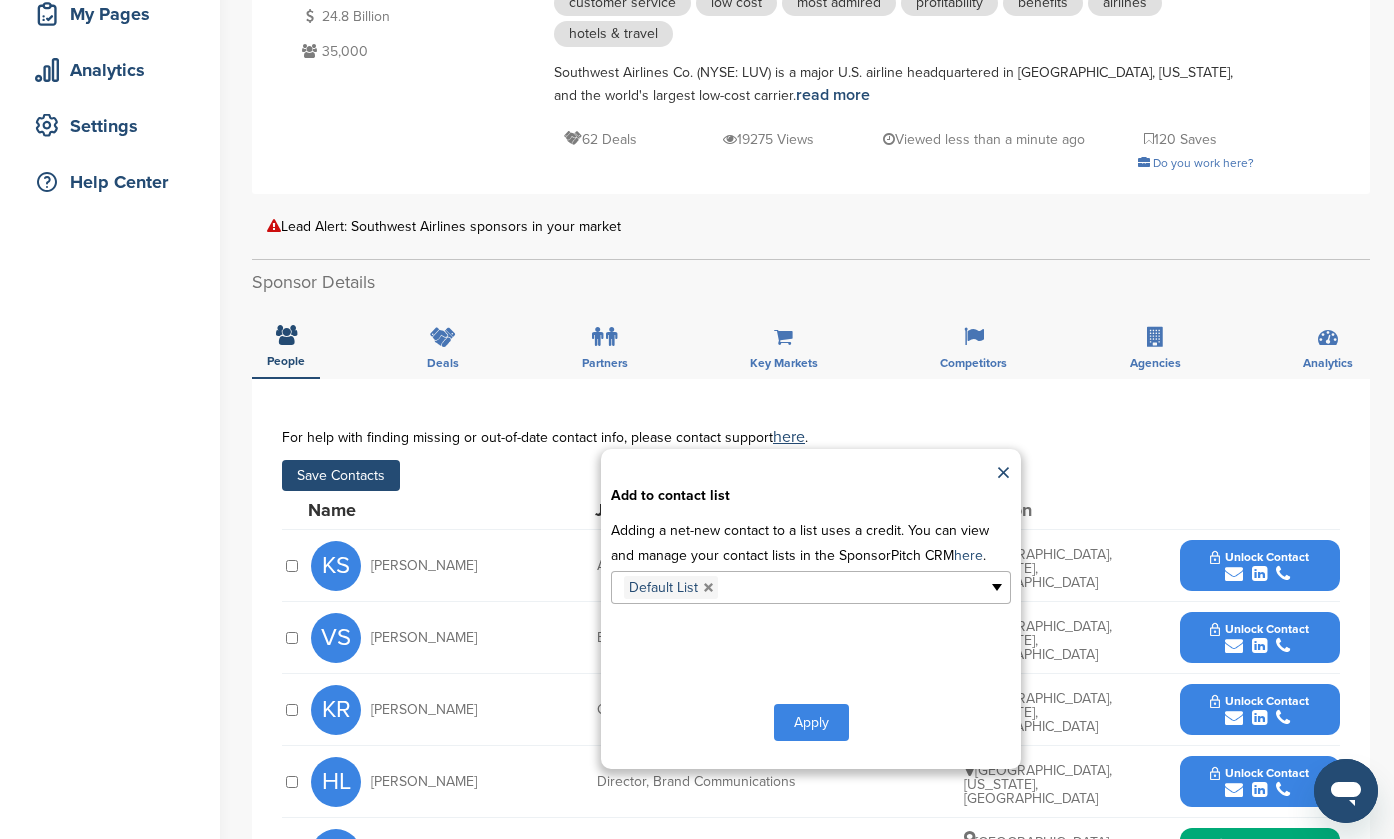 click on "Apply" at bounding box center [811, 722] 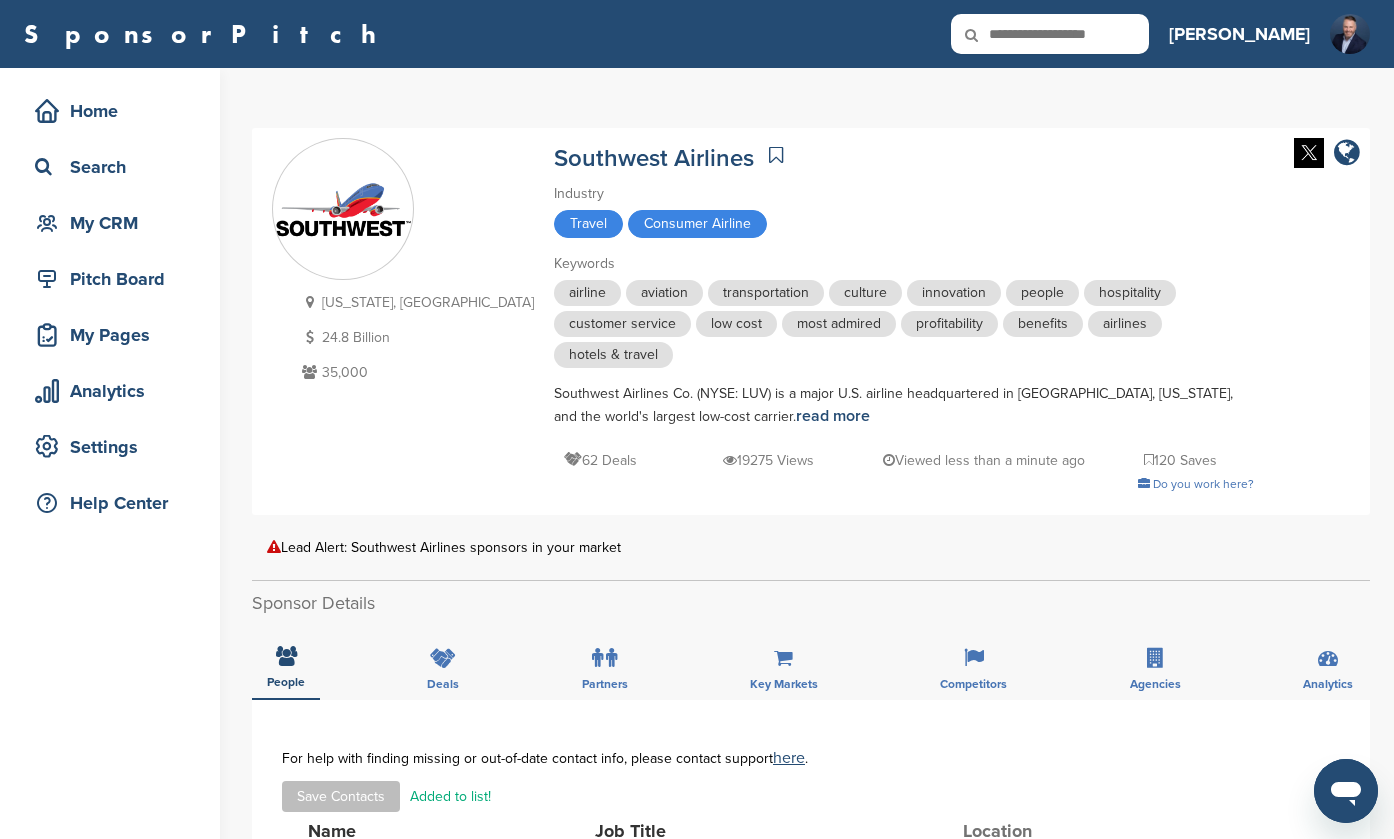 scroll, scrollTop: 0, scrollLeft: 0, axis: both 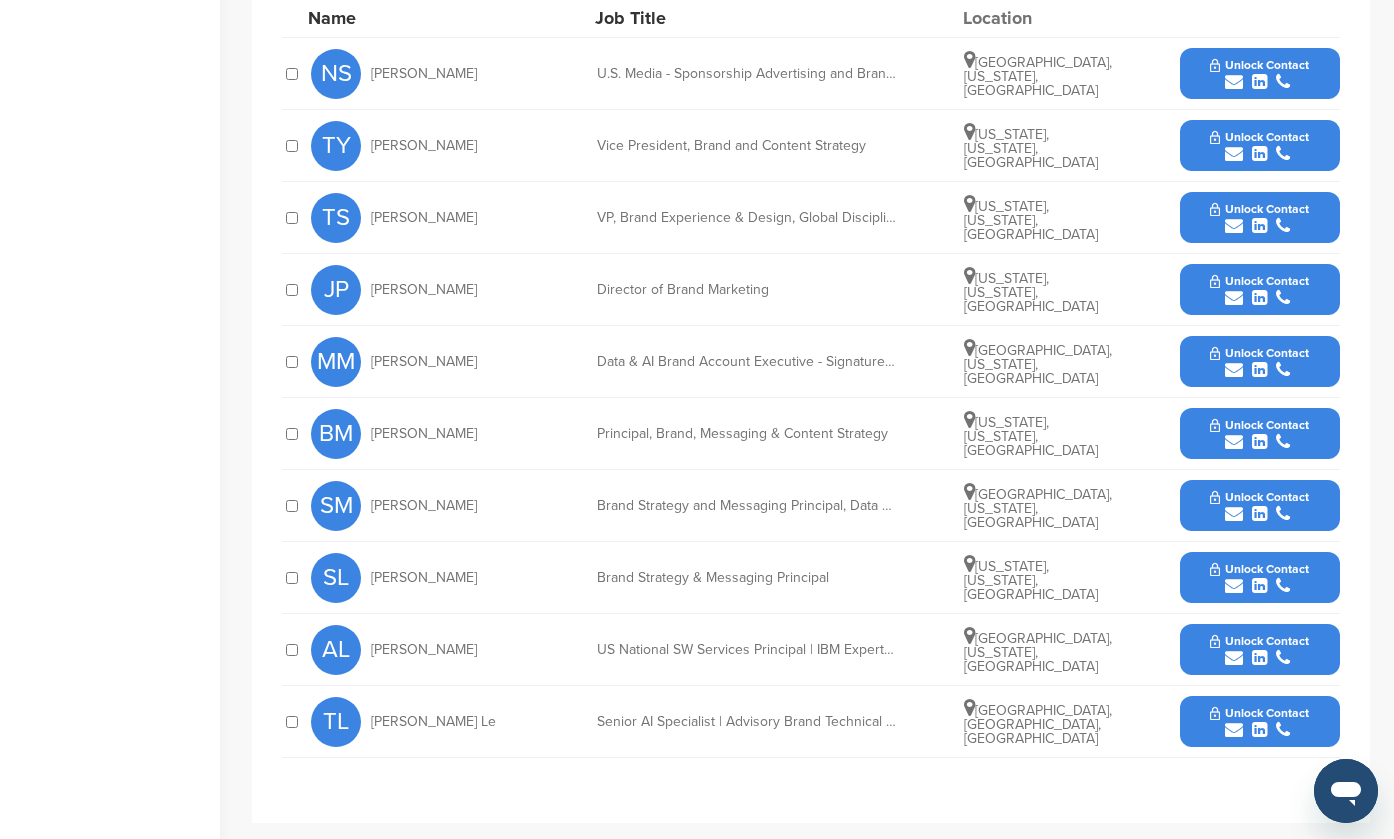 click at bounding box center [1234, 298] 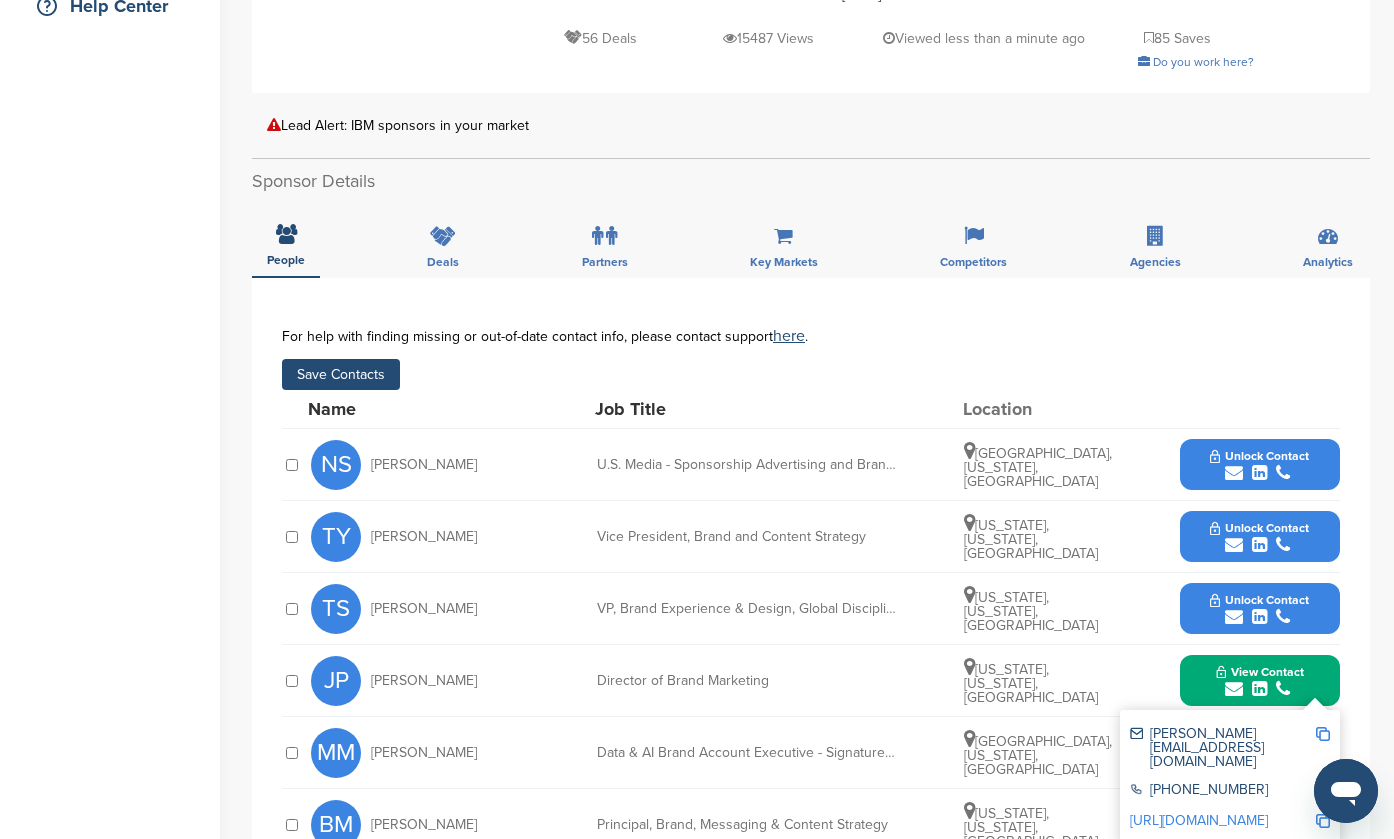 scroll, scrollTop: 435, scrollLeft: 0, axis: vertical 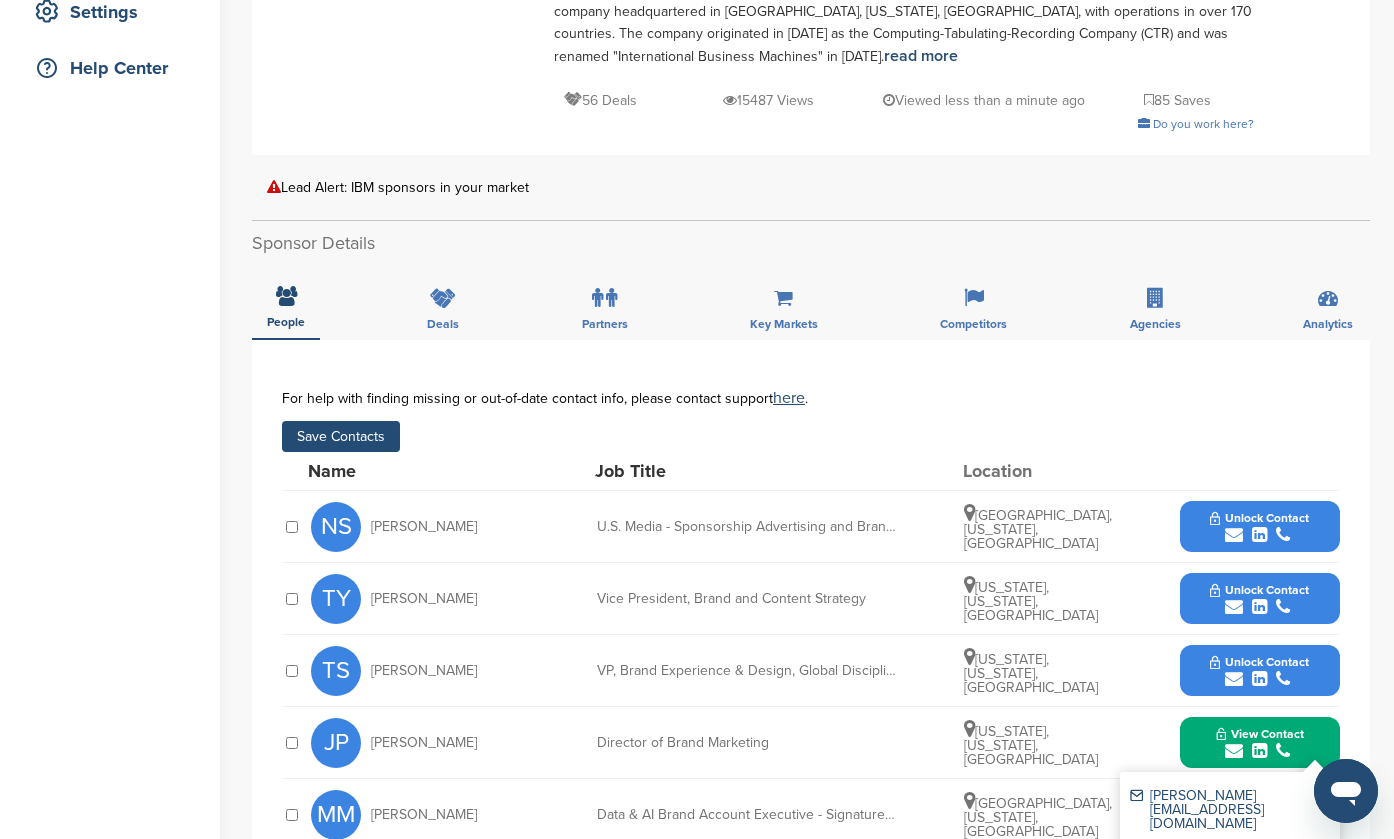 drag, startPoint x: 381, startPoint y: 439, endPoint x: 380, endPoint y: 426, distance: 13.038404 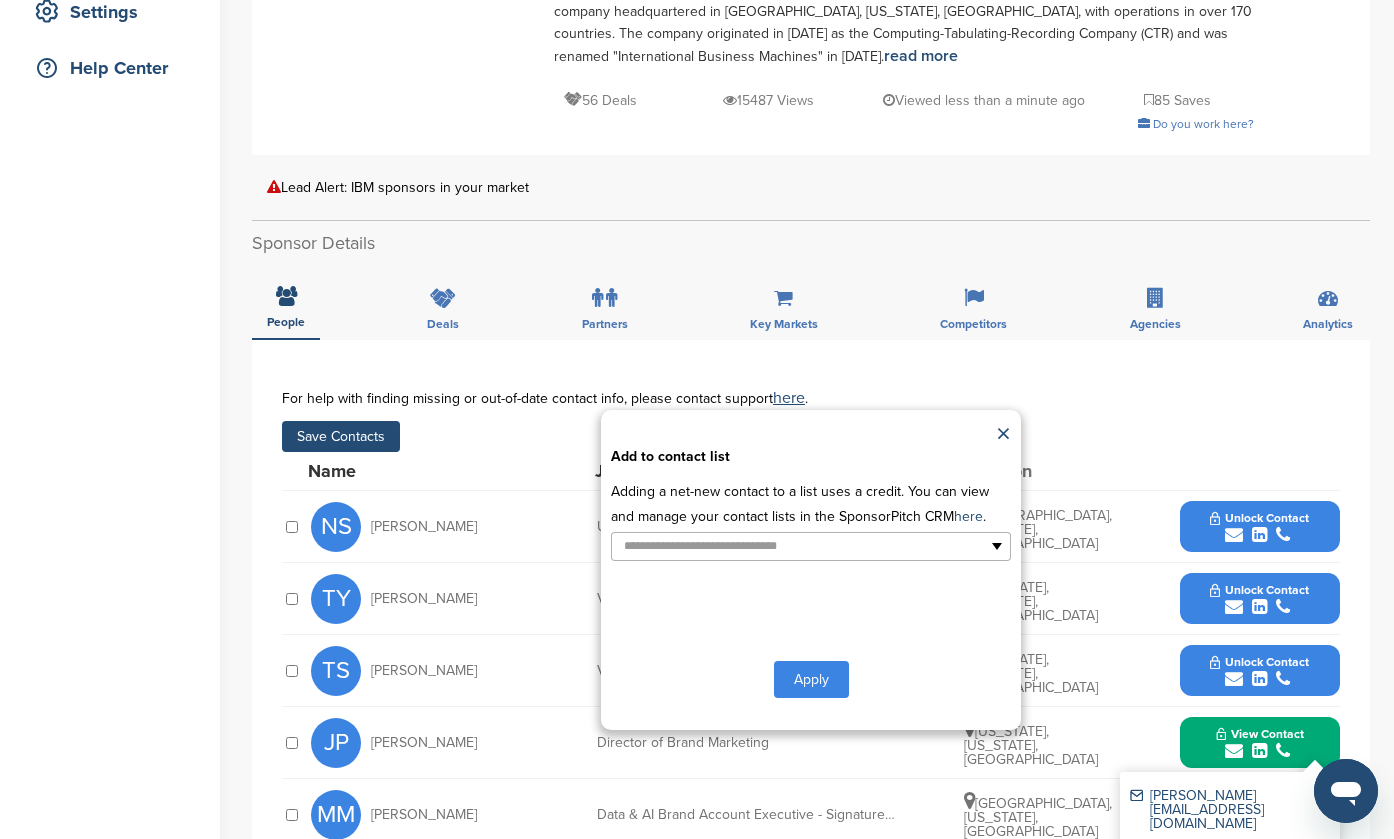 type 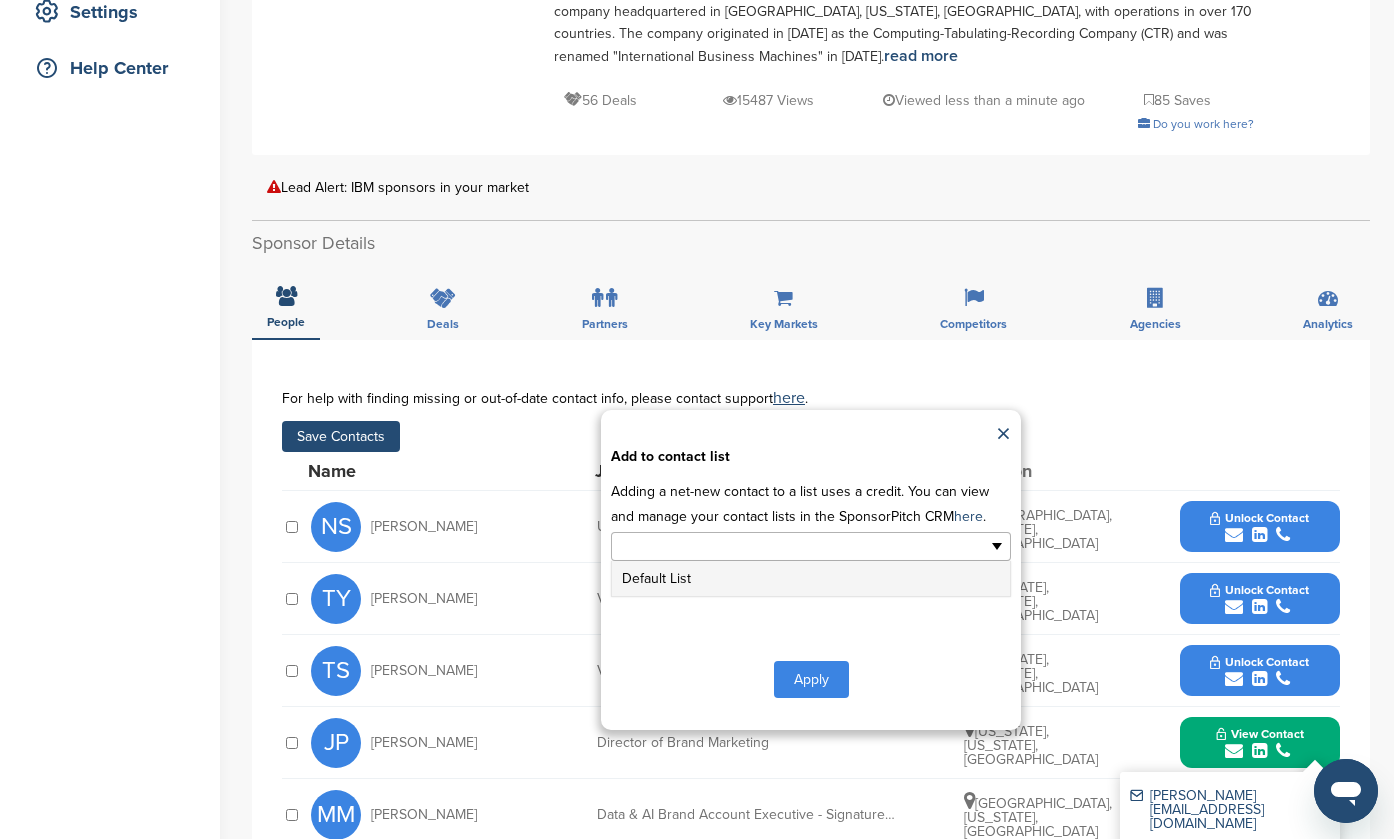 click at bounding box center [724, 546] 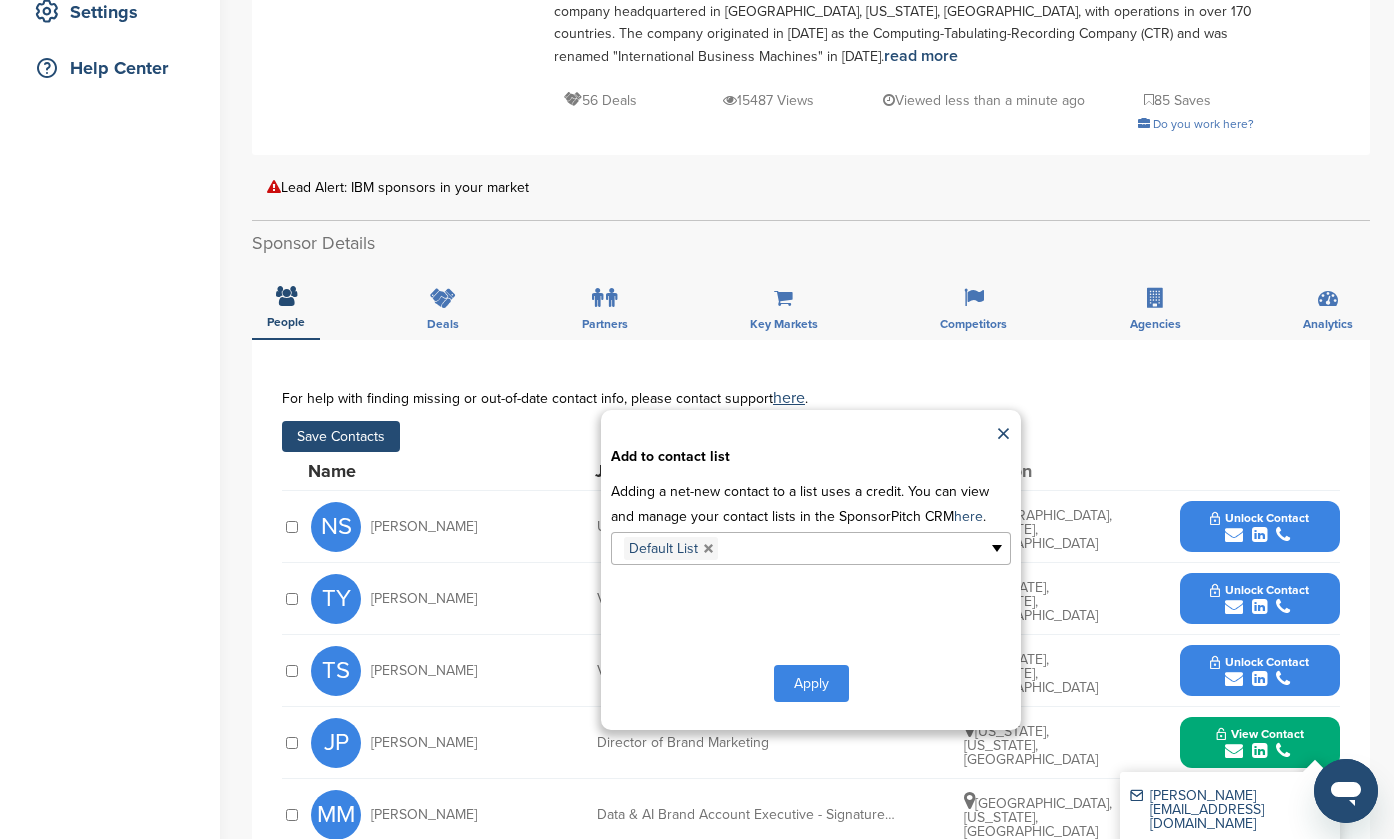 click on "Apply" at bounding box center (811, 683) 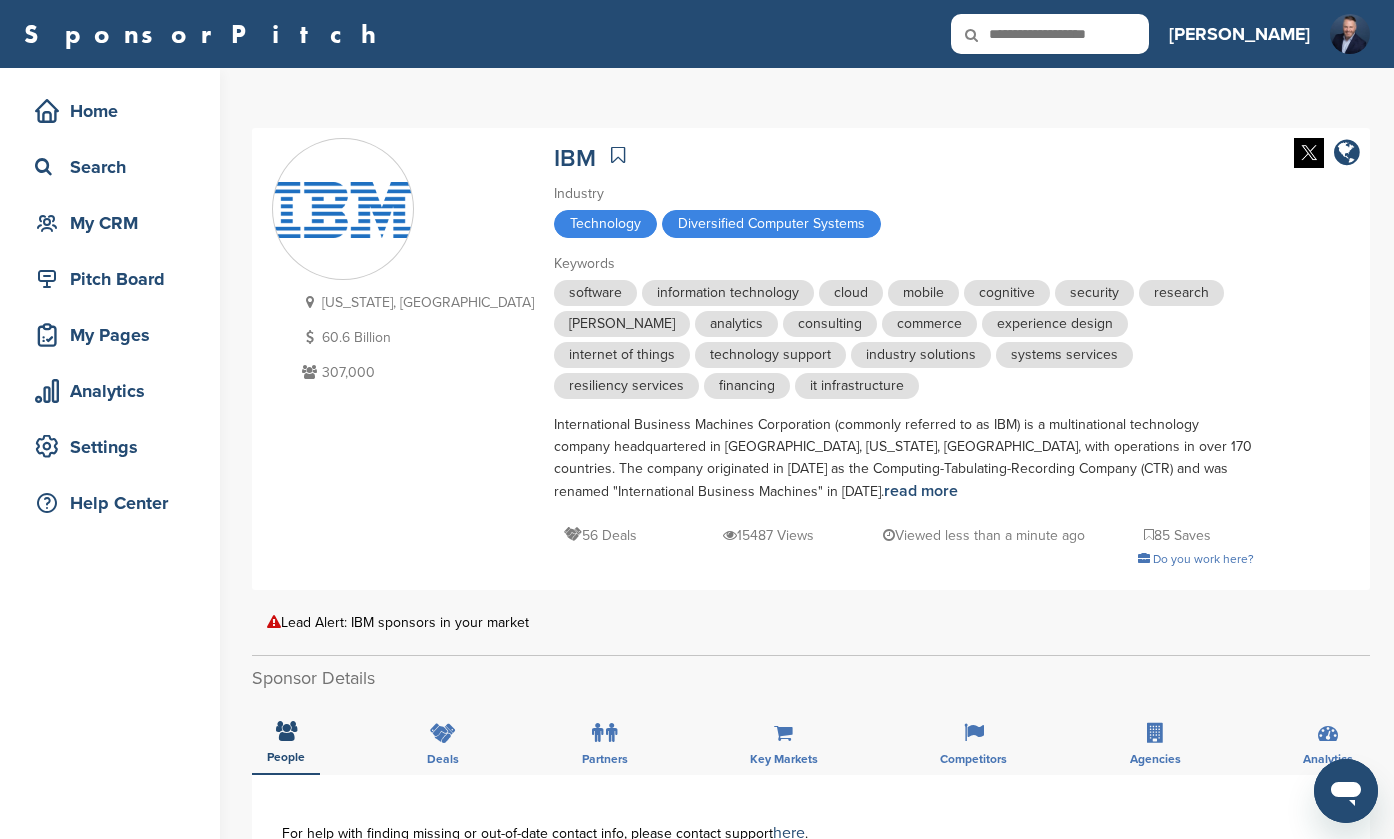 scroll, scrollTop: 0, scrollLeft: 0, axis: both 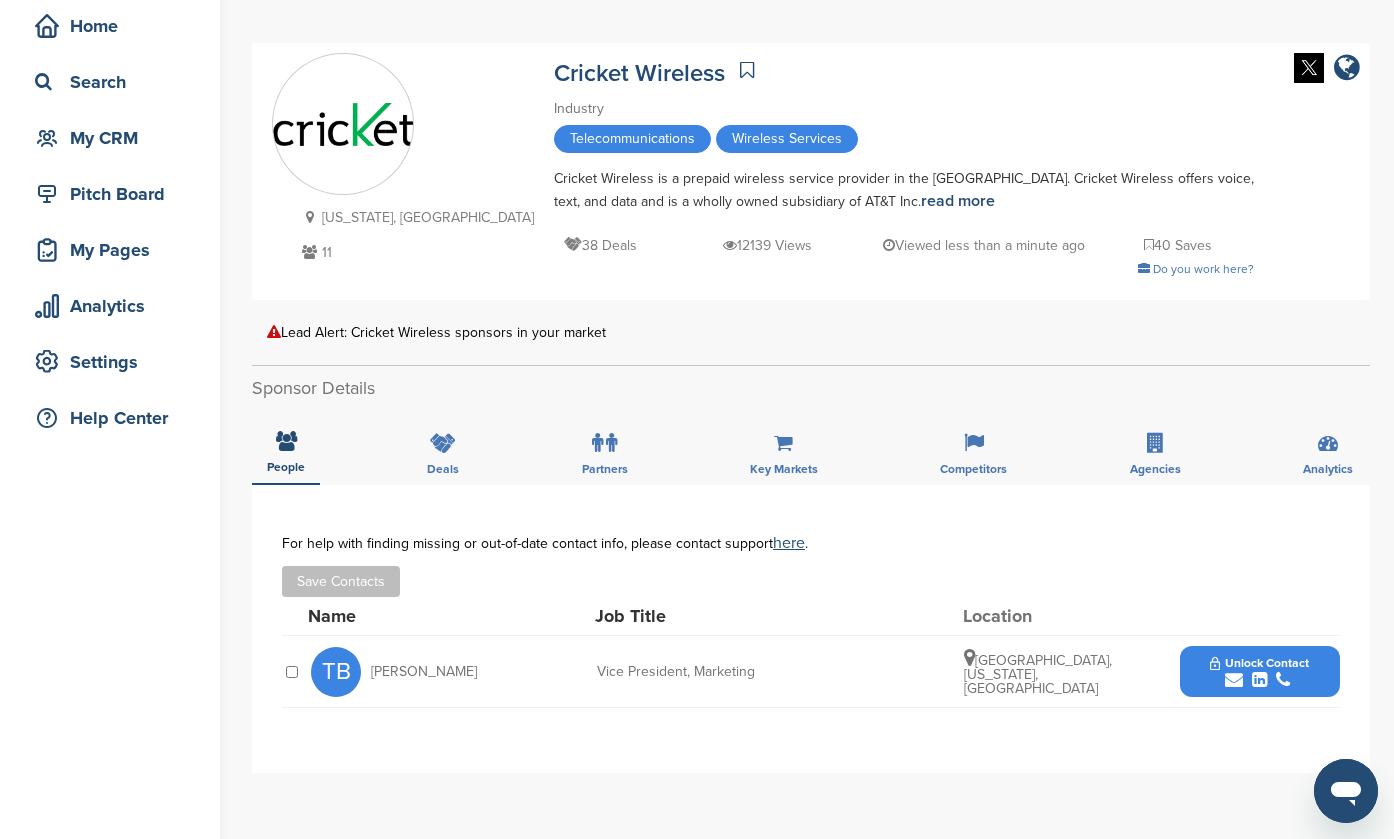 click at bounding box center (1234, 680) 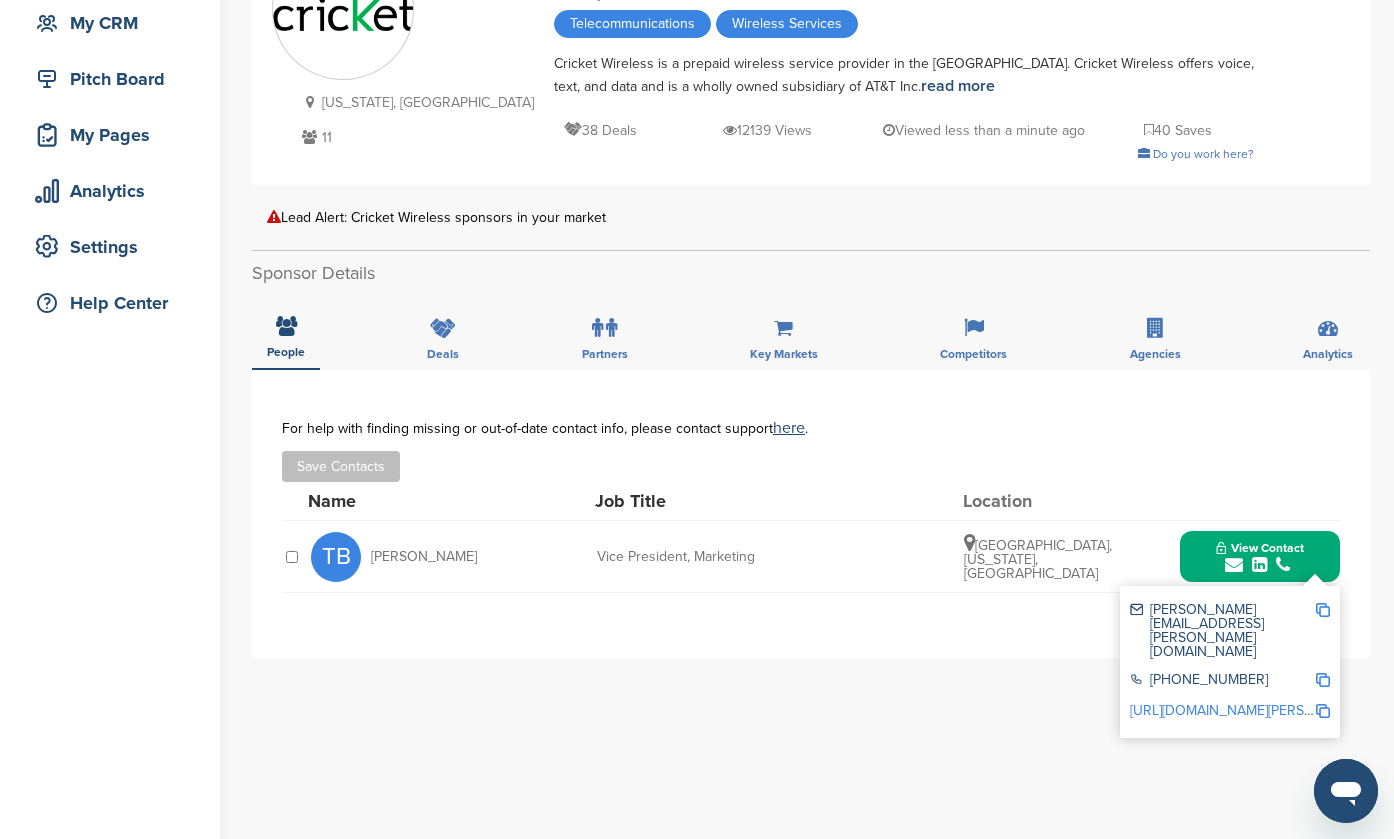 scroll, scrollTop: 205, scrollLeft: 0, axis: vertical 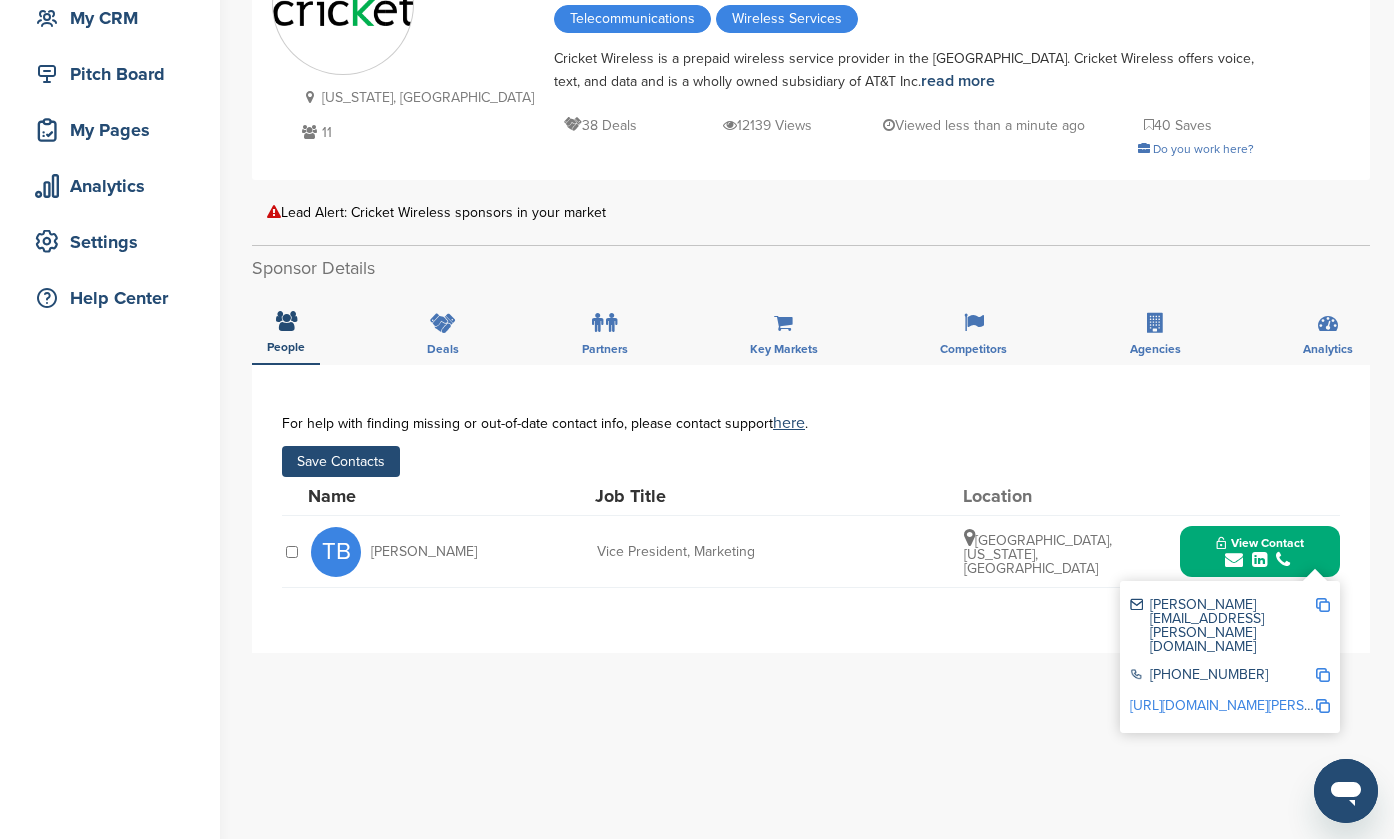 click on "Save Contacts" at bounding box center [341, 461] 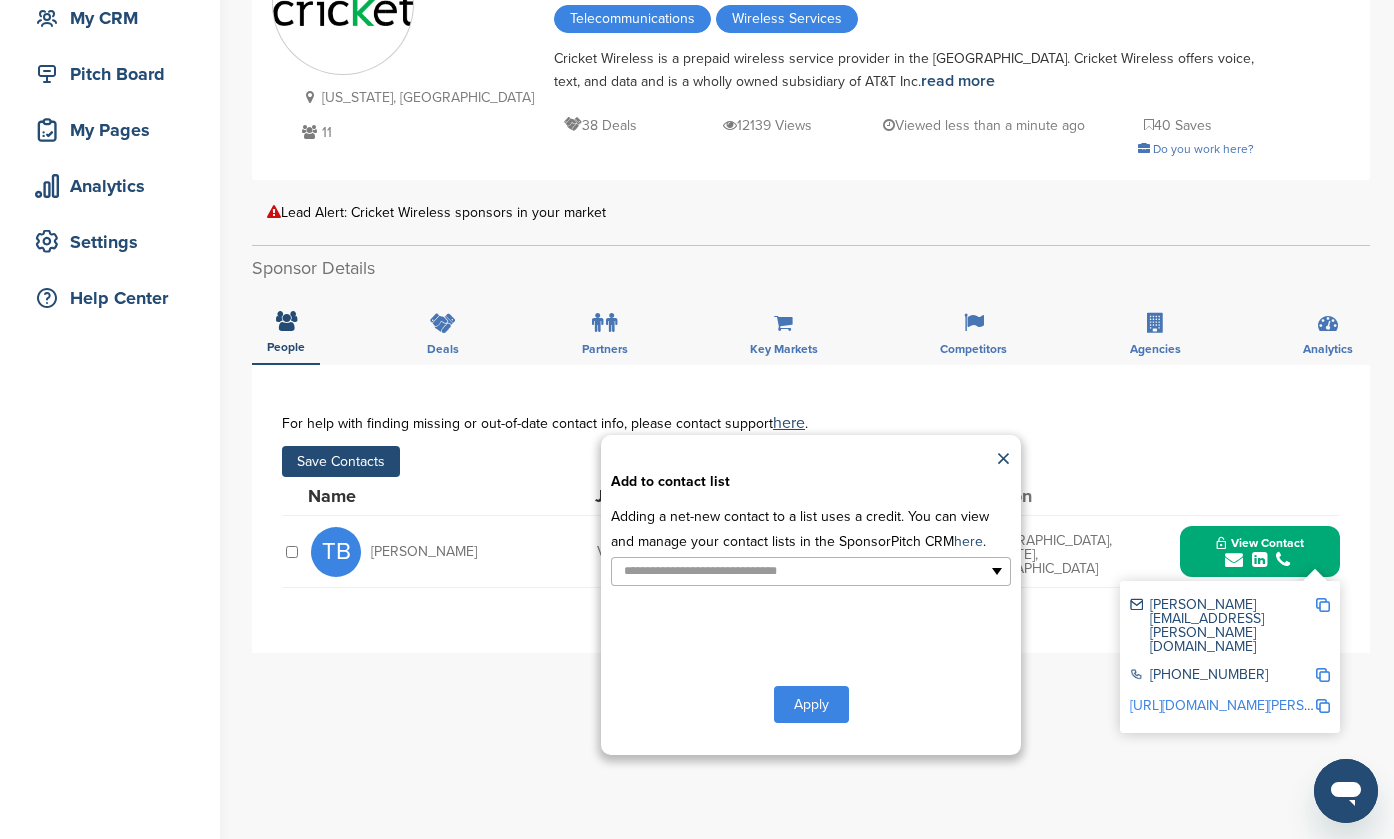 type 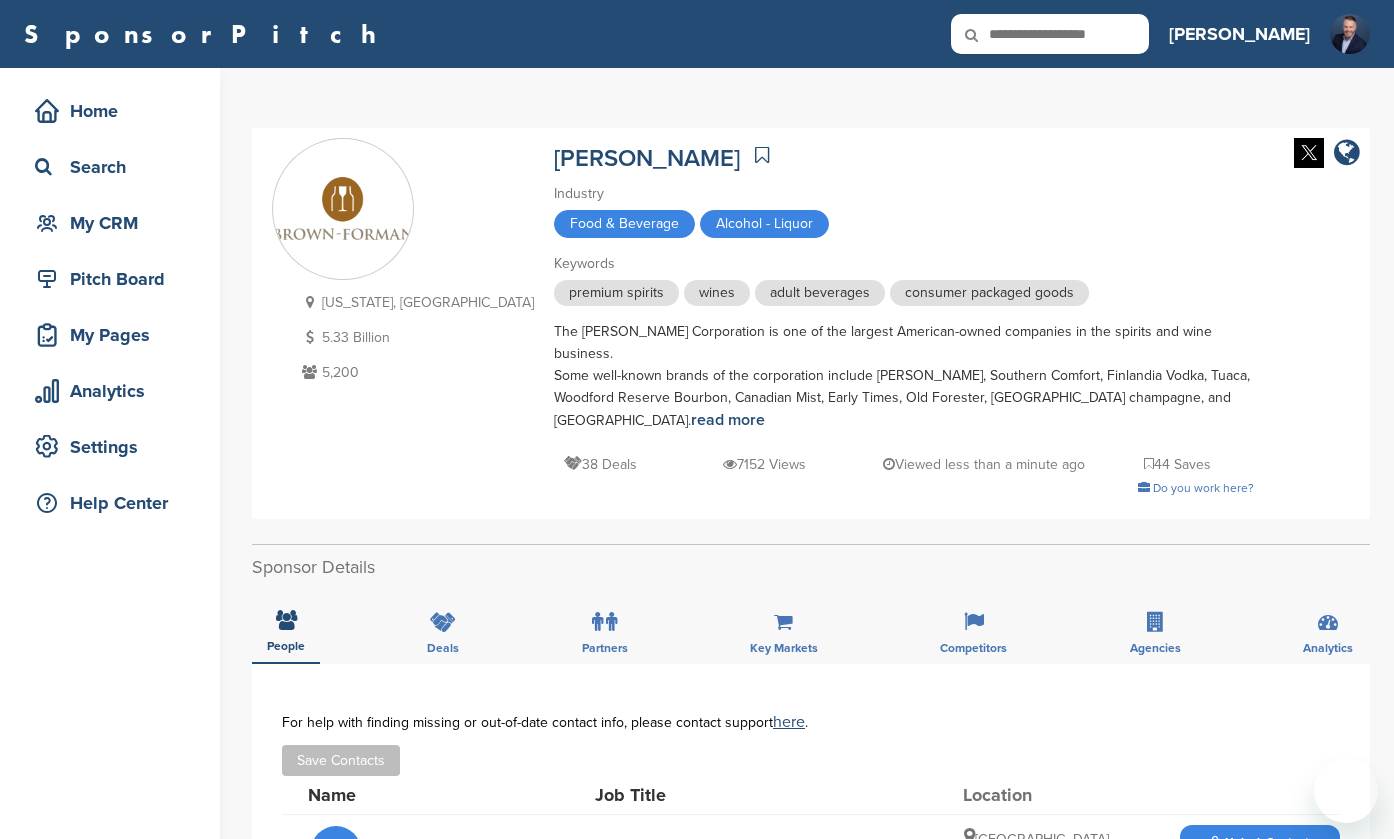 scroll, scrollTop: 0, scrollLeft: 0, axis: both 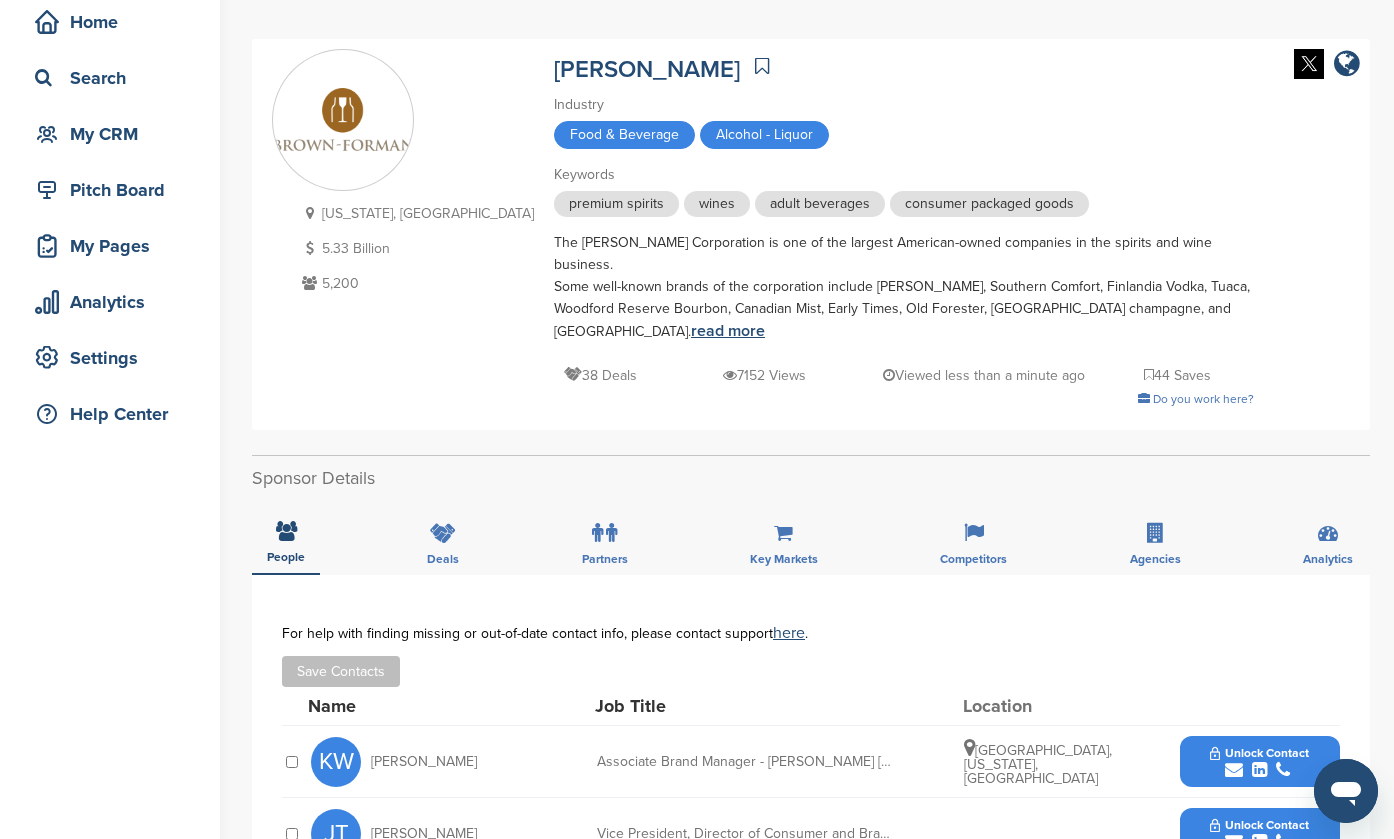 click on "read more" at bounding box center (728, 331) 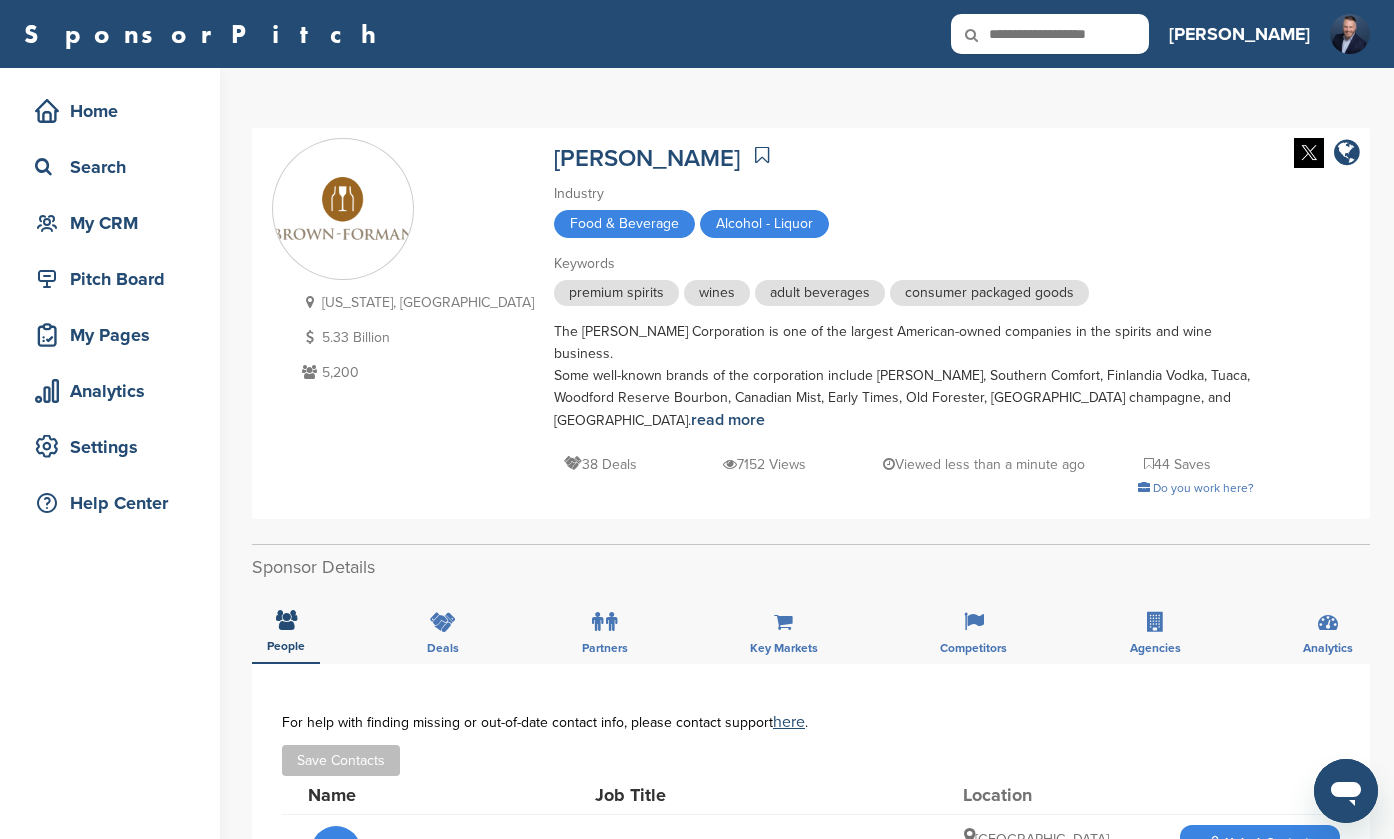 scroll, scrollTop: 0, scrollLeft: 0, axis: both 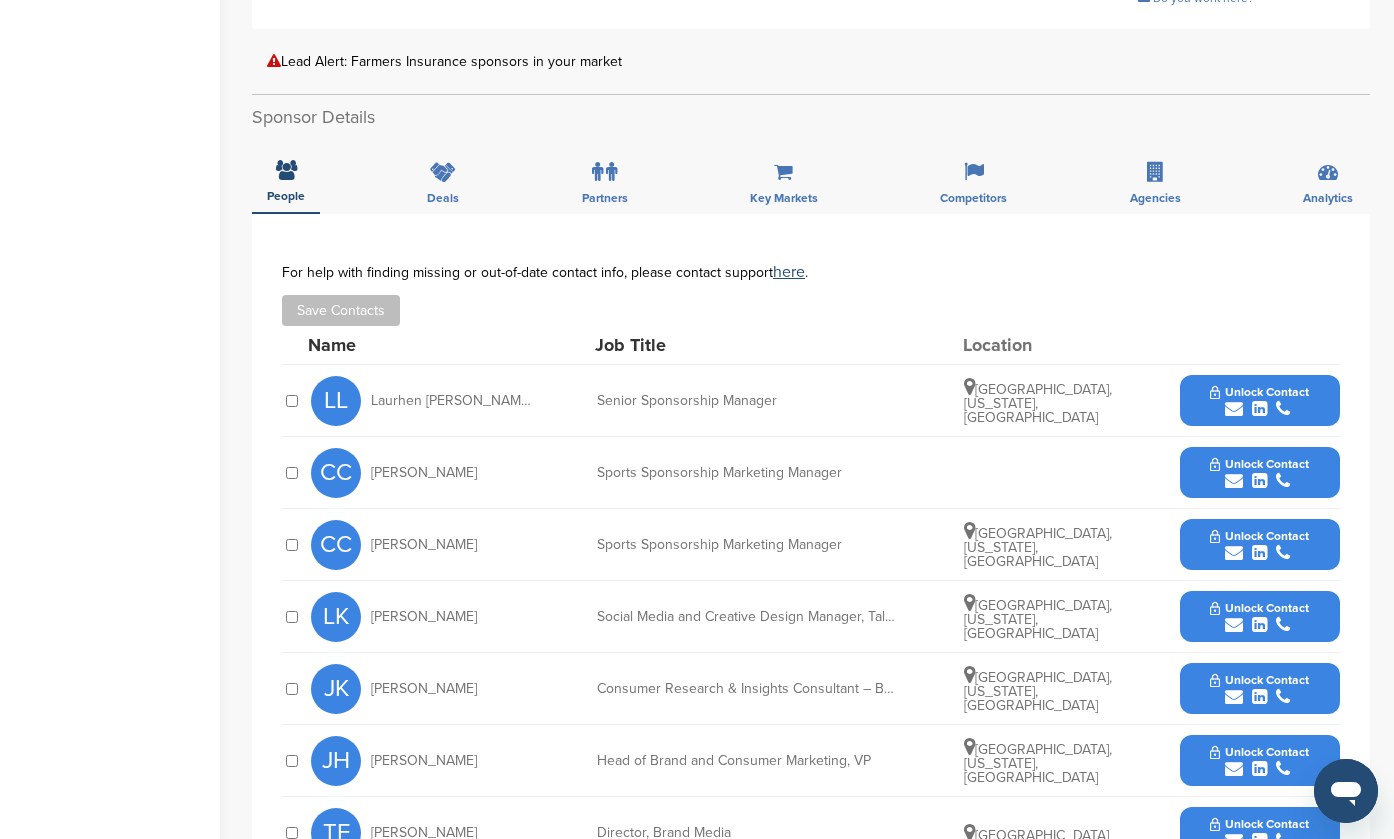 click at bounding box center (1234, 409) 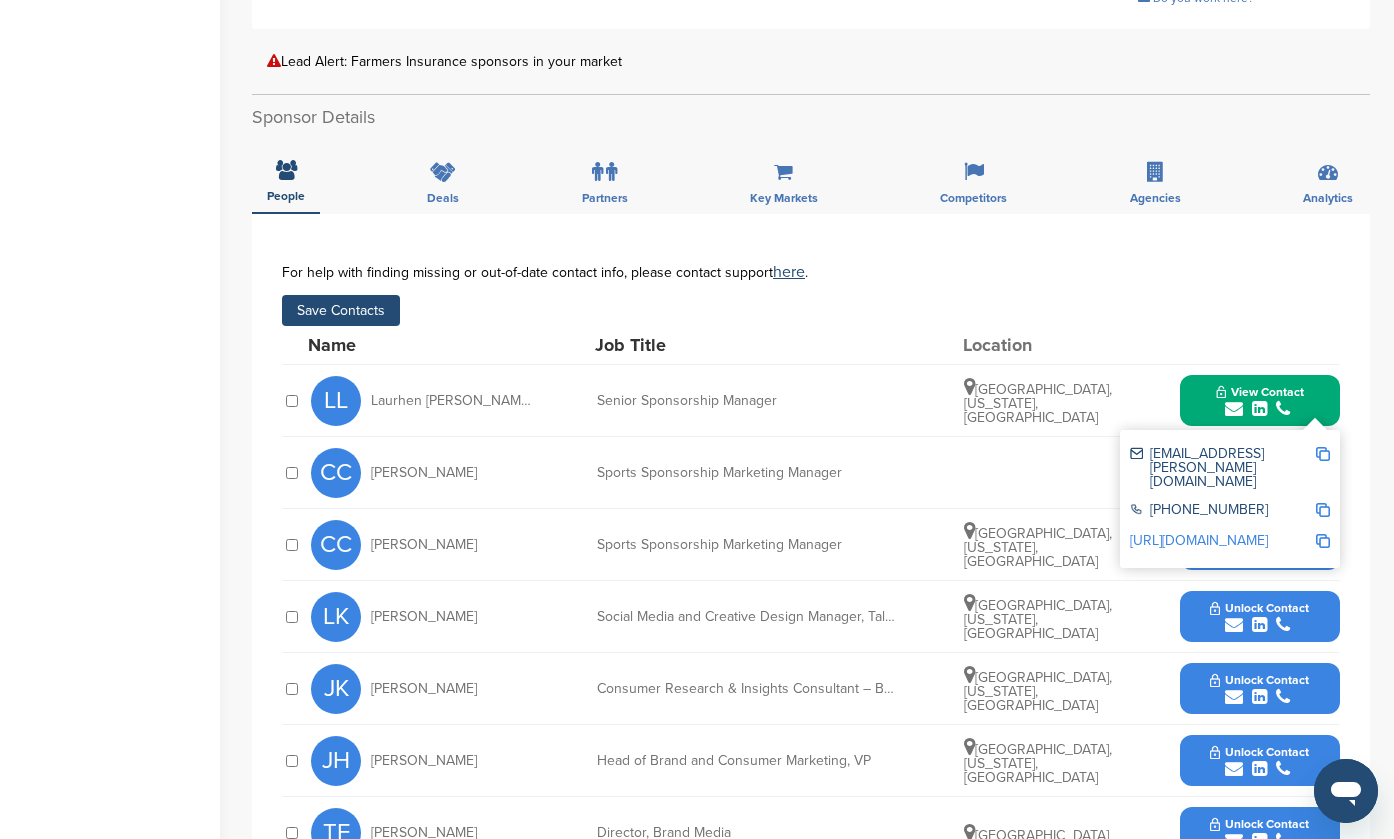 click on "Save Contacts" at bounding box center [341, 310] 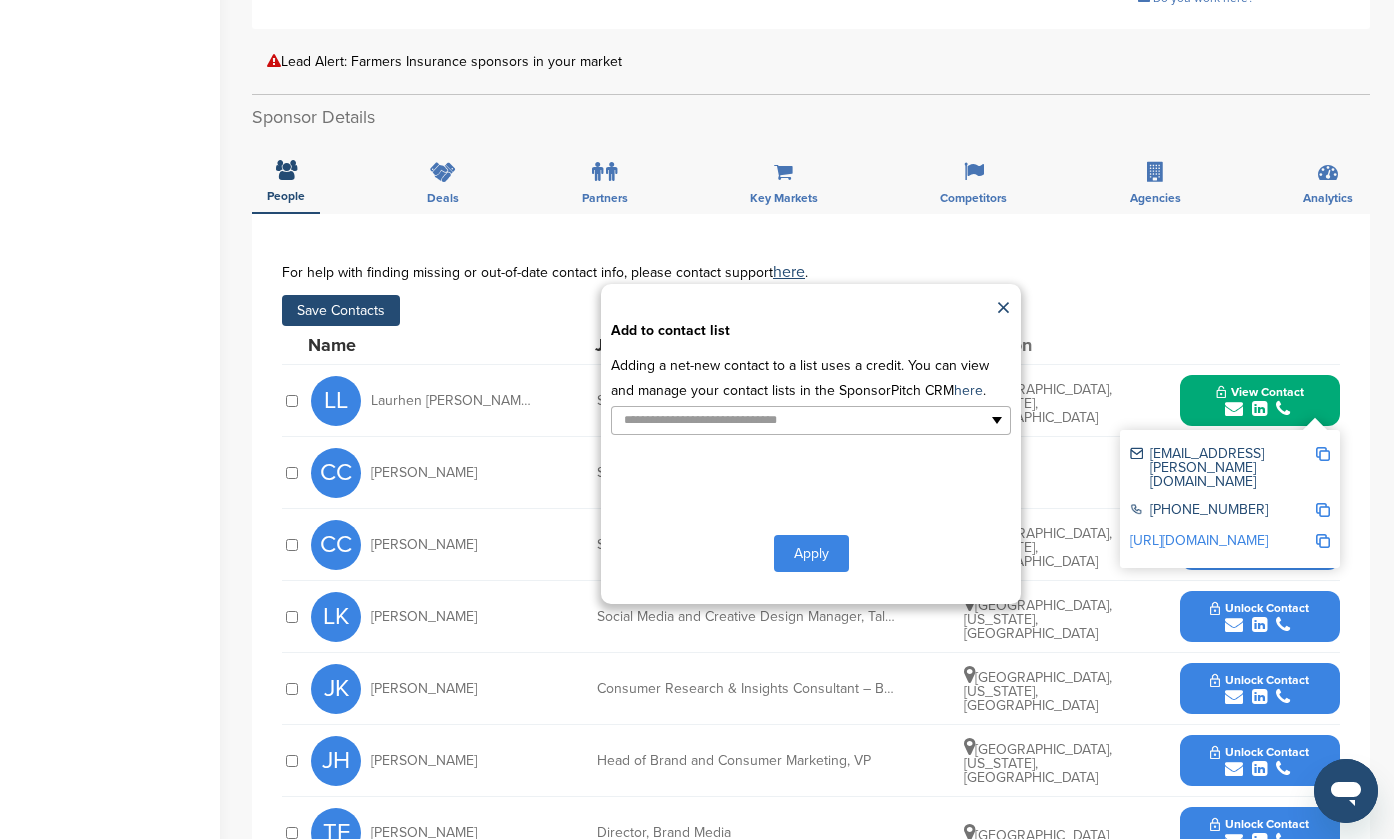 type 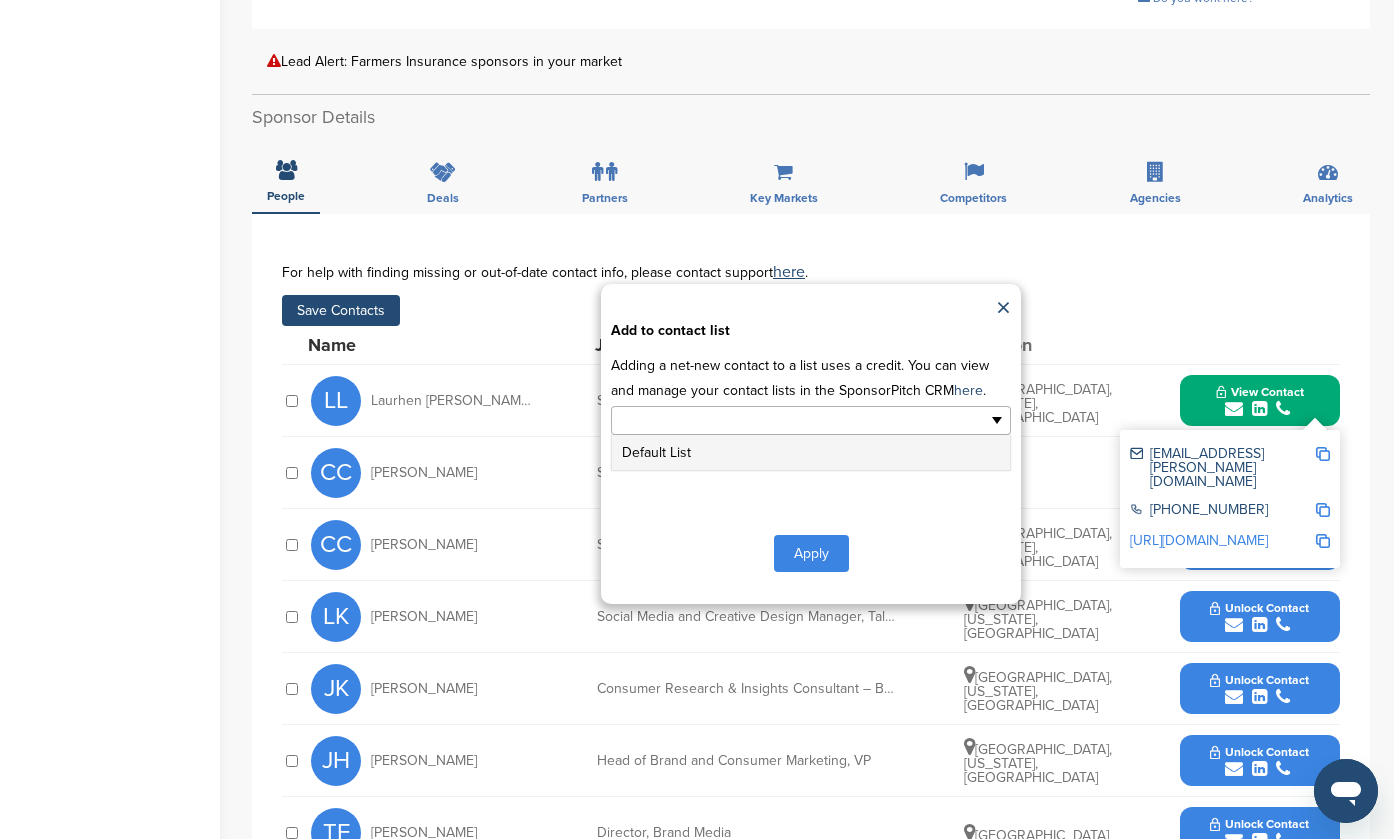 click at bounding box center [724, 420] 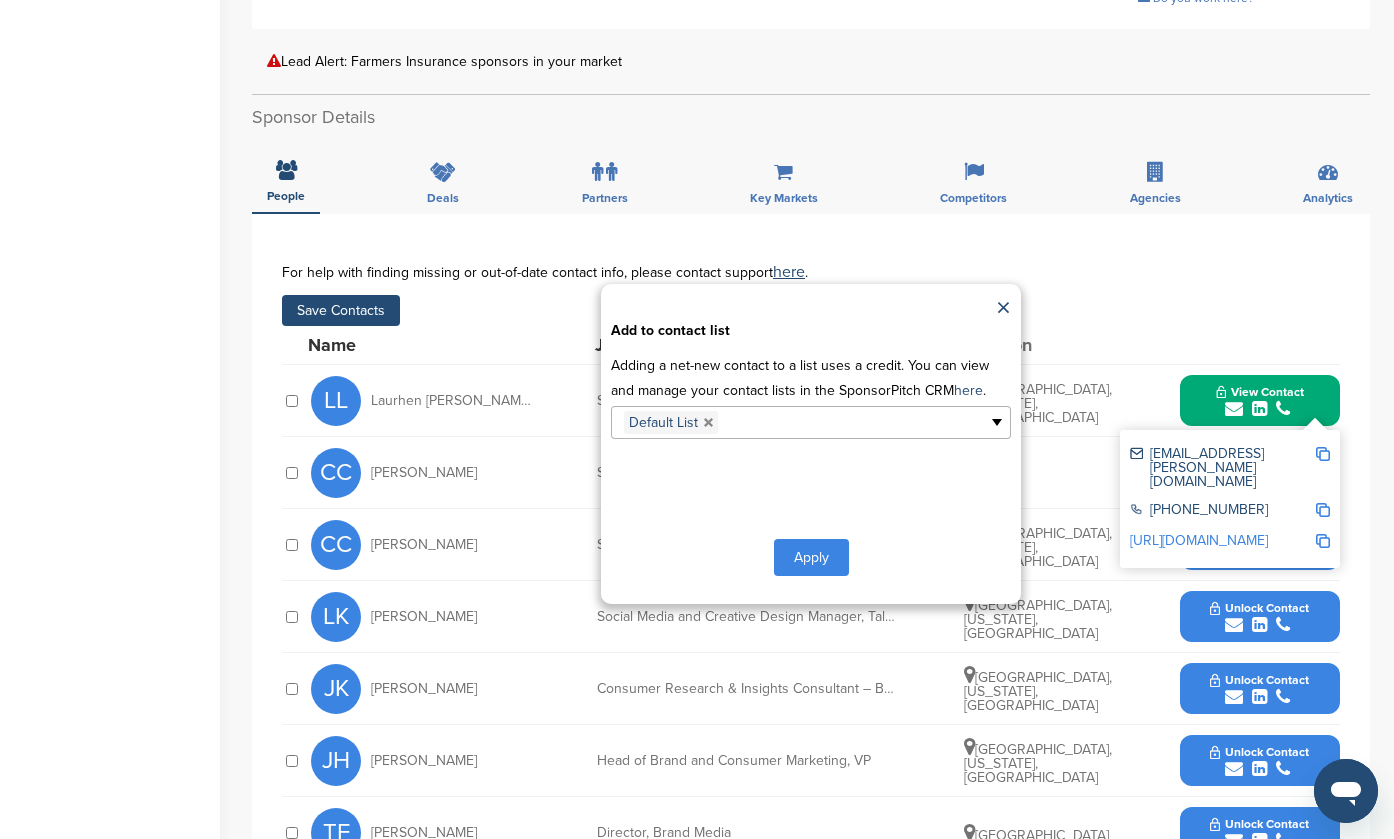 click on "Apply" at bounding box center (811, 557) 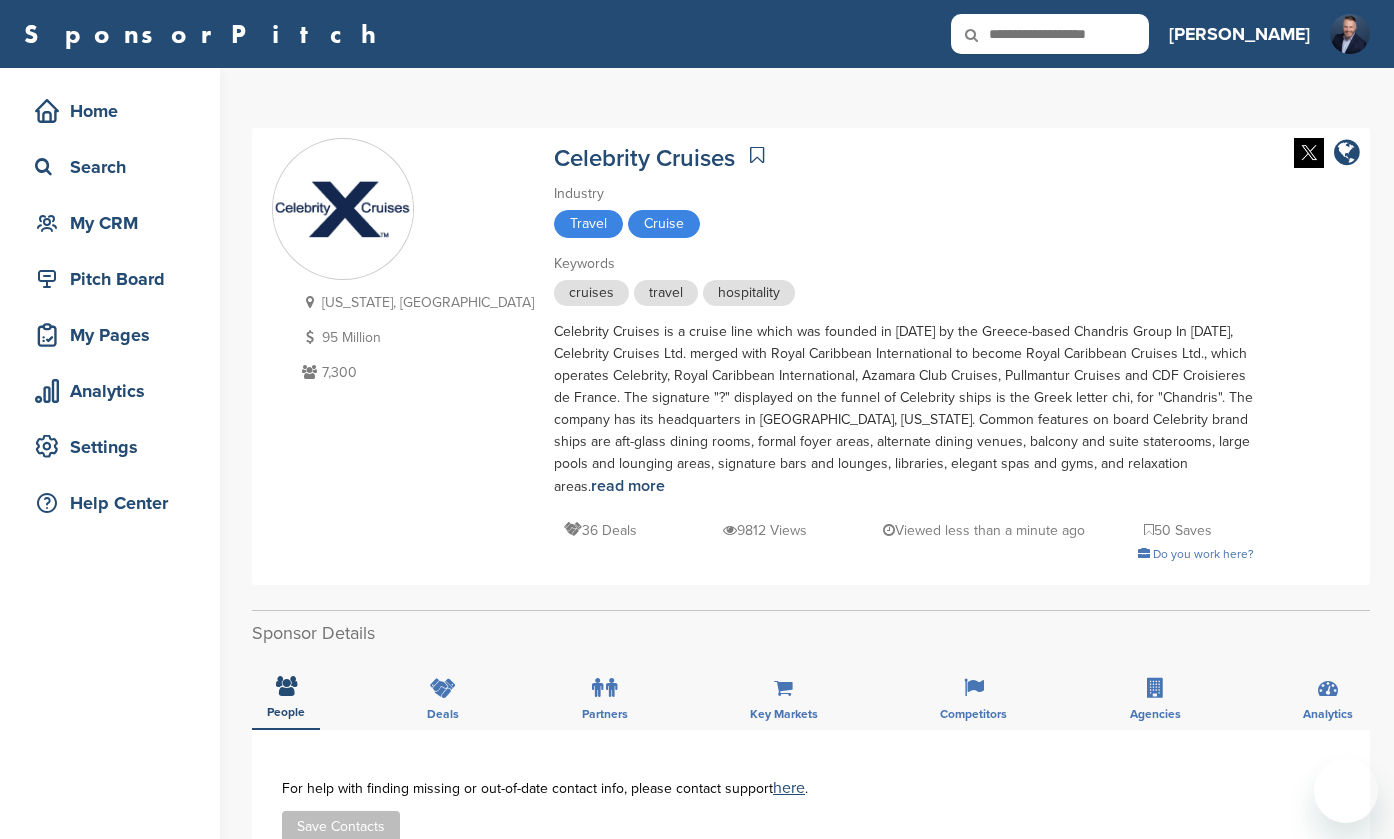 scroll, scrollTop: 0, scrollLeft: 0, axis: both 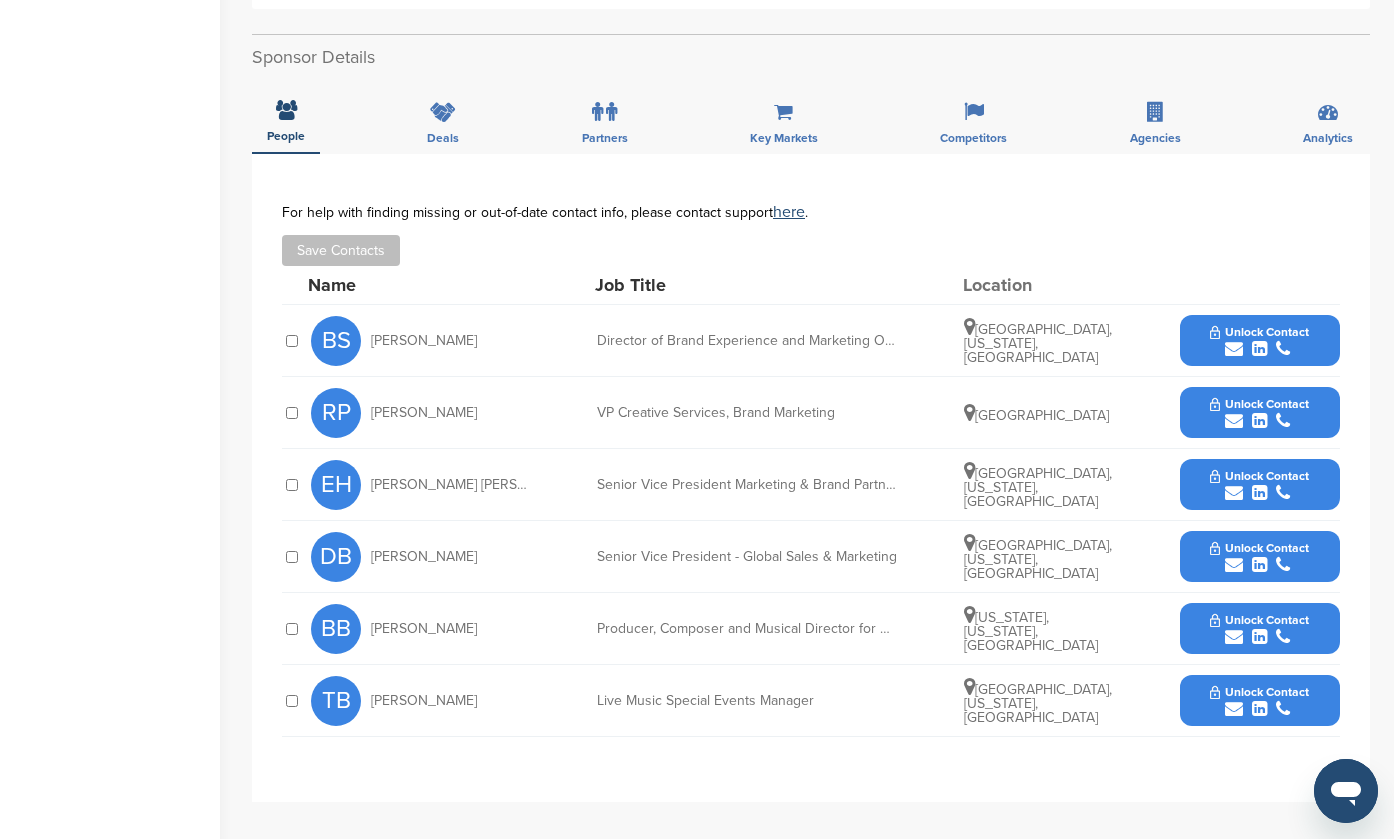 click on "Unlock Contact" at bounding box center (1259, 476) 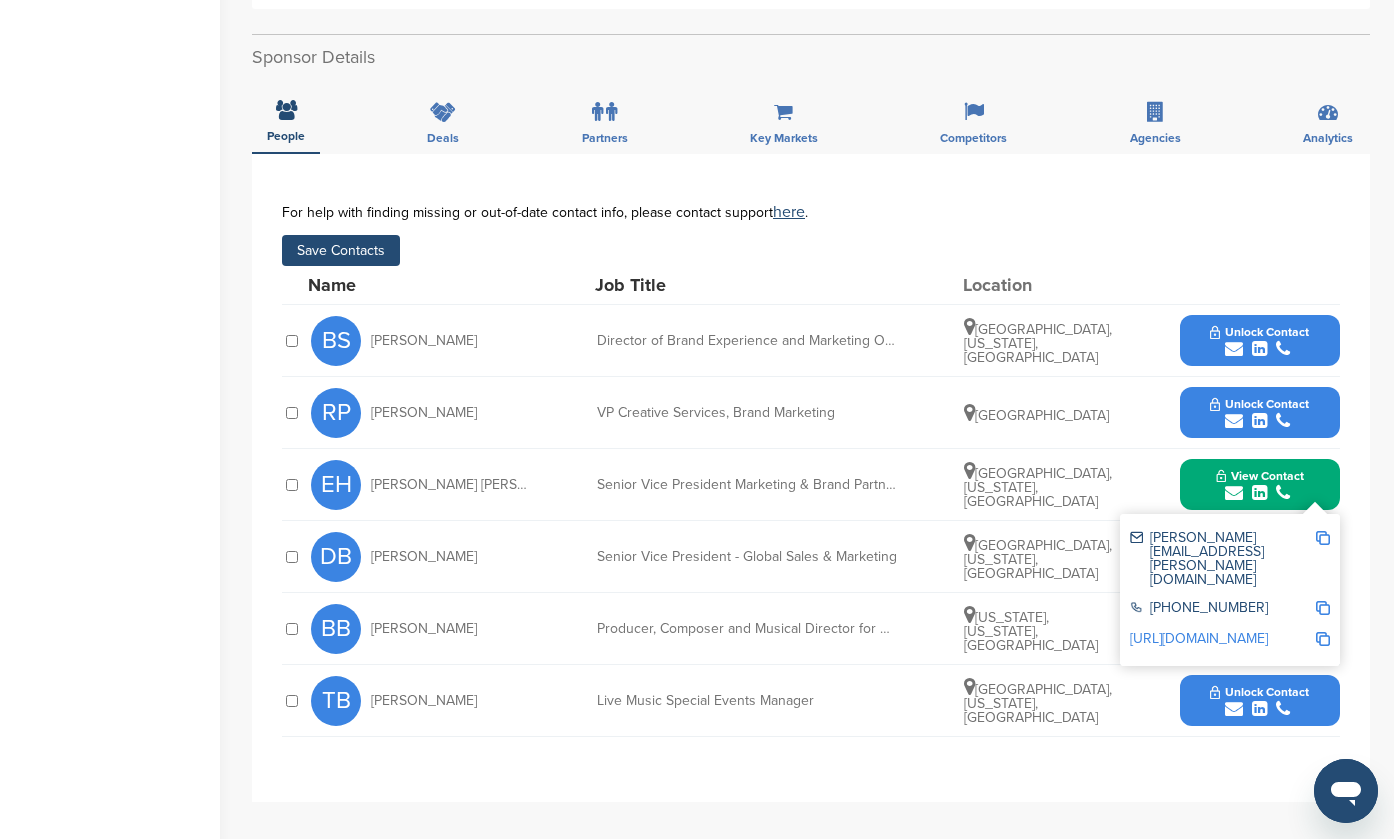 click on "Save Contacts" at bounding box center (341, 250) 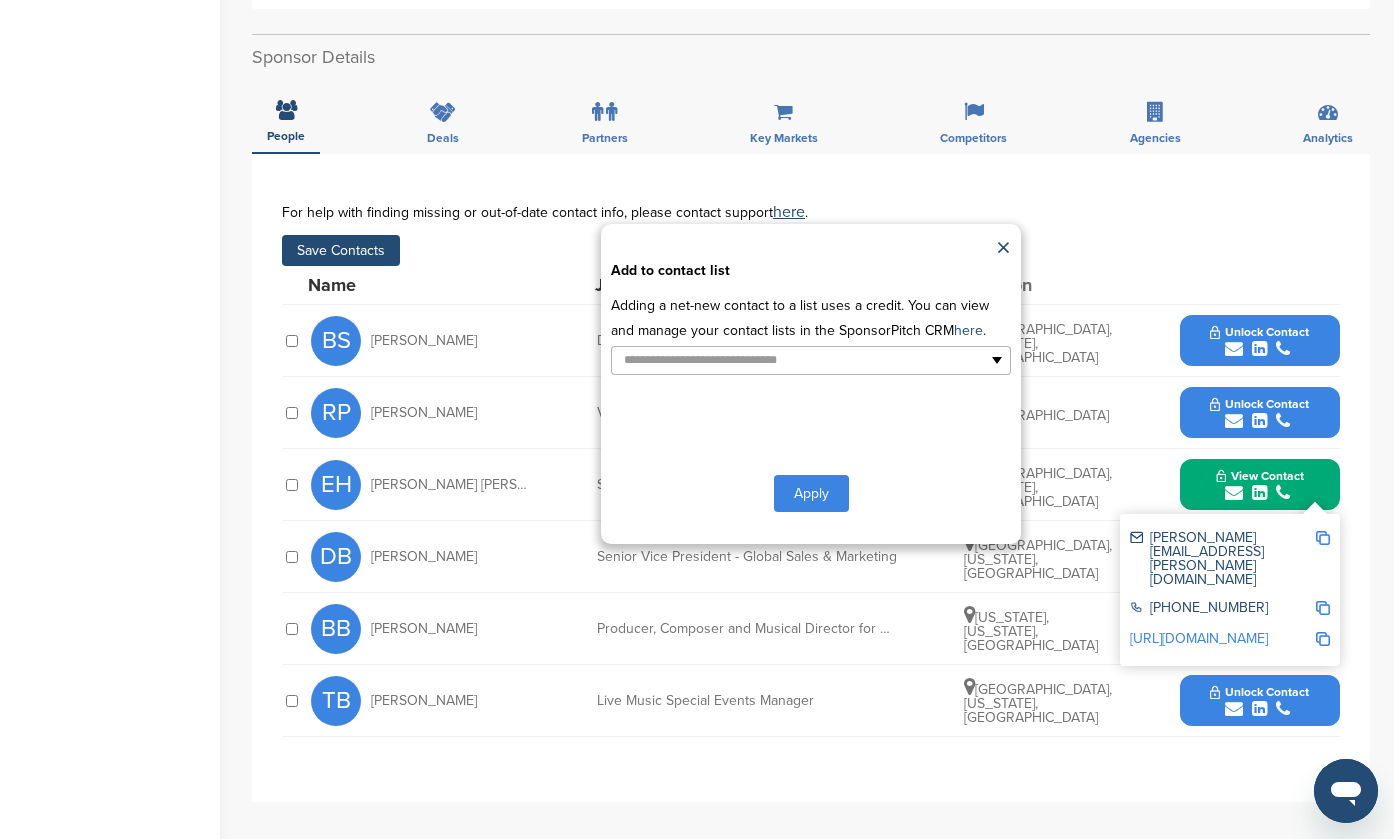 type 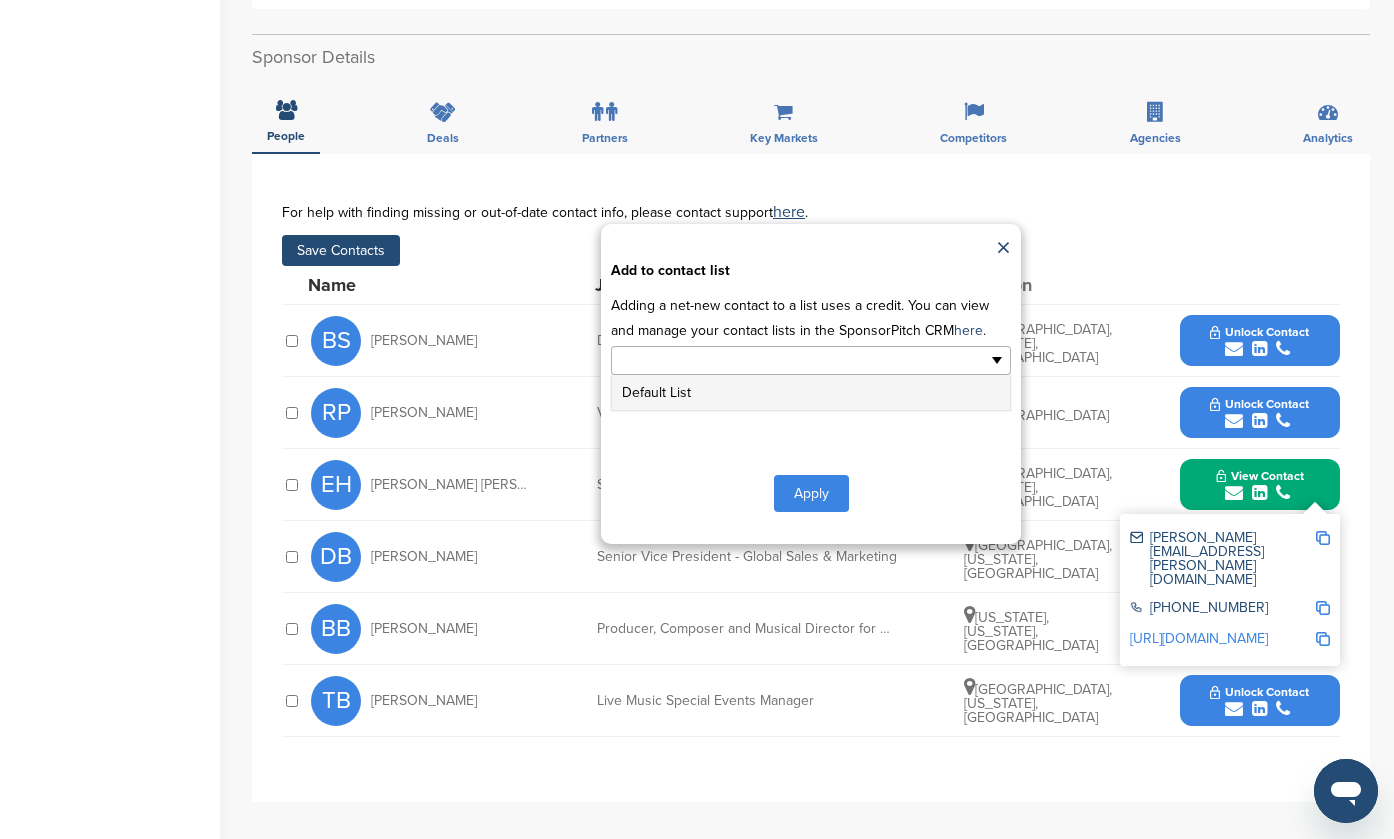 click at bounding box center (811, 360) 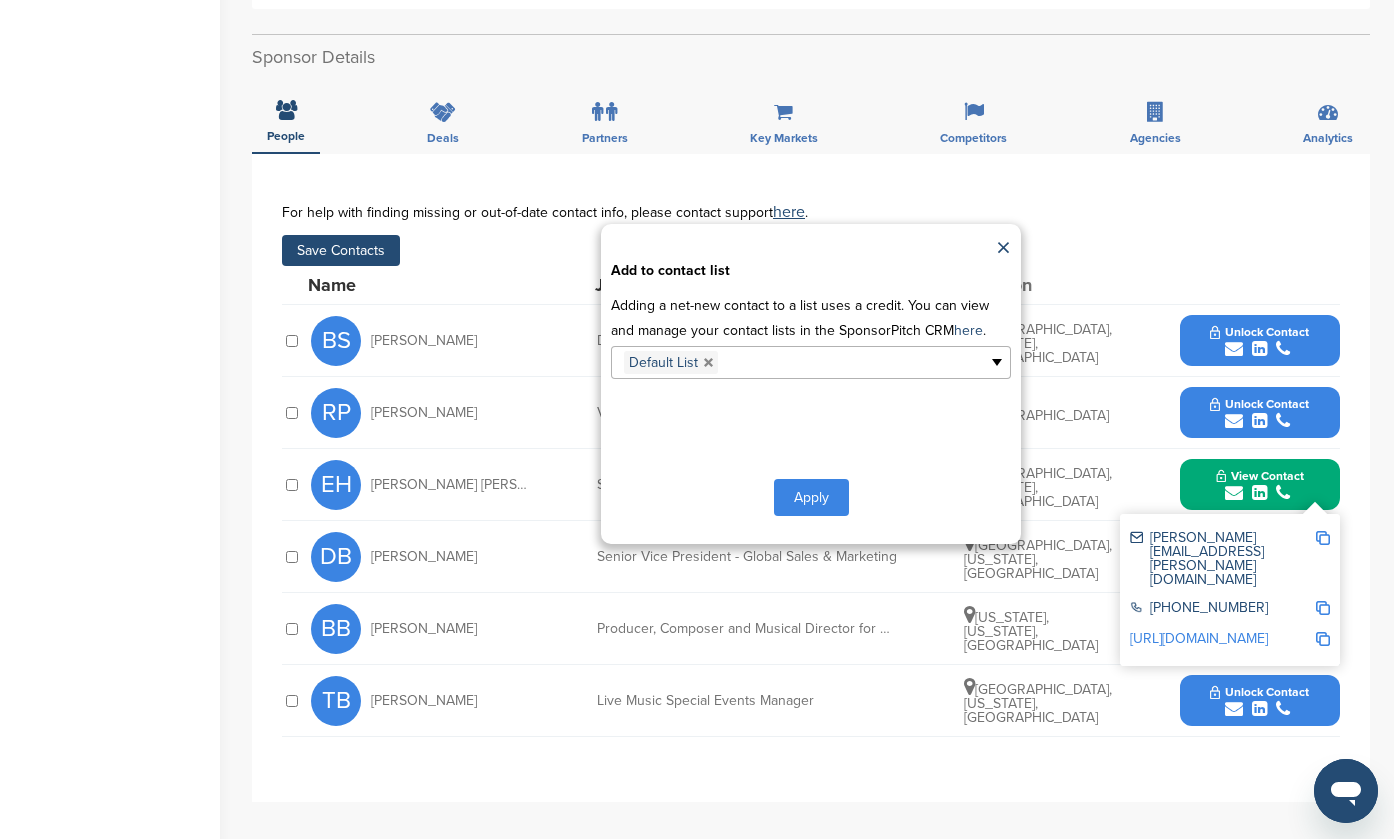 drag, startPoint x: 808, startPoint y: 501, endPoint x: 756, endPoint y: 452, distance: 71.44928 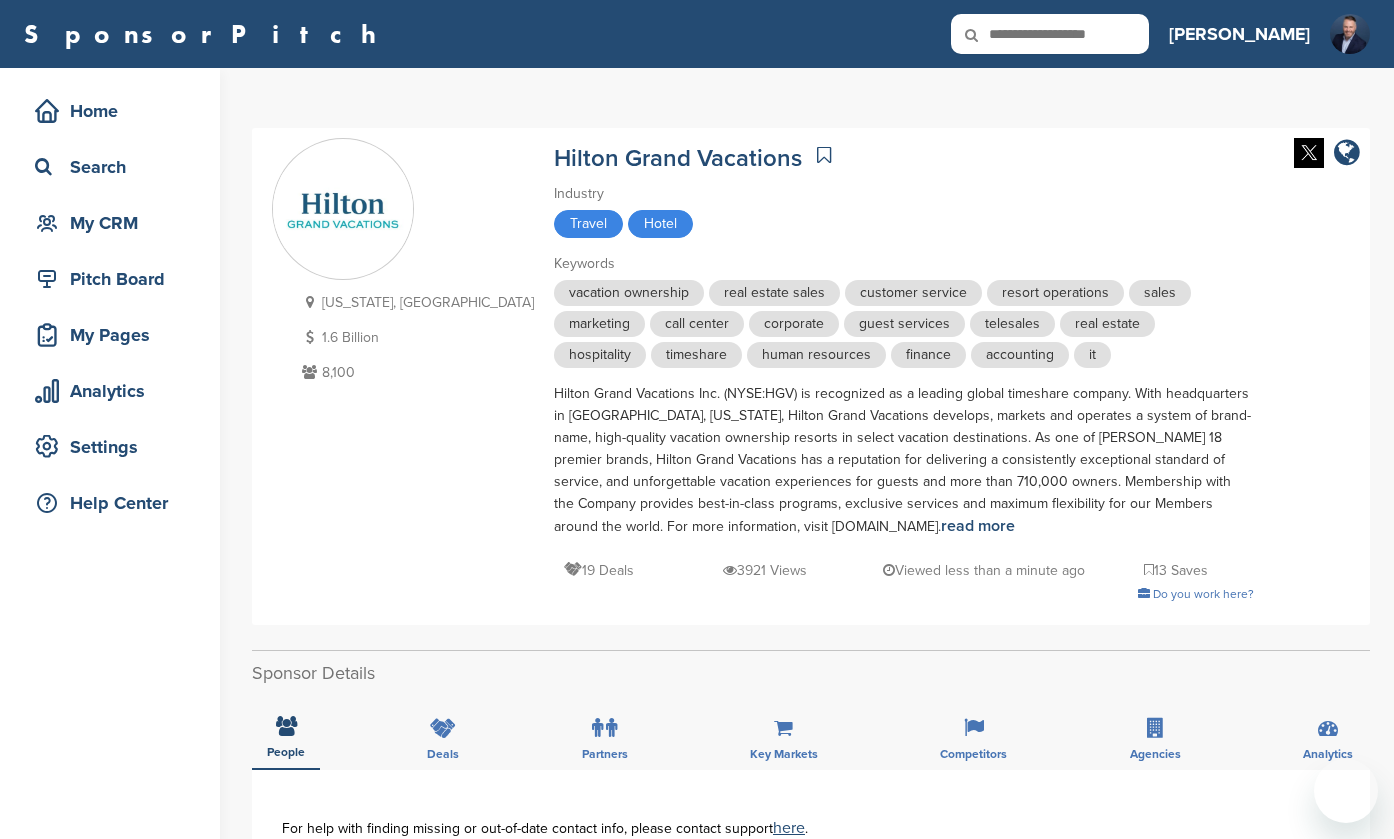 scroll, scrollTop: 0, scrollLeft: 0, axis: both 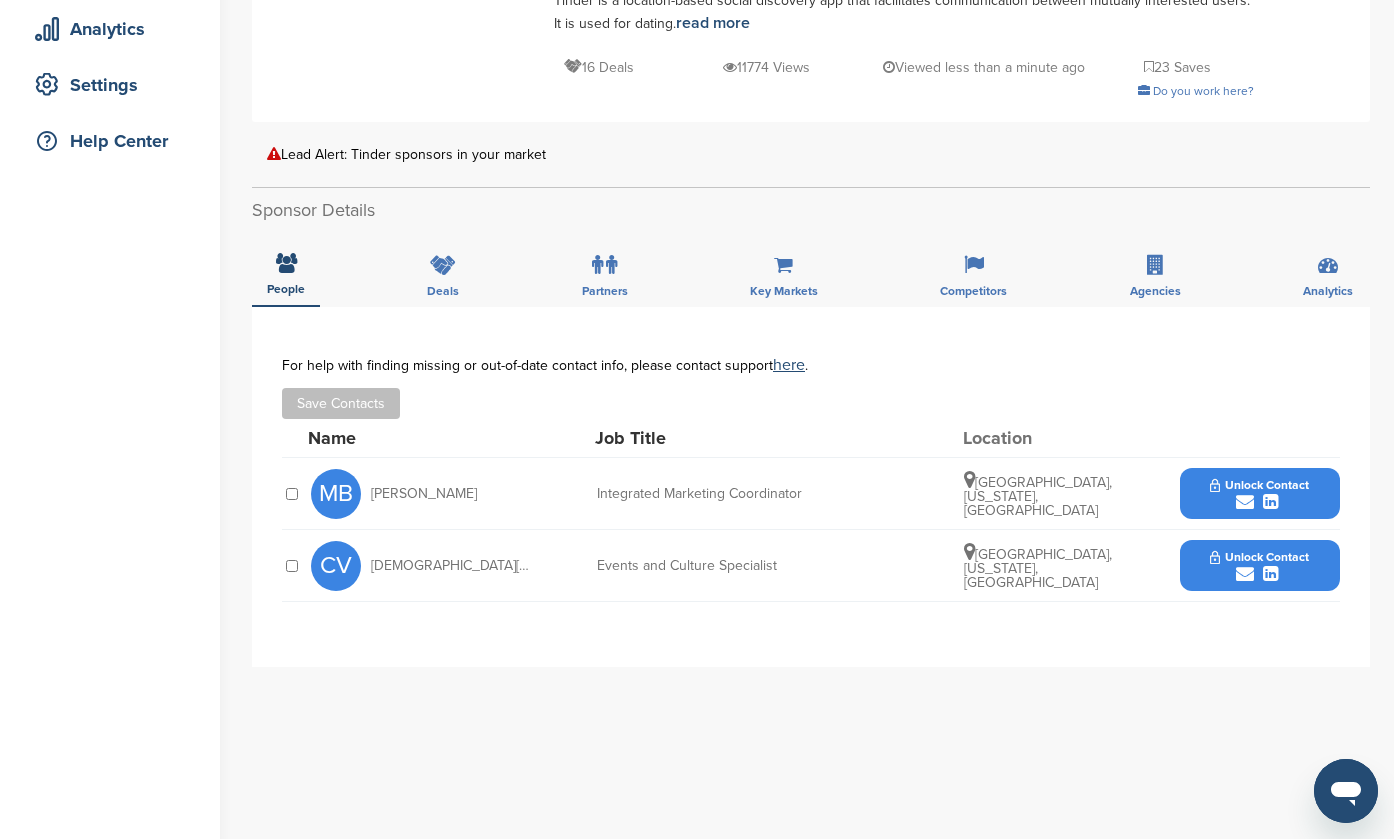 click on "Unlock Contact" at bounding box center (1259, 566) 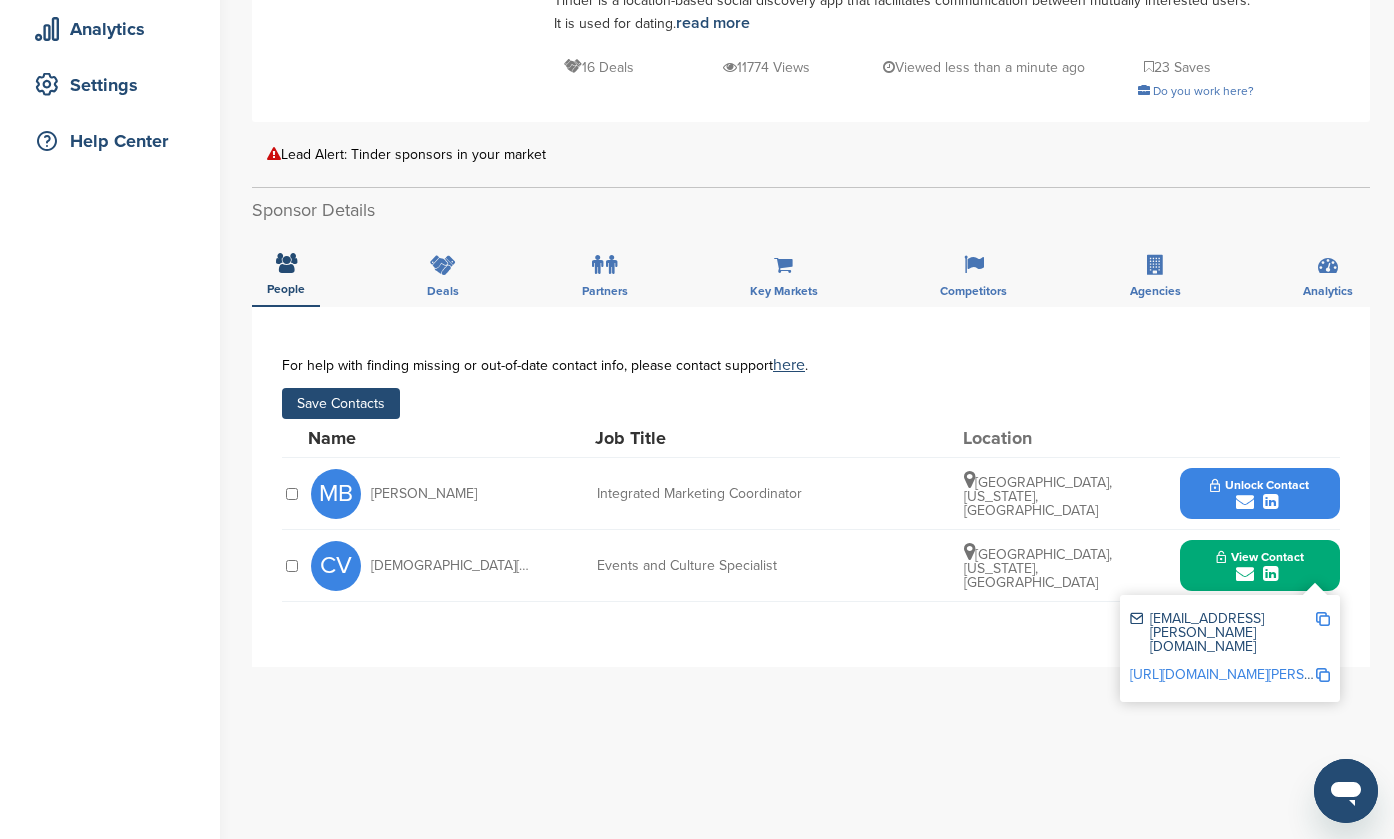 click on "Save Contacts" at bounding box center [341, 403] 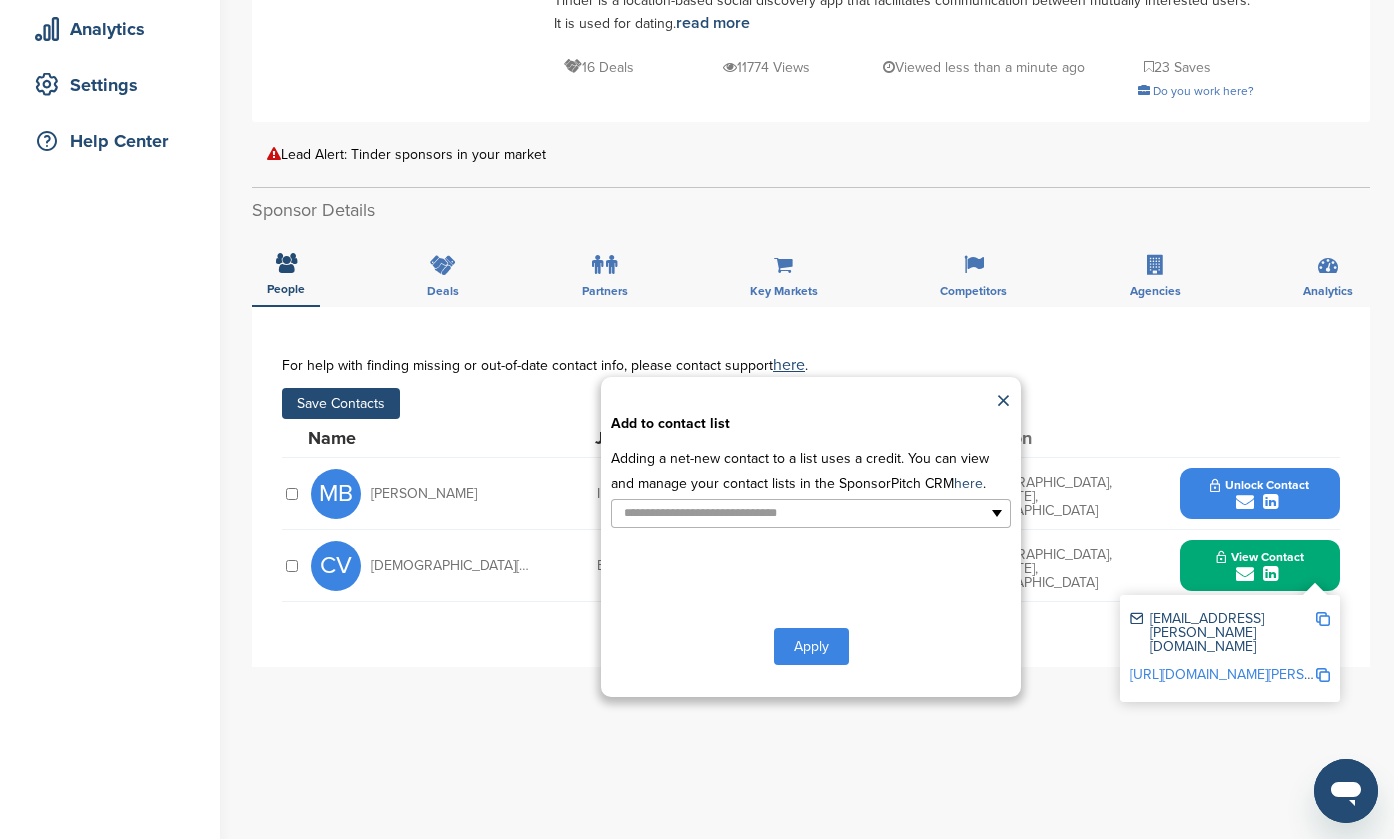 type 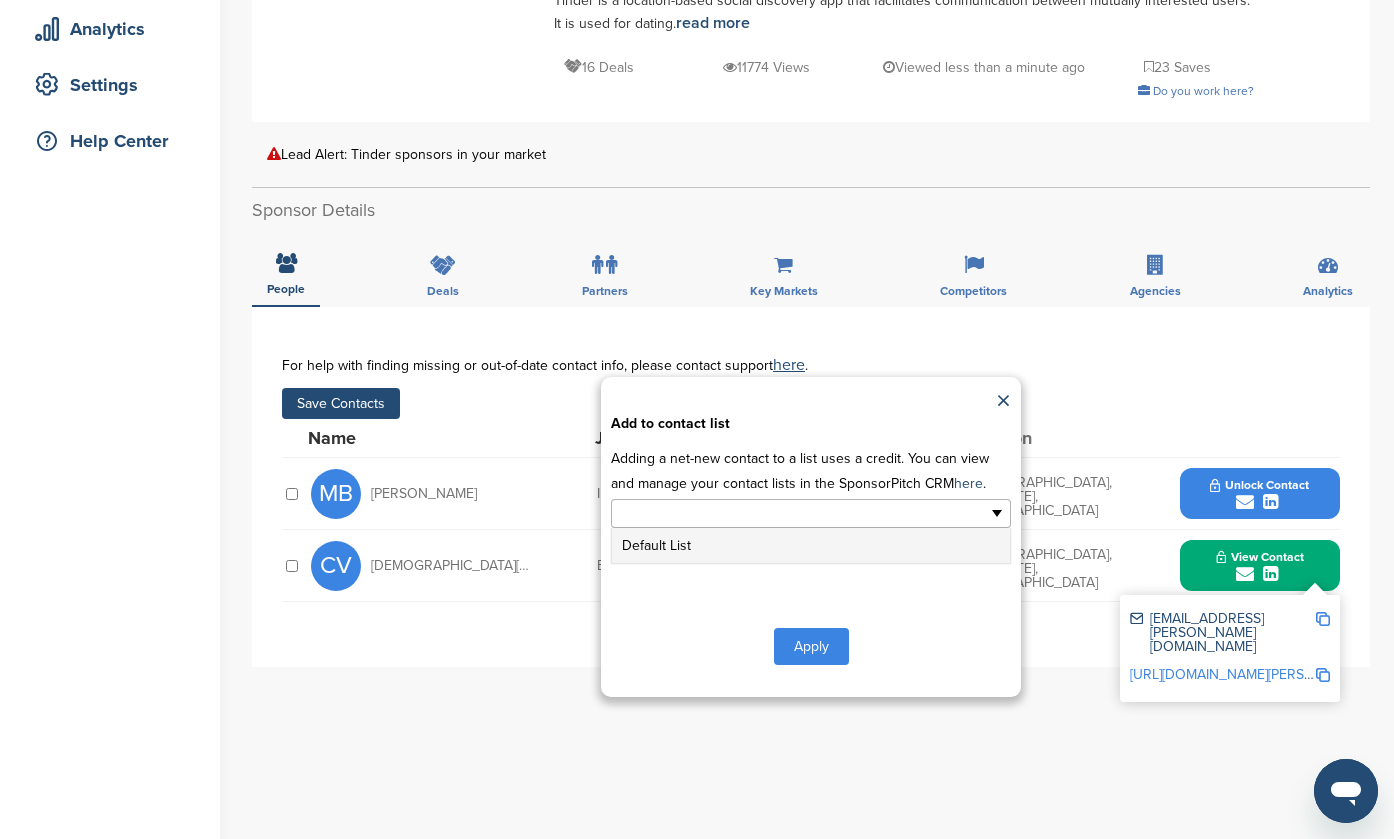 click at bounding box center [724, 513] 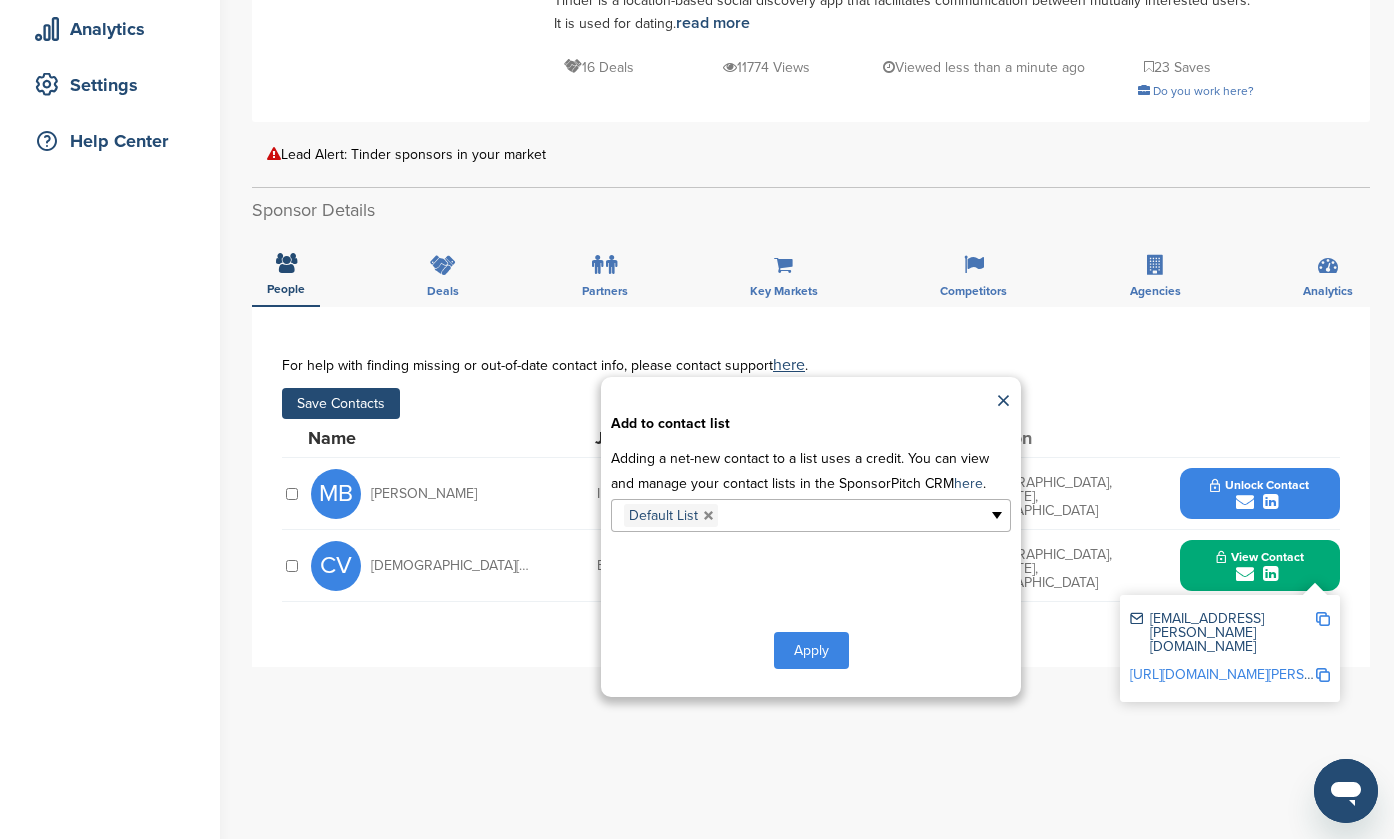click on "Apply" at bounding box center (811, 650) 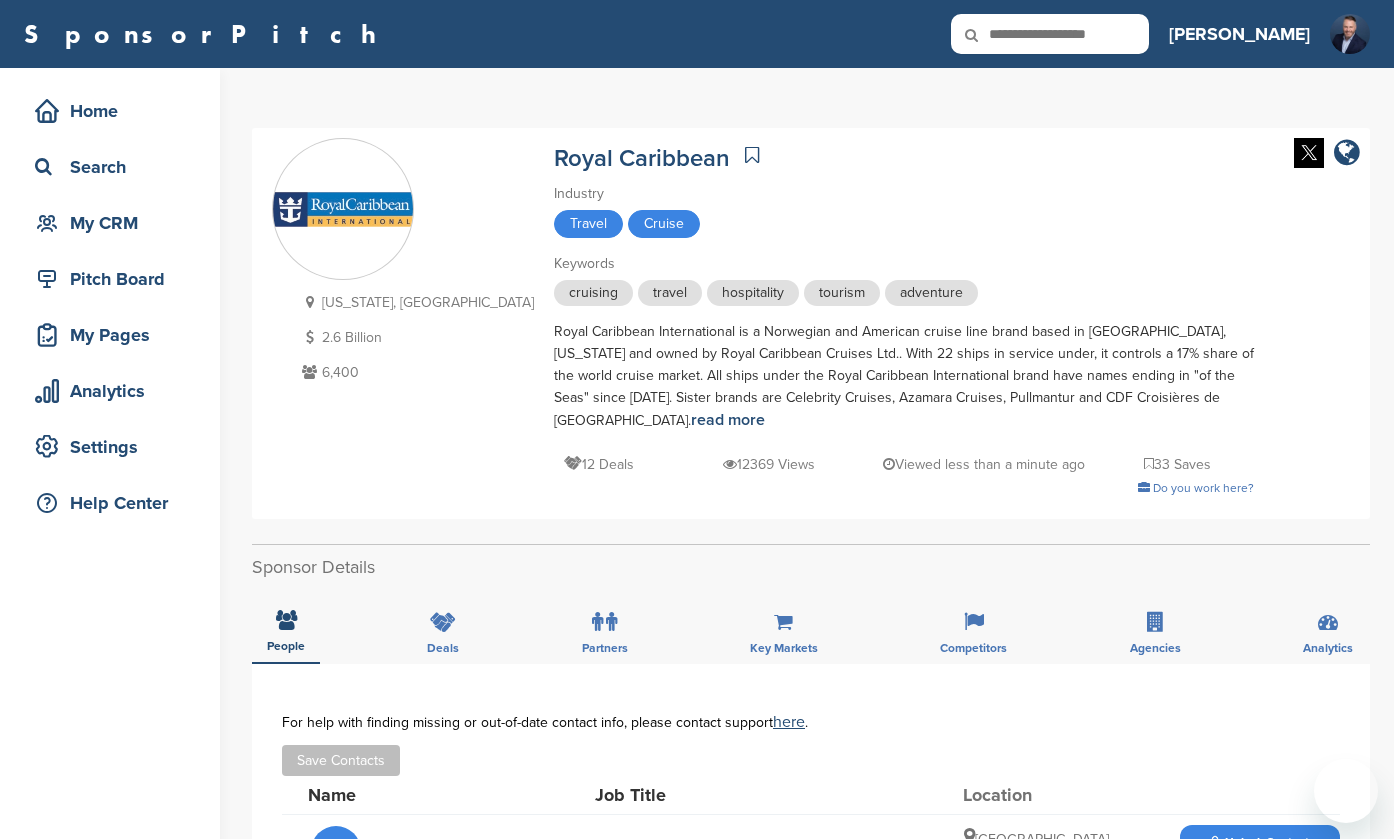 scroll, scrollTop: 0, scrollLeft: 0, axis: both 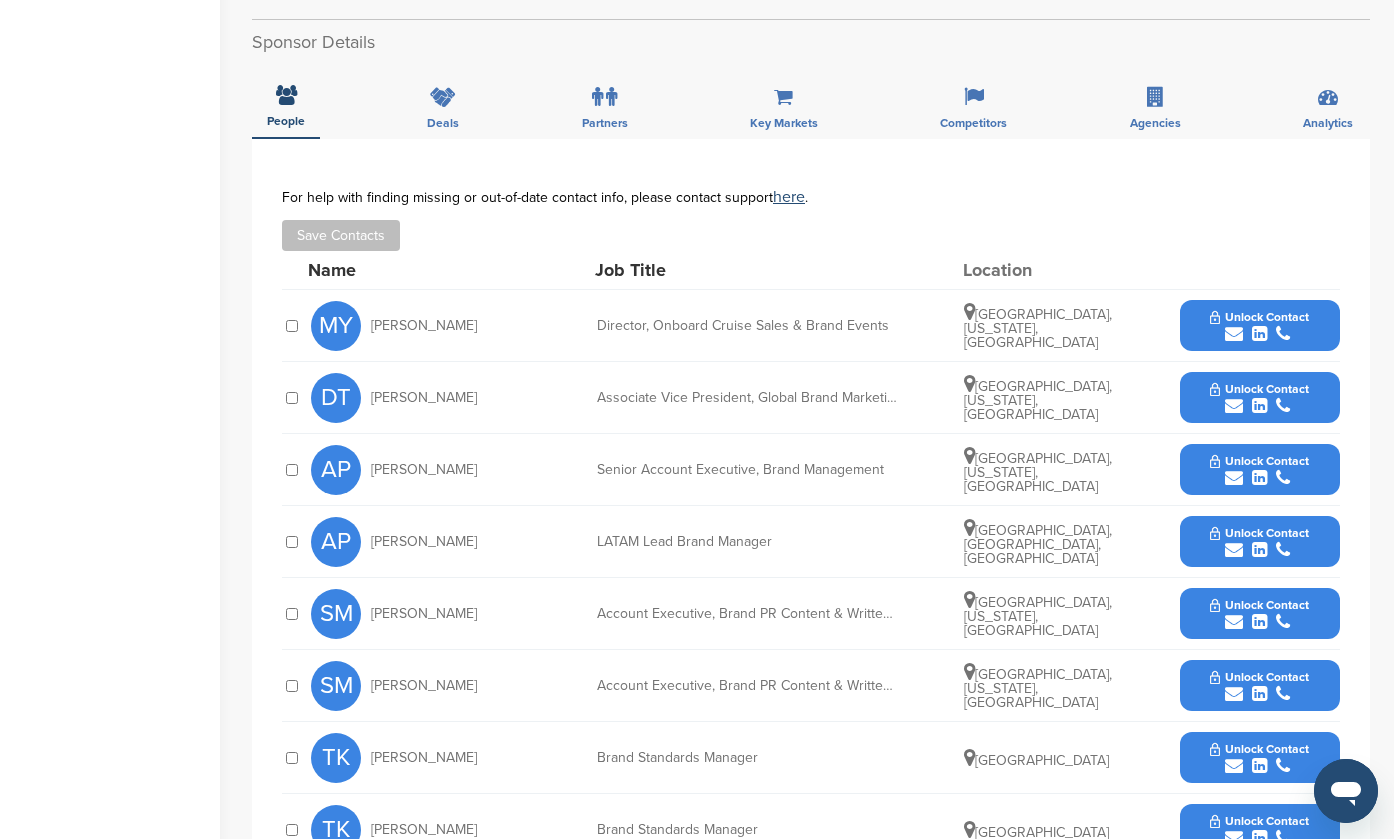 click at bounding box center [1283, 406] 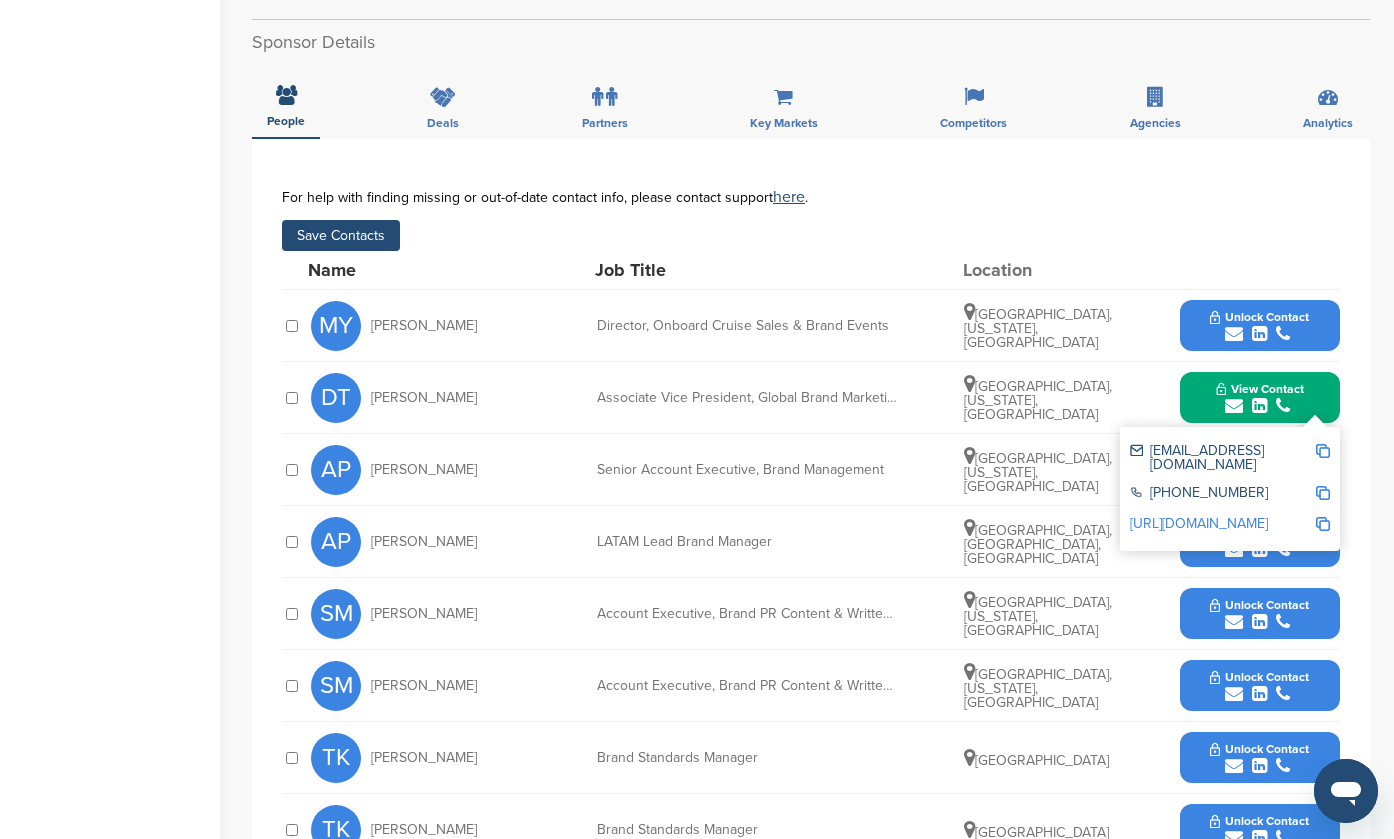 click on "Save Contacts" at bounding box center [341, 235] 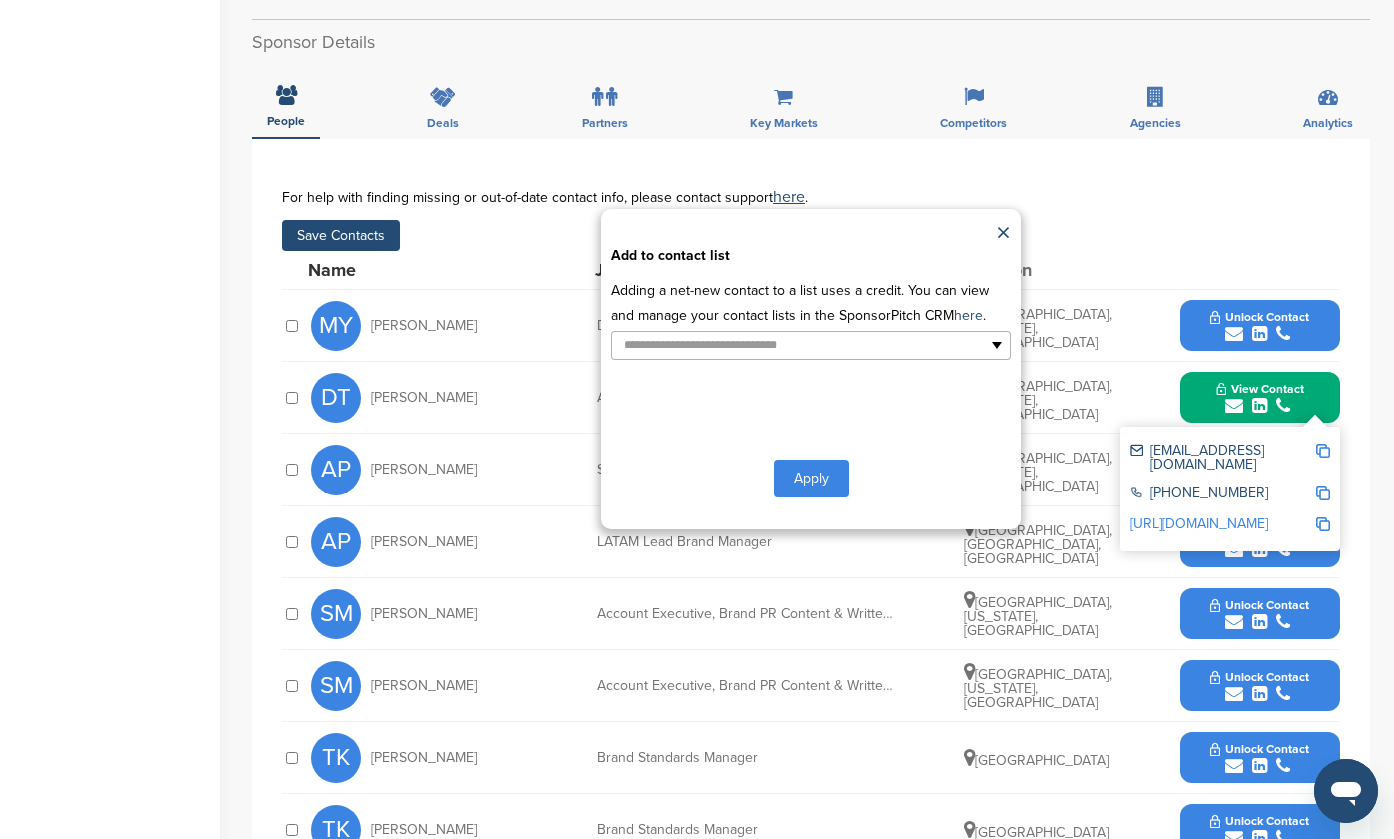type 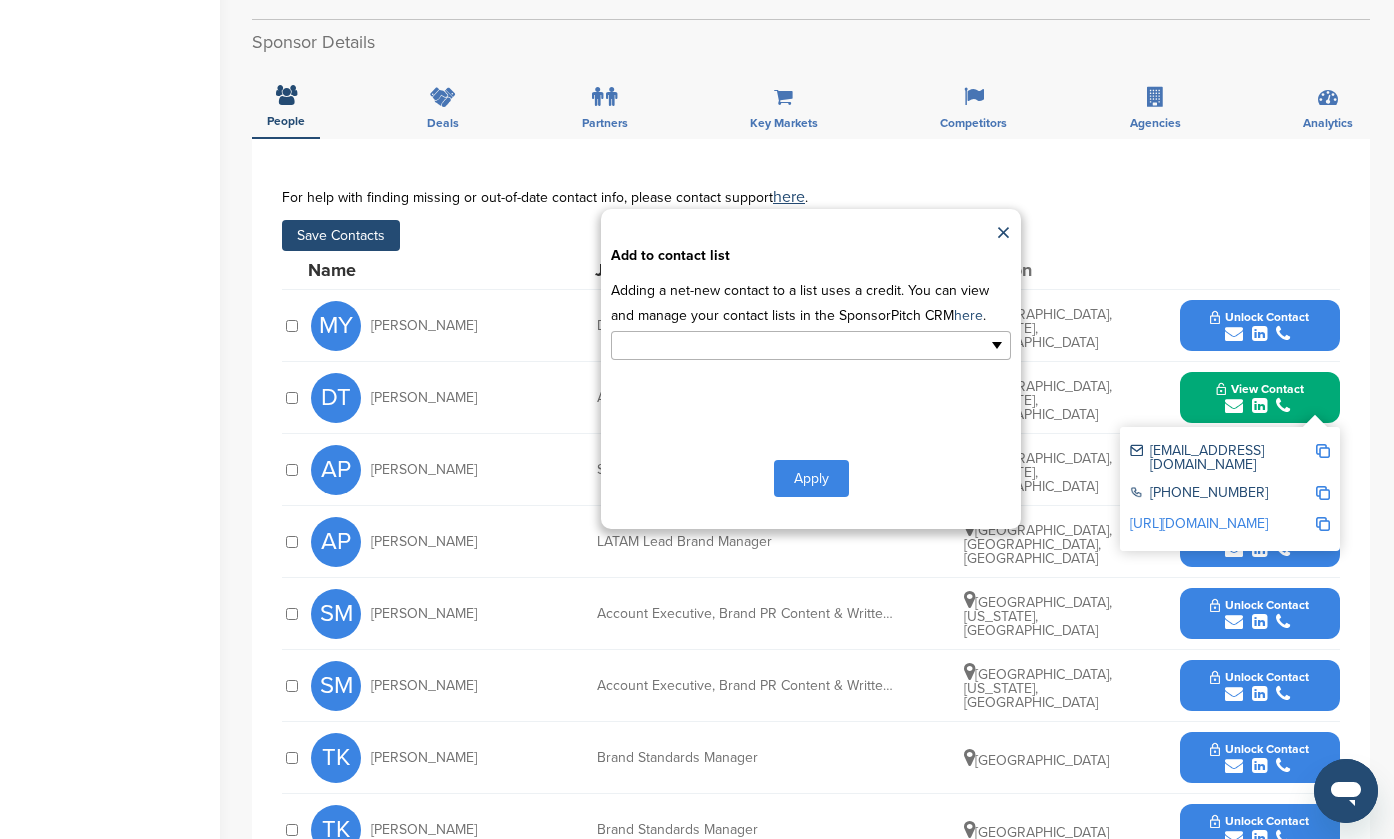 click at bounding box center (724, 345) 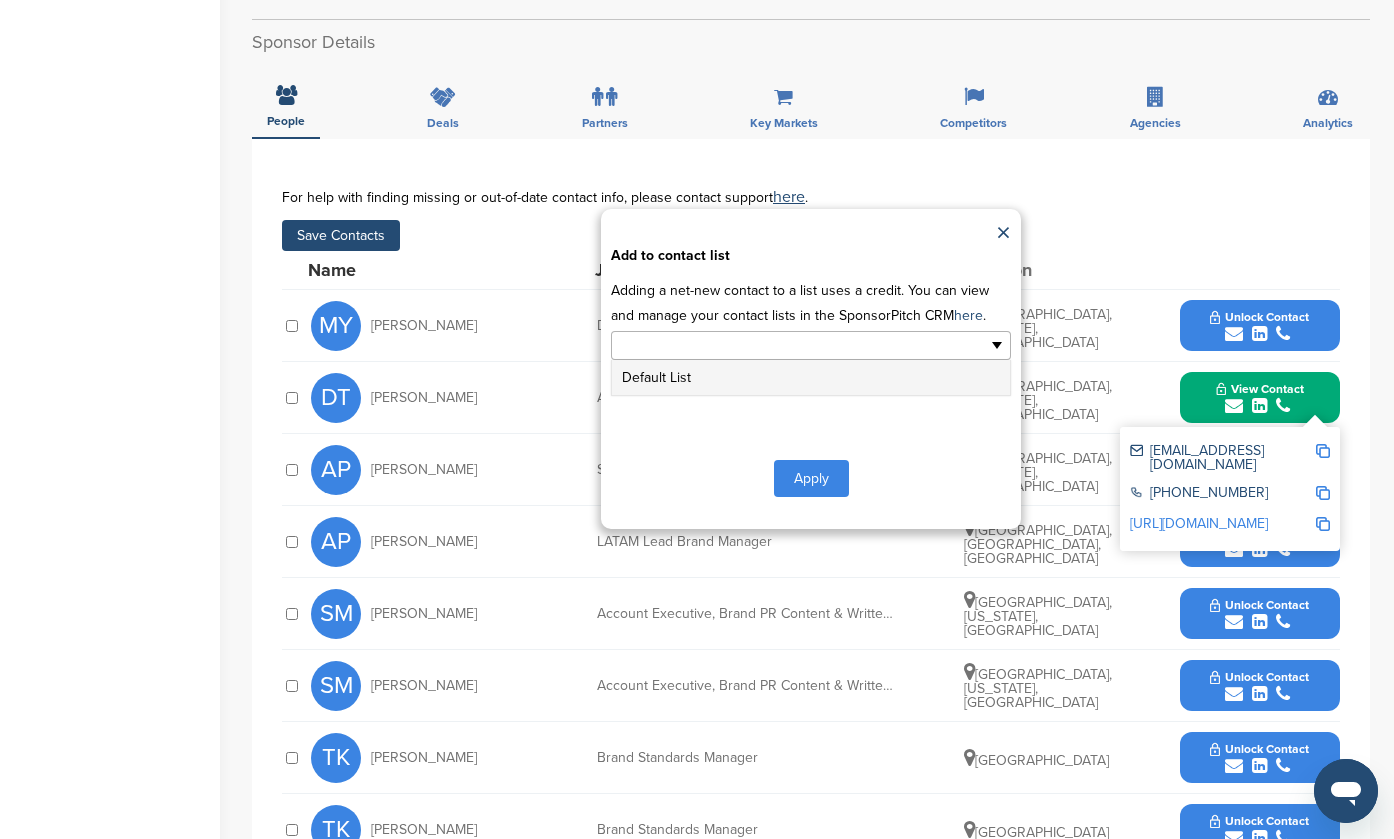 click on "Default List" at bounding box center (811, 377) 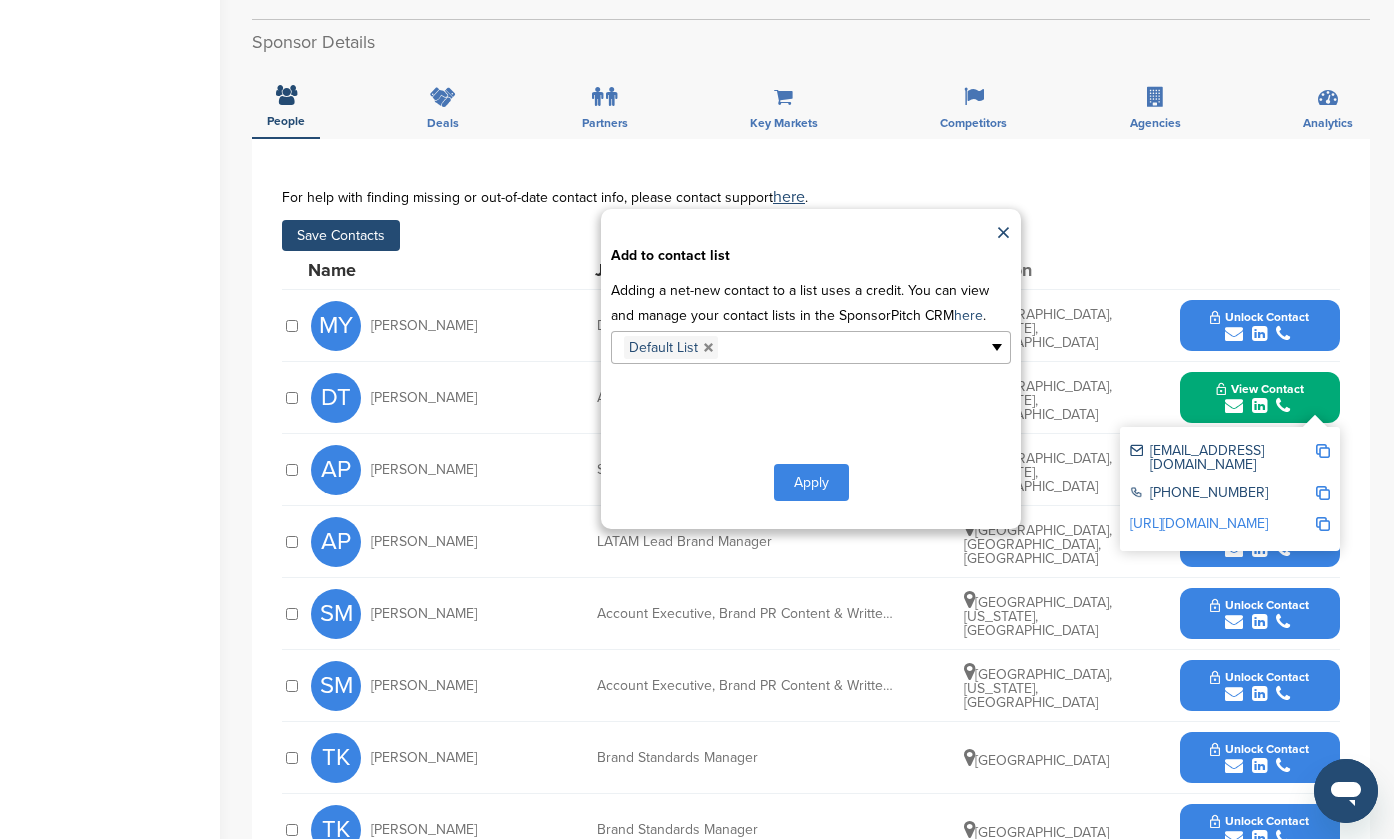 click on "Apply" at bounding box center [811, 482] 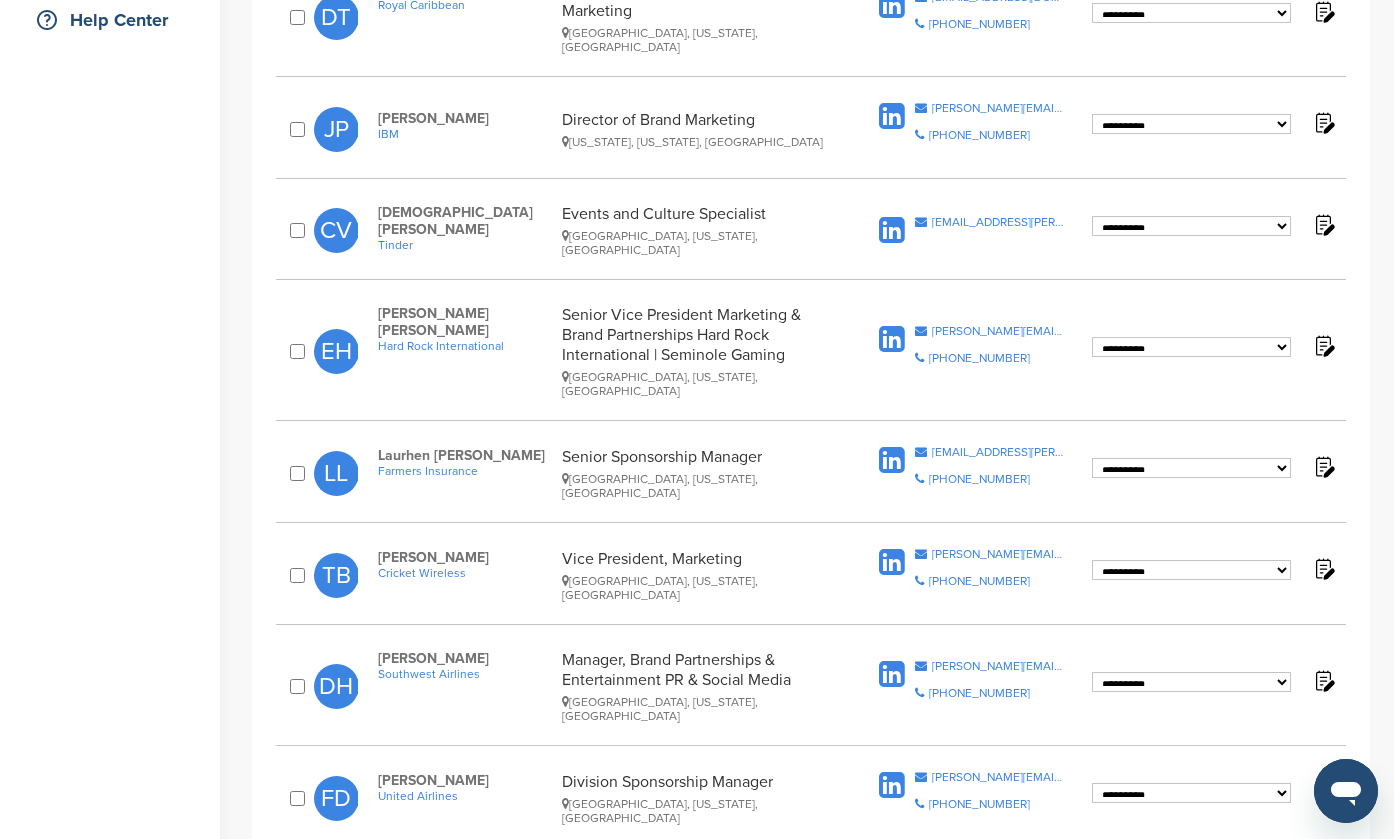 scroll, scrollTop: 0, scrollLeft: 0, axis: both 